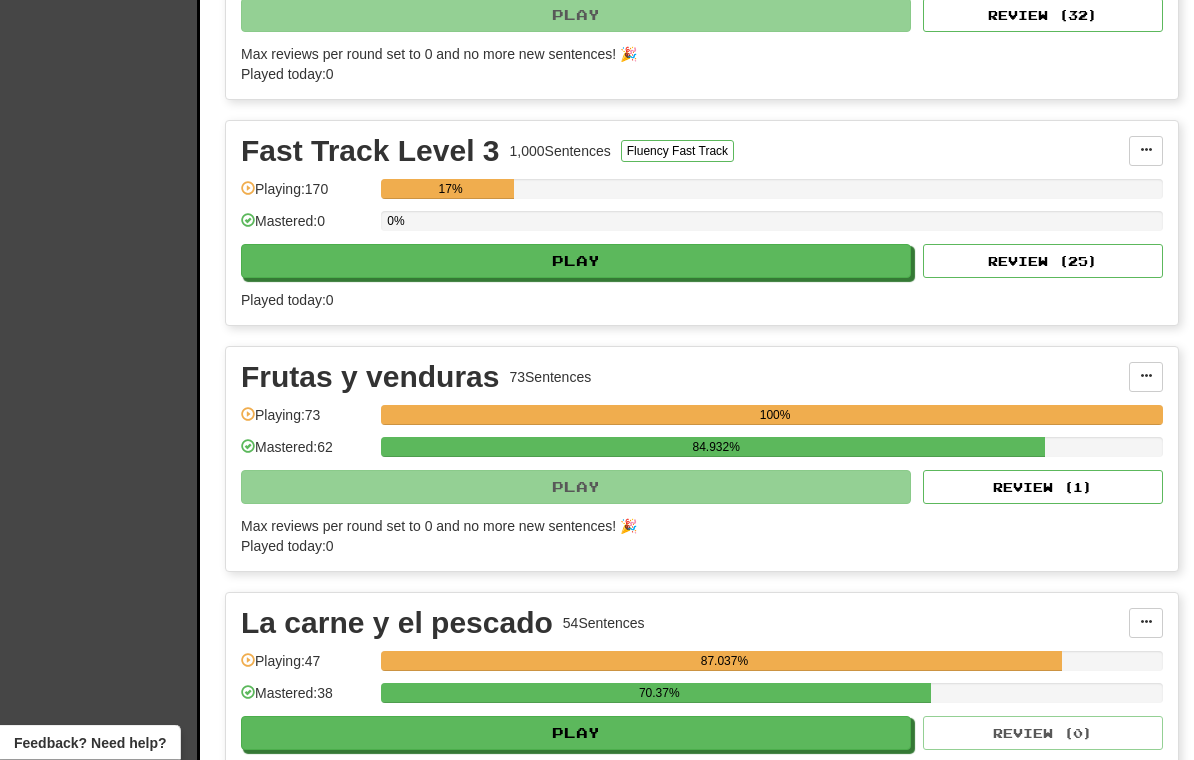 click on "Review ( 1 )" at bounding box center [1043, 488] 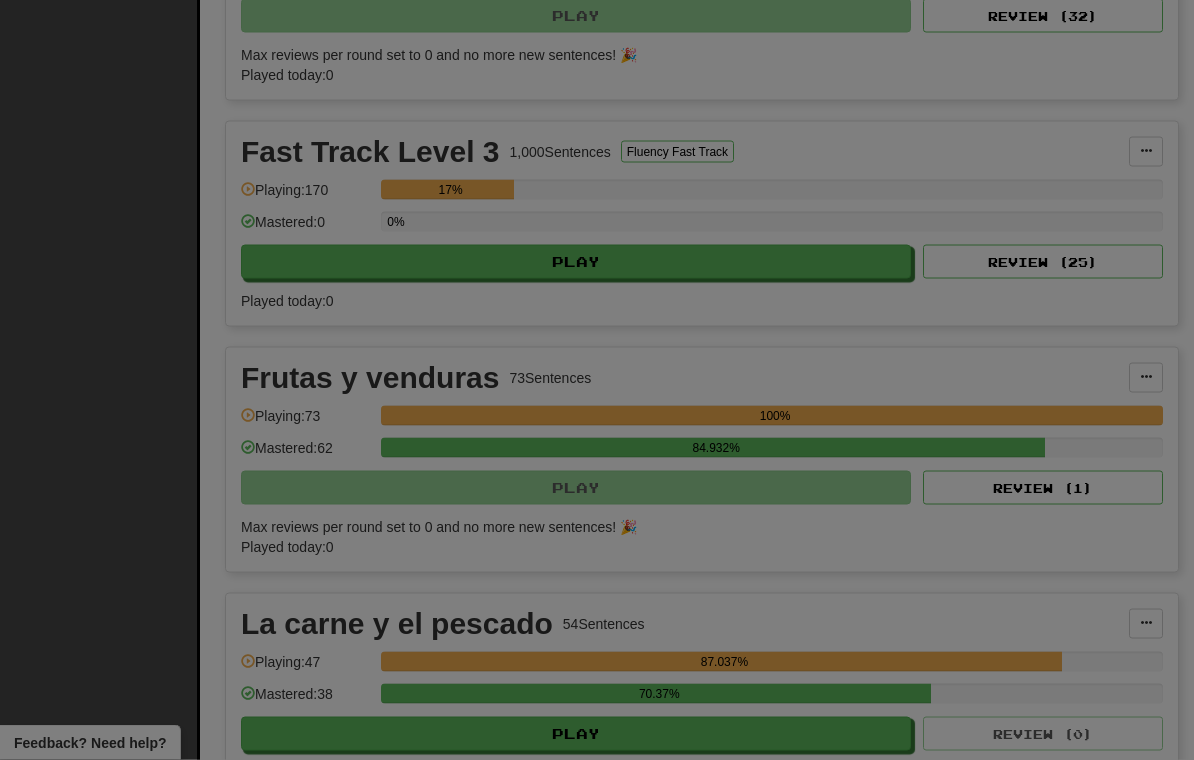 scroll, scrollTop: 1300, scrollLeft: 0, axis: vertical 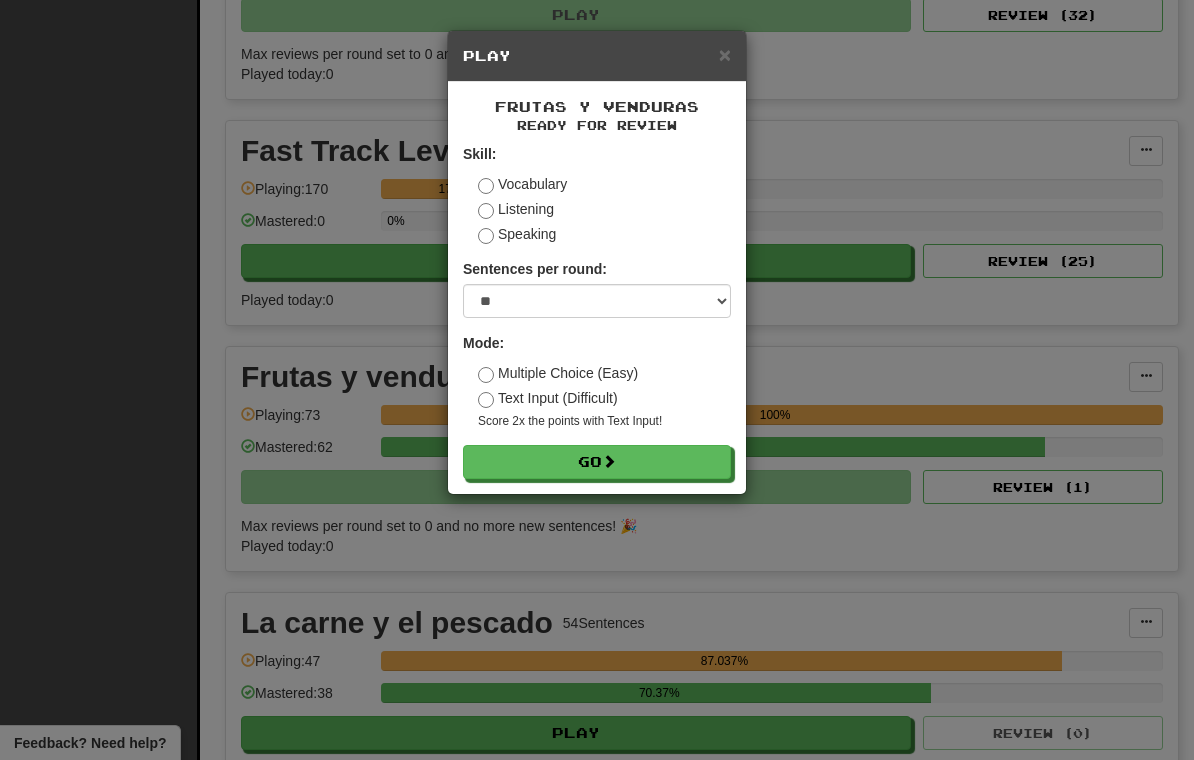 click on "Go" at bounding box center [597, 462] 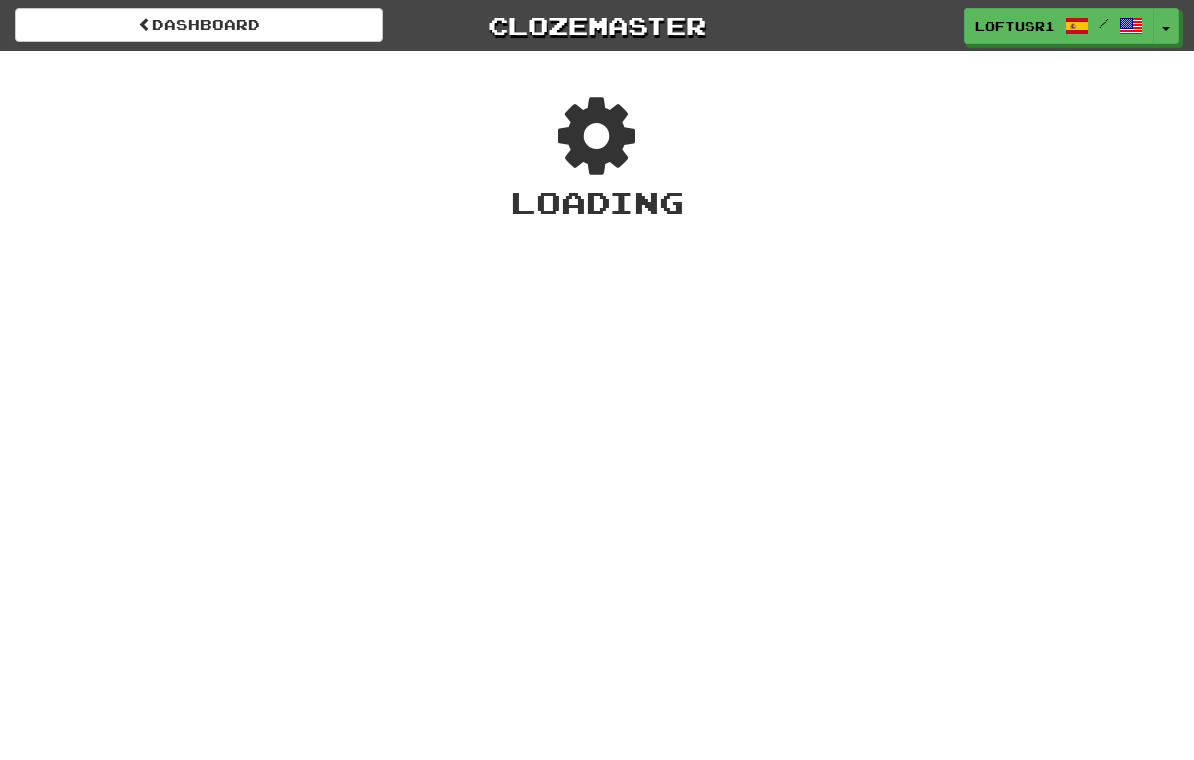 scroll, scrollTop: 0, scrollLeft: 0, axis: both 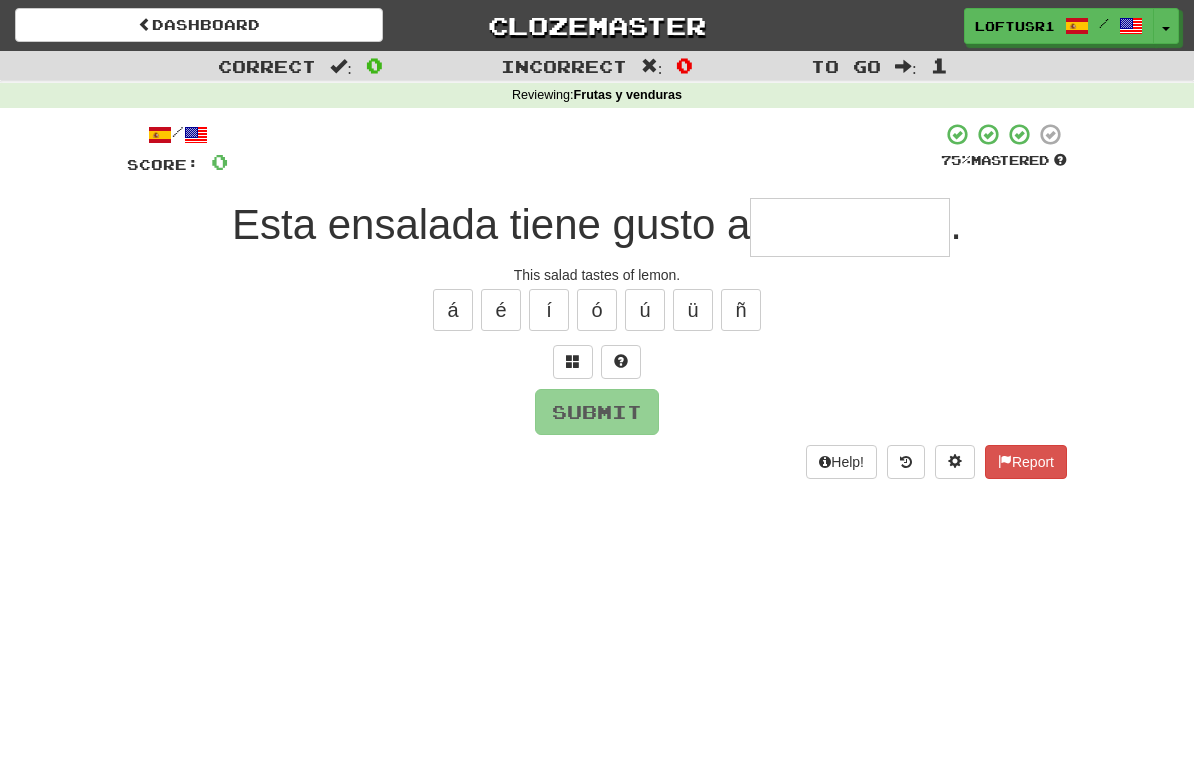 click at bounding box center [850, 227] 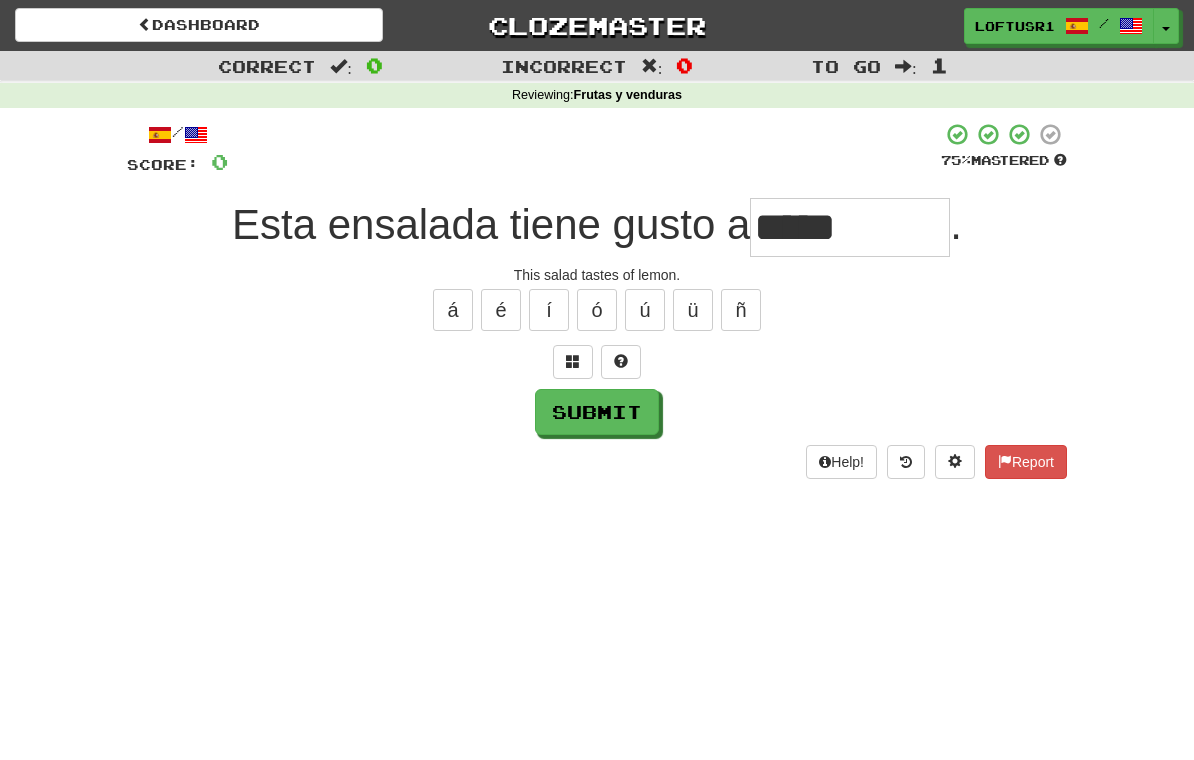 type on "*****" 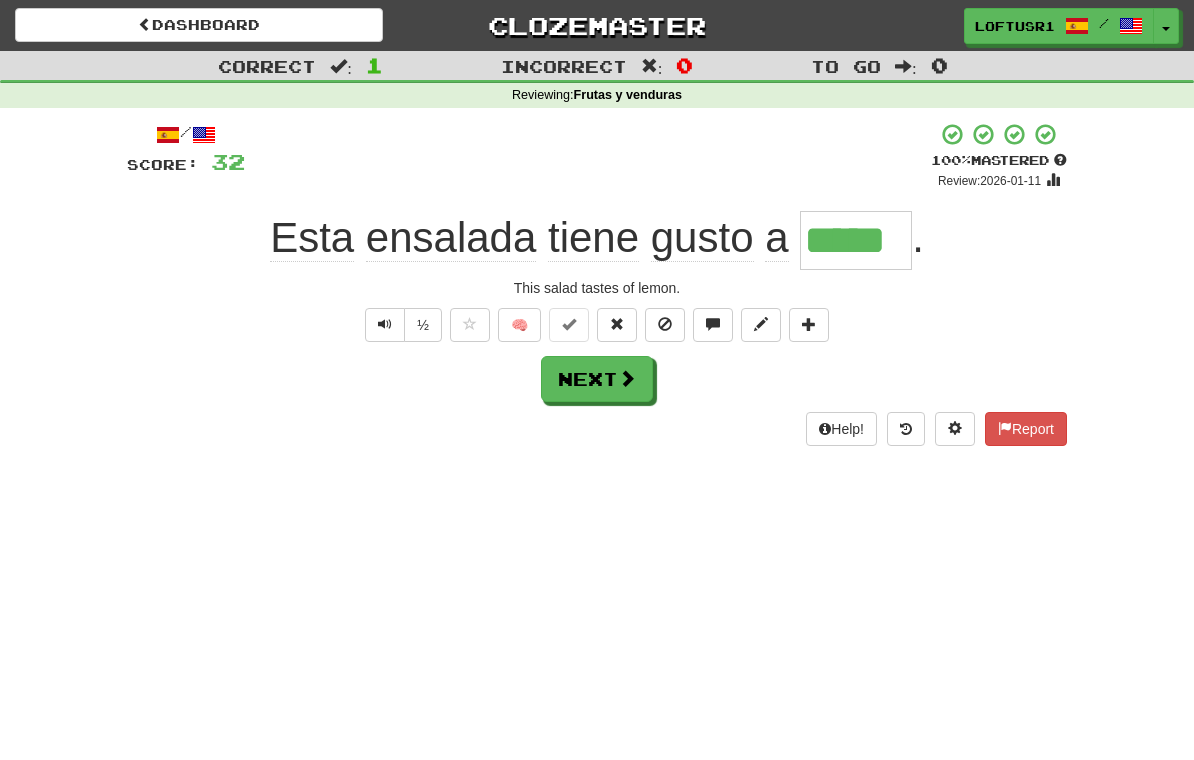 click on "Next" at bounding box center [597, 379] 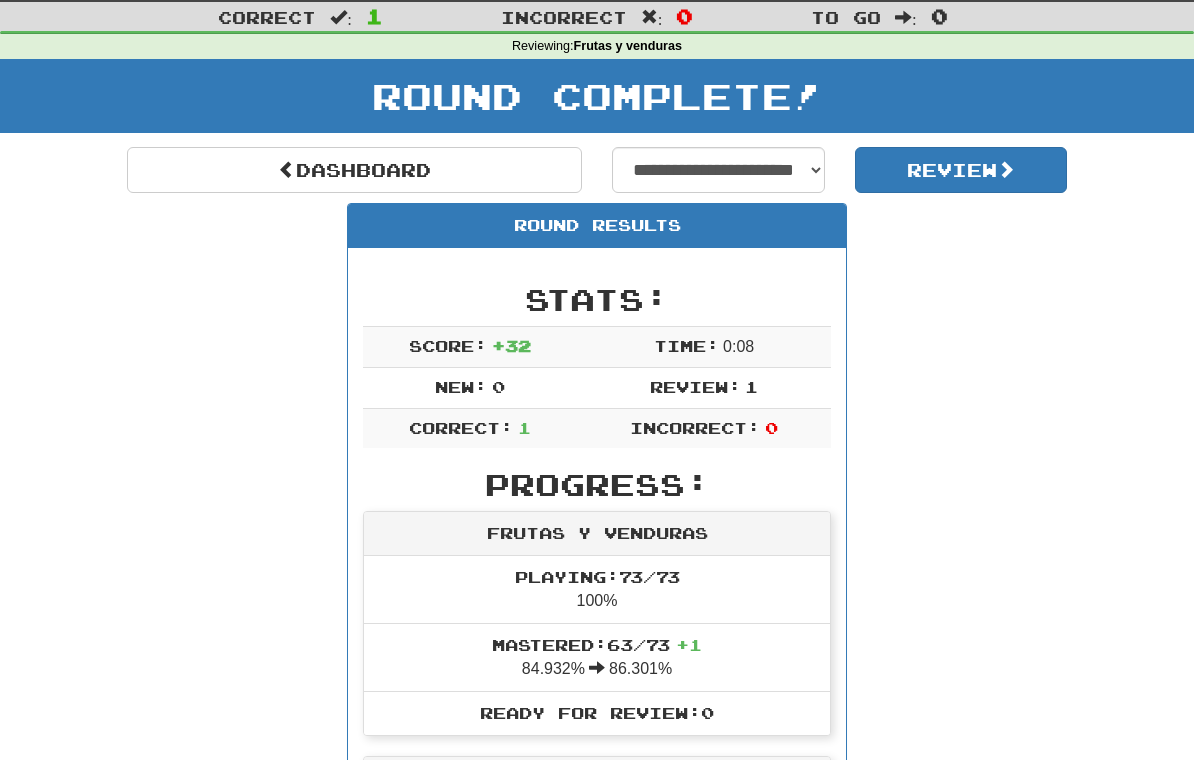 scroll, scrollTop: 0, scrollLeft: 0, axis: both 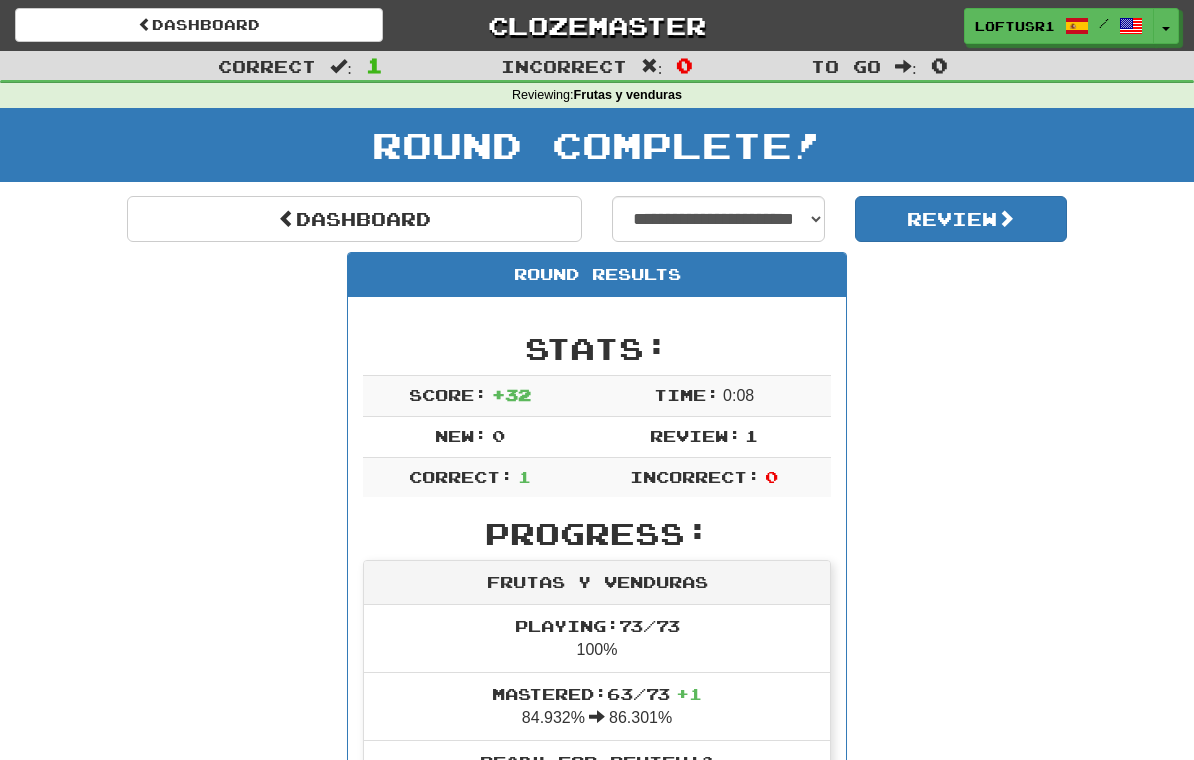 click on "Dashboard" at bounding box center [354, 219] 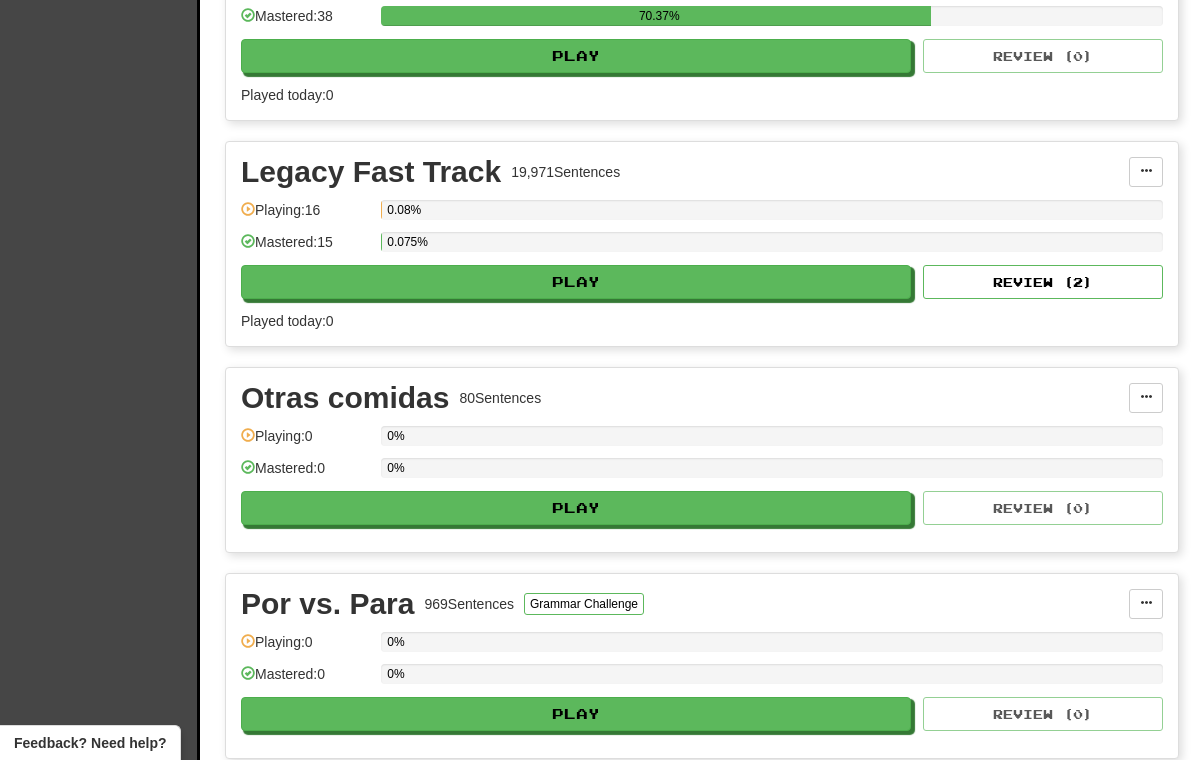 scroll, scrollTop: 1985, scrollLeft: 0, axis: vertical 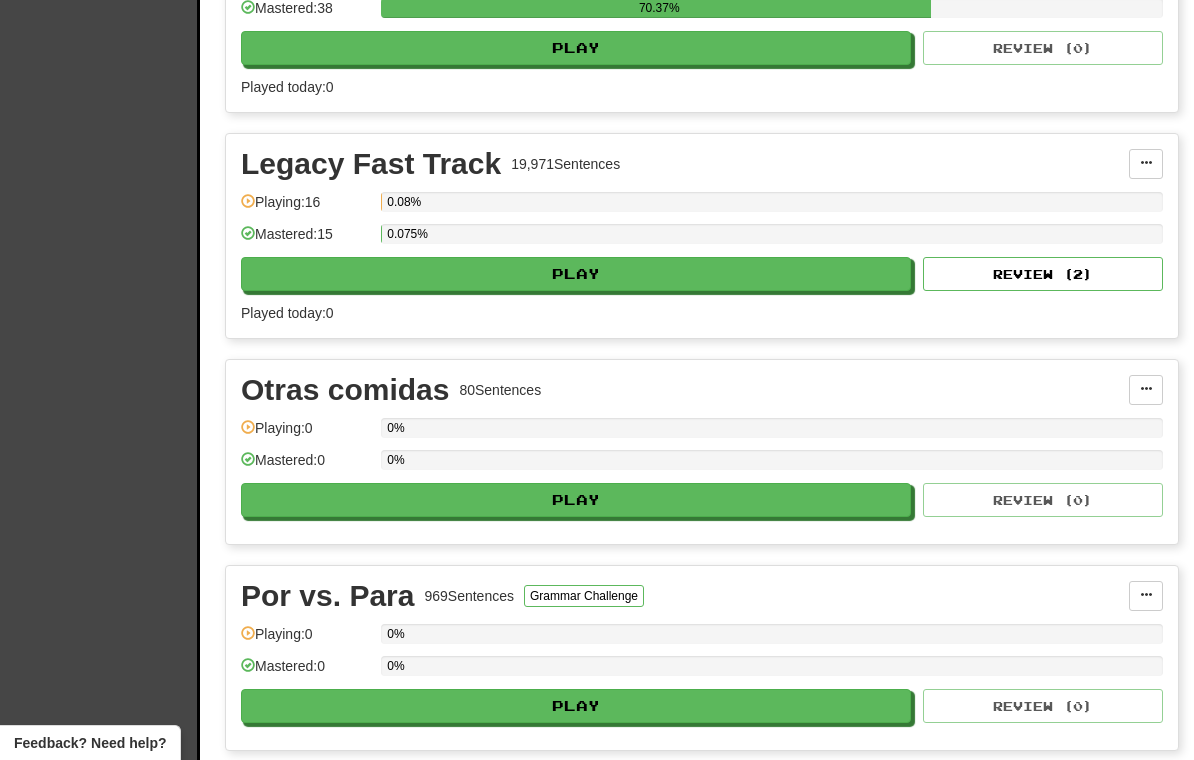 click on "Review ( 2 )" at bounding box center (1043, 274) 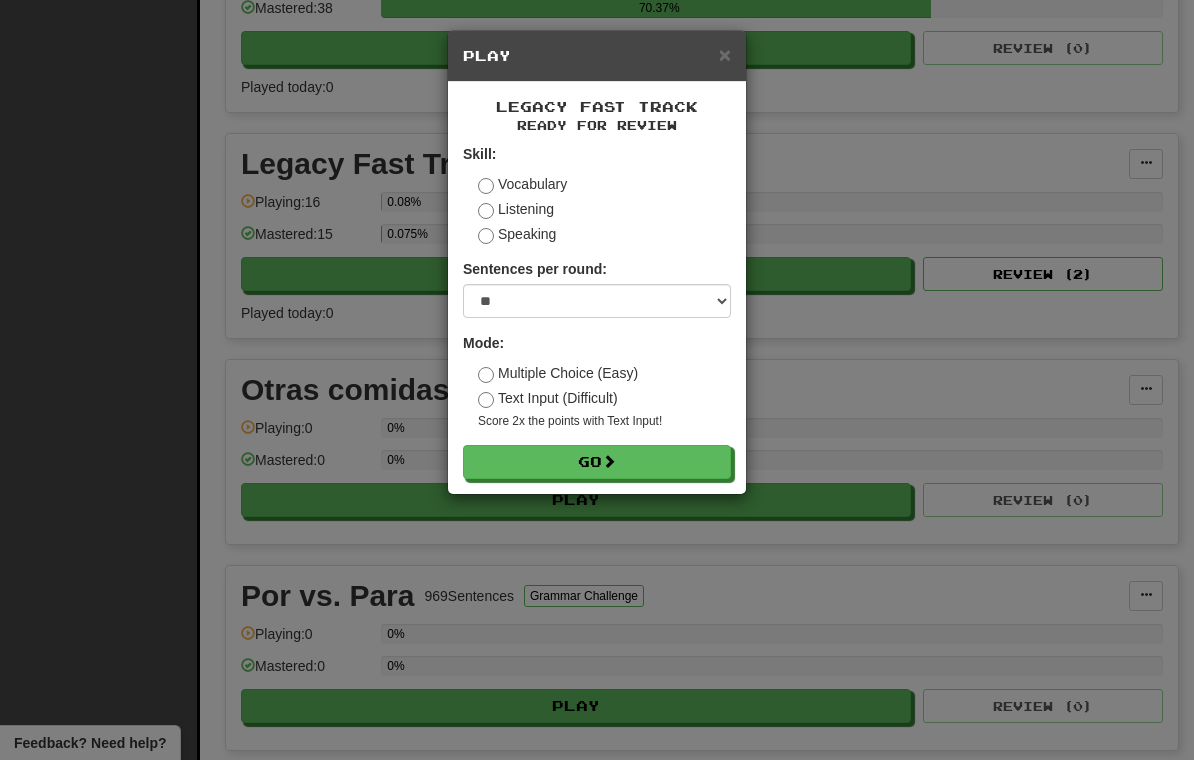 click on "Go" at bounding box center (597, 462) 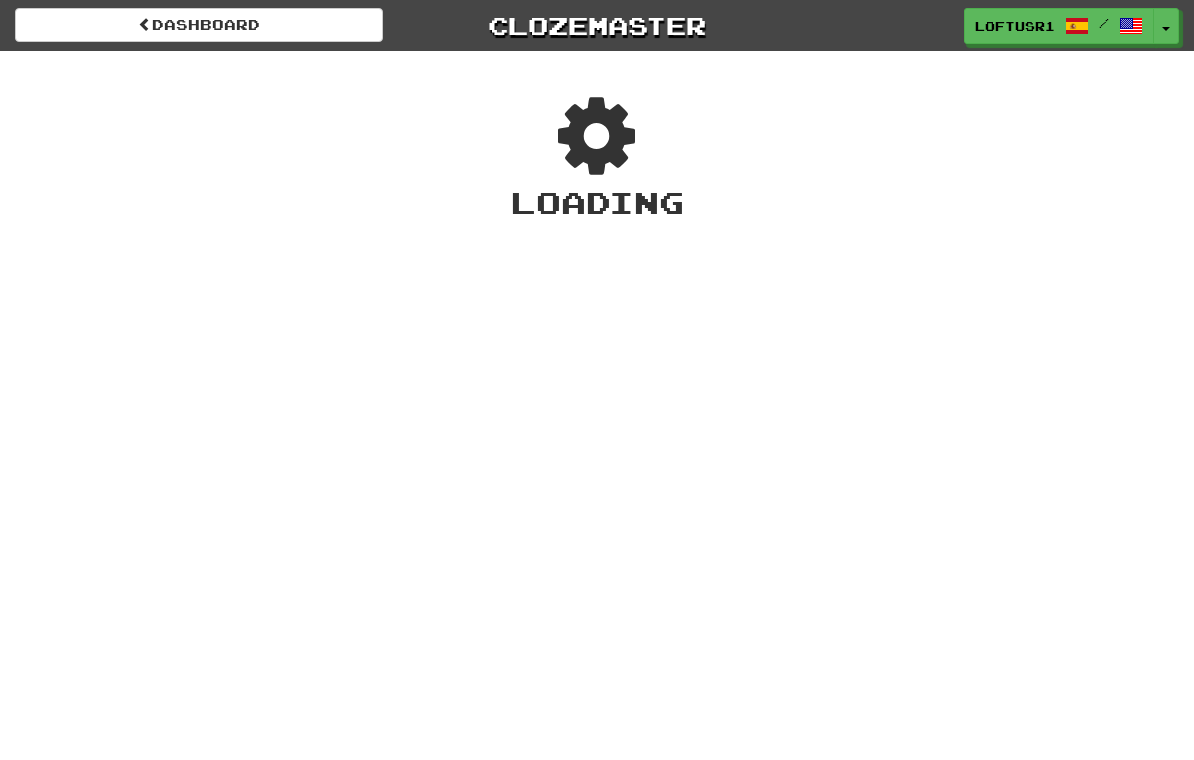 scroll, scrollTop: 0, scrollLeft: 0, axis: both 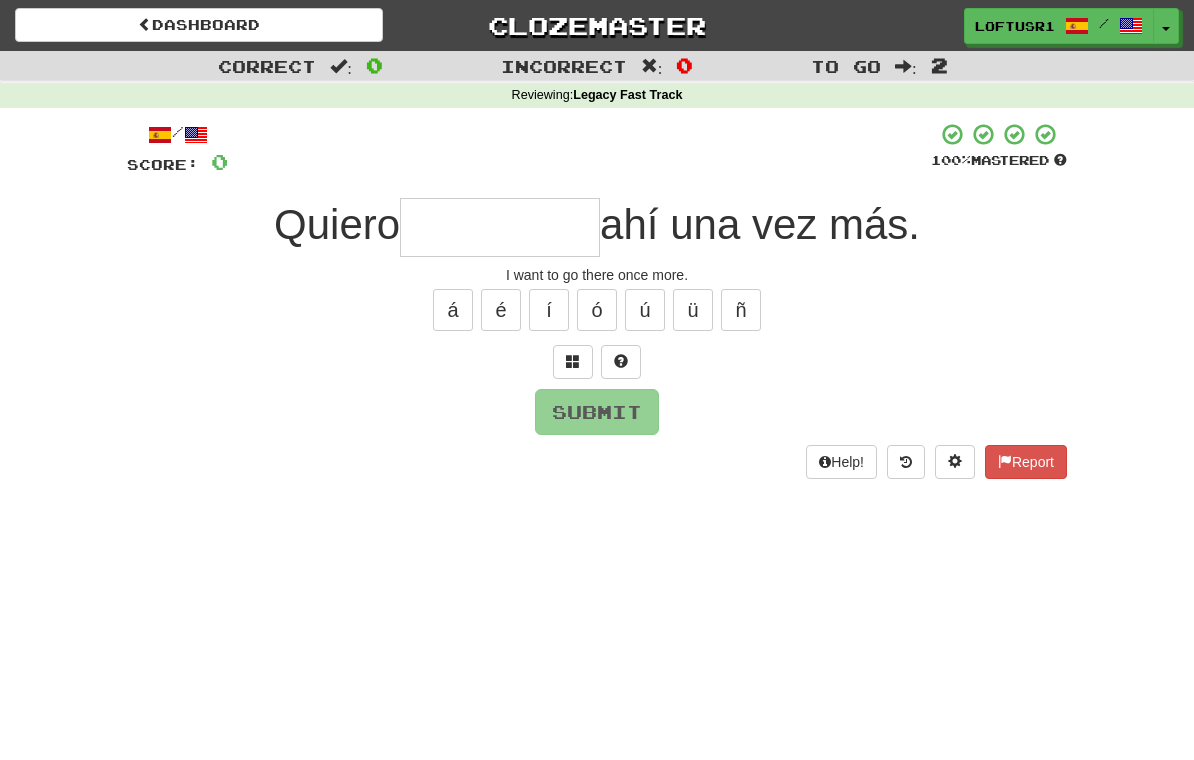 click at bounding box center [500, 227] 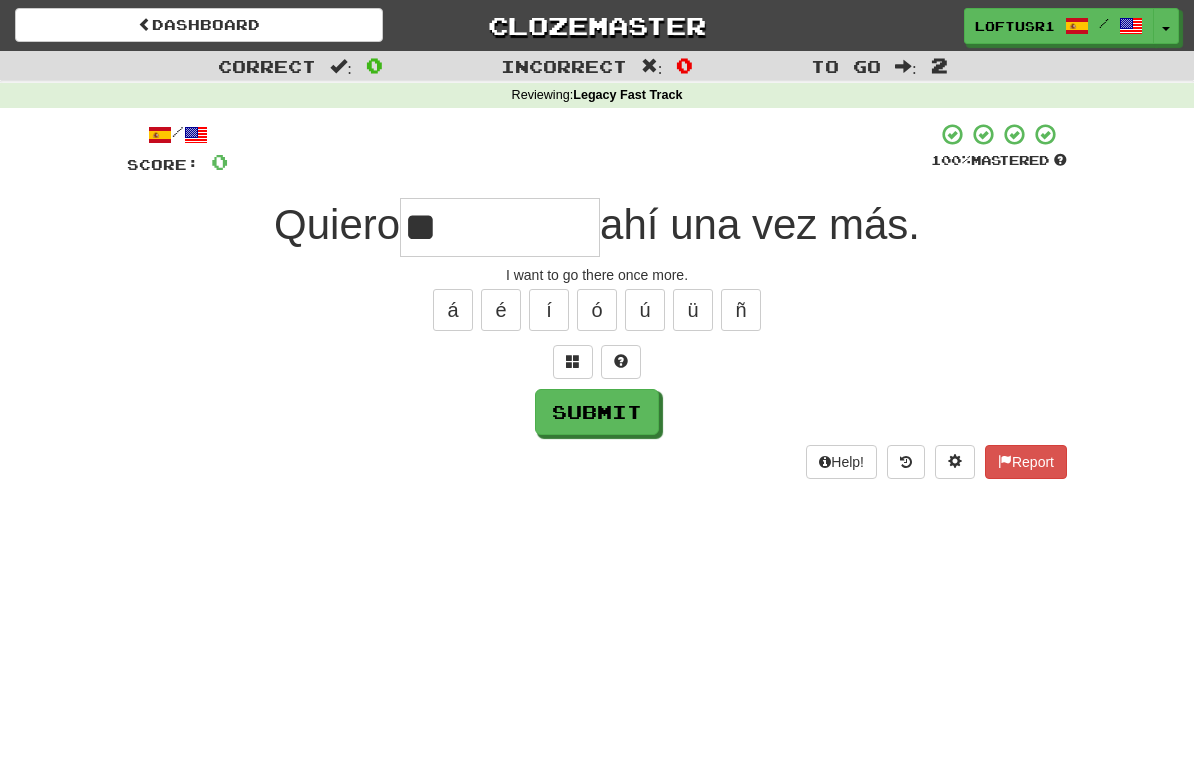 type on "**" 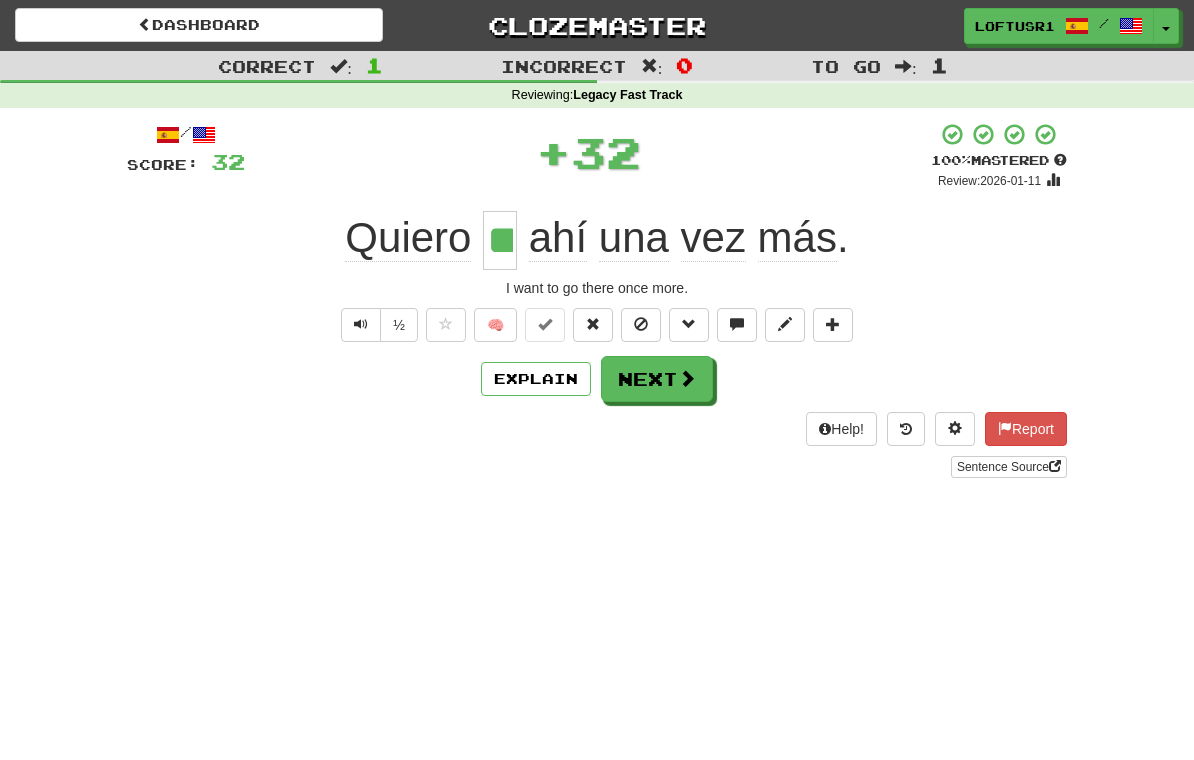 click on "Next" at bounding box center [657, 379] 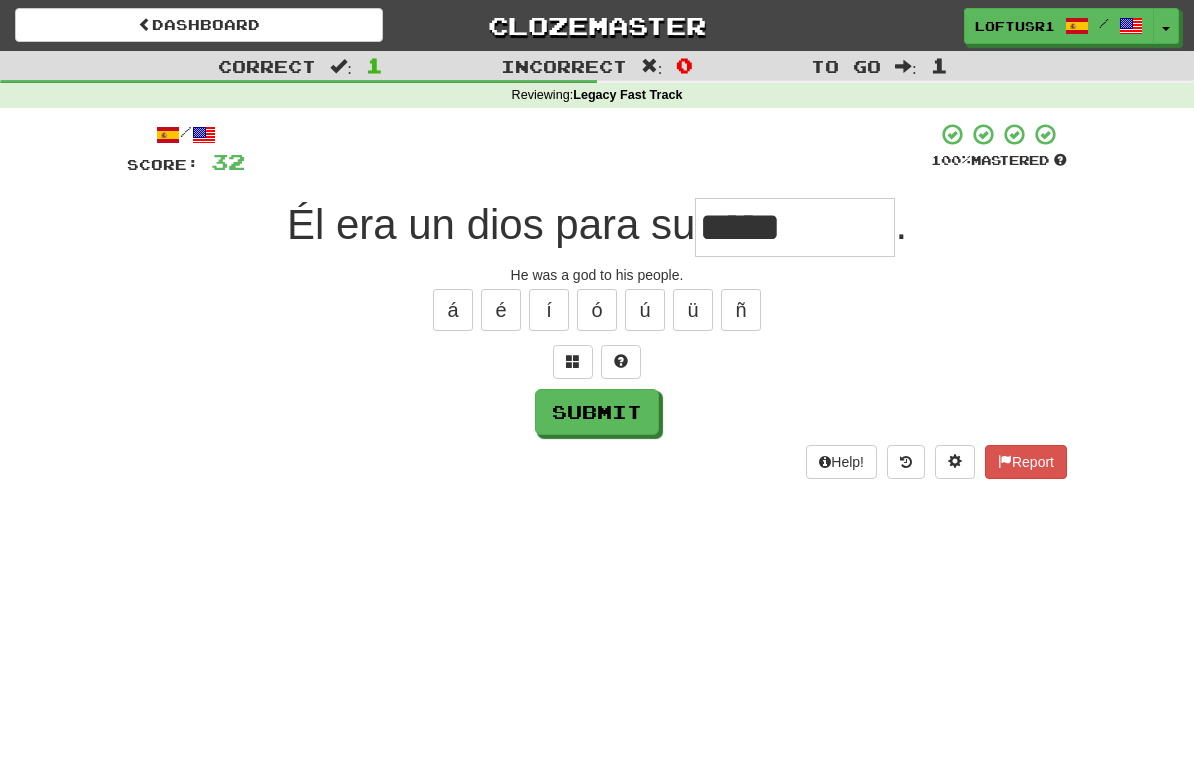type on "*****" 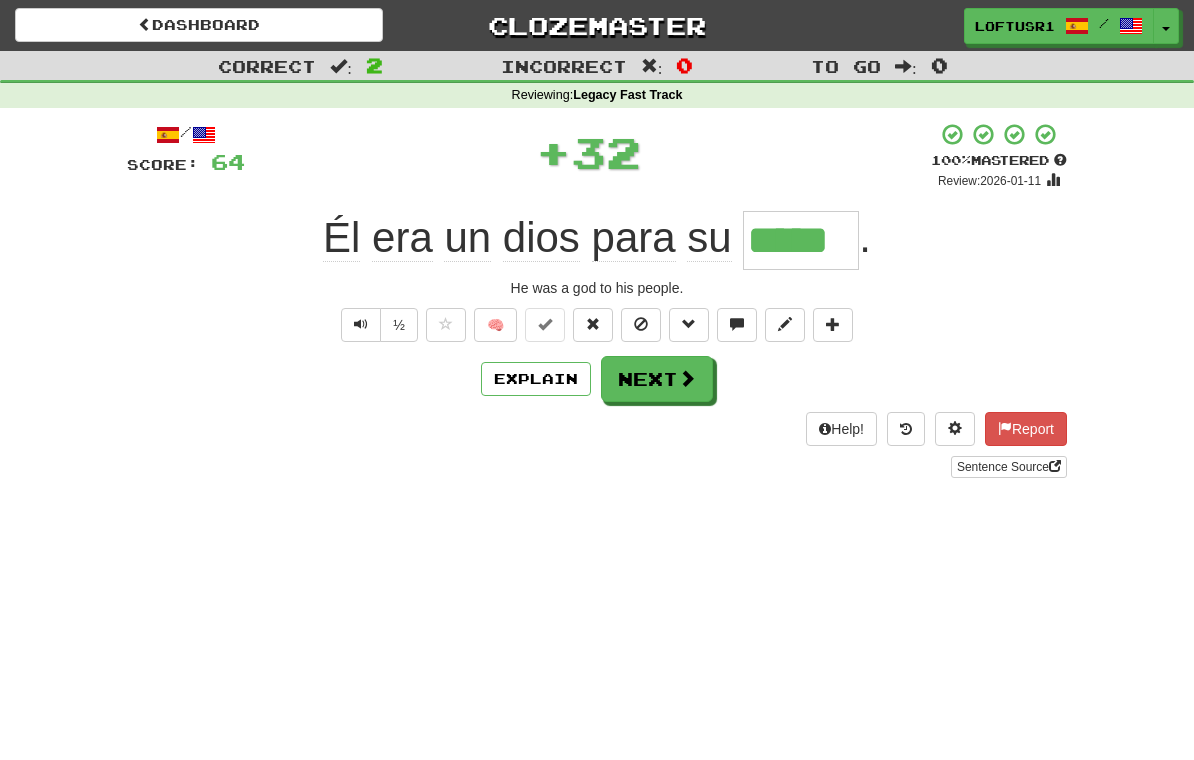click on "Next" at bounding box center [657, 379] 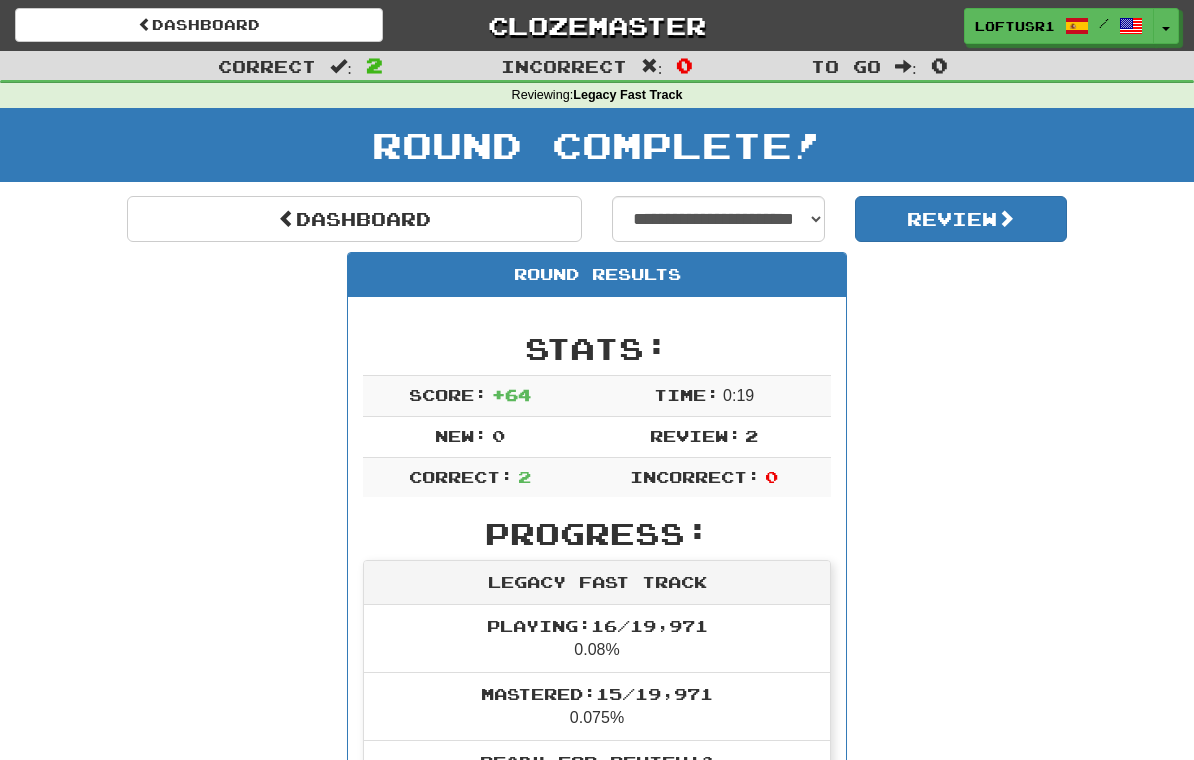 click on "Dashboard" at bounding box center [354, 219] 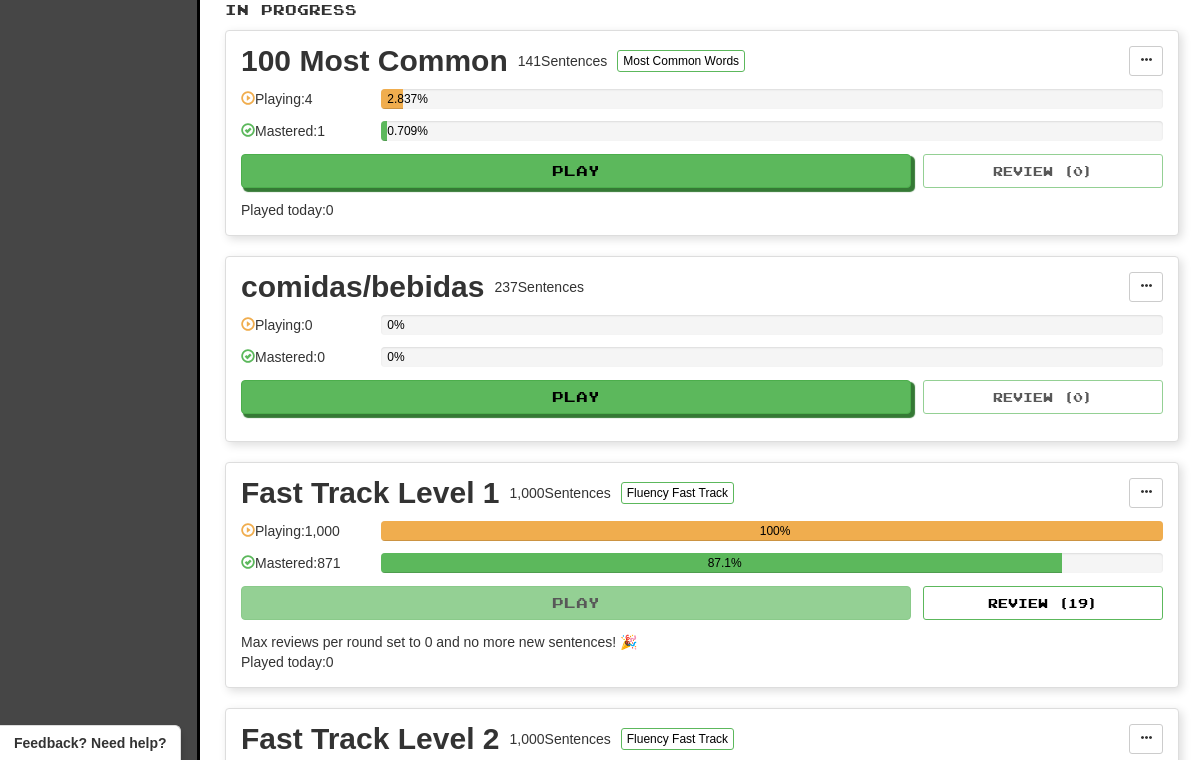 scroll, scrollTop: 454, scrollLeft: 0, axis: vertical 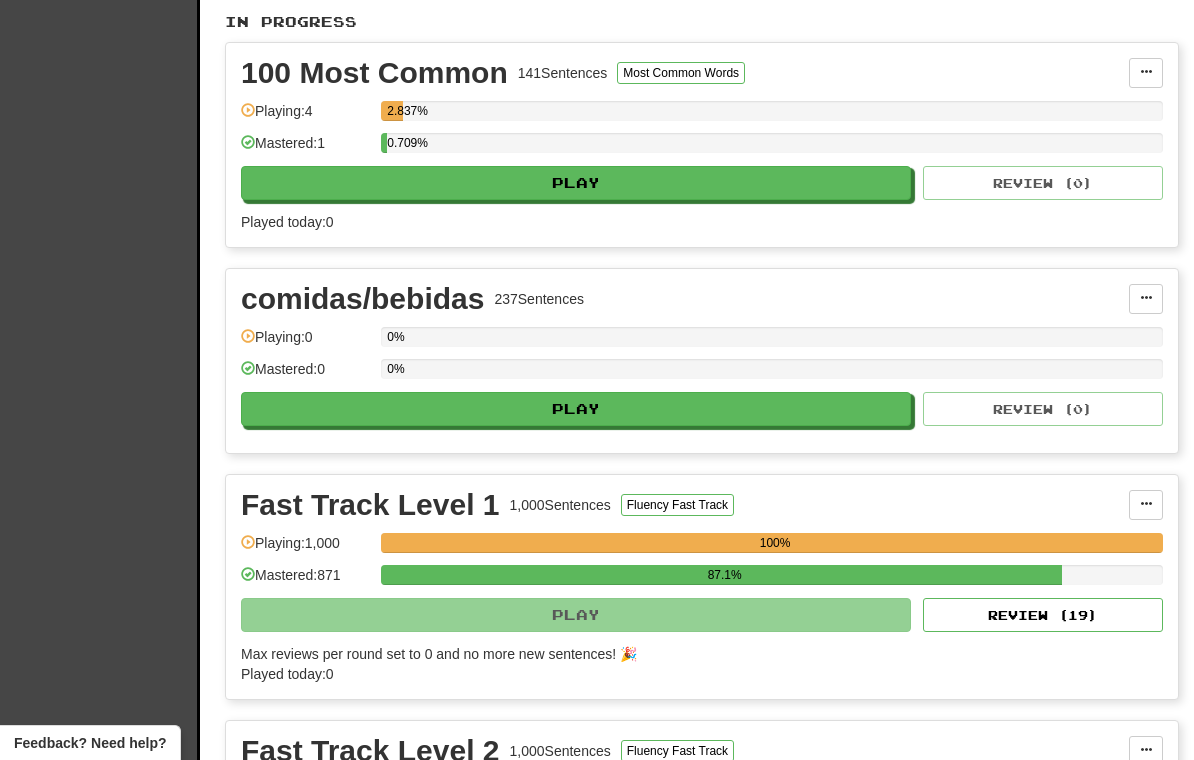 click on "Review ( 19 )" at bounding box center [1043, 615] 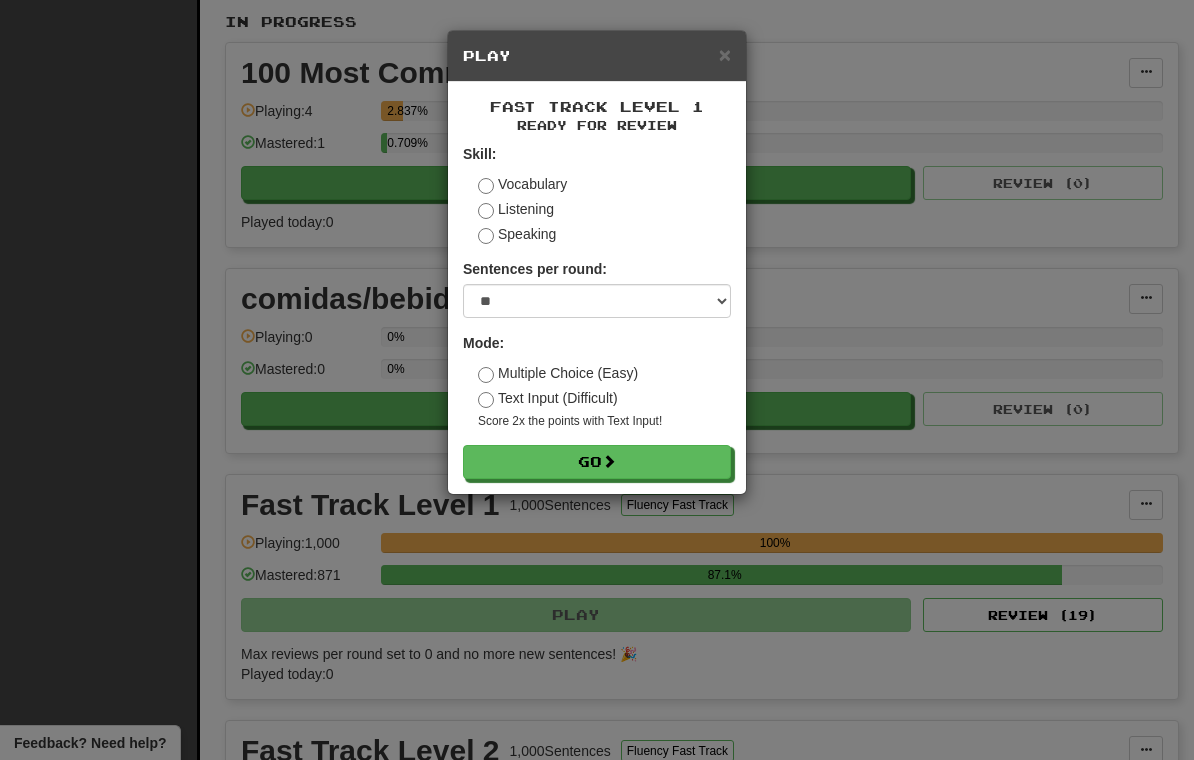 click on "Go" at bounding box center [597, 462] 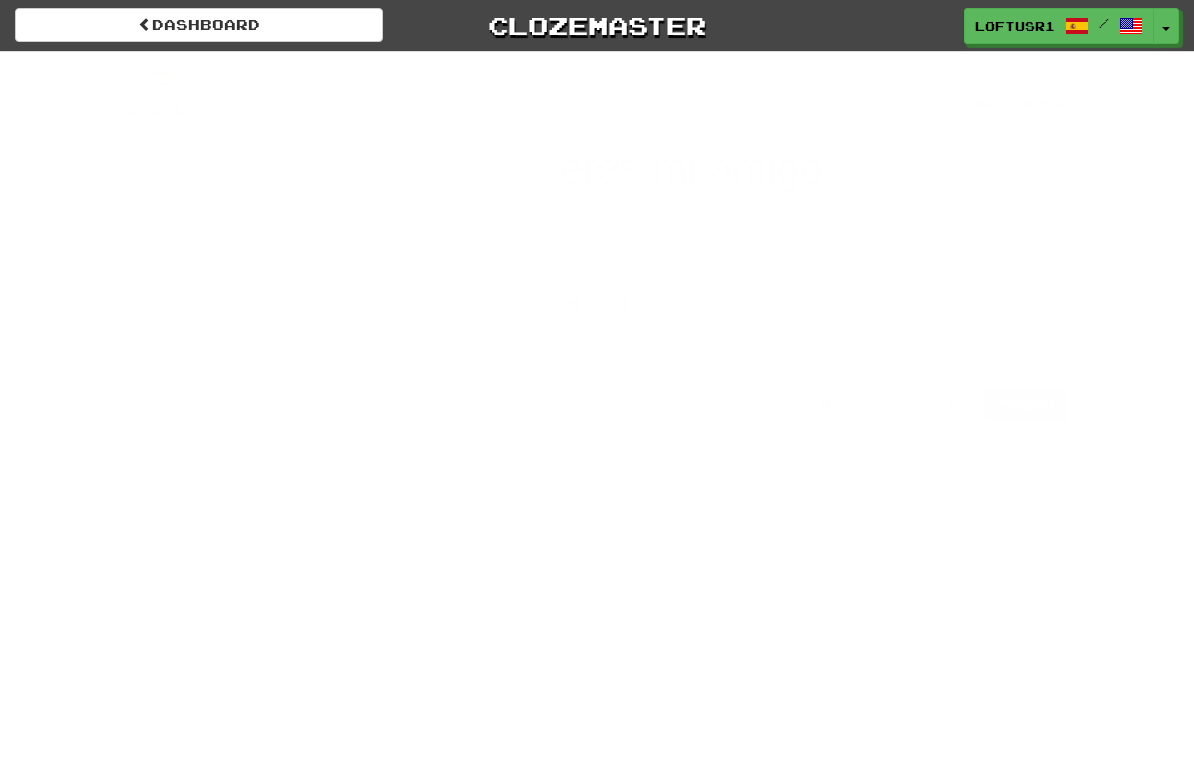 scroll, scrollTop: 0, scrollLeft: 0, axis: both 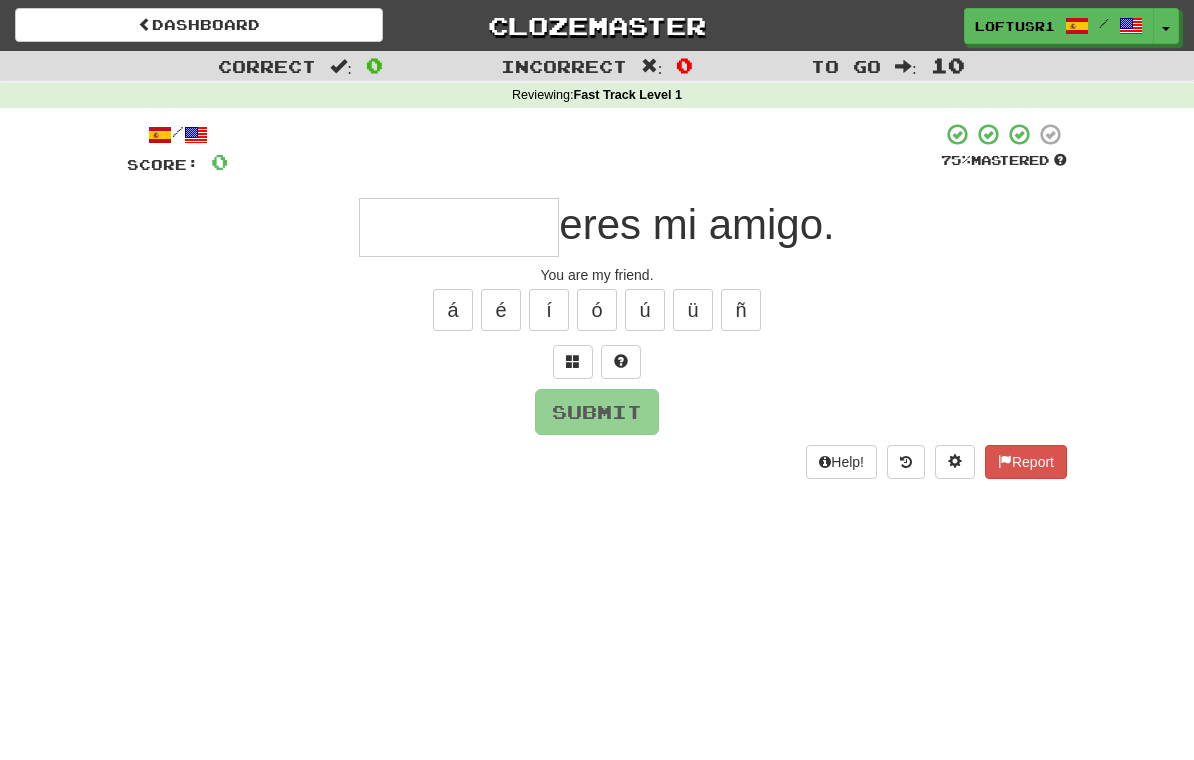 click at bounding box center [459, 227] 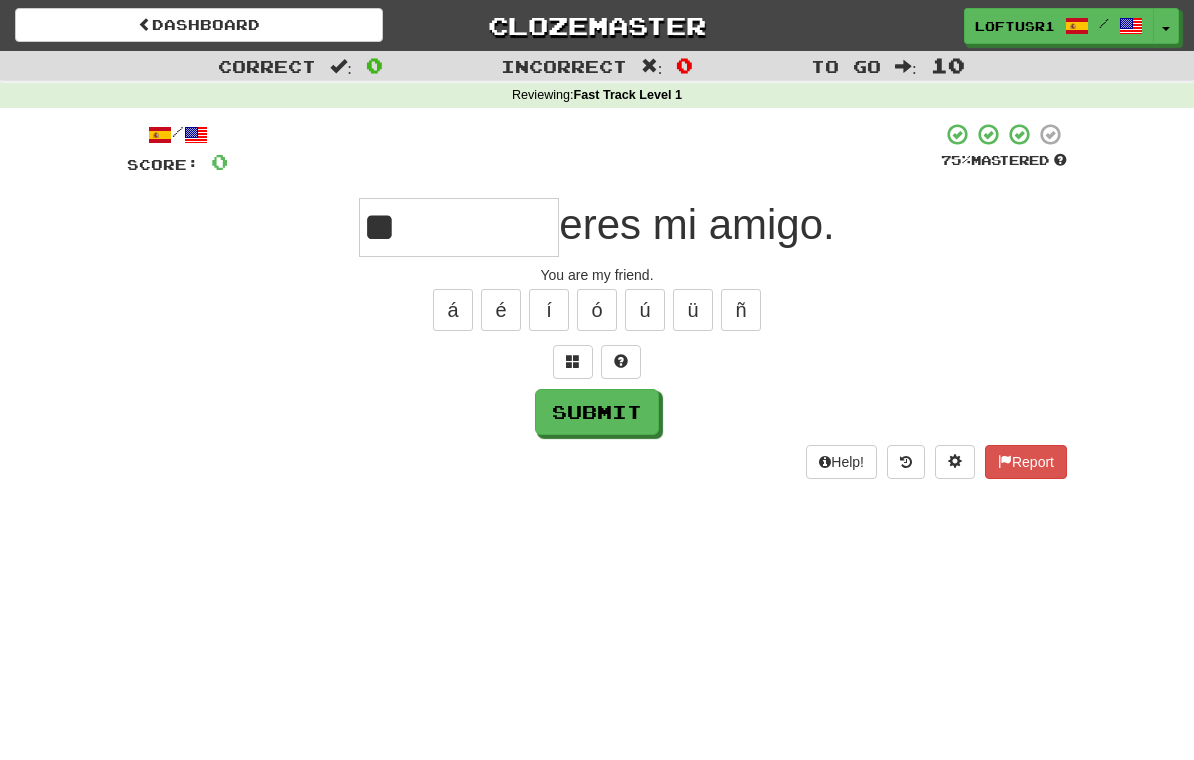 type on "*" 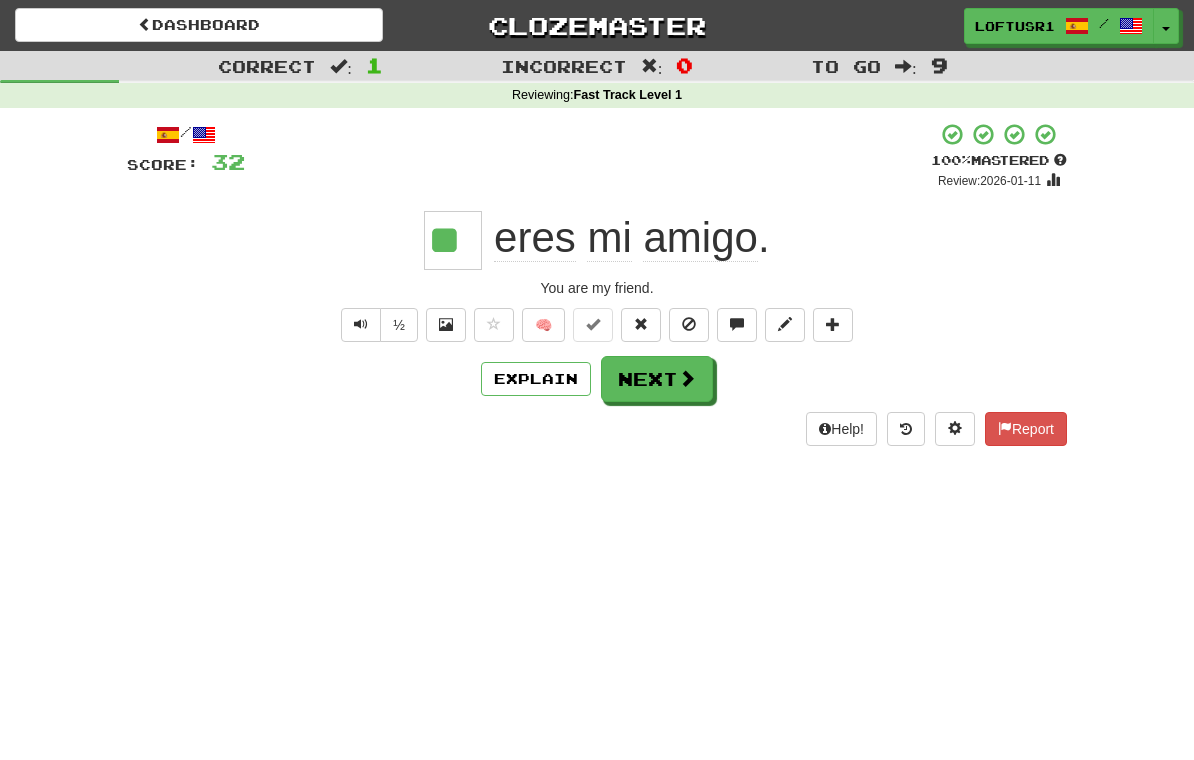 click on "Next" at bounding box center (657, 379) 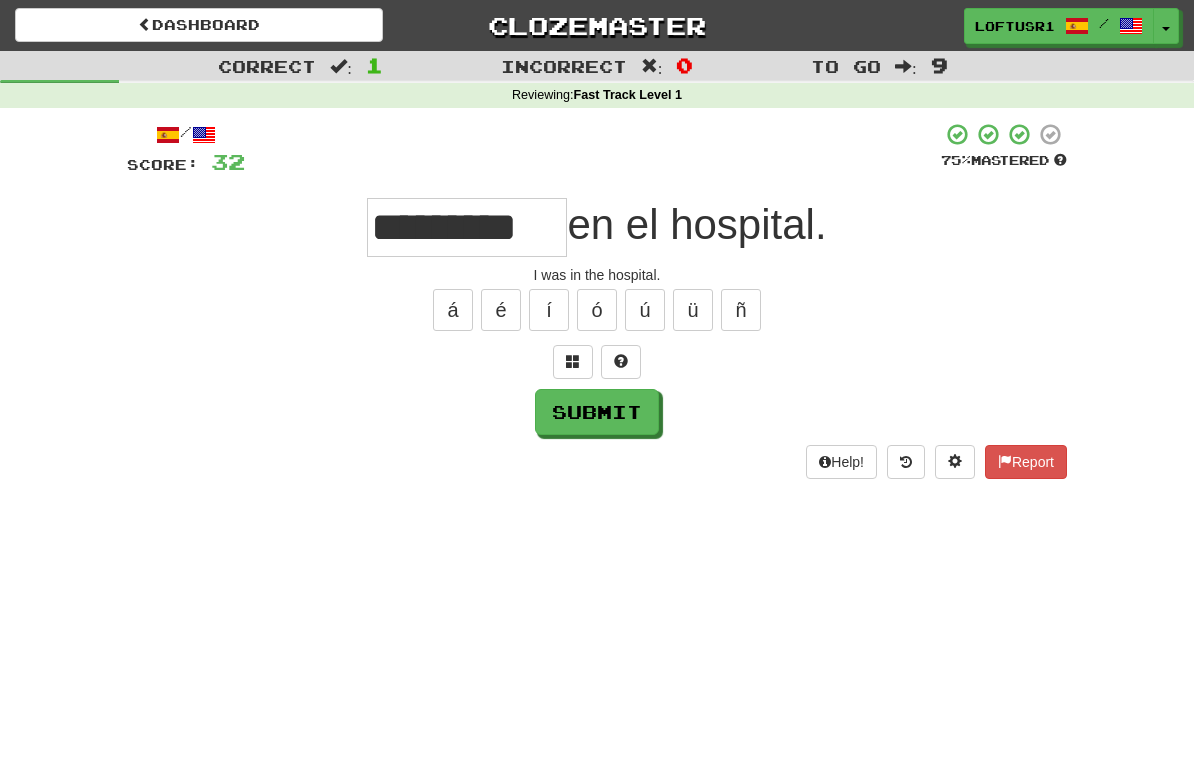 click on "Submit" at bounding box center [597, 412] 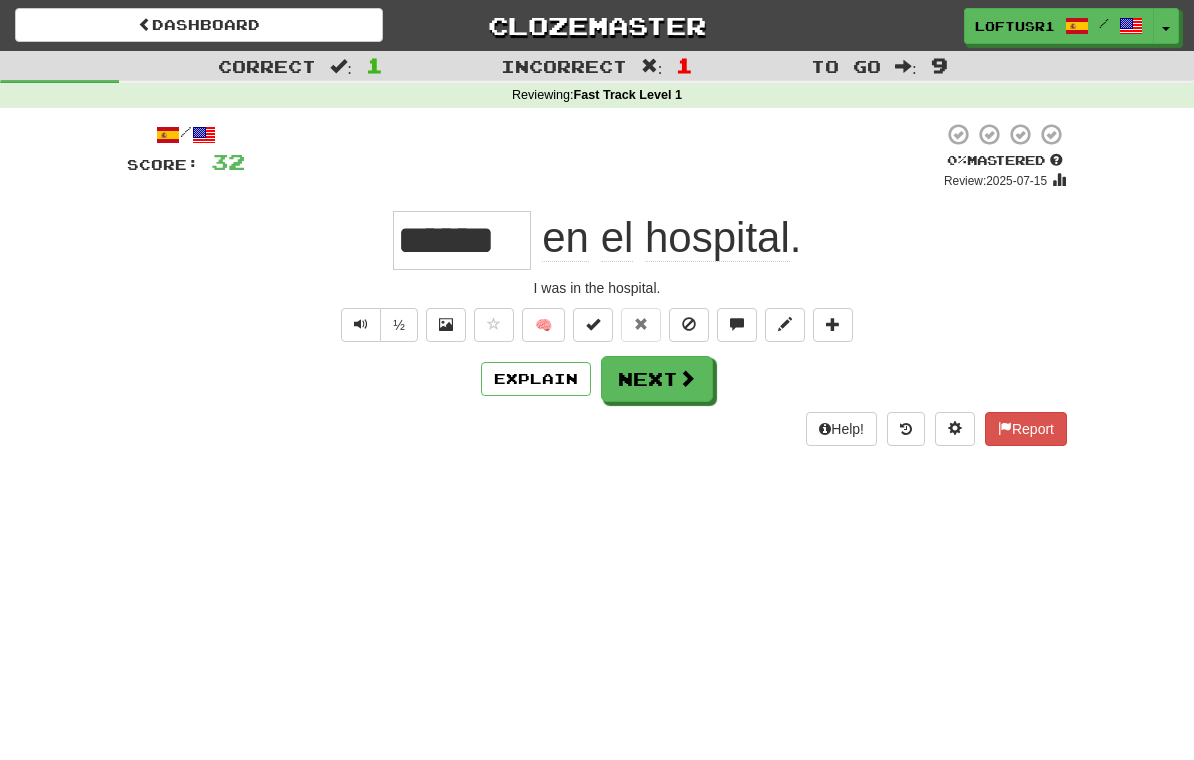 click on "Next" at bounding box center [657, 379] 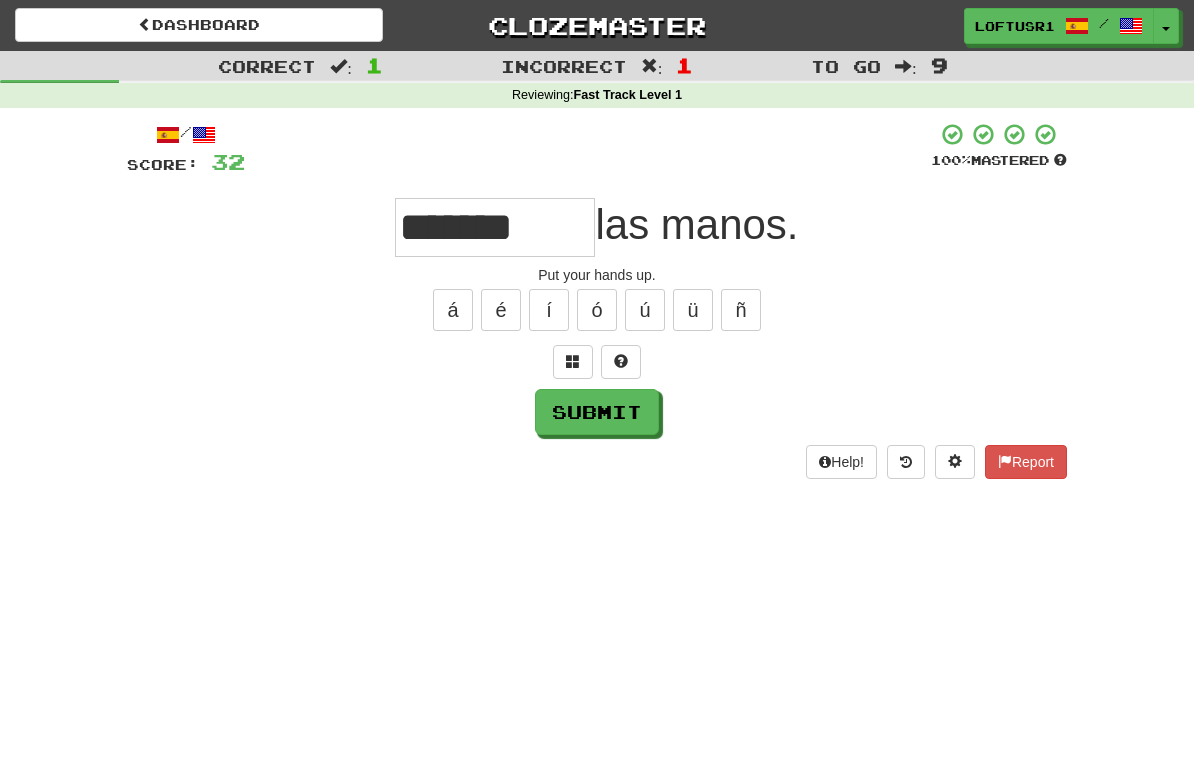 click on "Submit" at bounding box center [597, 412] 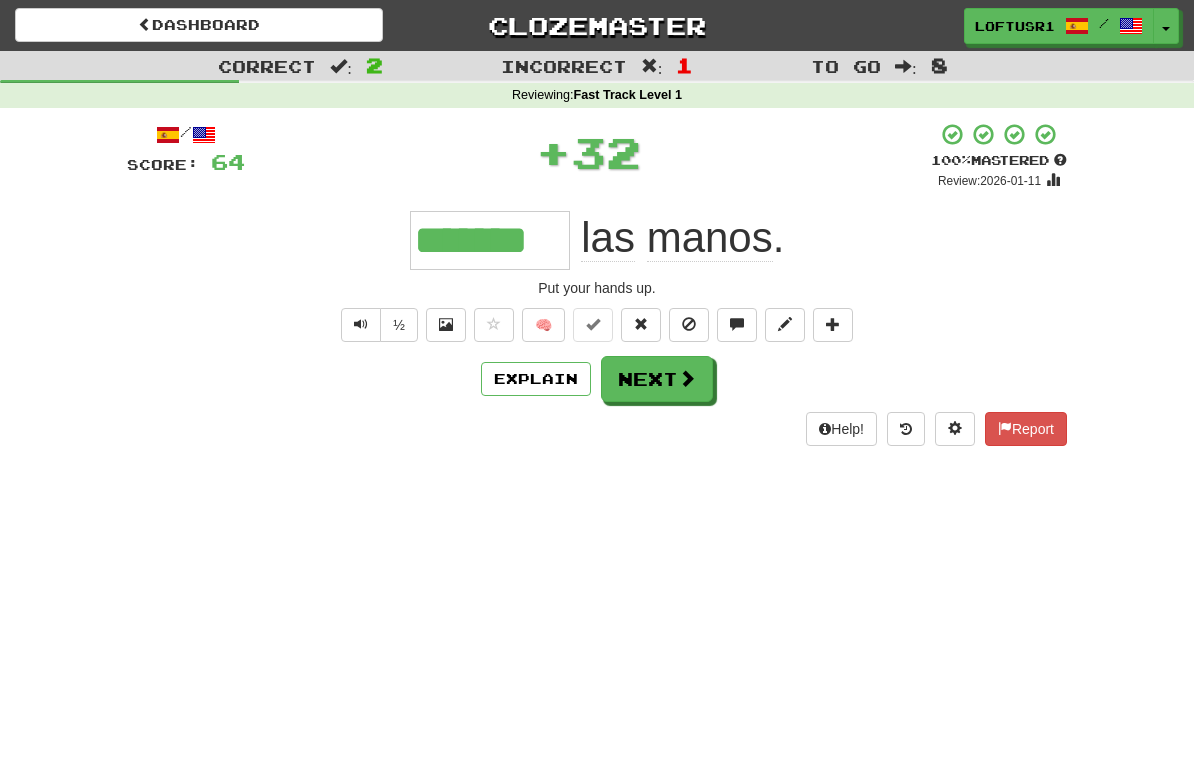 click on "Next" at bounding box center [657, 379] 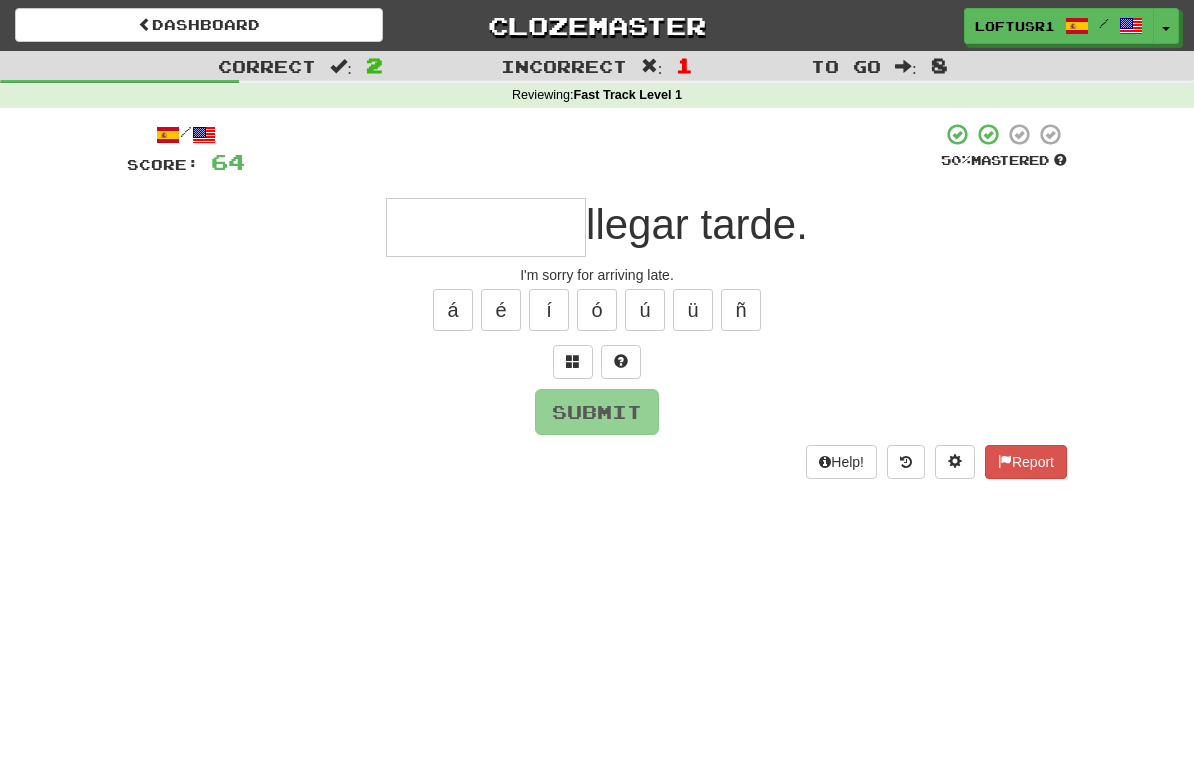 type on "*" 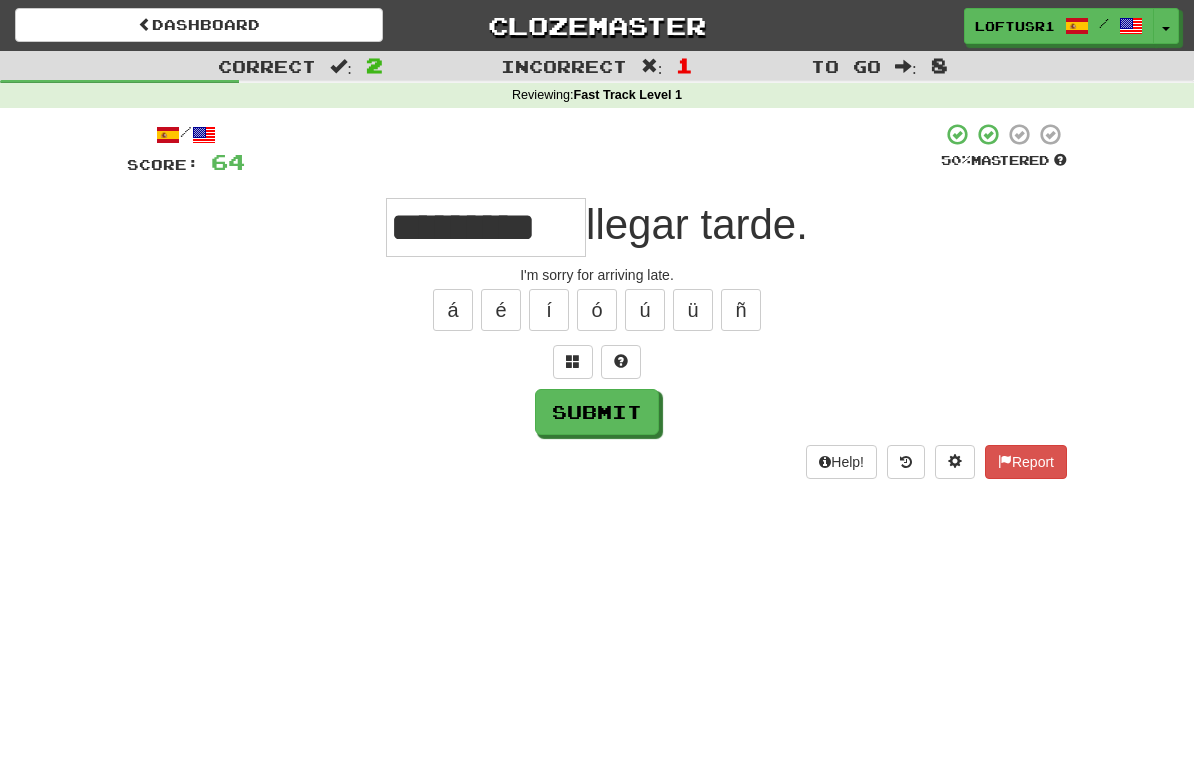 click on "Submit" at bounding box center [597, 412] 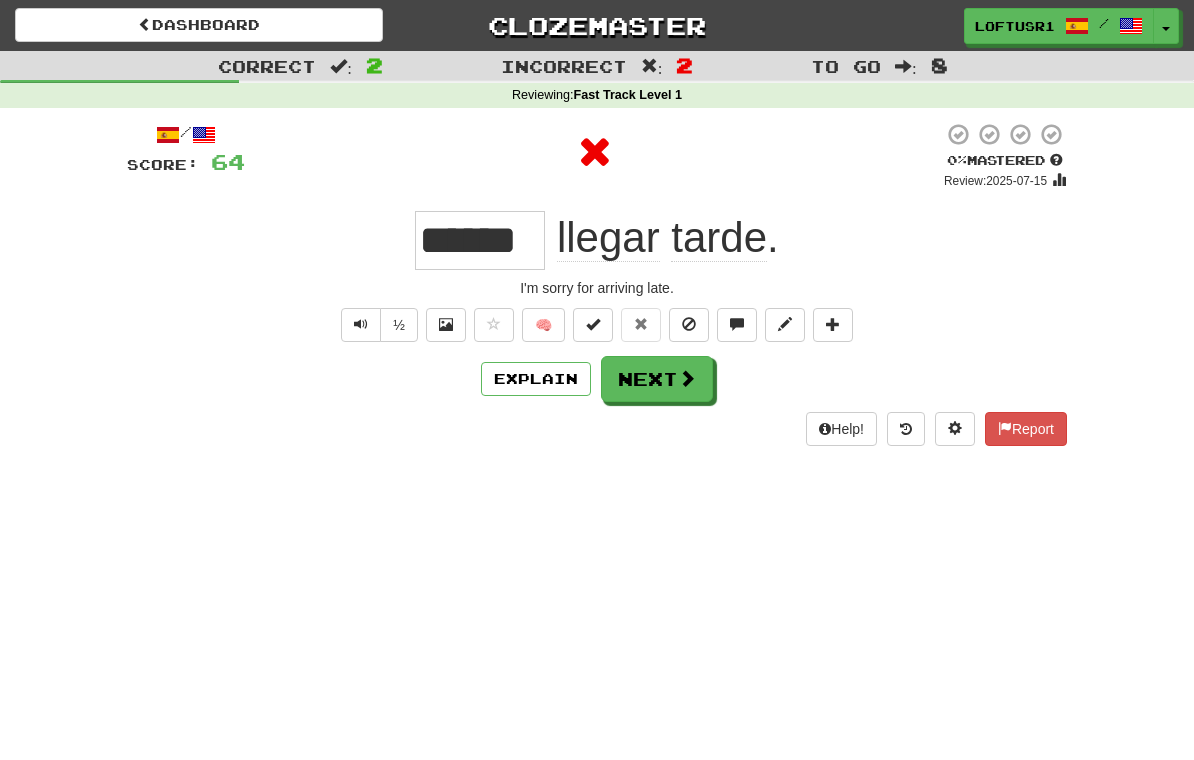 click at bounding box center [687, 378] 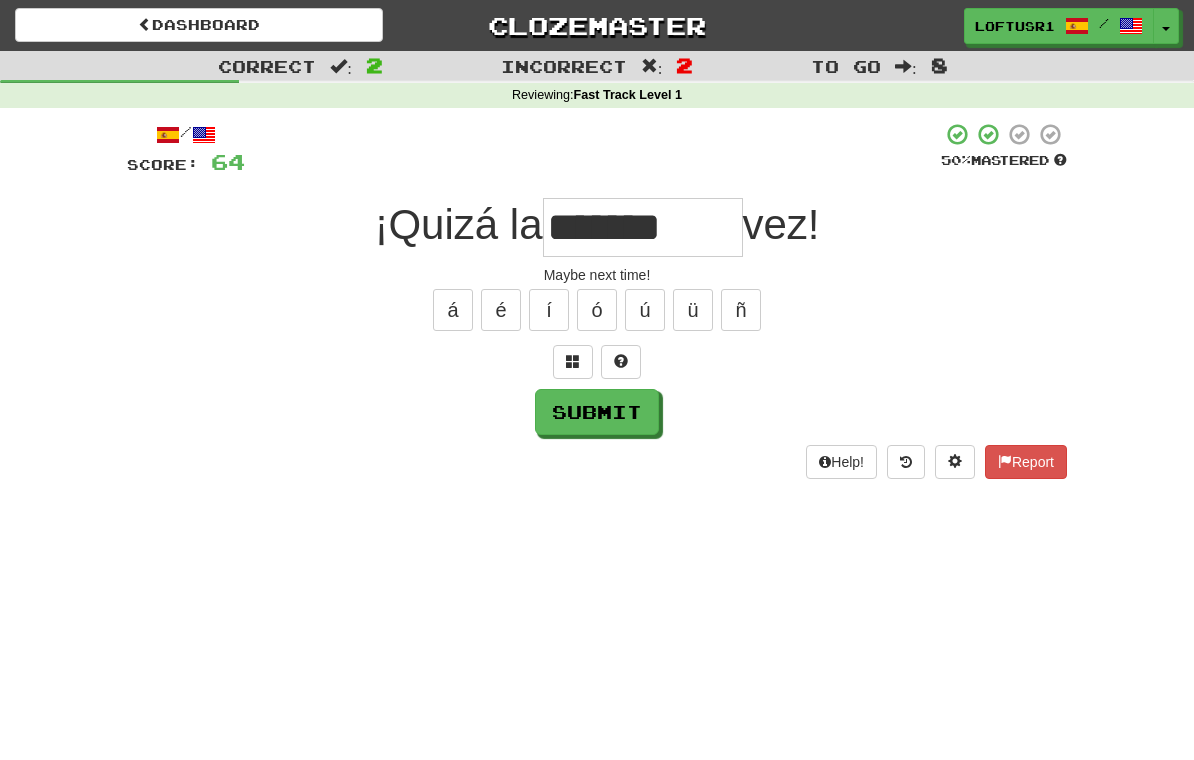 type on "*******" 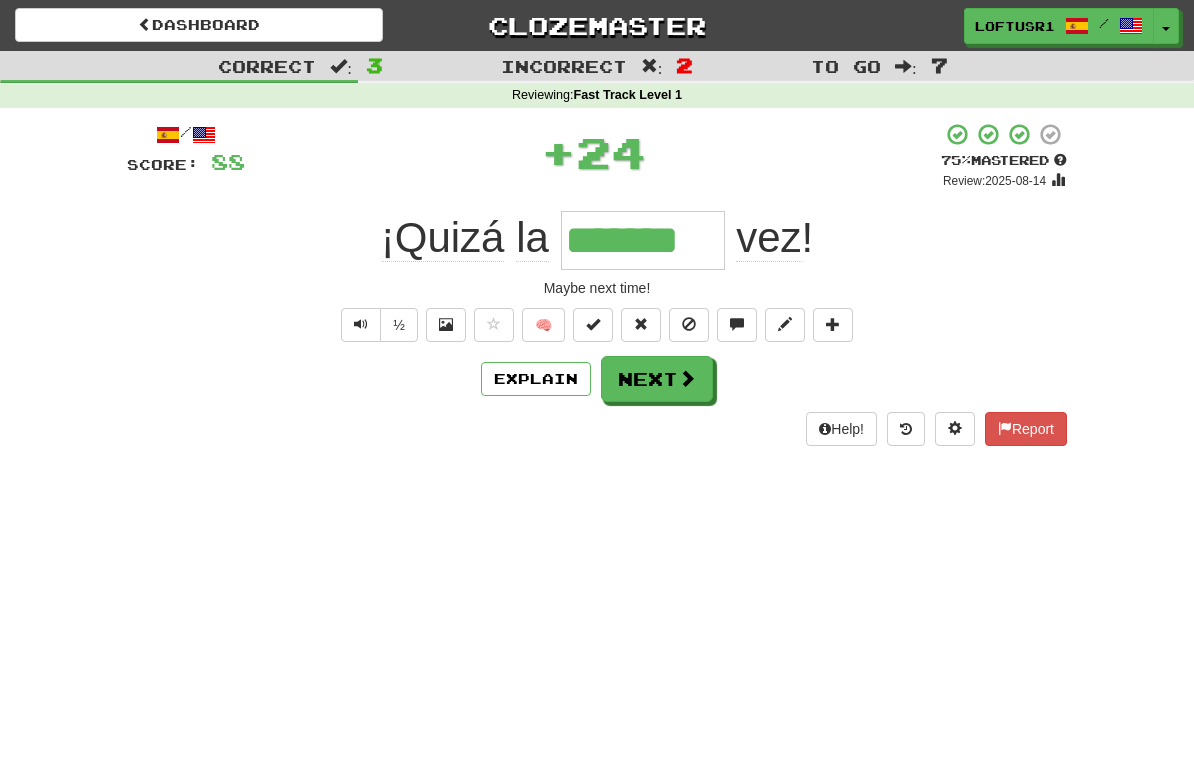 click on "Next" at bounding box center [657, 379] 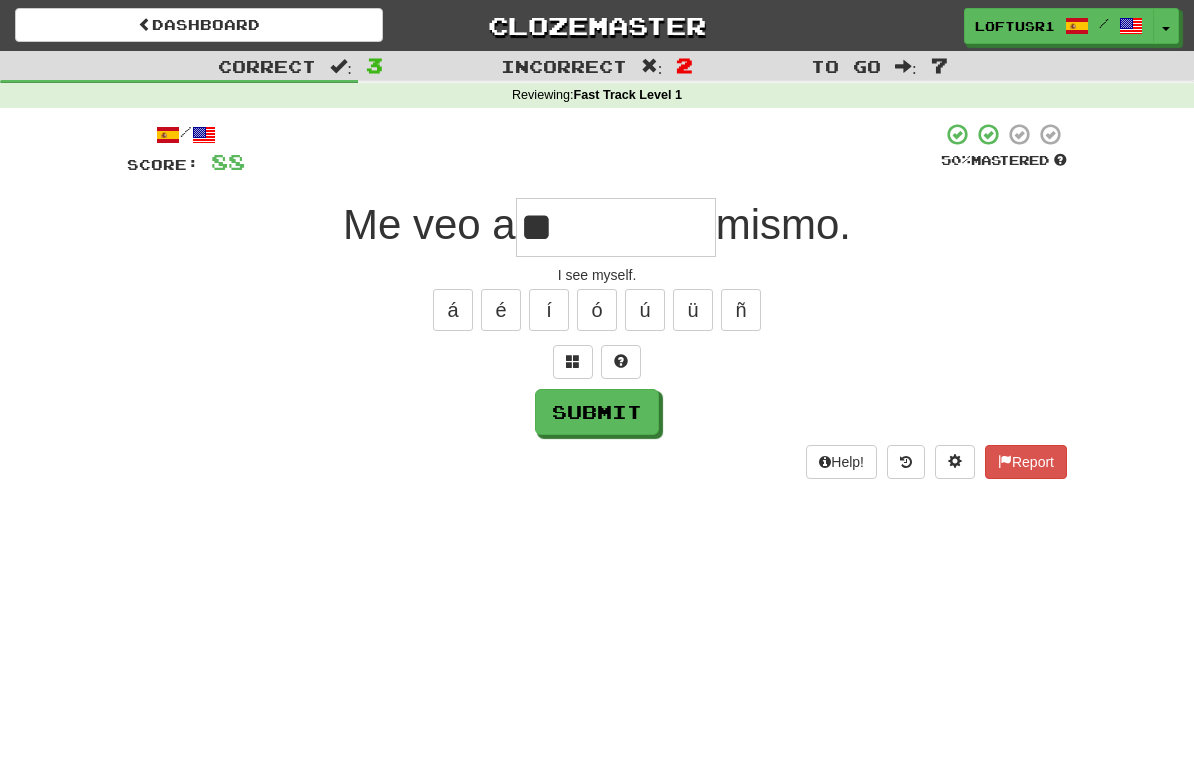 type on "**" 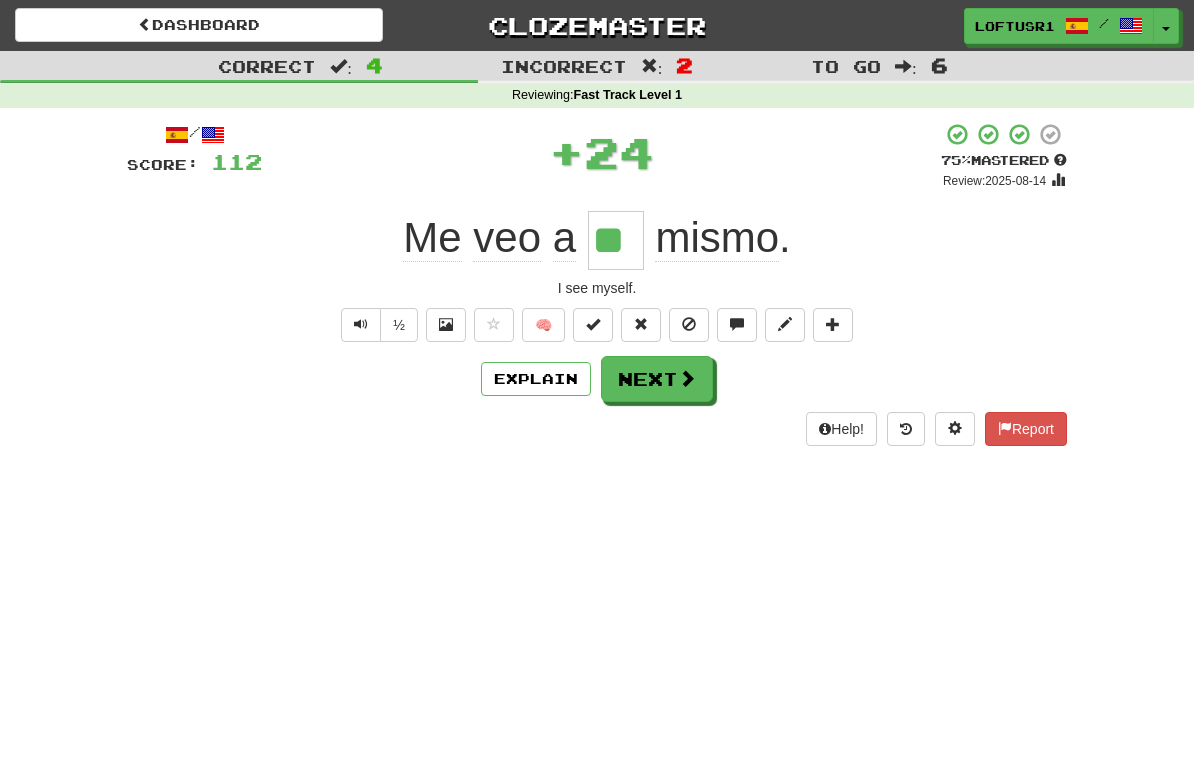 click on "Next" at bounding box center [657, 379] 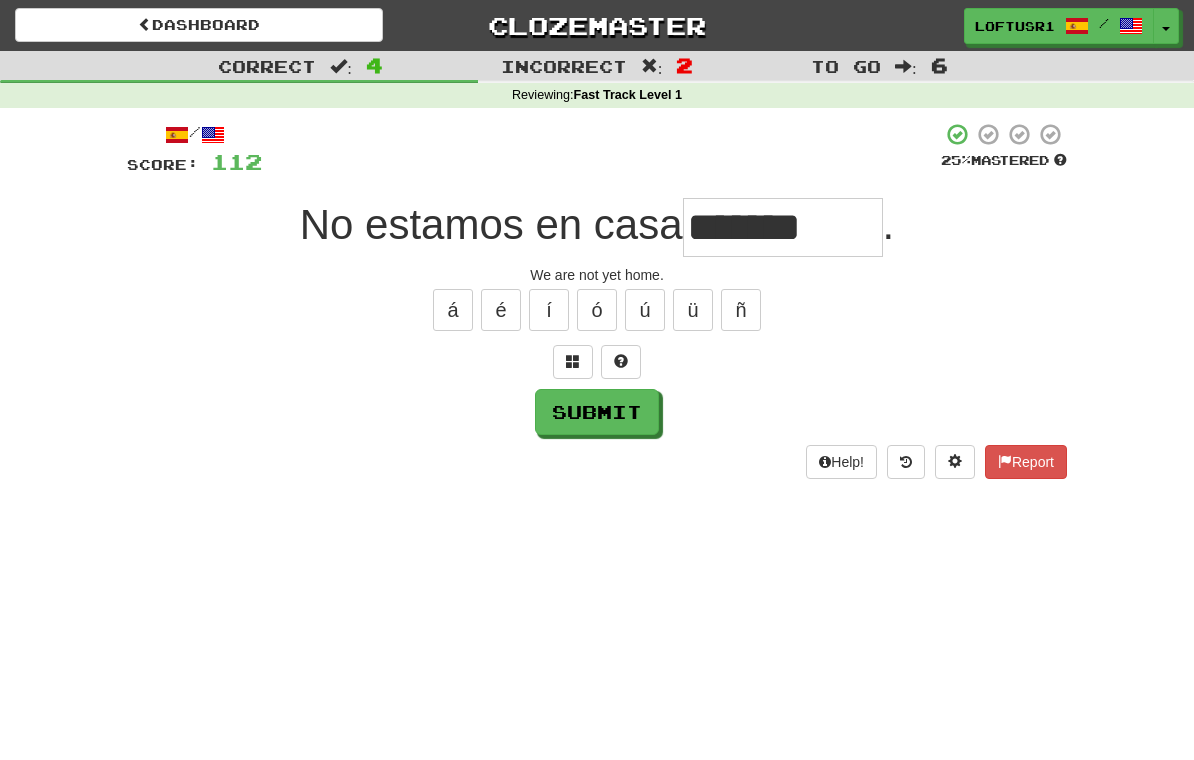 type on "*******" 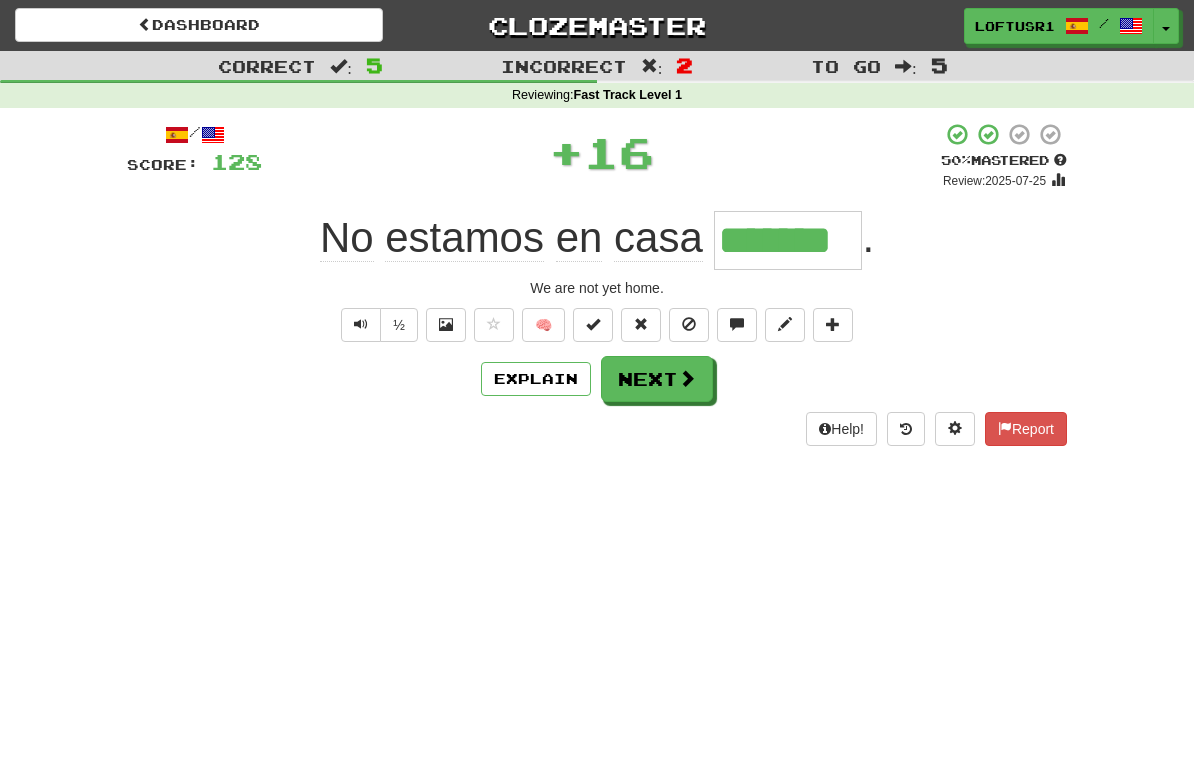 click on "Explain" at bounding box center [536, 379] 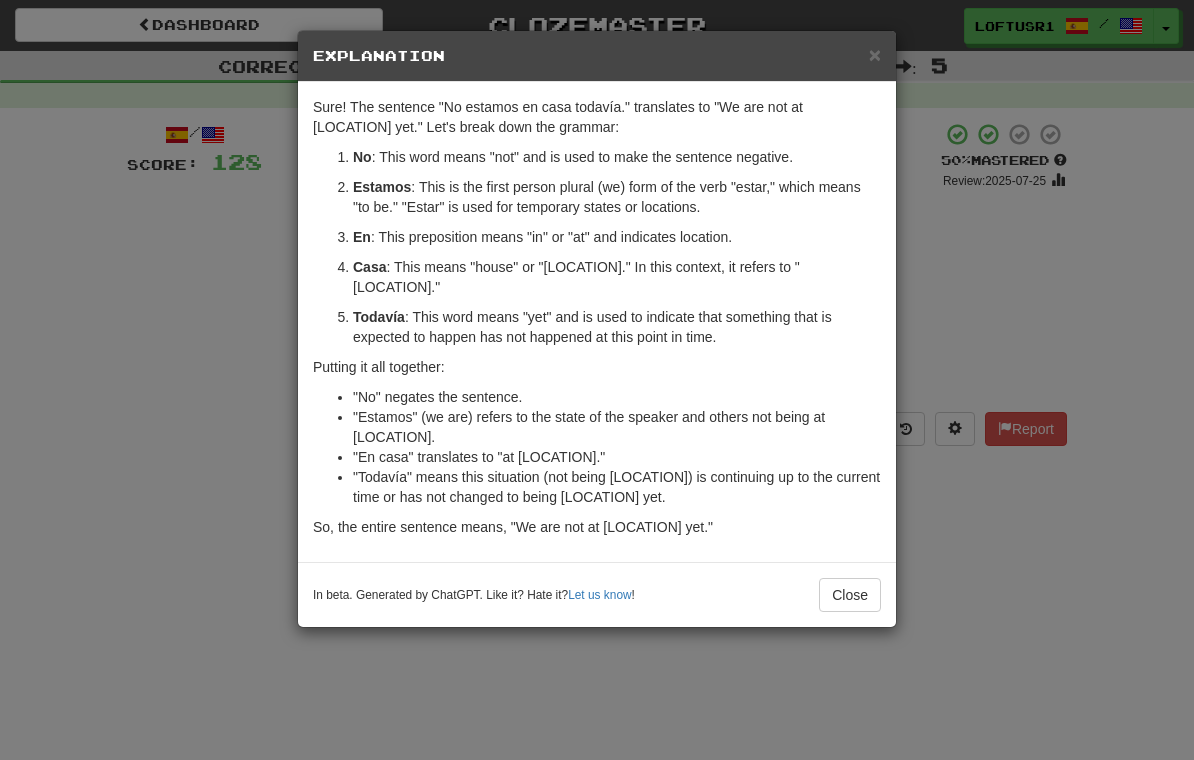 click on "Close" at bounding box center [850, 595] 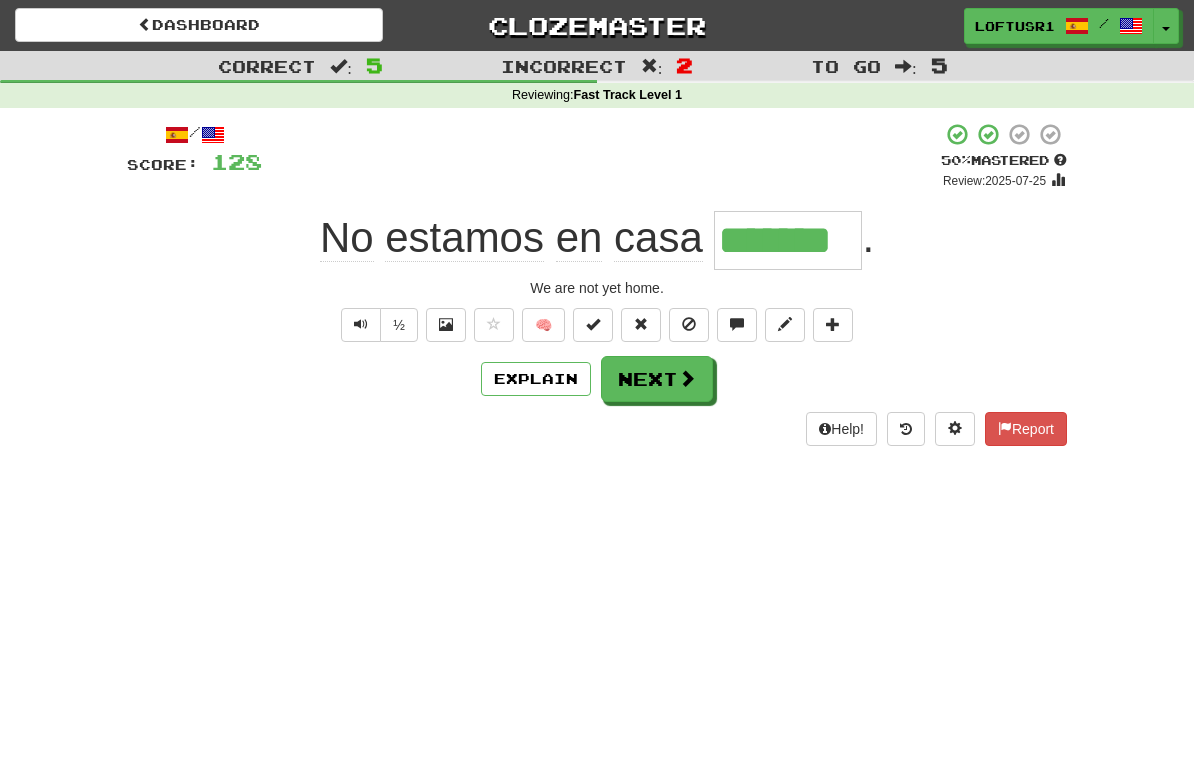 click on "Next" at bounding box center (657, 379) 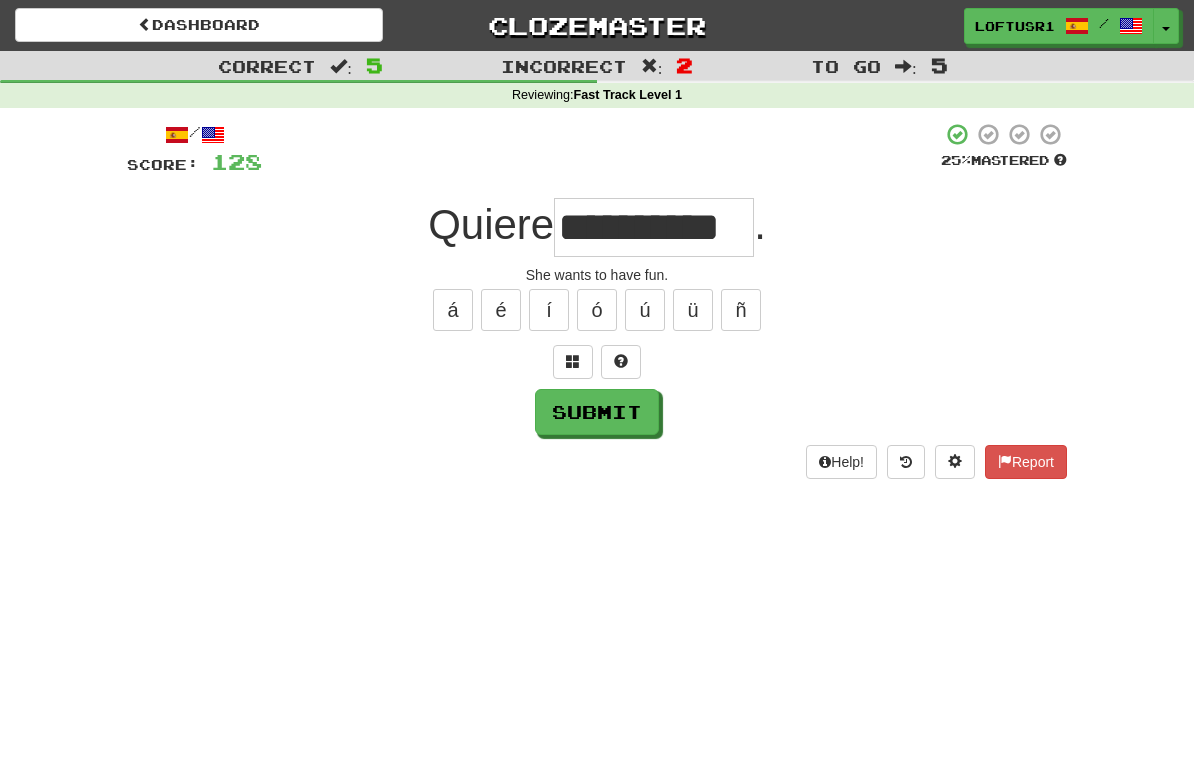 type on "**********" 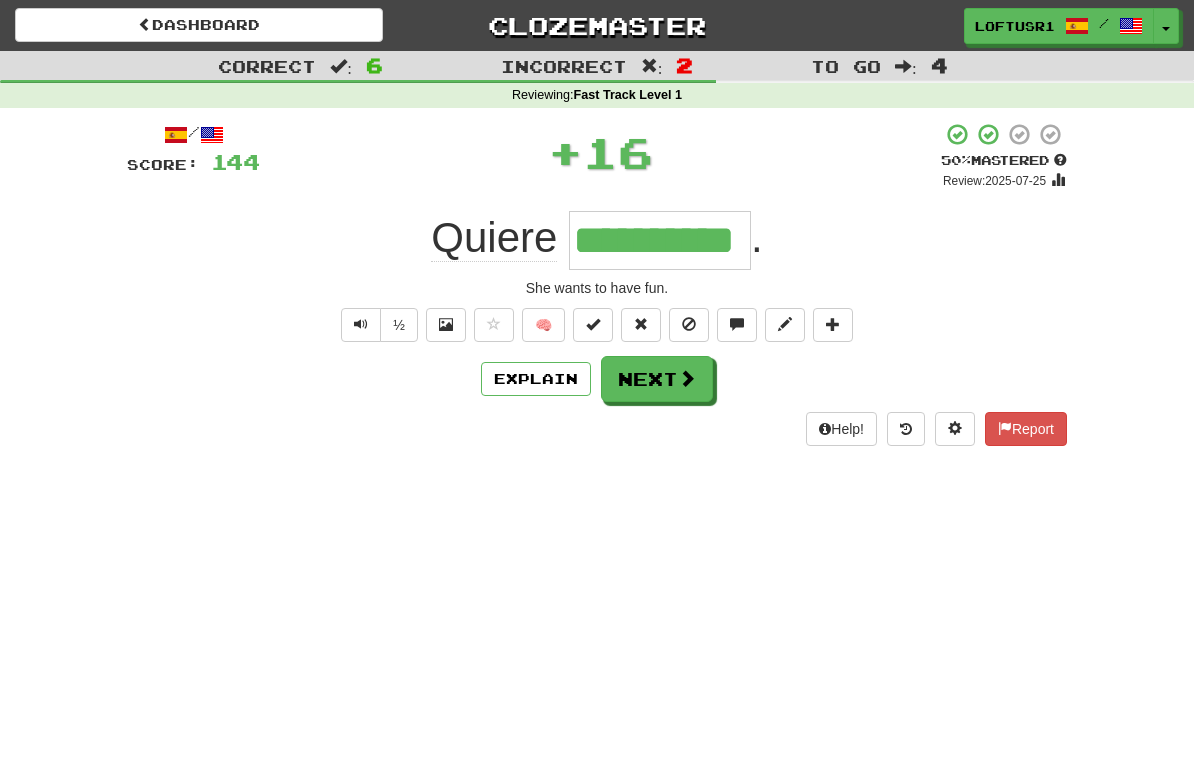 click on "Next" at bounding box center (657, 379) 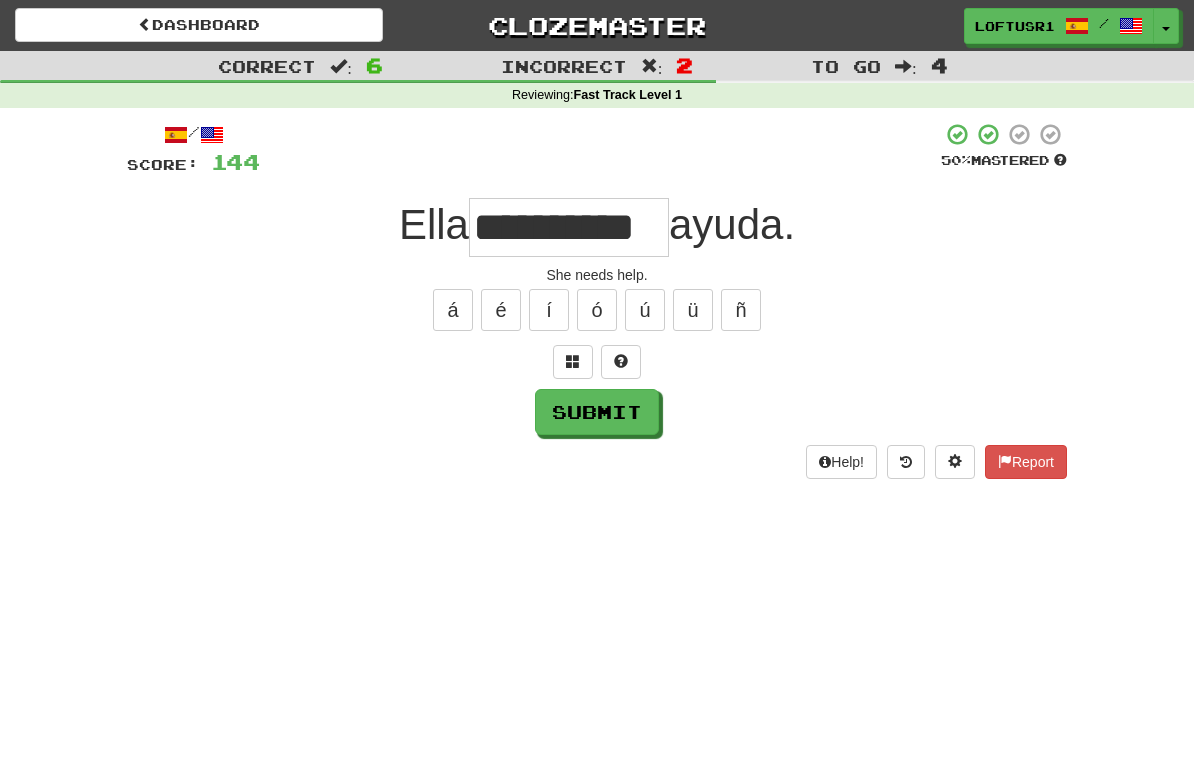 click on "Submit" at bounding box center (597, 412) 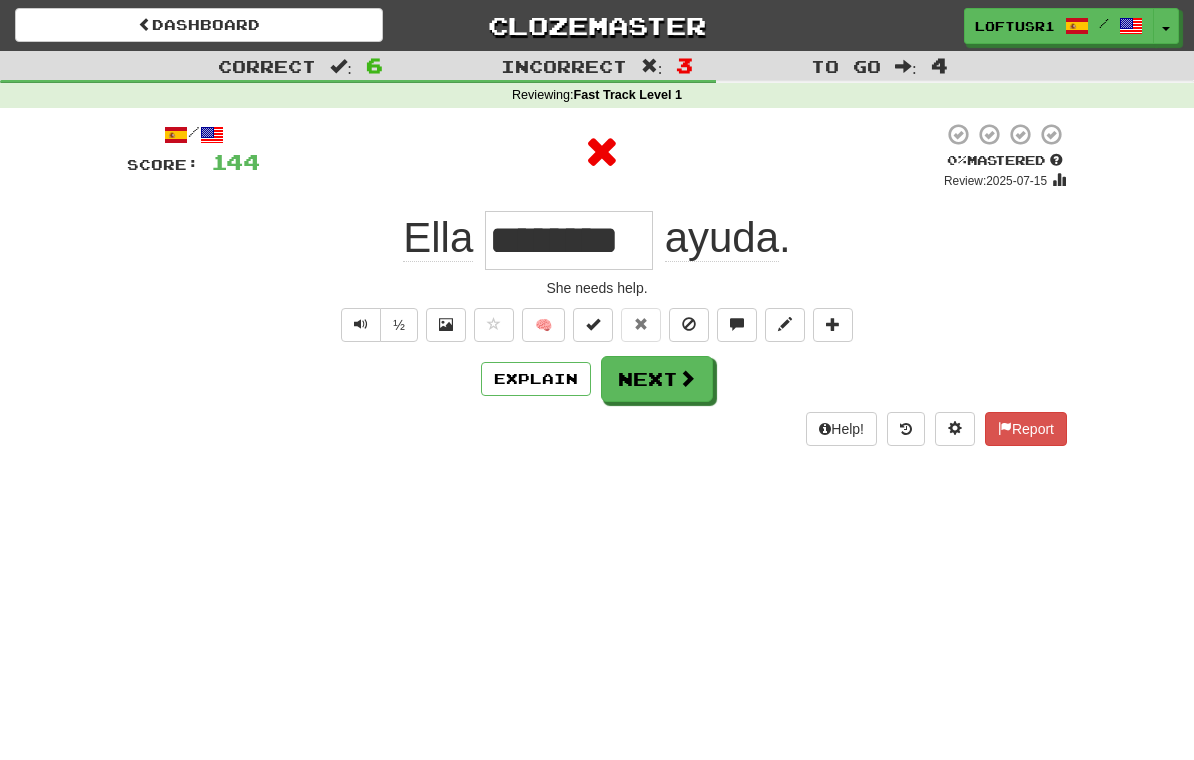 click on "Next" at bounding box center (657, 379) 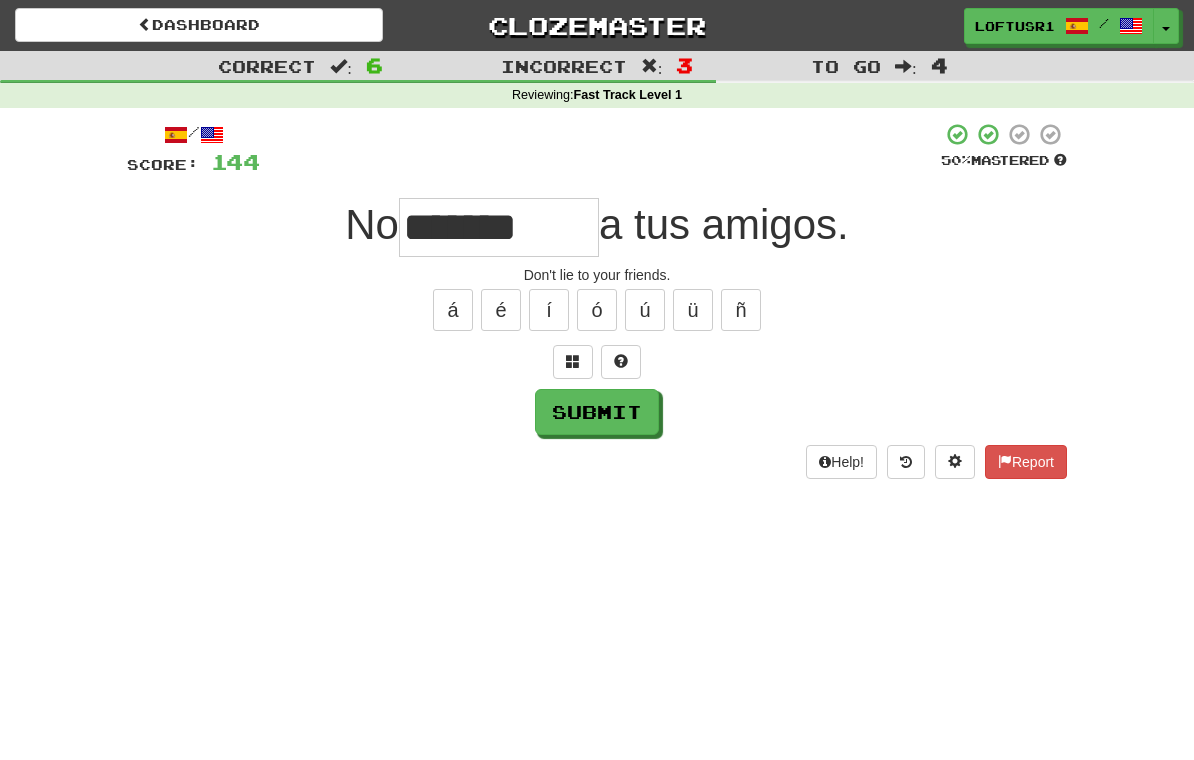 click on "Submit" at bounding box center [597, 412] 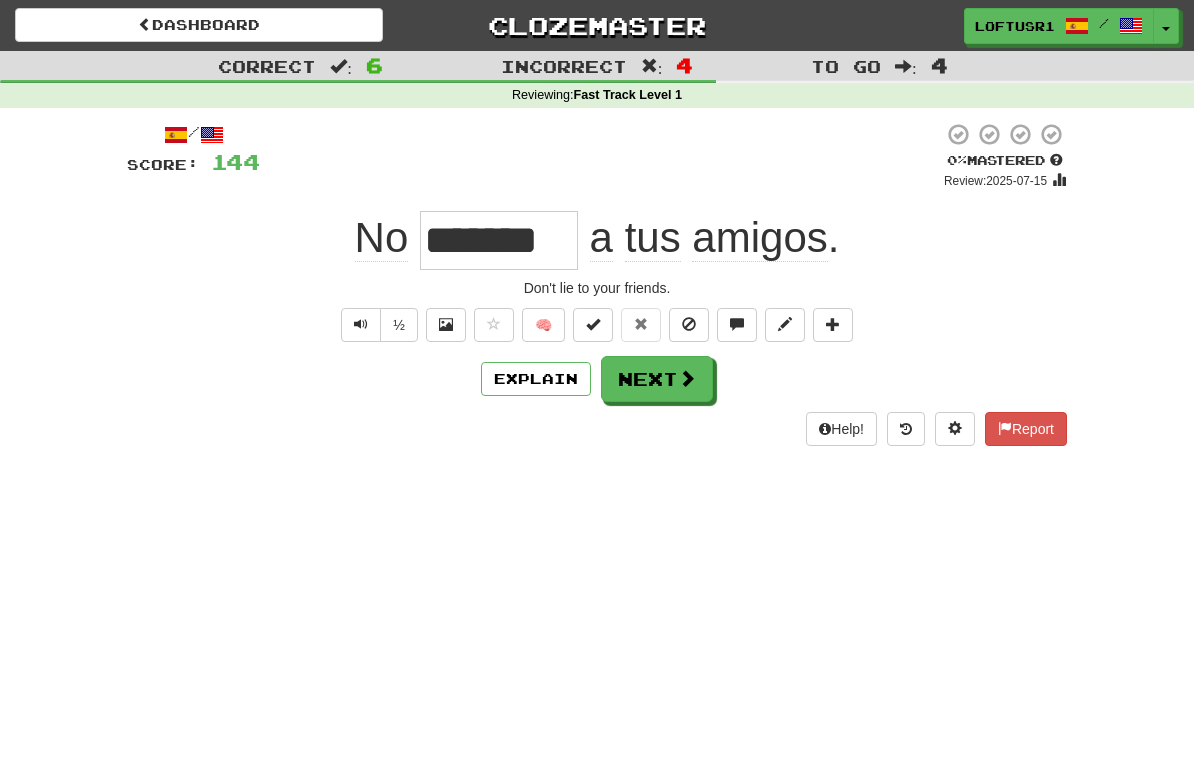 click on "Next" at bounding box center (657, 379) 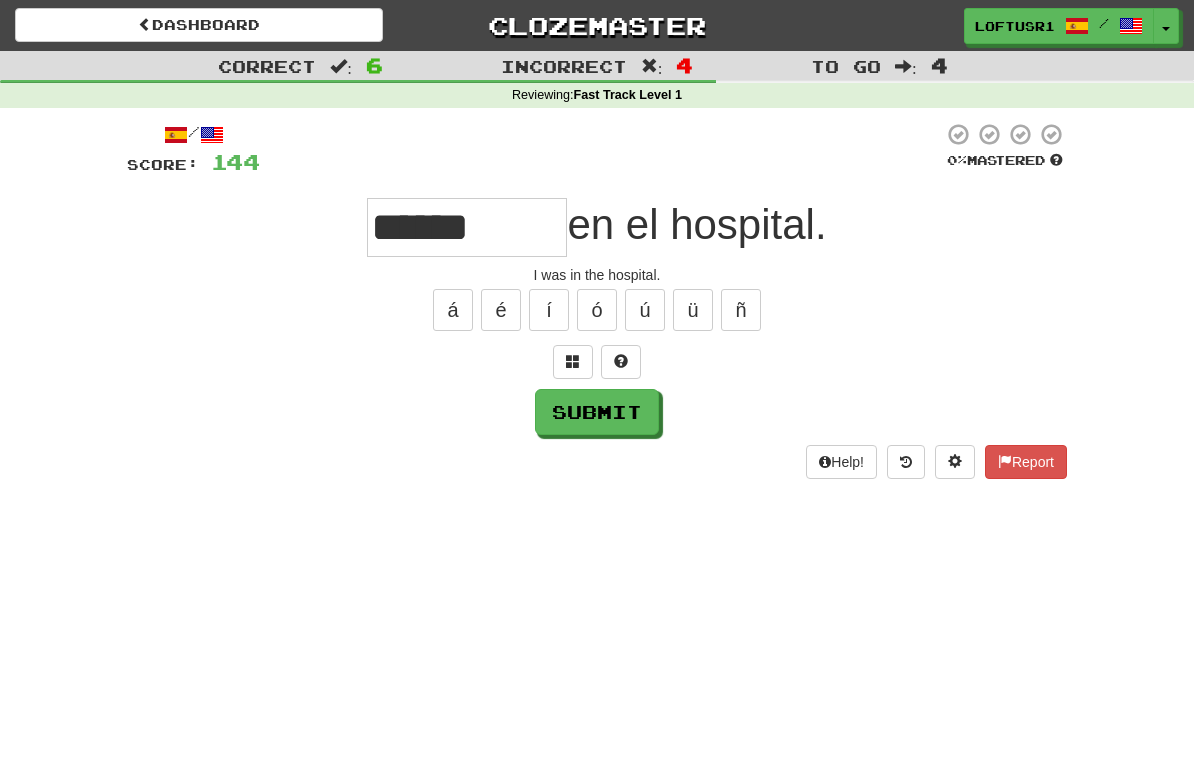 click on "Submit" at bounding box center (597, 412) 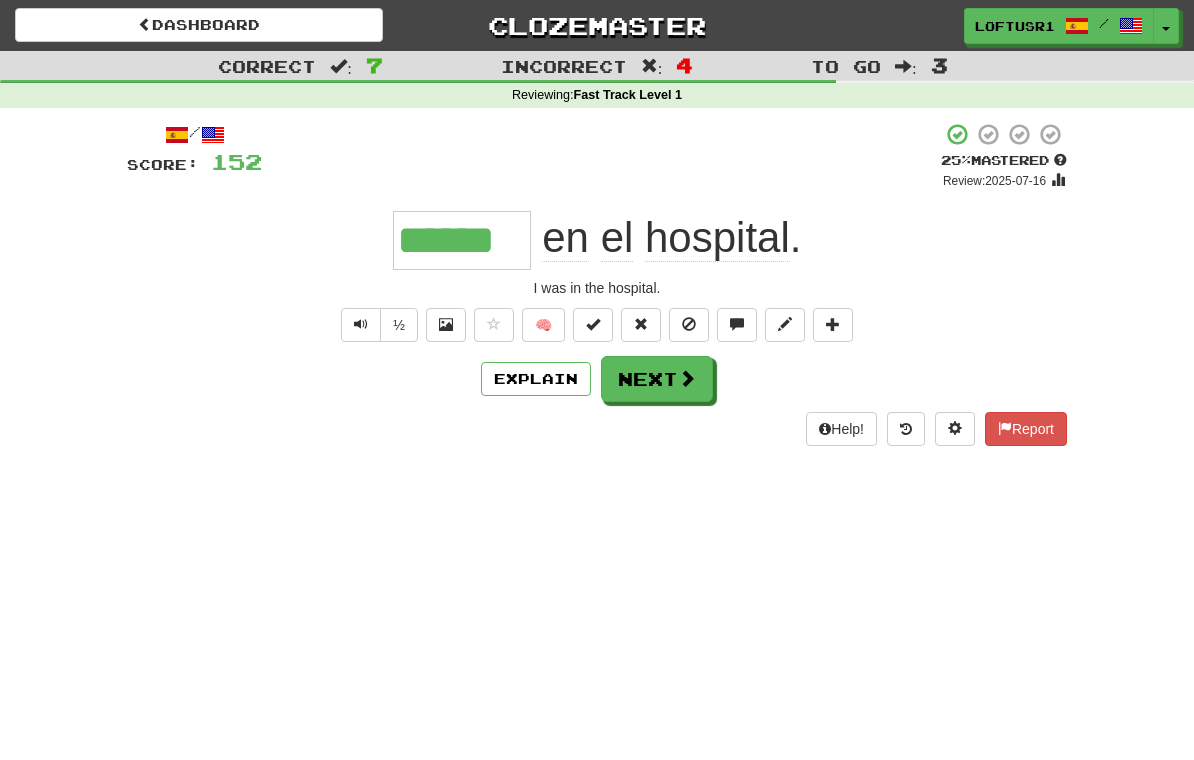 click at bounding box center [687, 378] 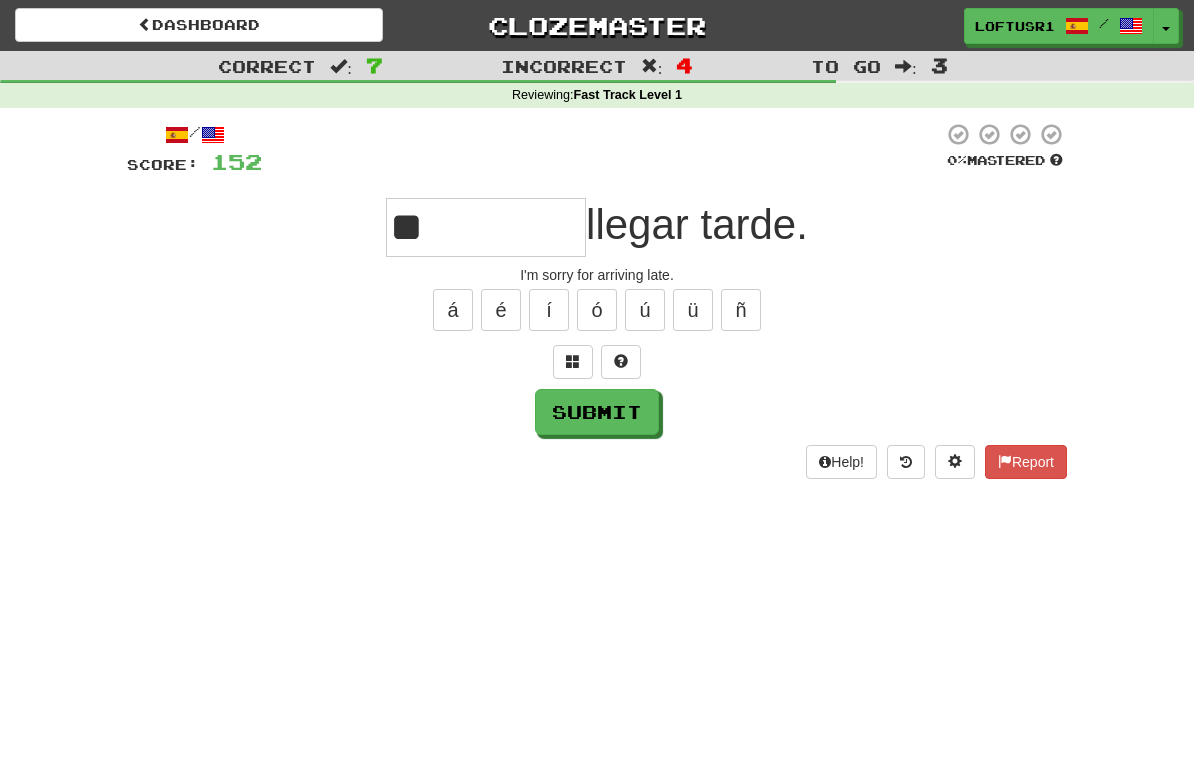 type on "*" 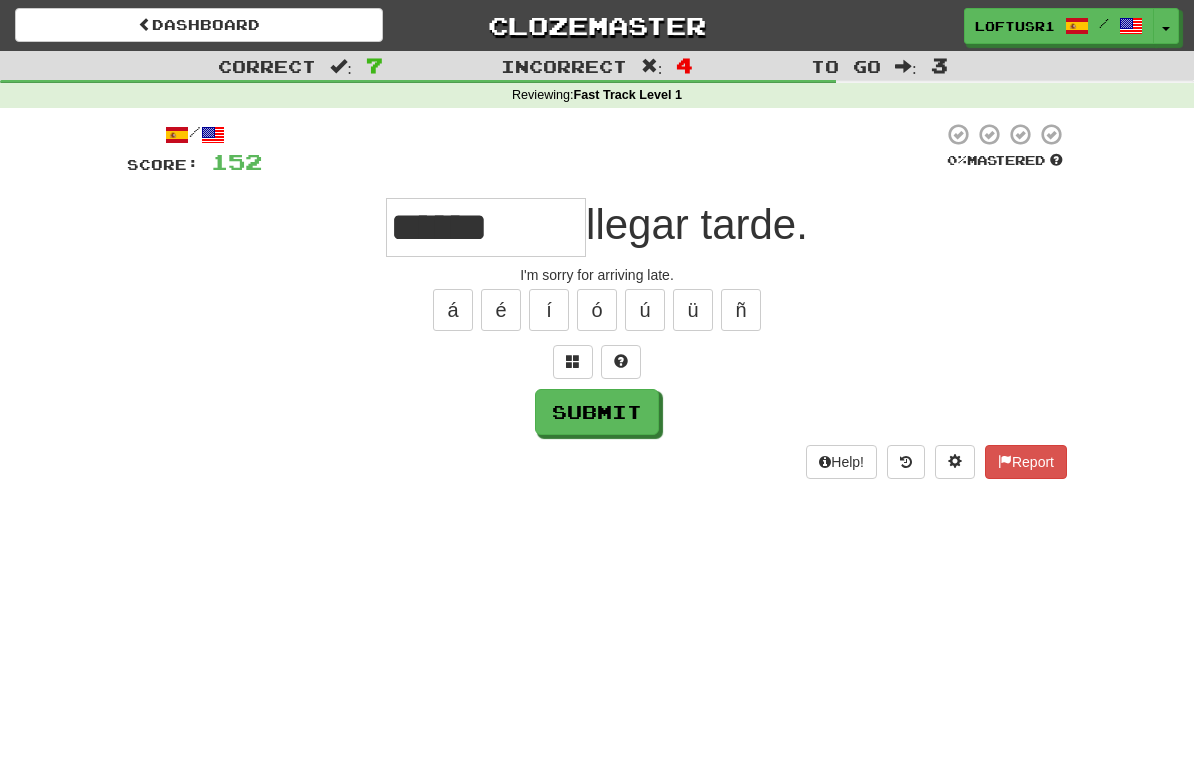 click on "Submit" at bounding box center (597, 412) 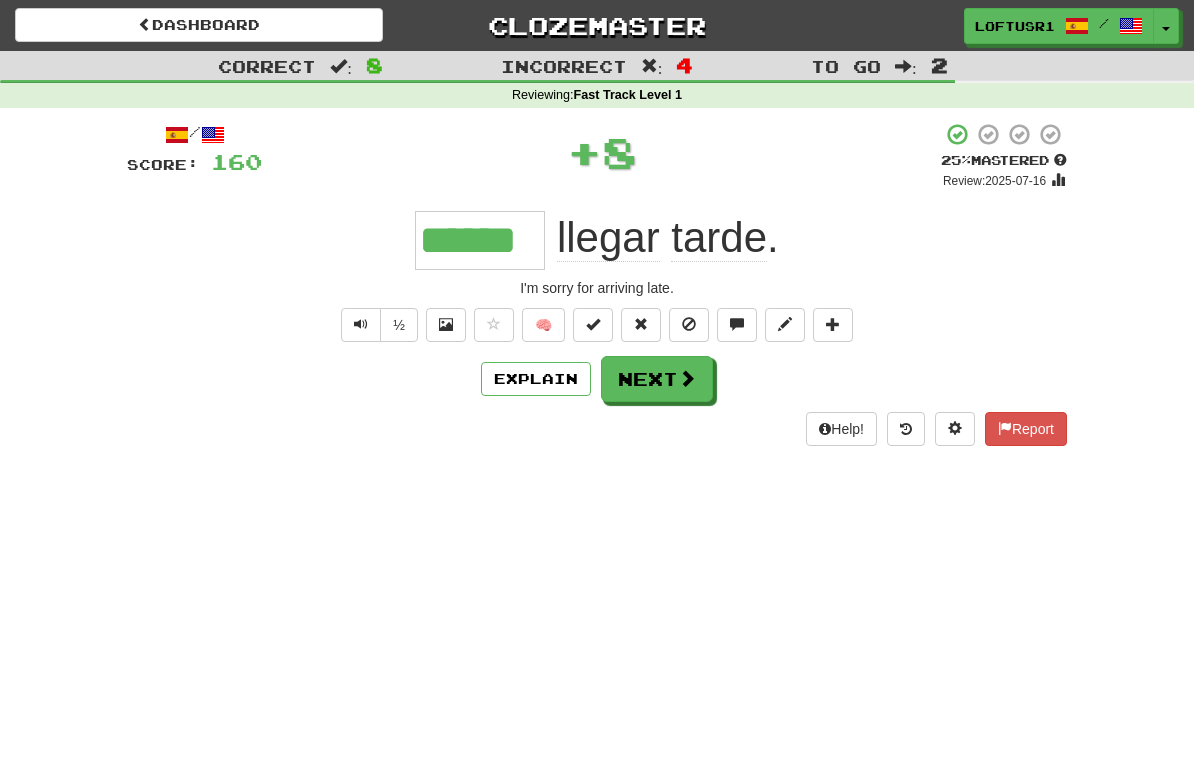 click on "Next" at bounding box center [657, 379] 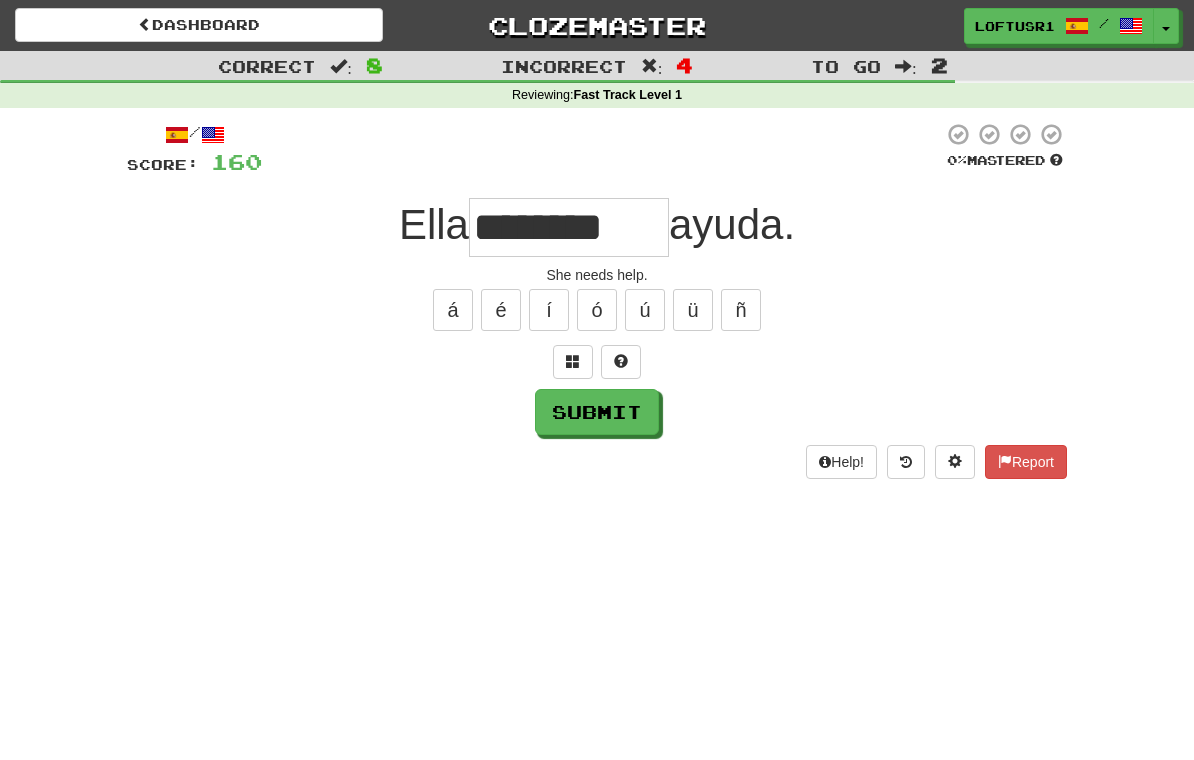 type on "********" 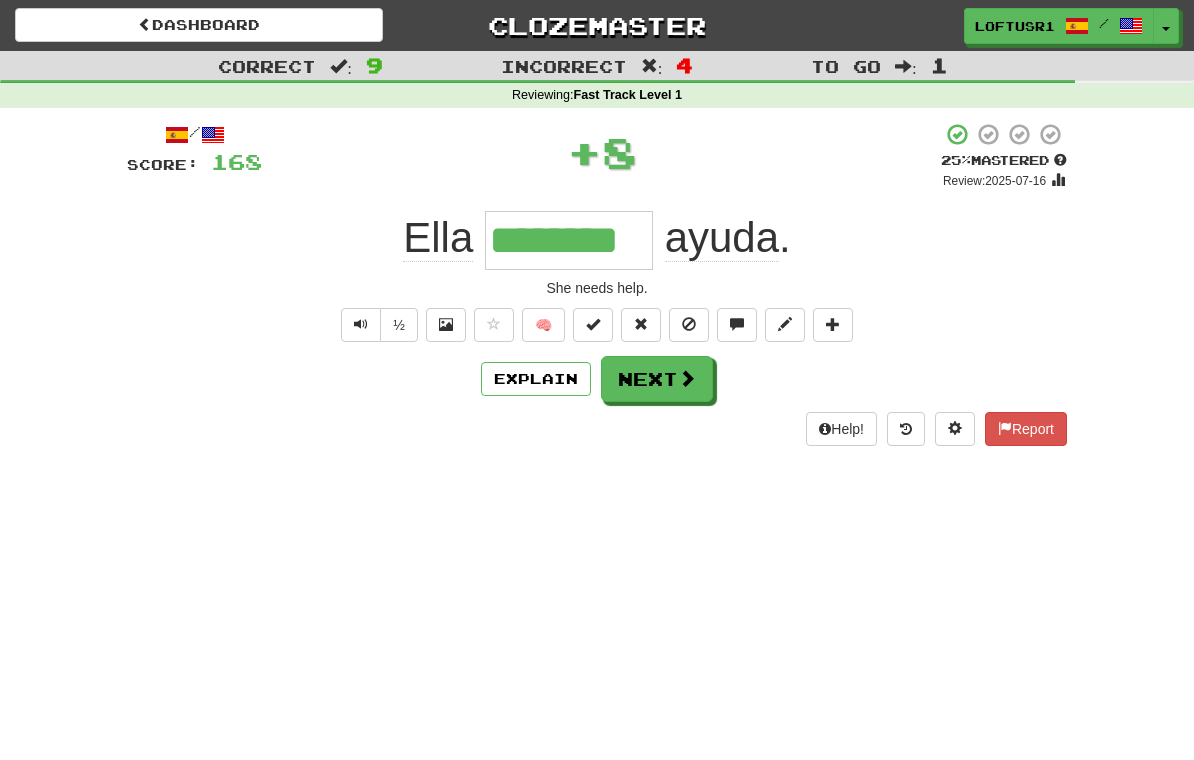 click on "Next" at bounding box center (657, 379) 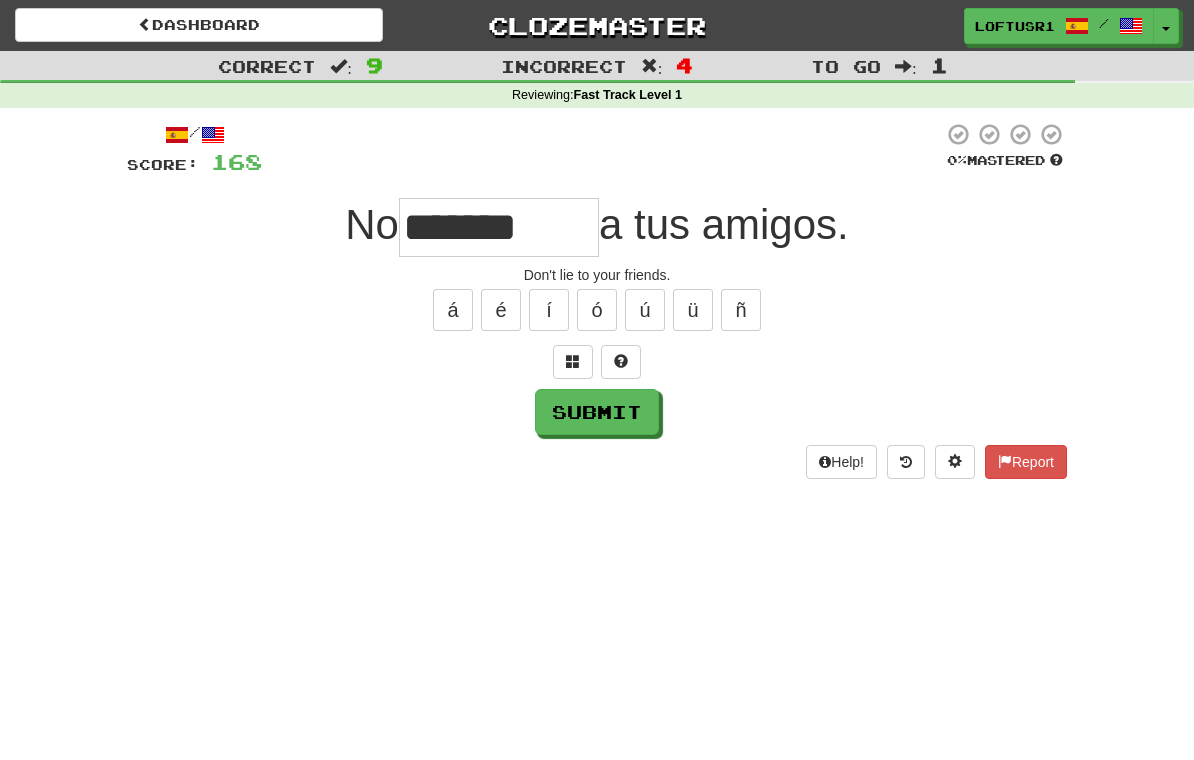 type on "*******" 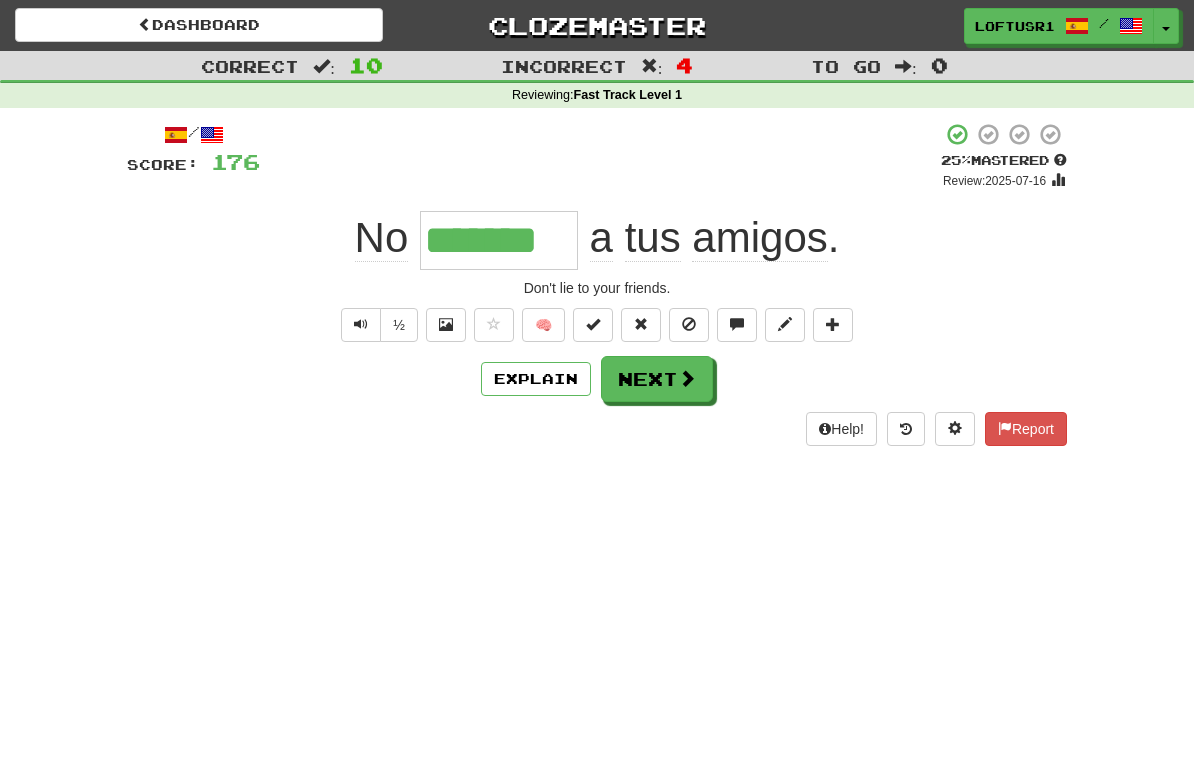 click on "Next" at bounding box center [657, 379] 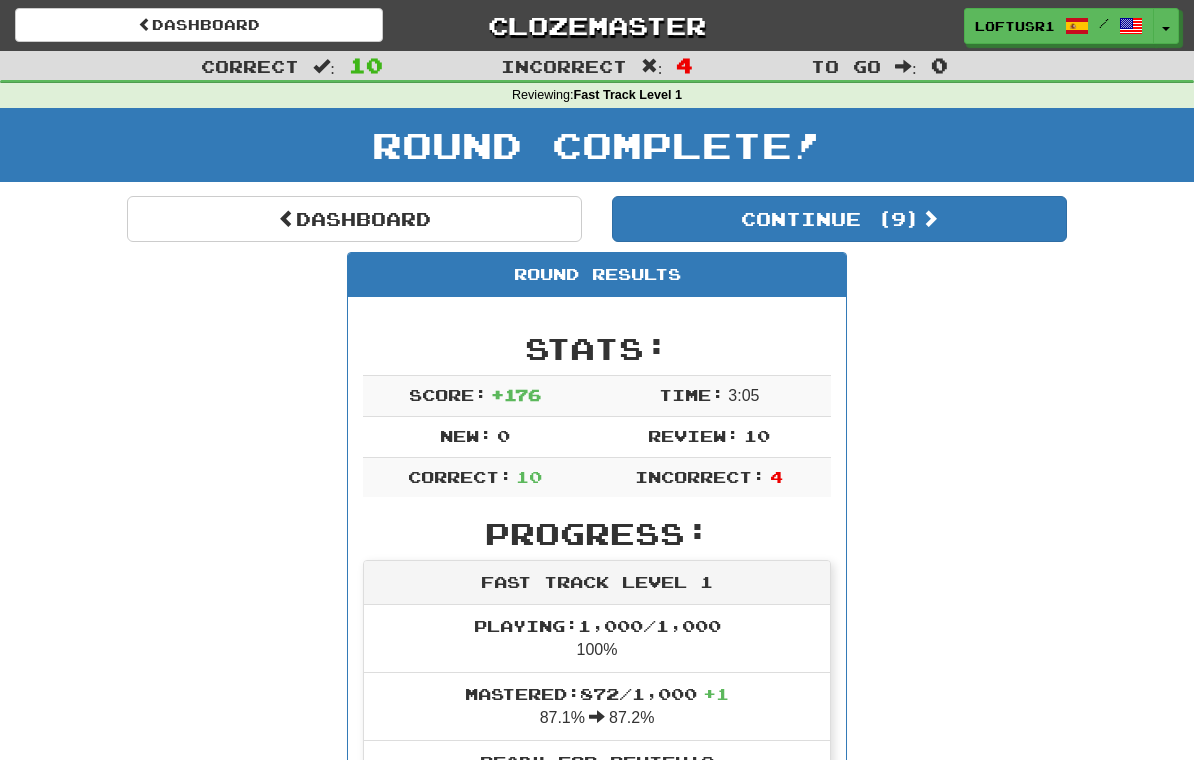 click on "Dashboard" at bounding box center [354, 219] 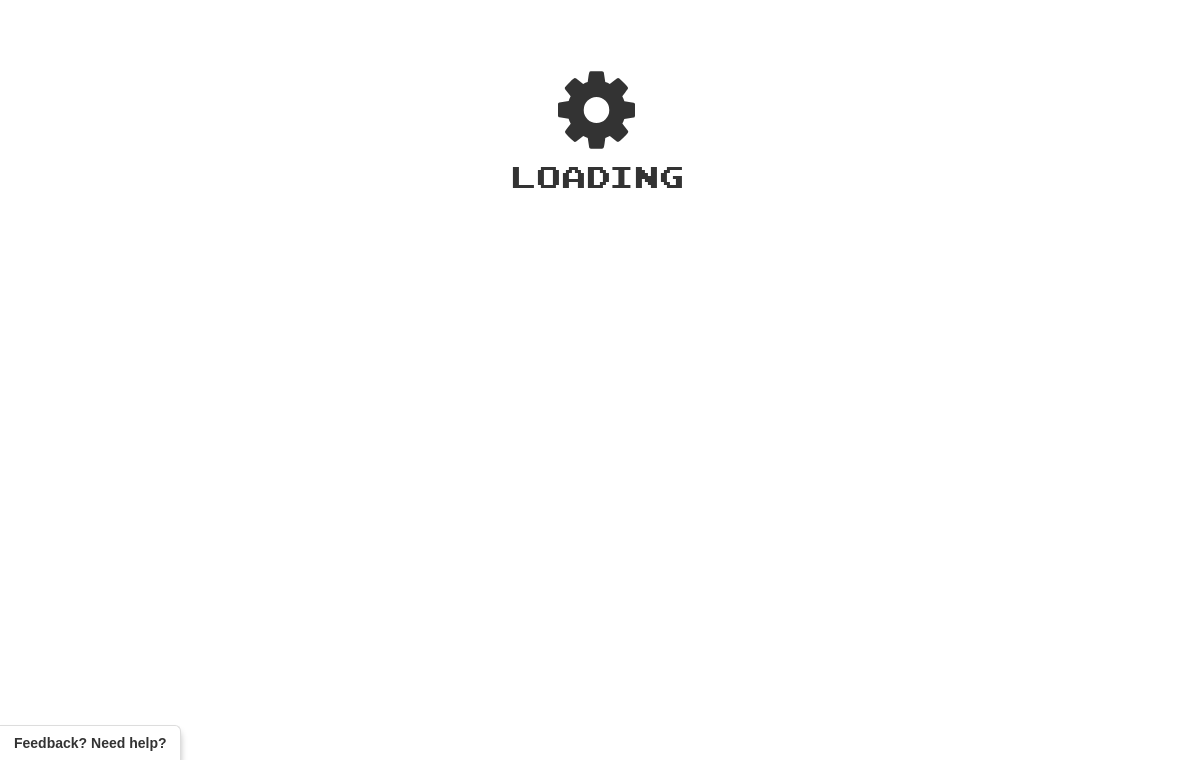 scroll, scrollTop: 0, scrollLeft: 0, axis: both 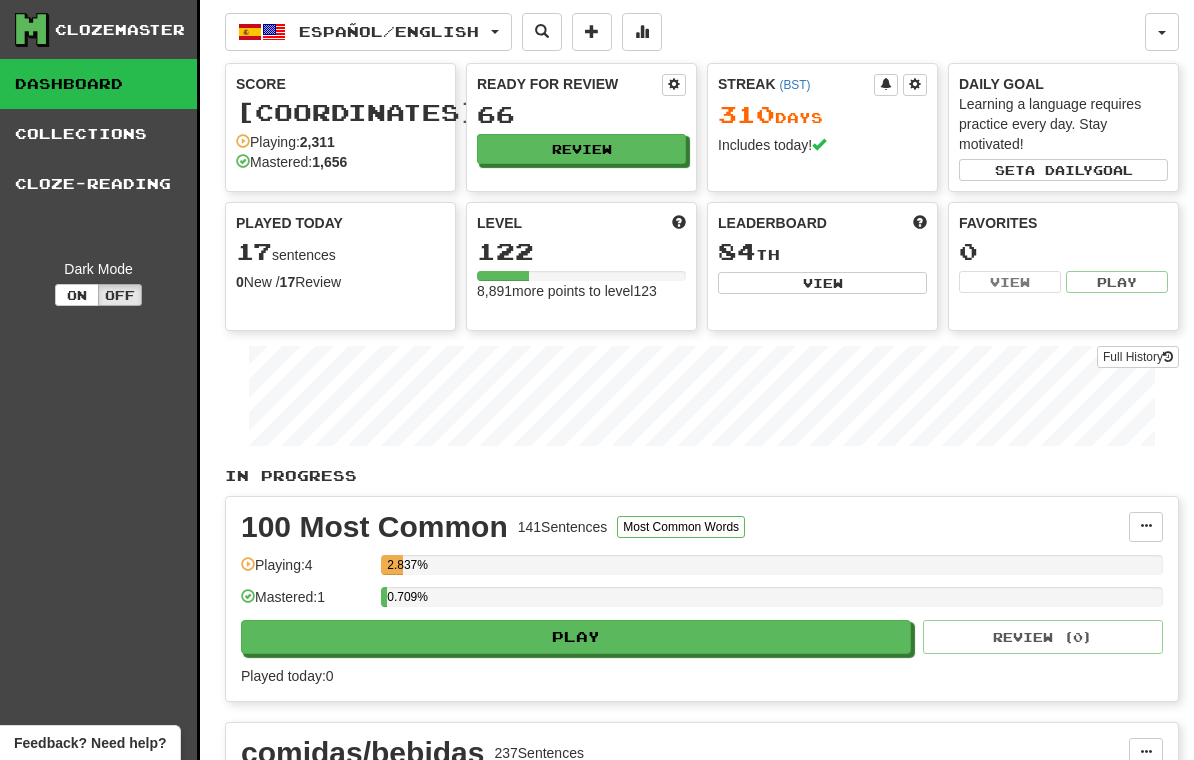 click on "Full History" at bounding box center (702, 398) 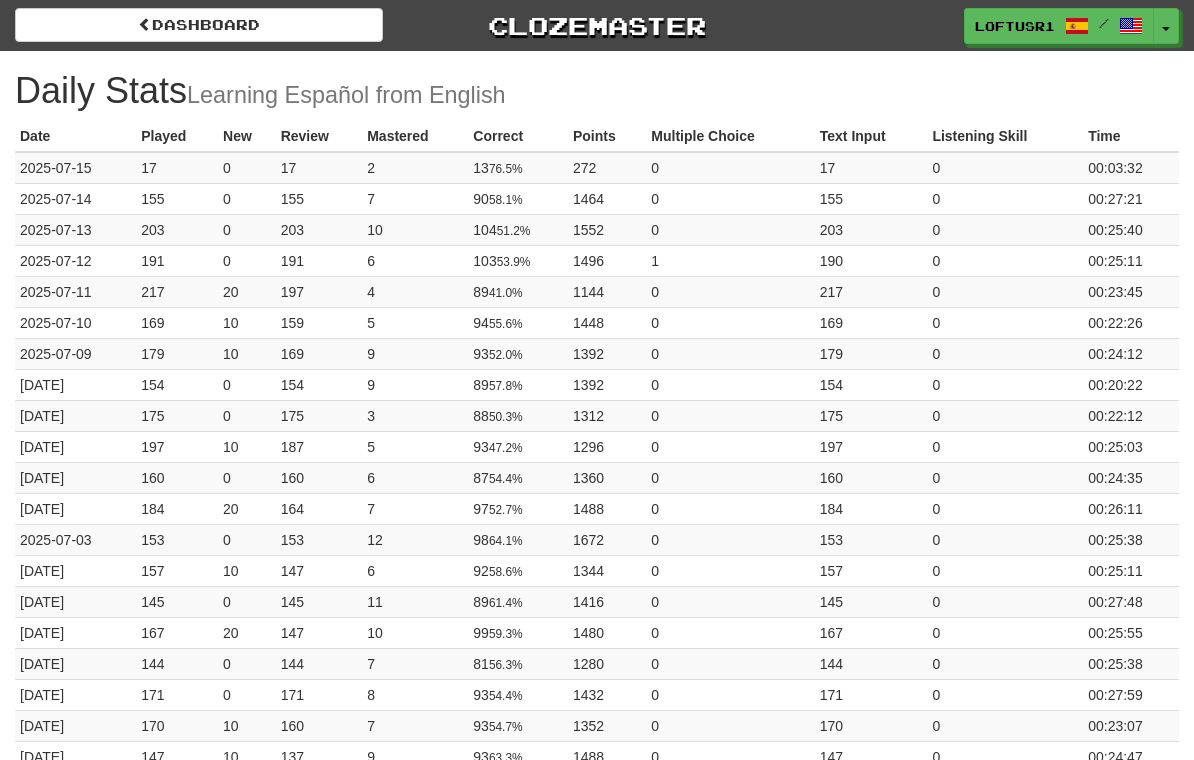 scroll, scrollTop: 0, scrollLeft: 0, axis: both 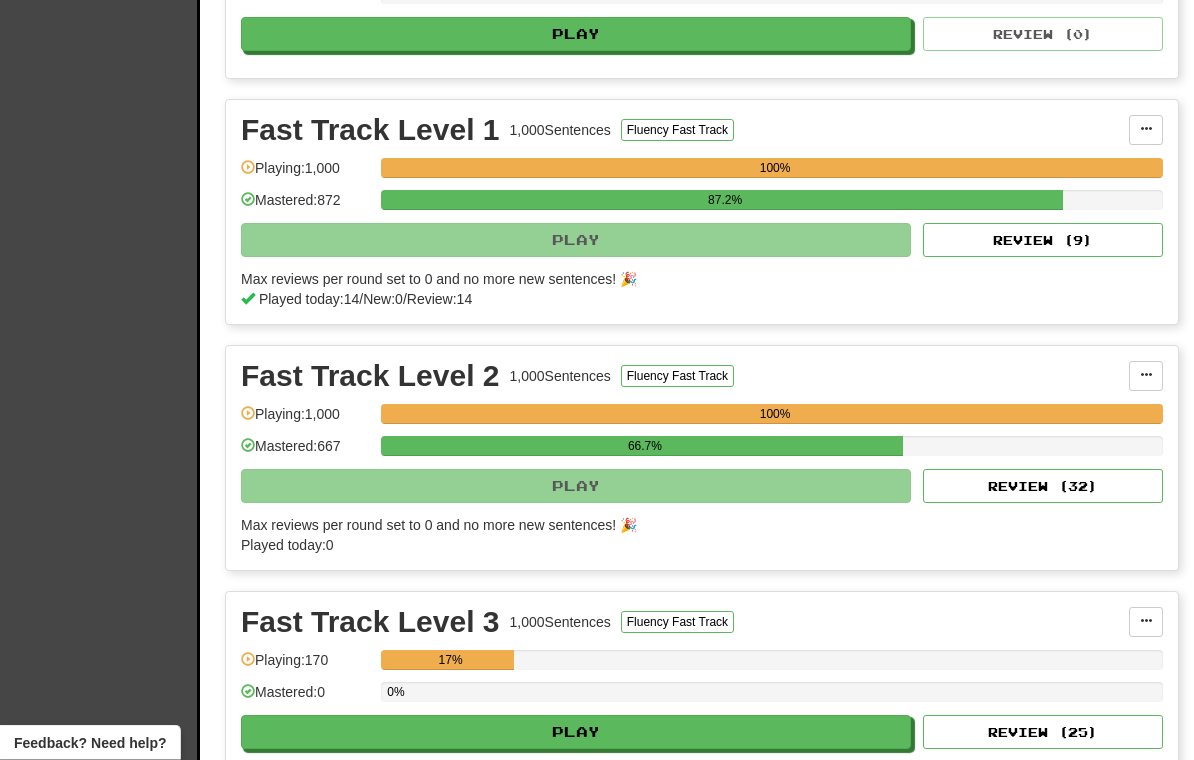 click on "Review ( 9 )" at bounding box center (1043, 241) 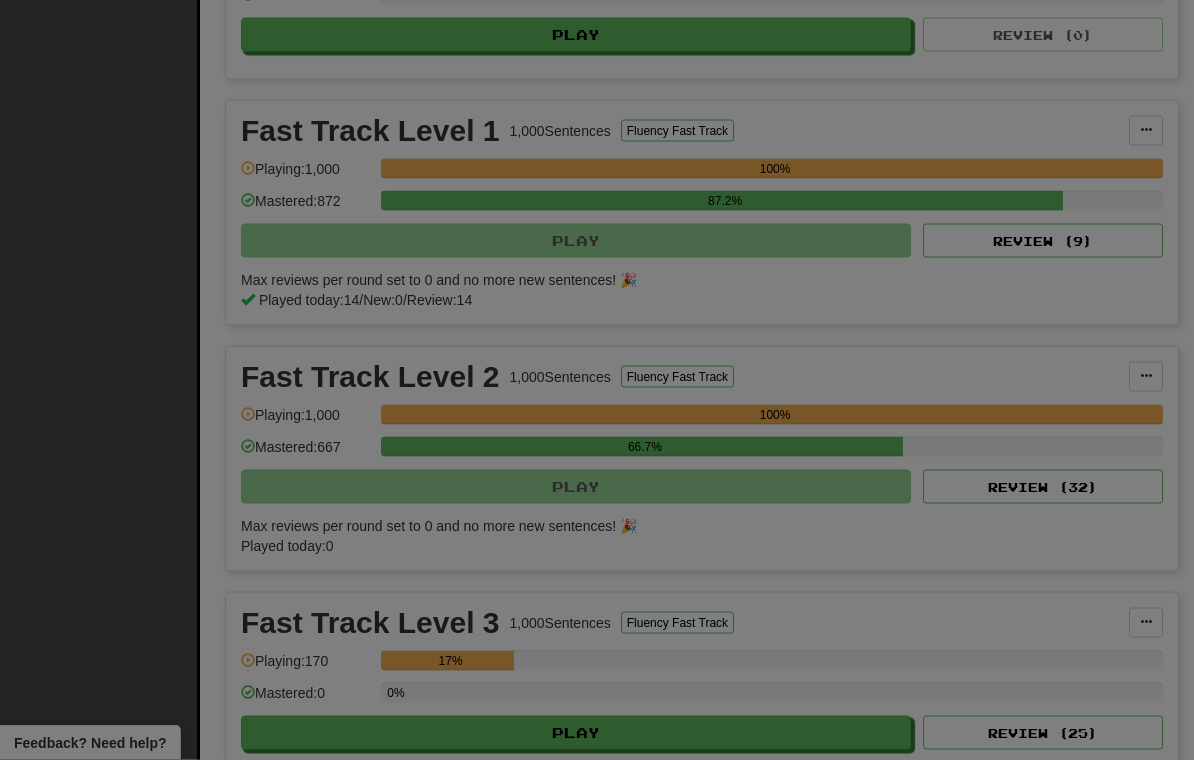 scroll, scrollTop: 829, scrollLeft: 0, axis: vertical 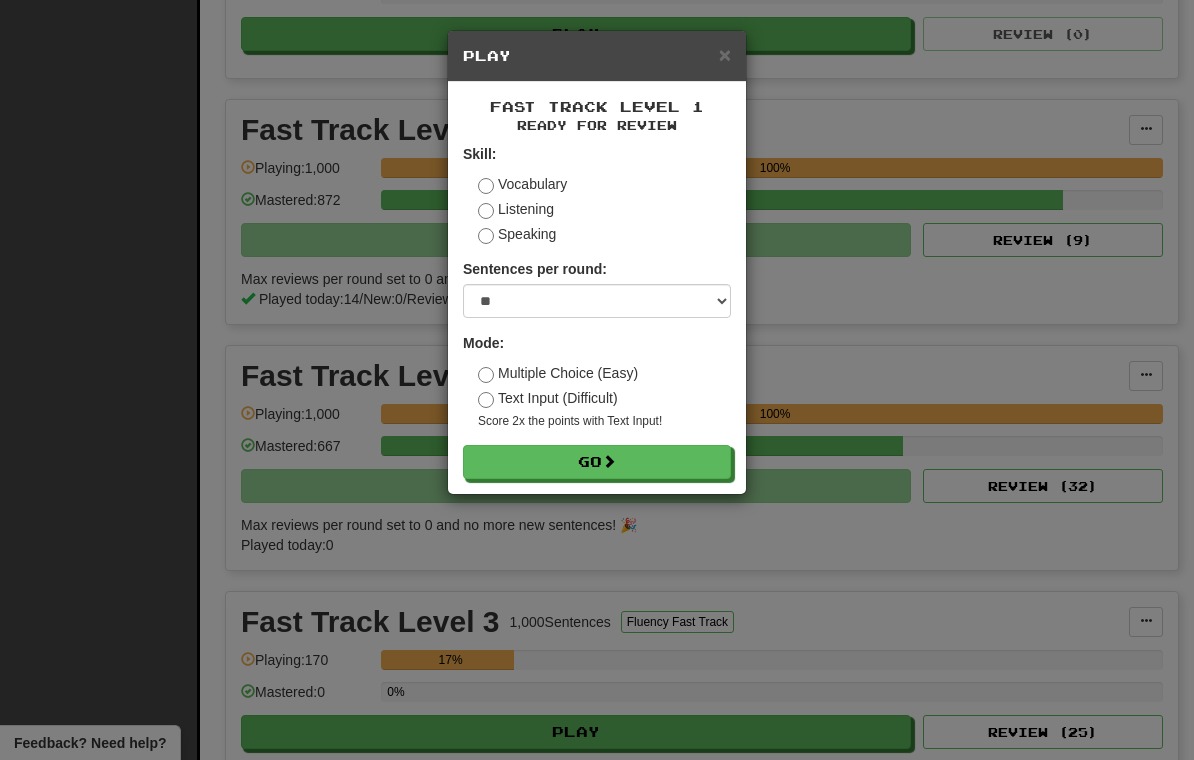 click on "Go" at bounding box center [597, 462] 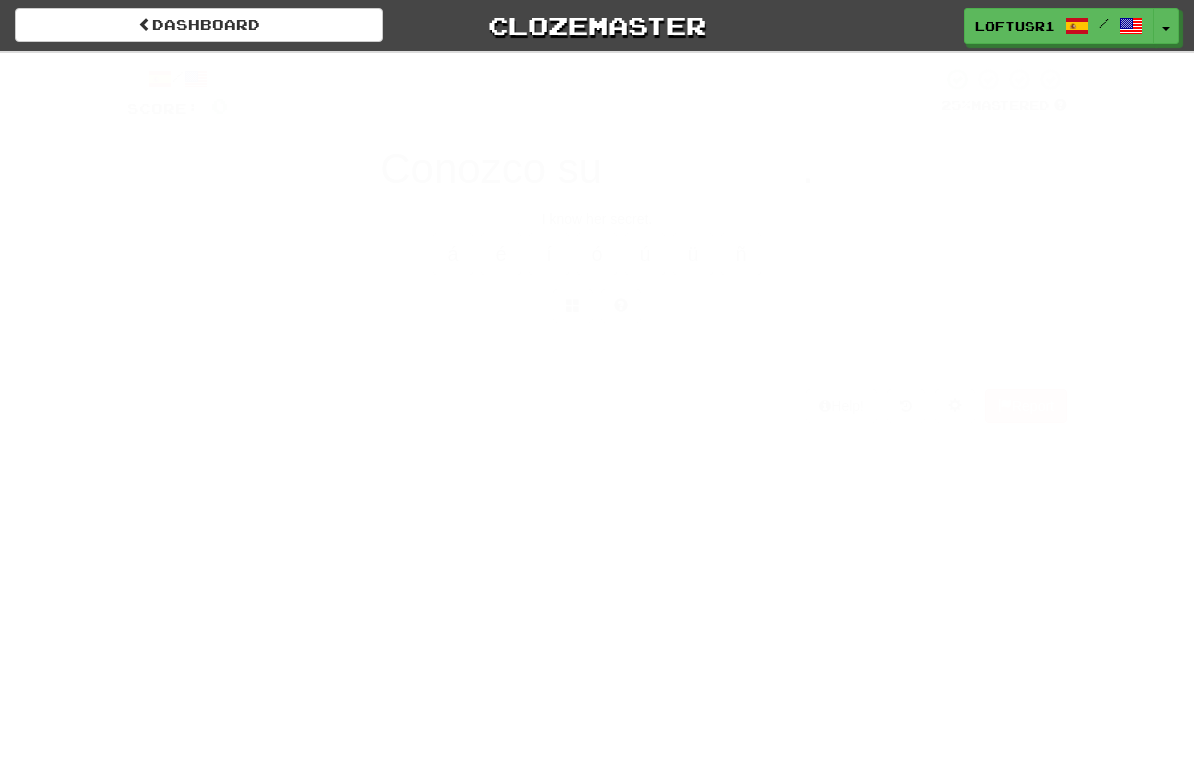 scroll, scrollTop: 0, scrollLeft: 0, axis: both 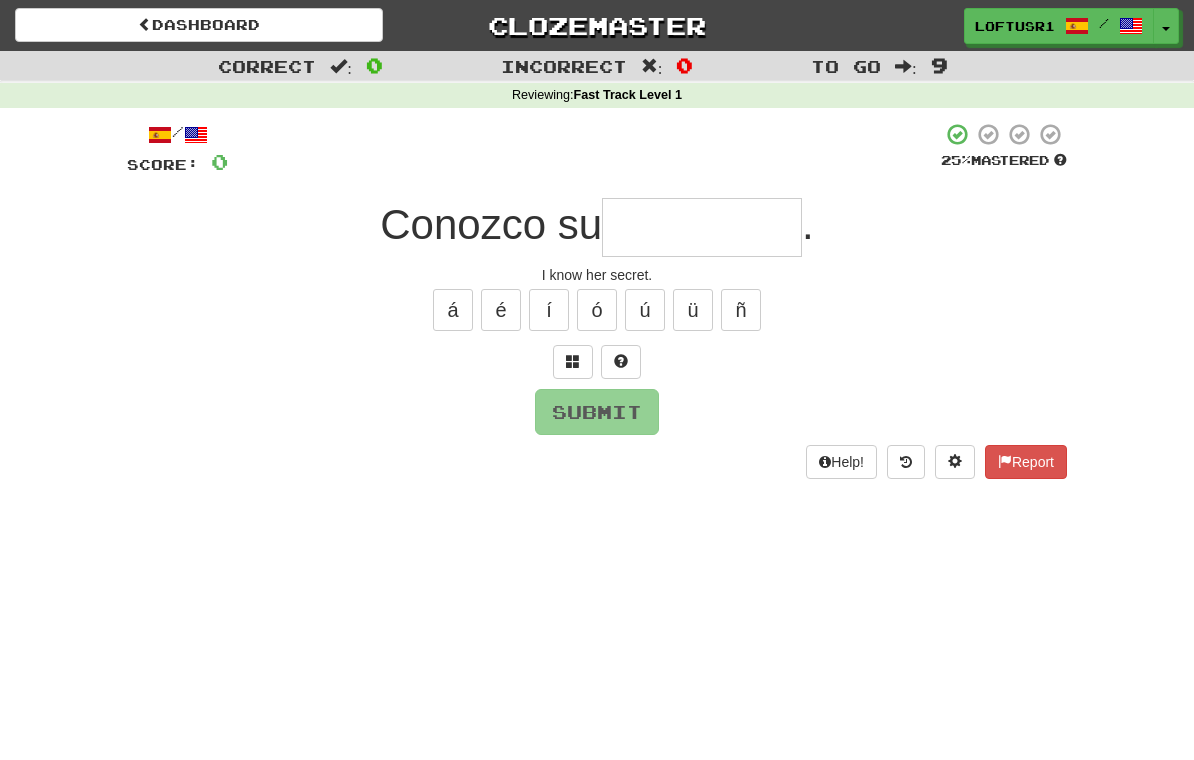 click at bounding box center [702, 227] 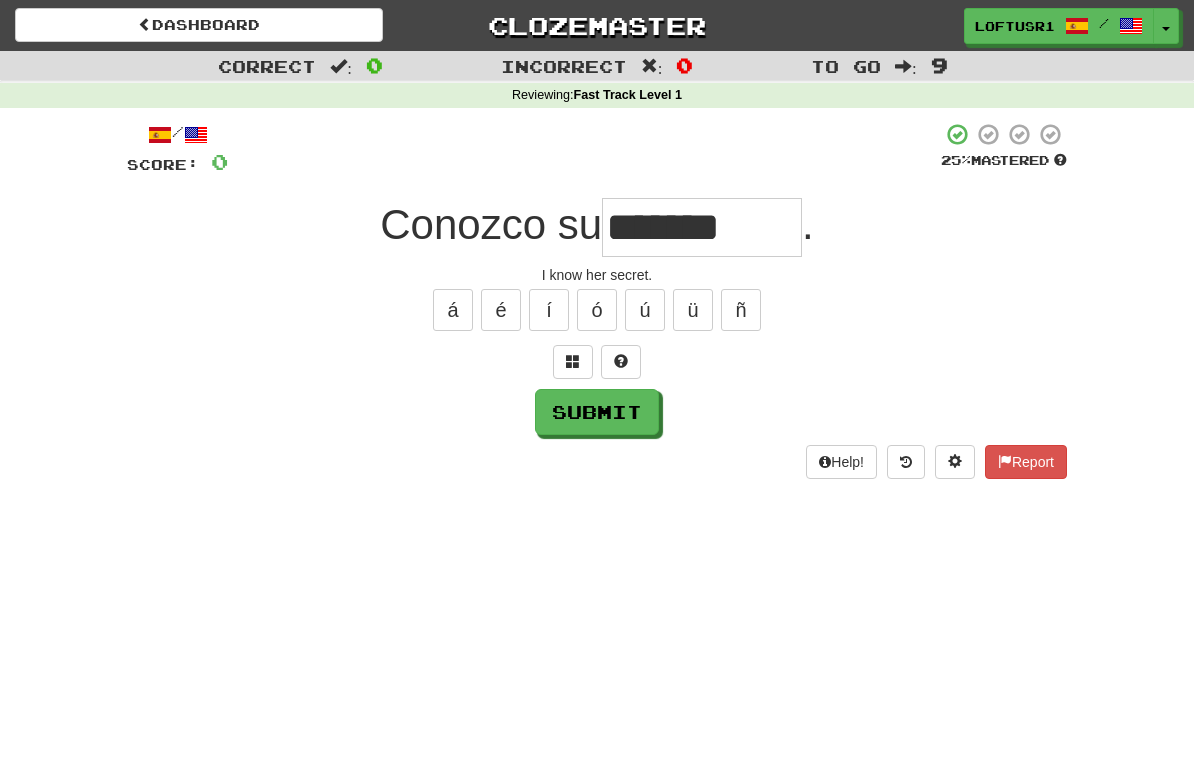 click on "Submit" at bounding box center (597, 412) 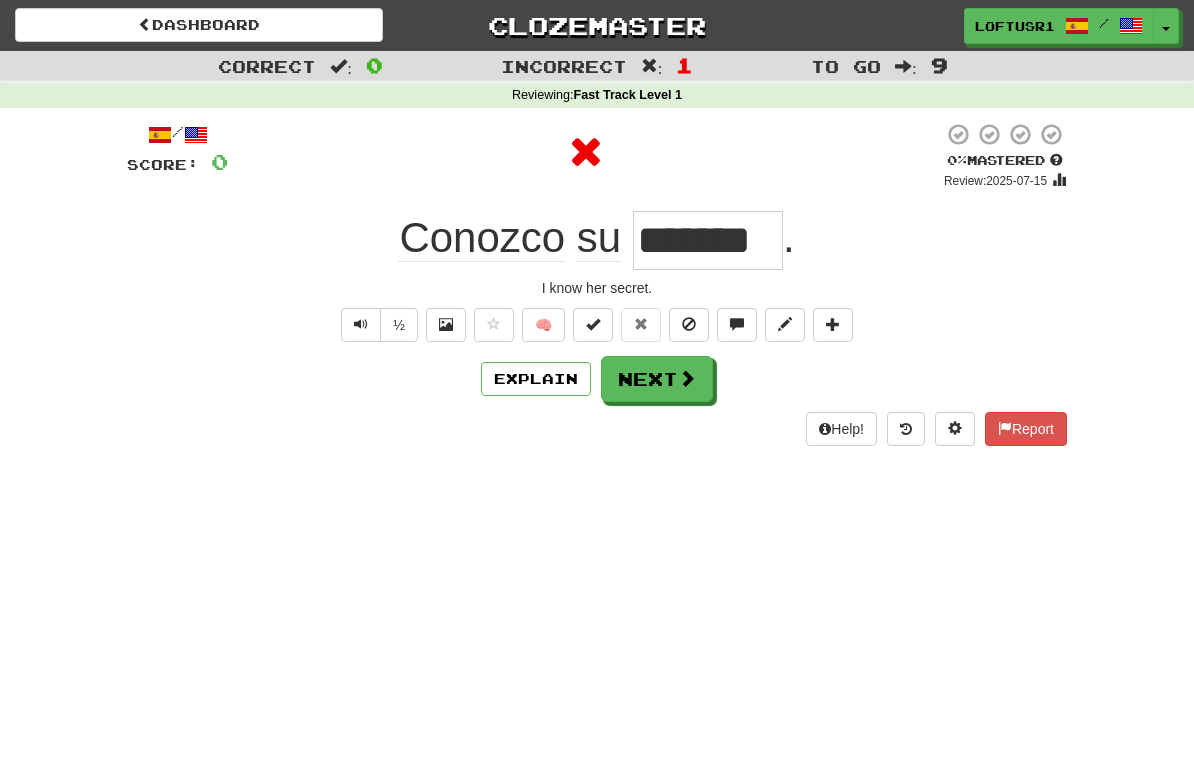 type on "*******" 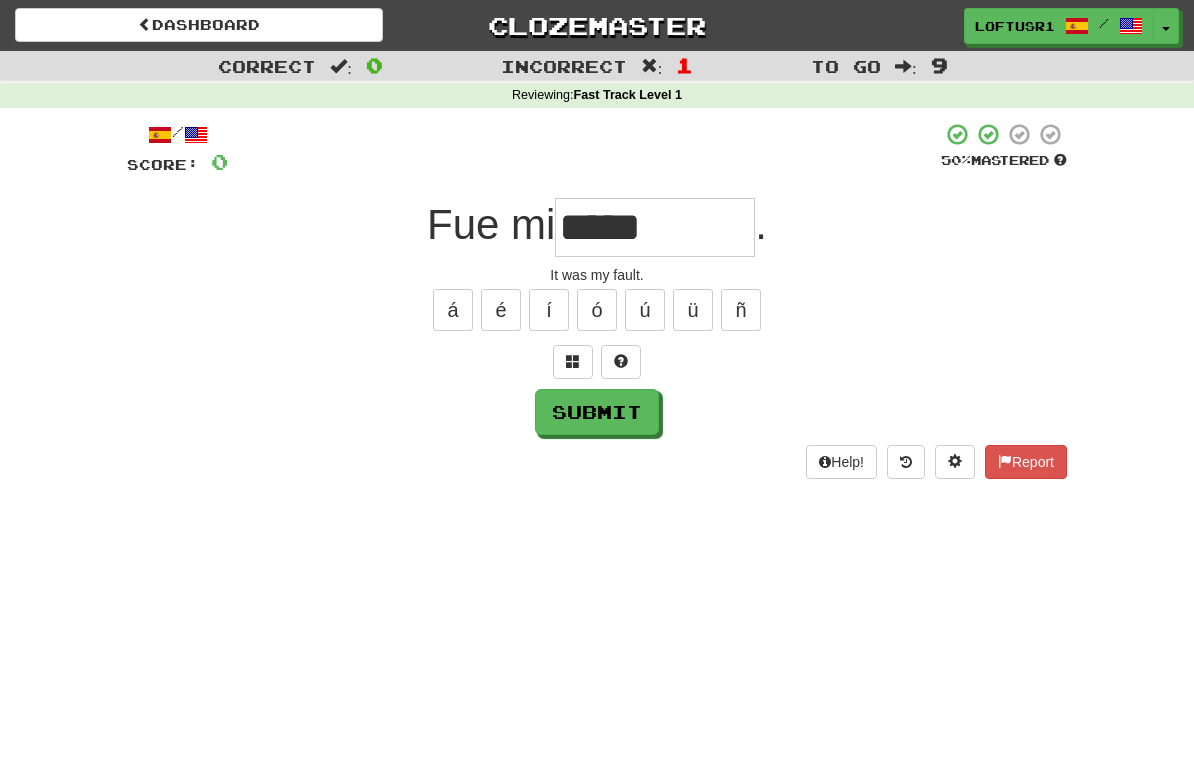 type on "*****" 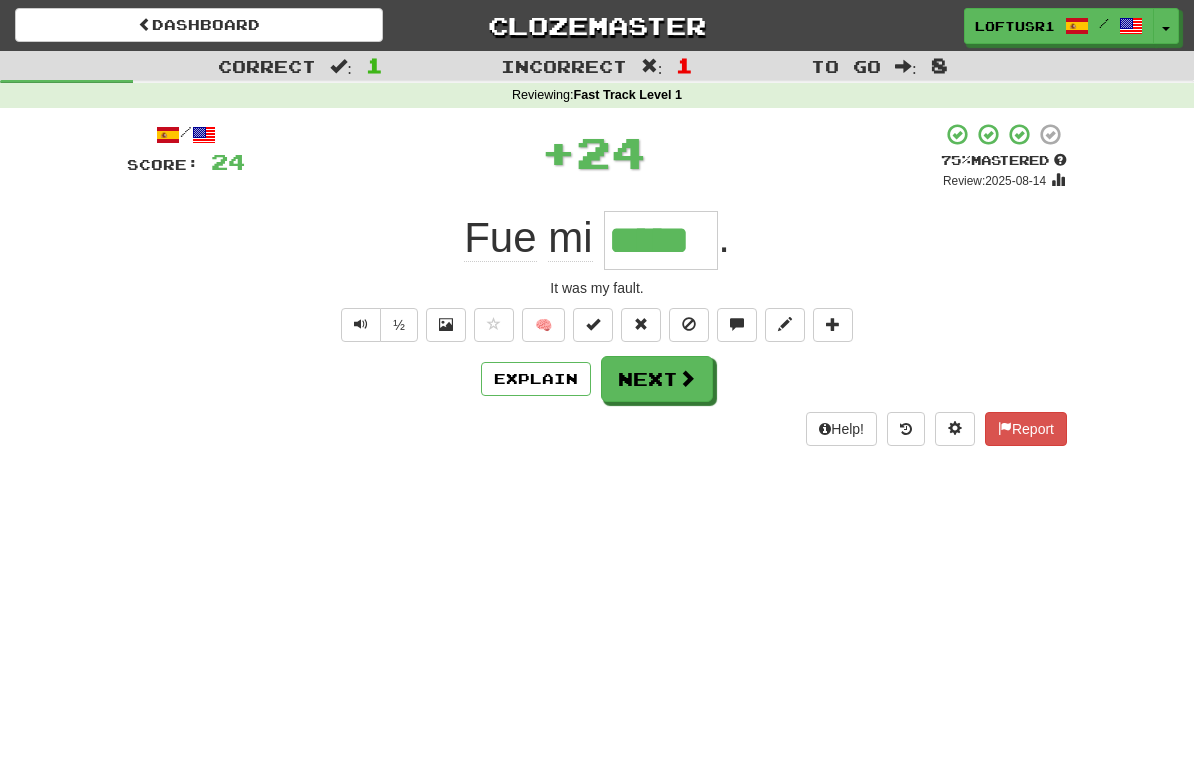 click on "Explain" at bounding box center (536, 379) 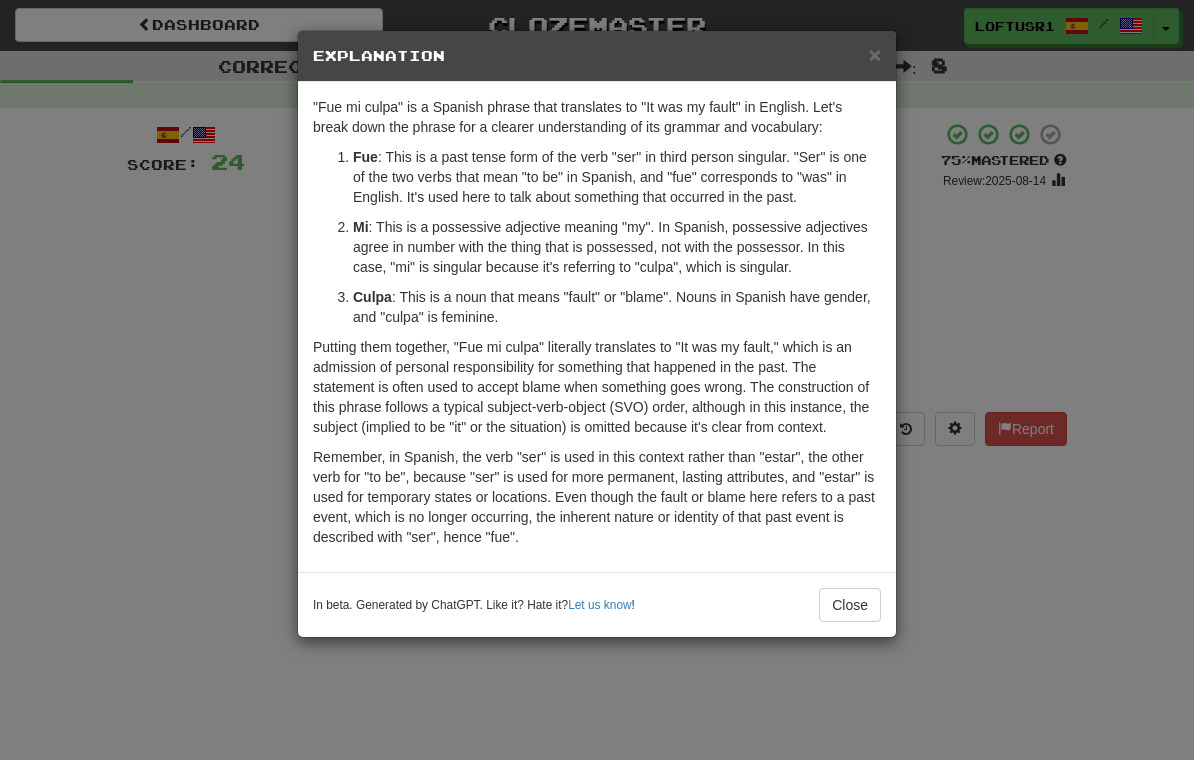 click on "Close" at bounding box center (850, 605) 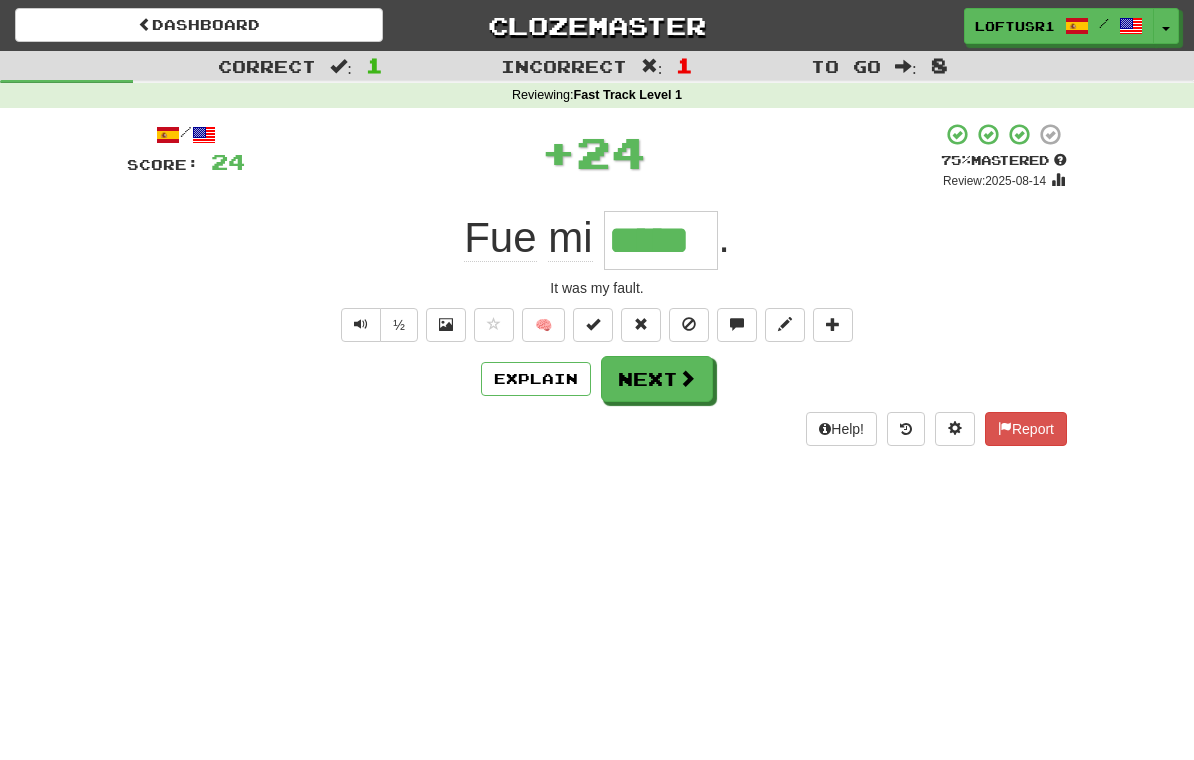 click on "Next" at bounding box center [657, 379] 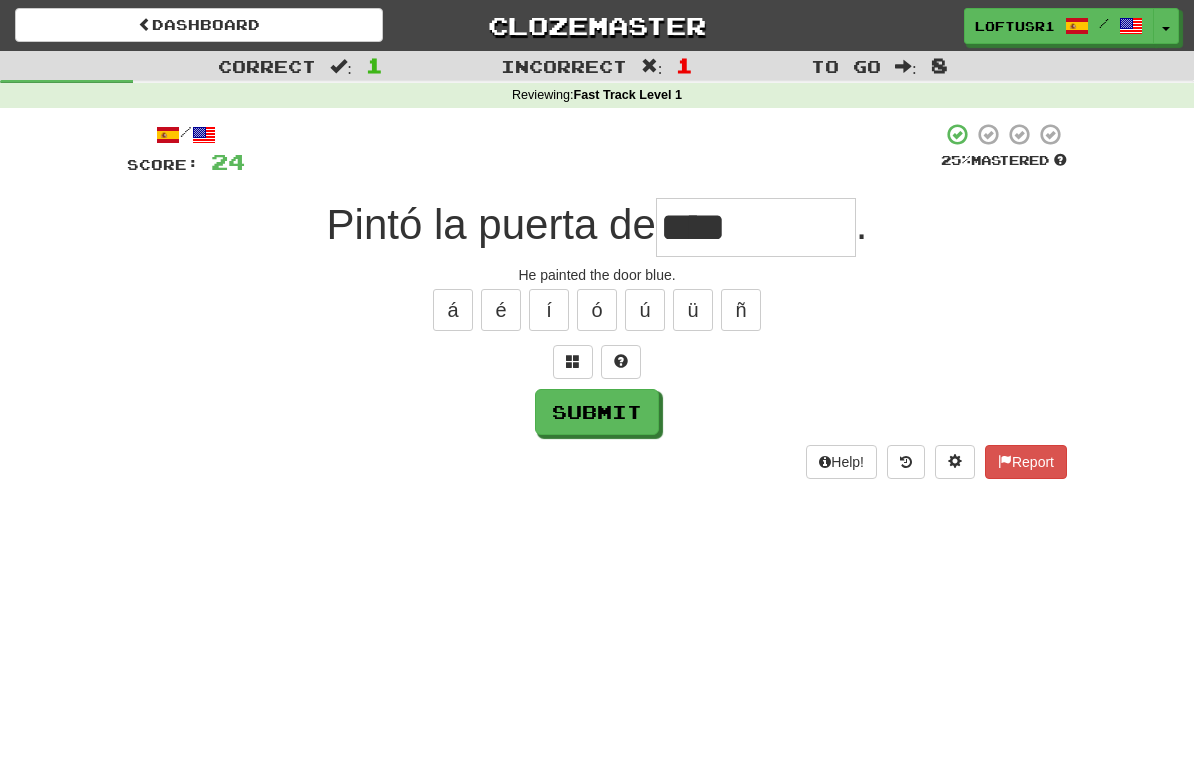 click on "Submit" at bounding box center [597, 412] 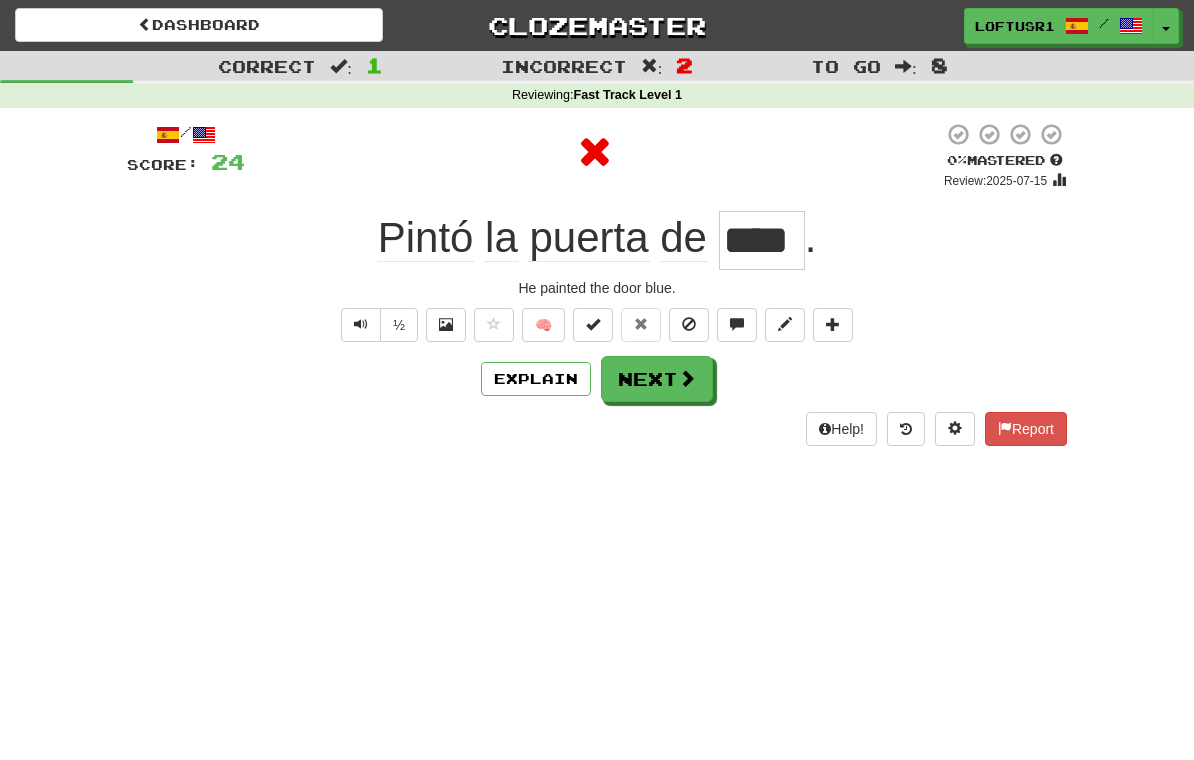 click on "Next" at bounding box center (657, 379) 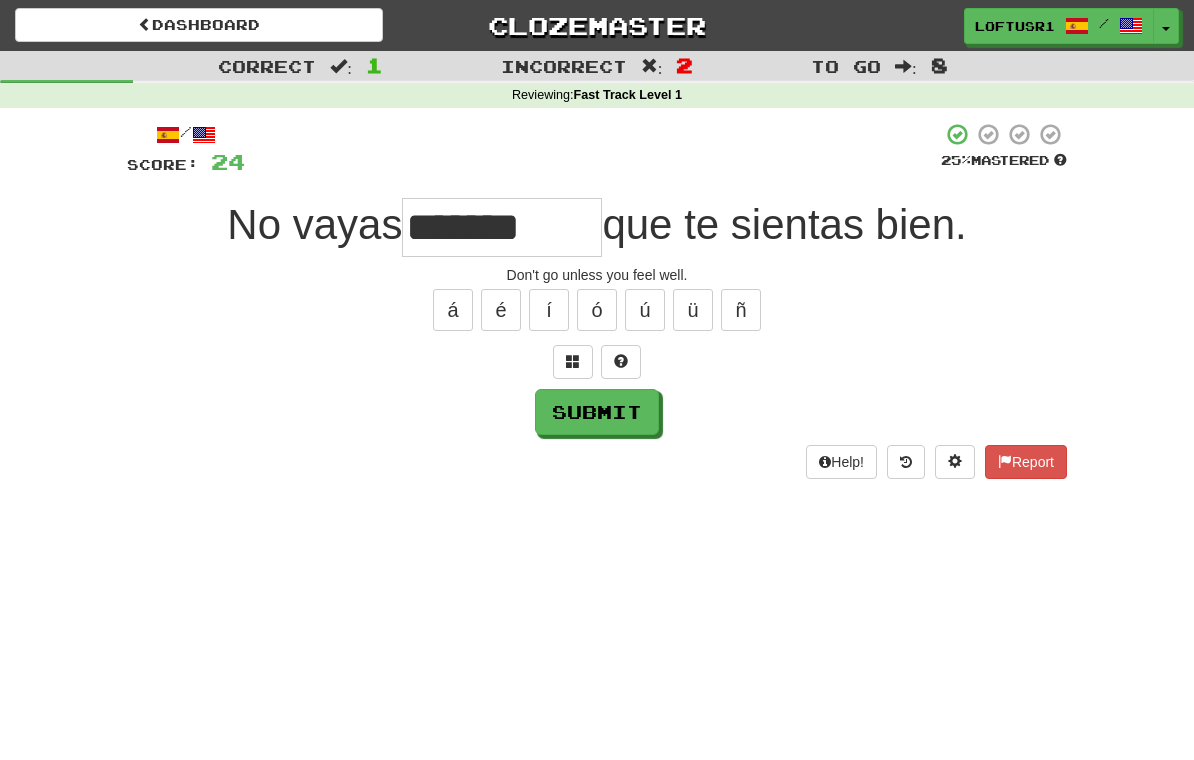 type on "*******" 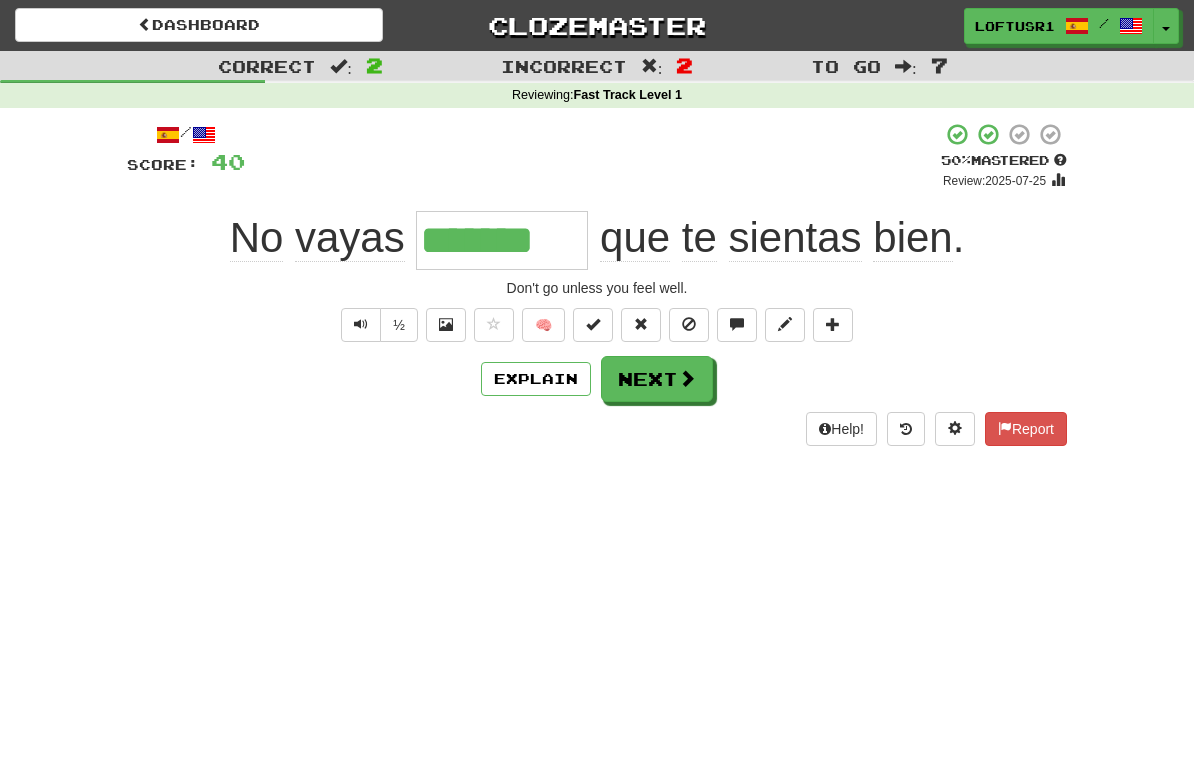 click at bounding box center (687, 378) 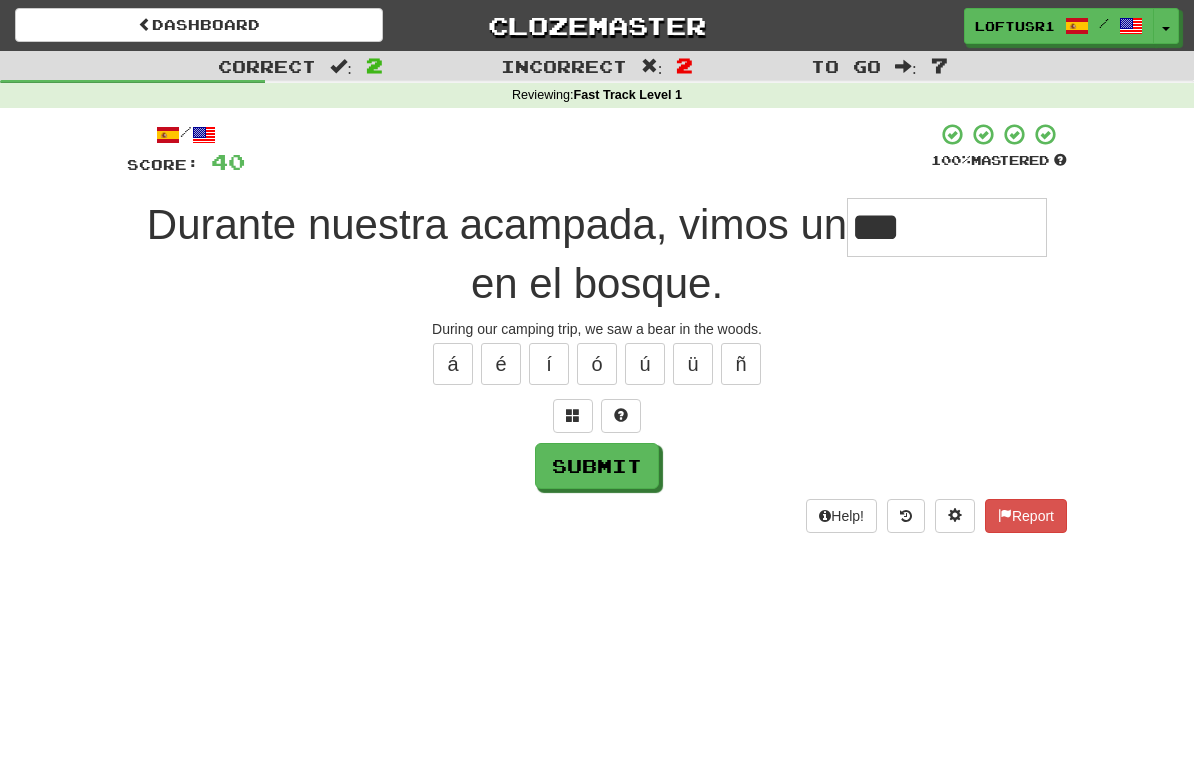 click on "Submit" at bounding box center [597, 466] 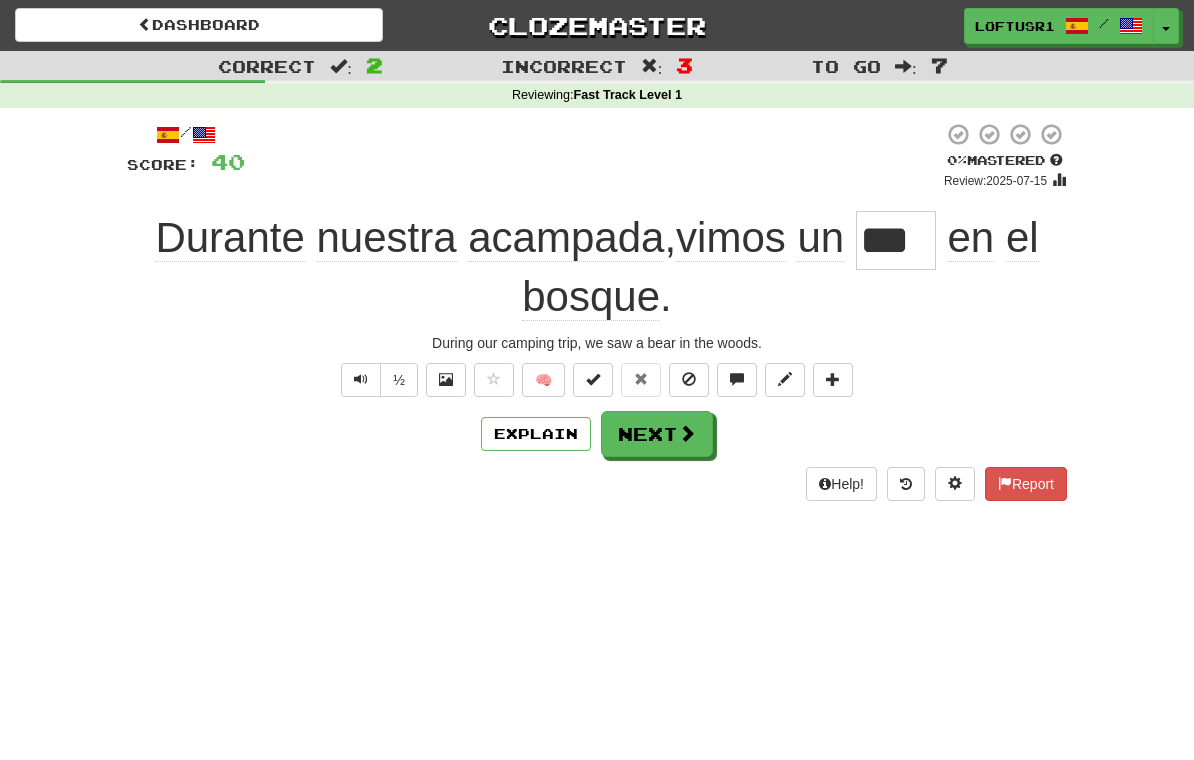 click at bounding box center (687, 433) 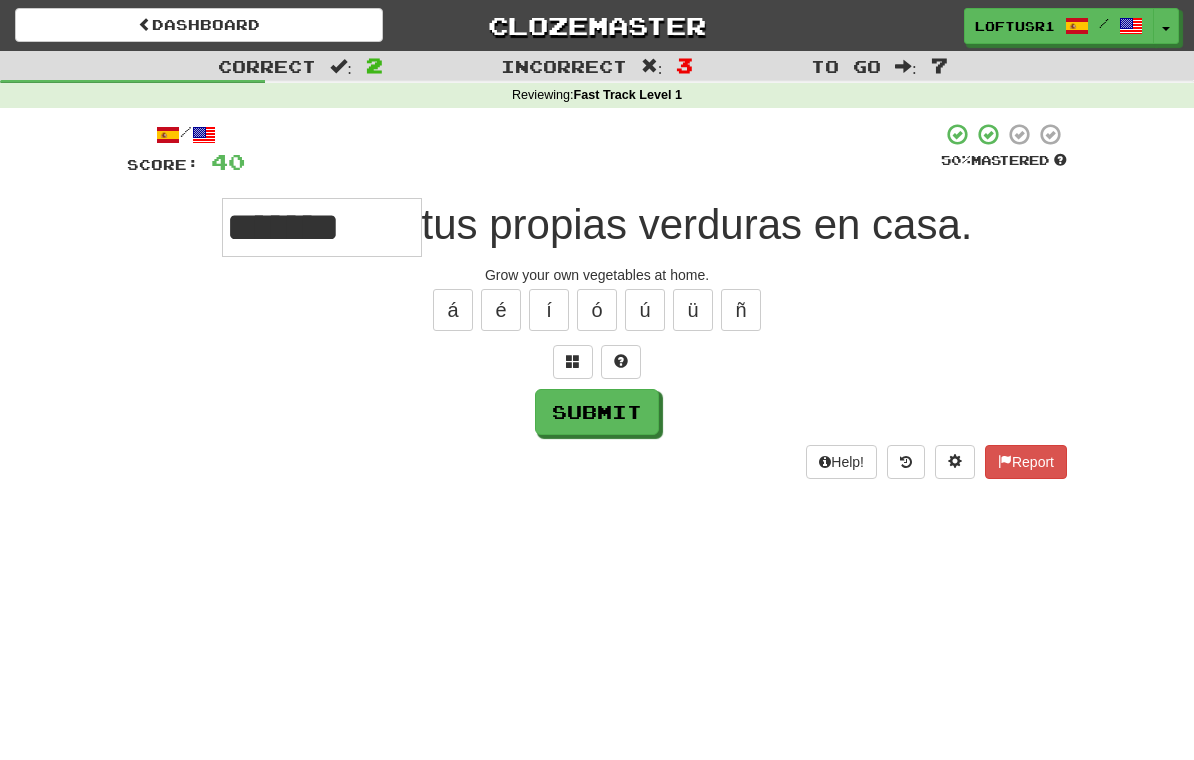click on "Submit" at bounding box center [597, 412] 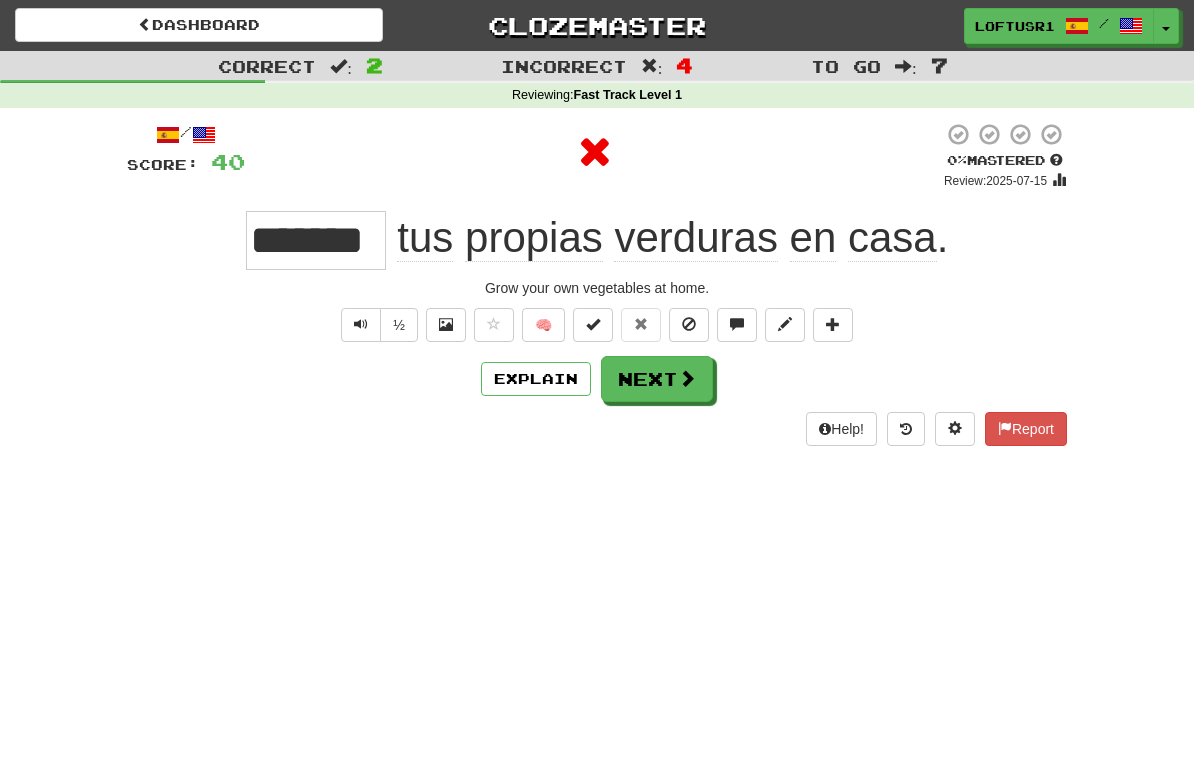 click on "Explain" at bounding box center (536, 379) 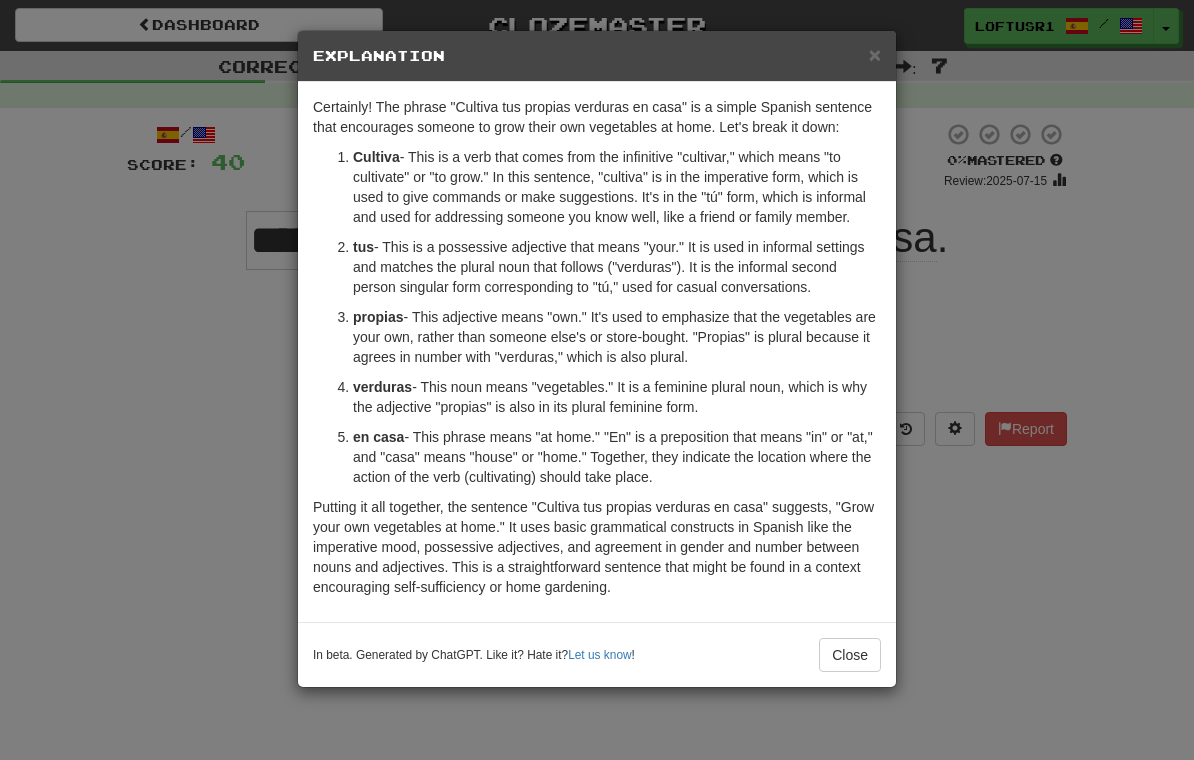click on "Close" at bounding box center (850, 655) 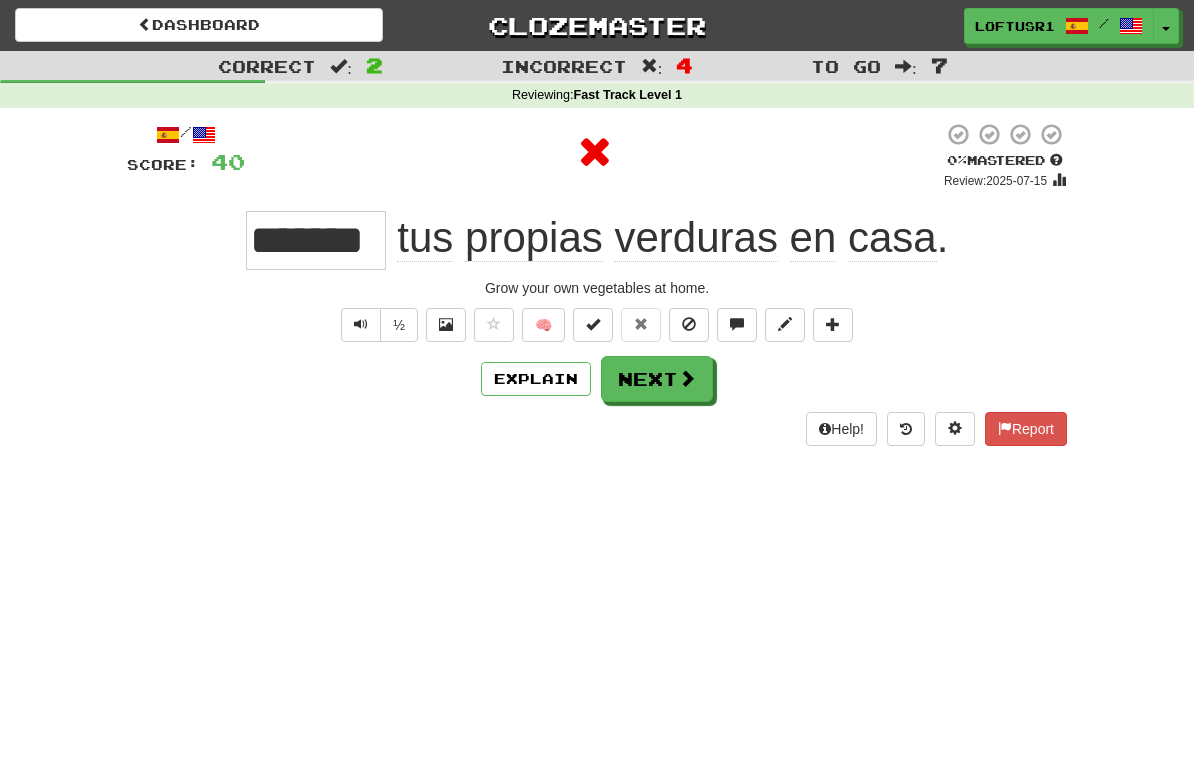 click on "Next" at bounding box center (657, 379) 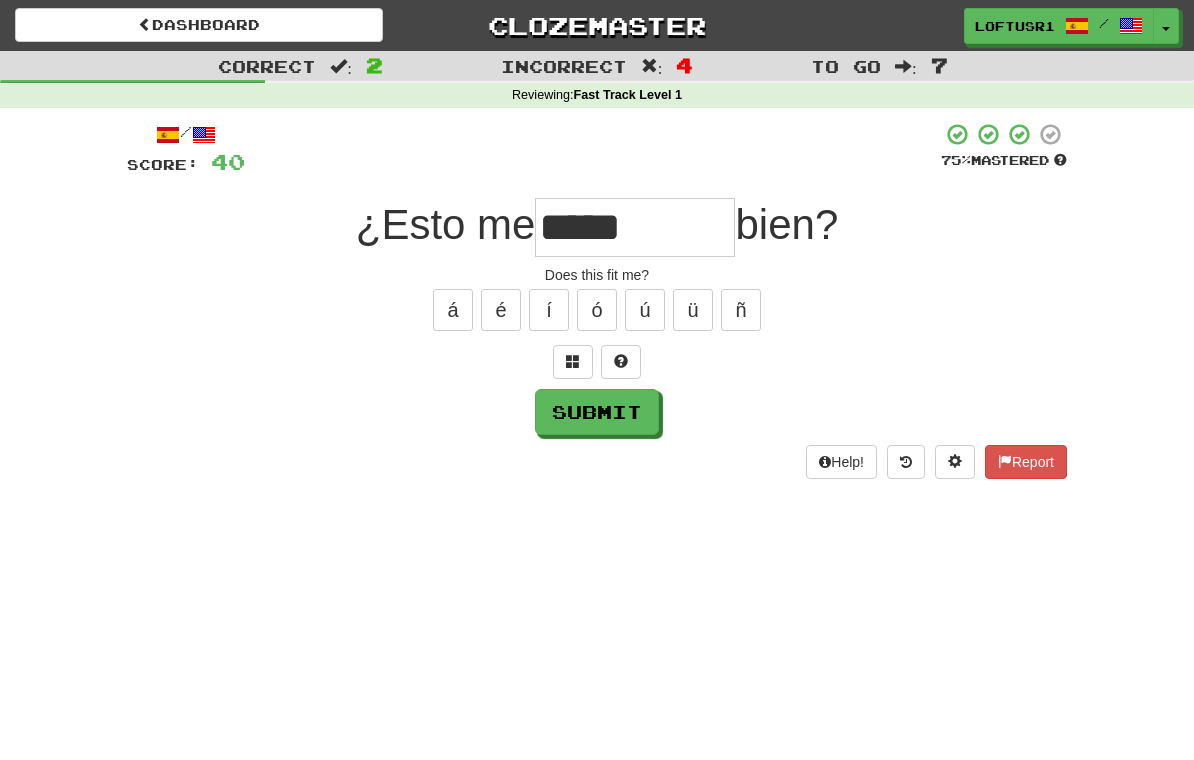 type on "*****" 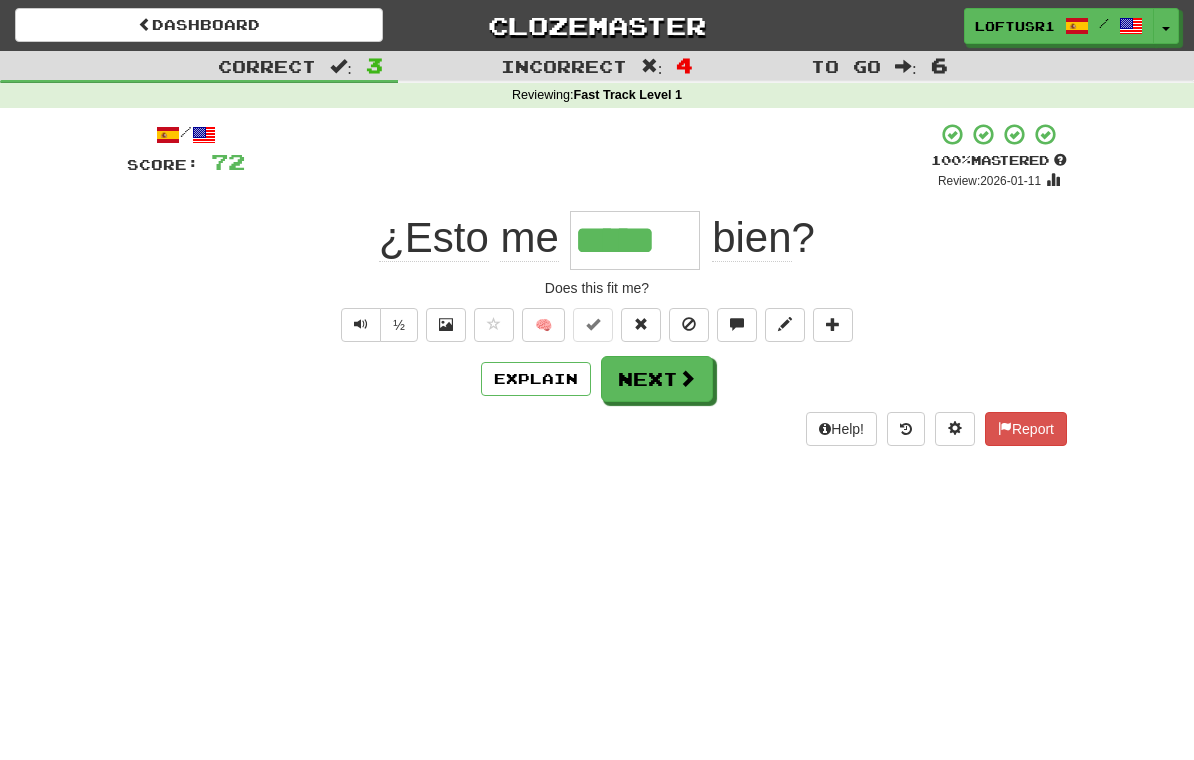 click on "Next" at bounding box center (657, 379) 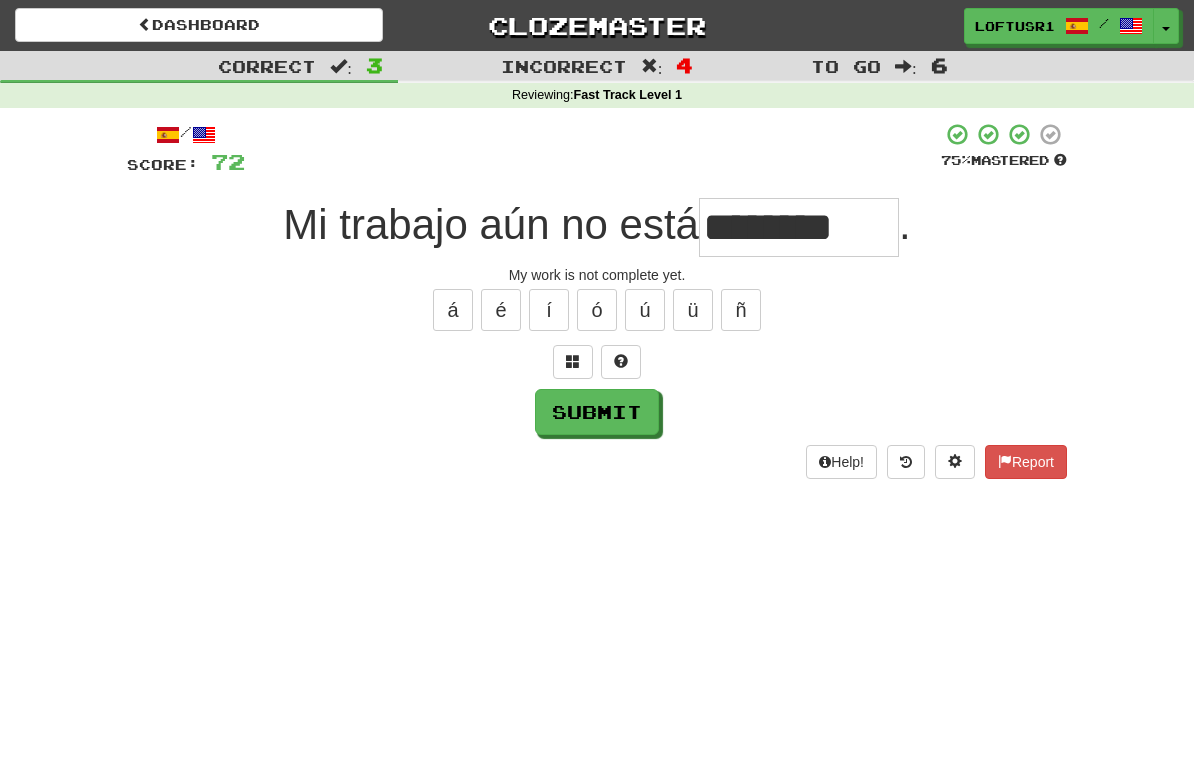type on "********" 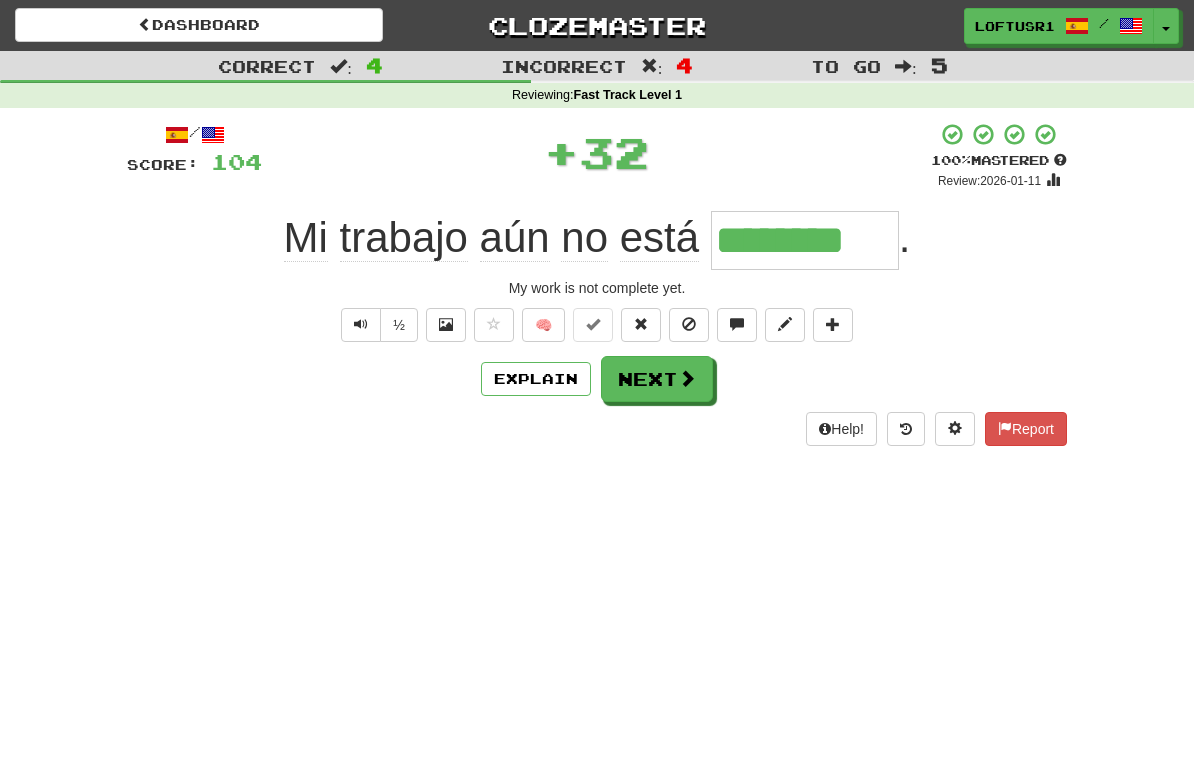 click on "Next" at bounding box center (657, 379) 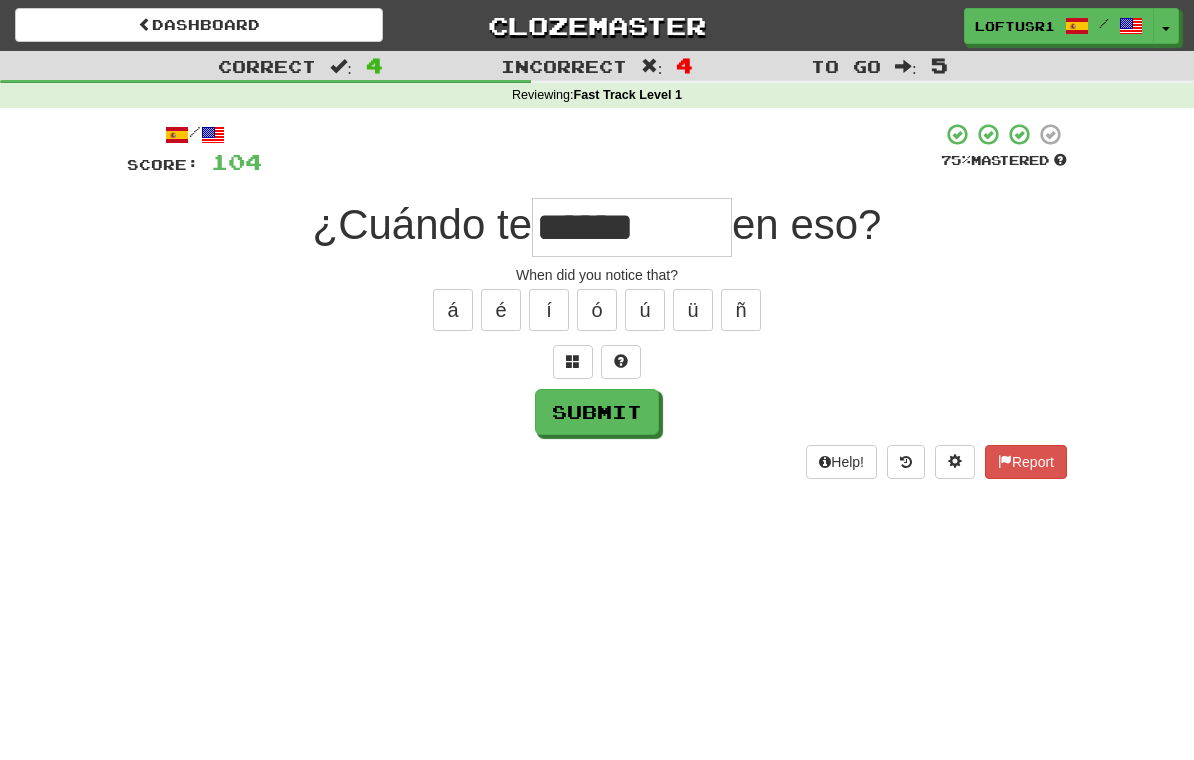 click on "Submit" at bounding box center [597, 412] 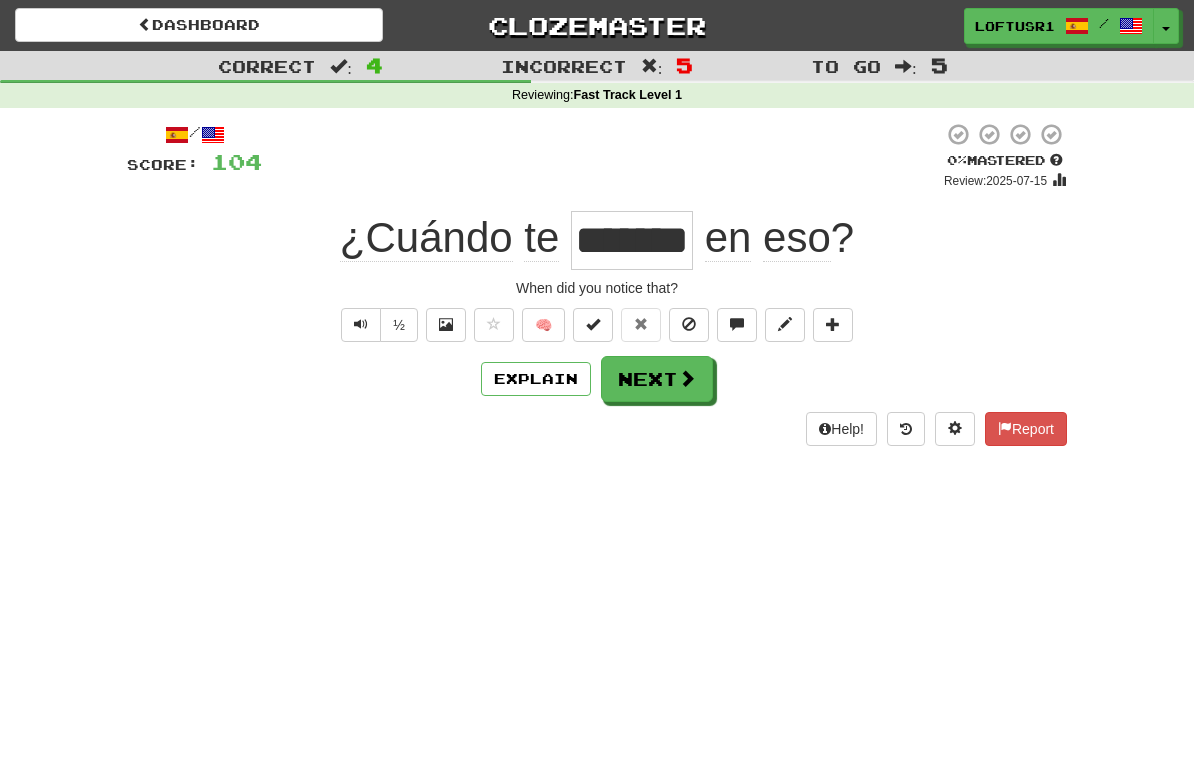 click on "Next" at bounding box center [657, 379] 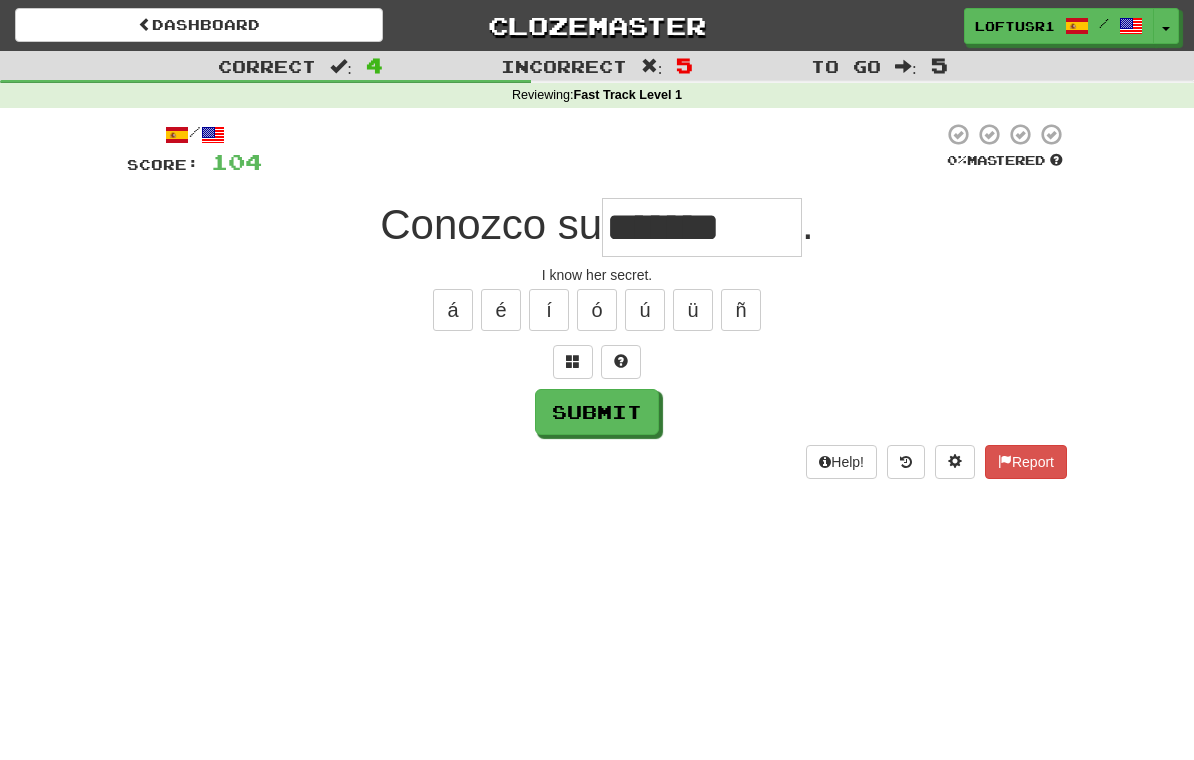 type on "*******" 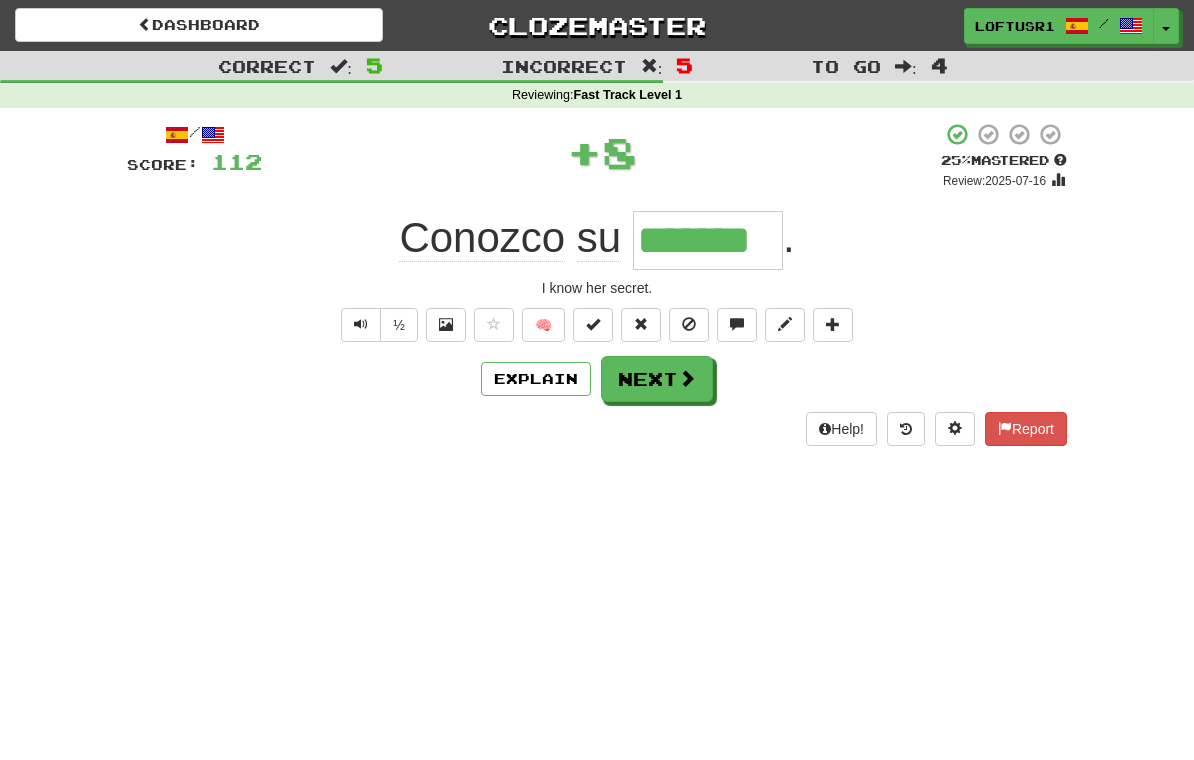 click on "Next" at bounding box center [657, 379] 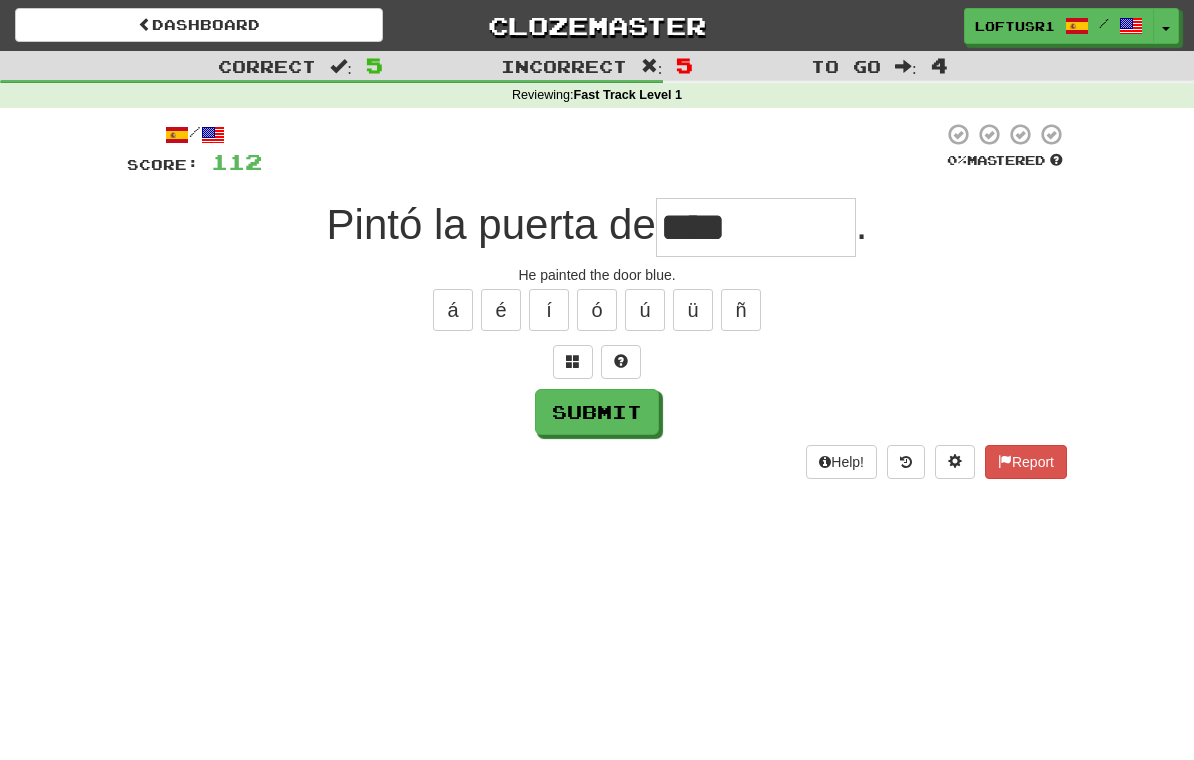 type on "****" 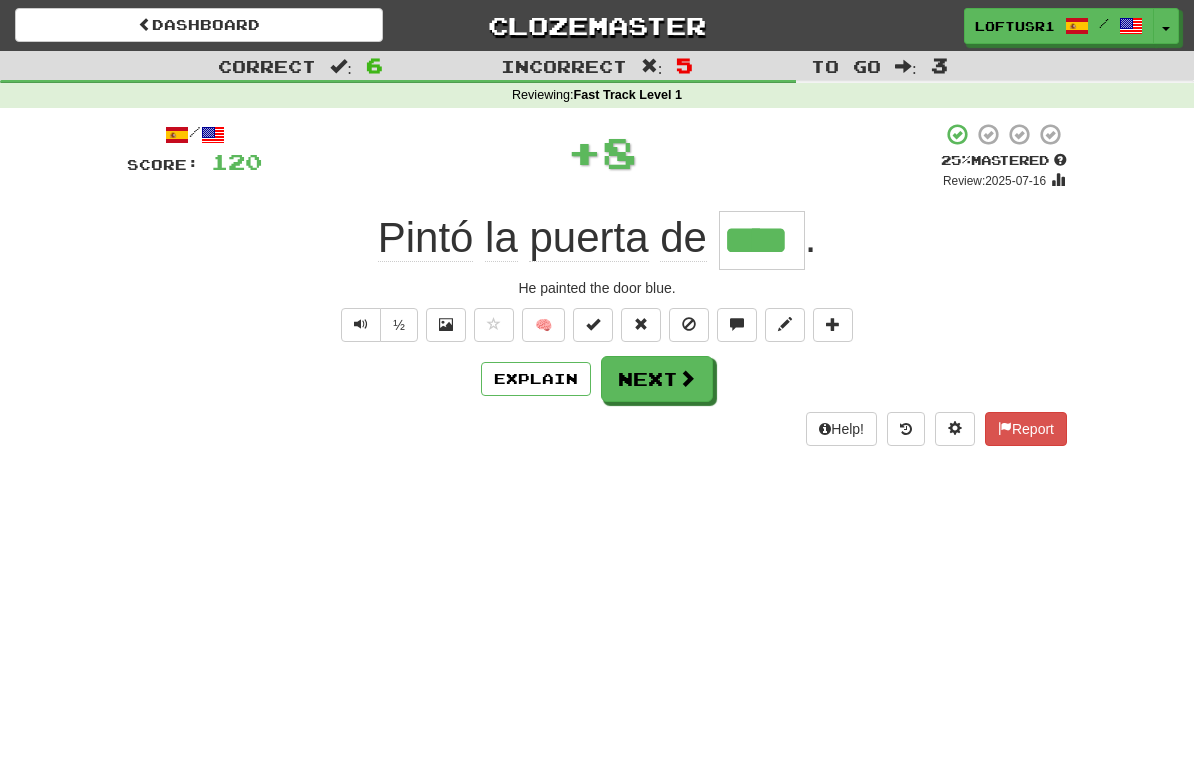 click on "Next" at bounding box center [657, 379] 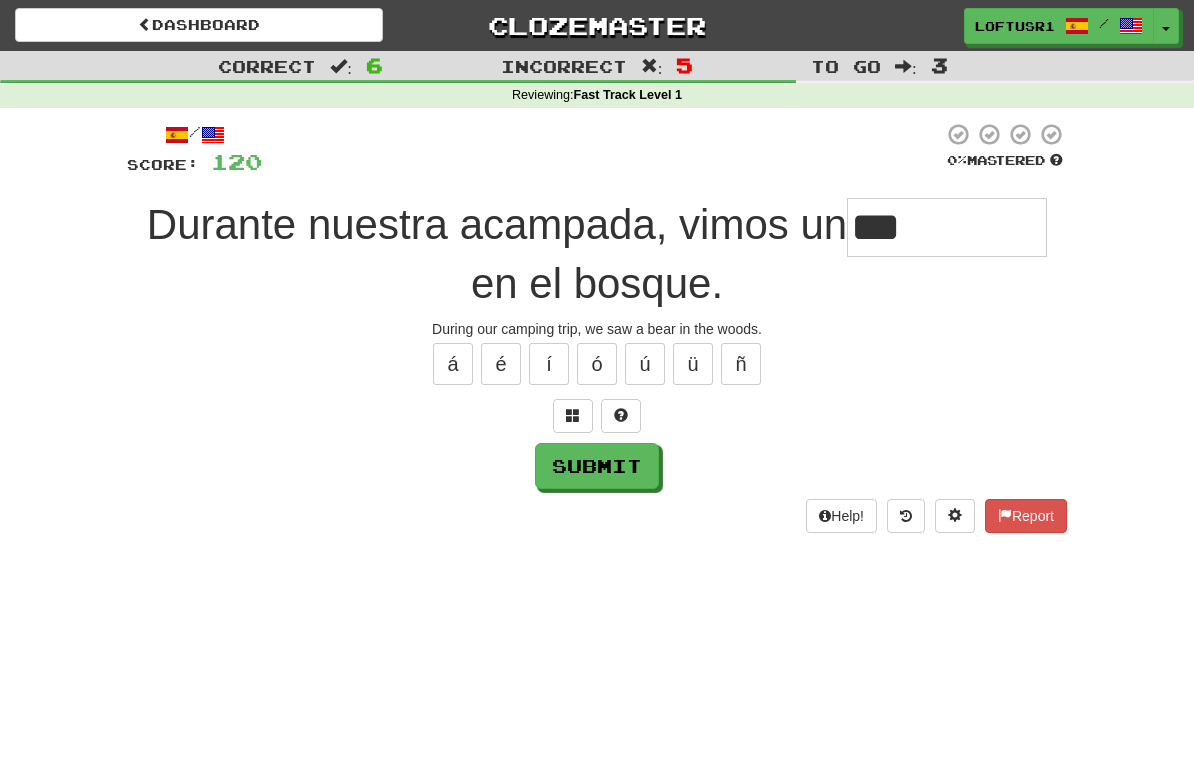 click on "***" at bounding box center (947, 227) 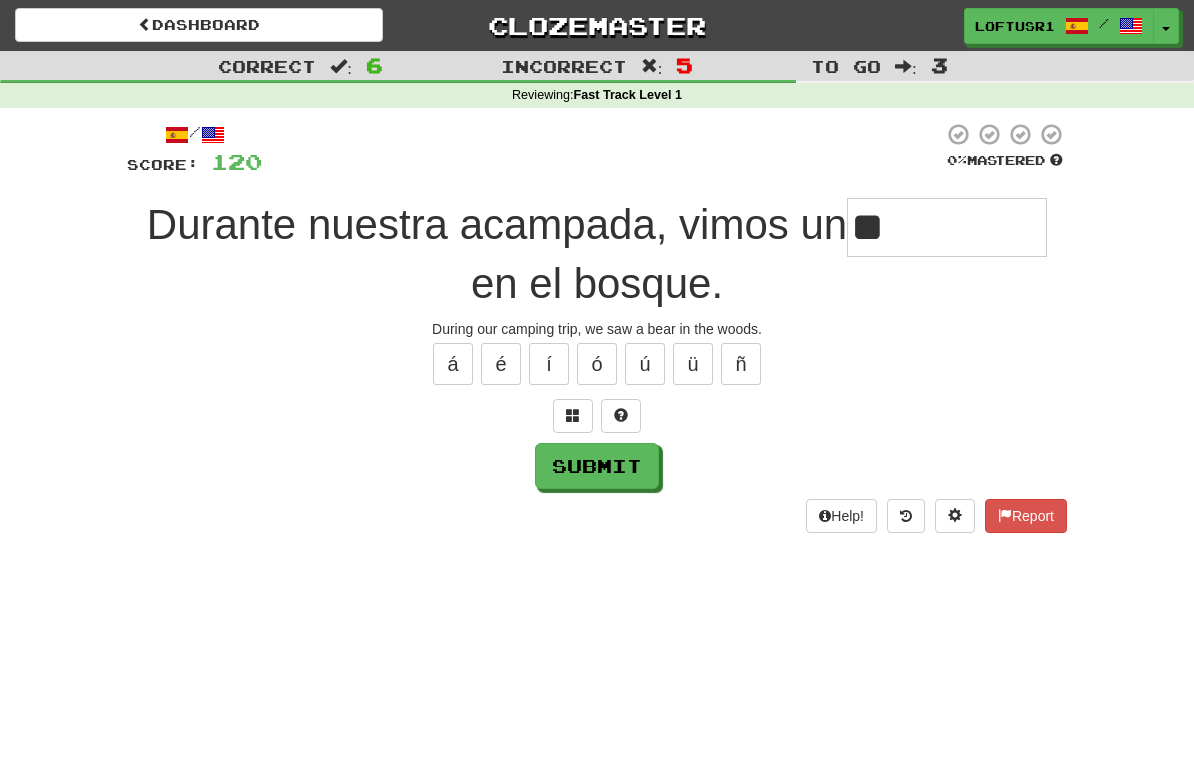 type on "*" 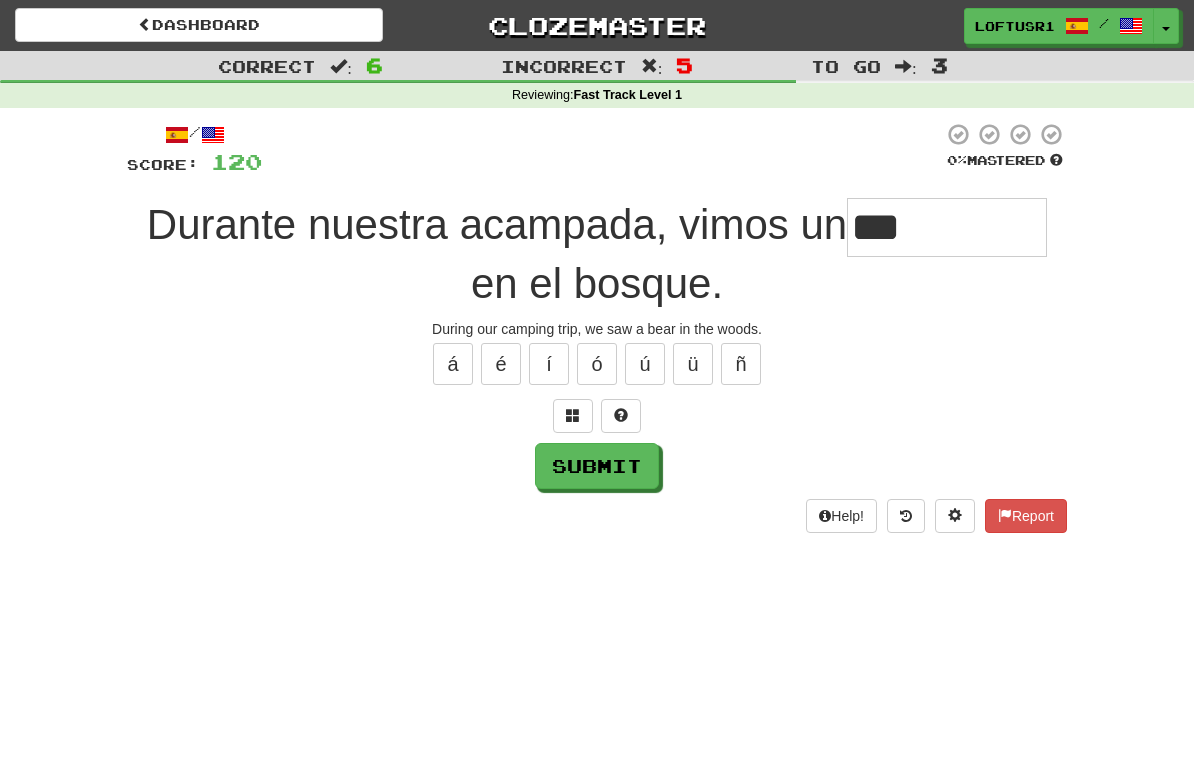 type on "***" 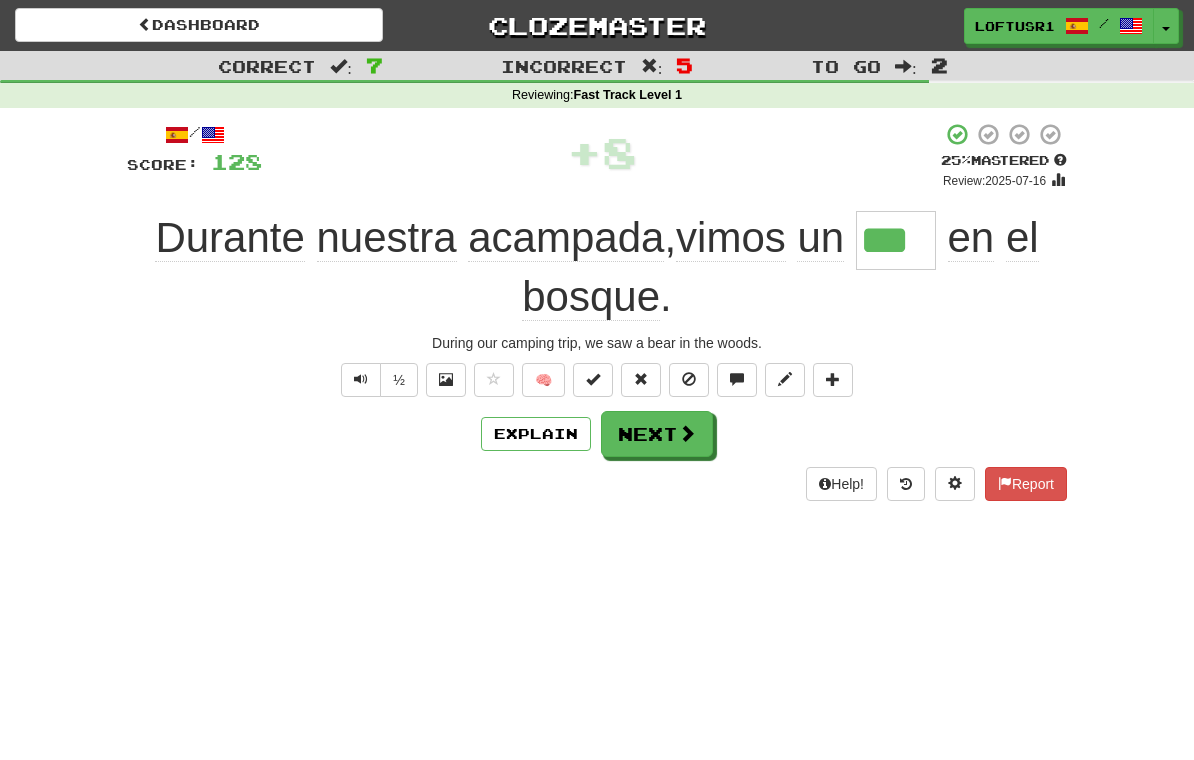 click at bounding box center [687, 433] 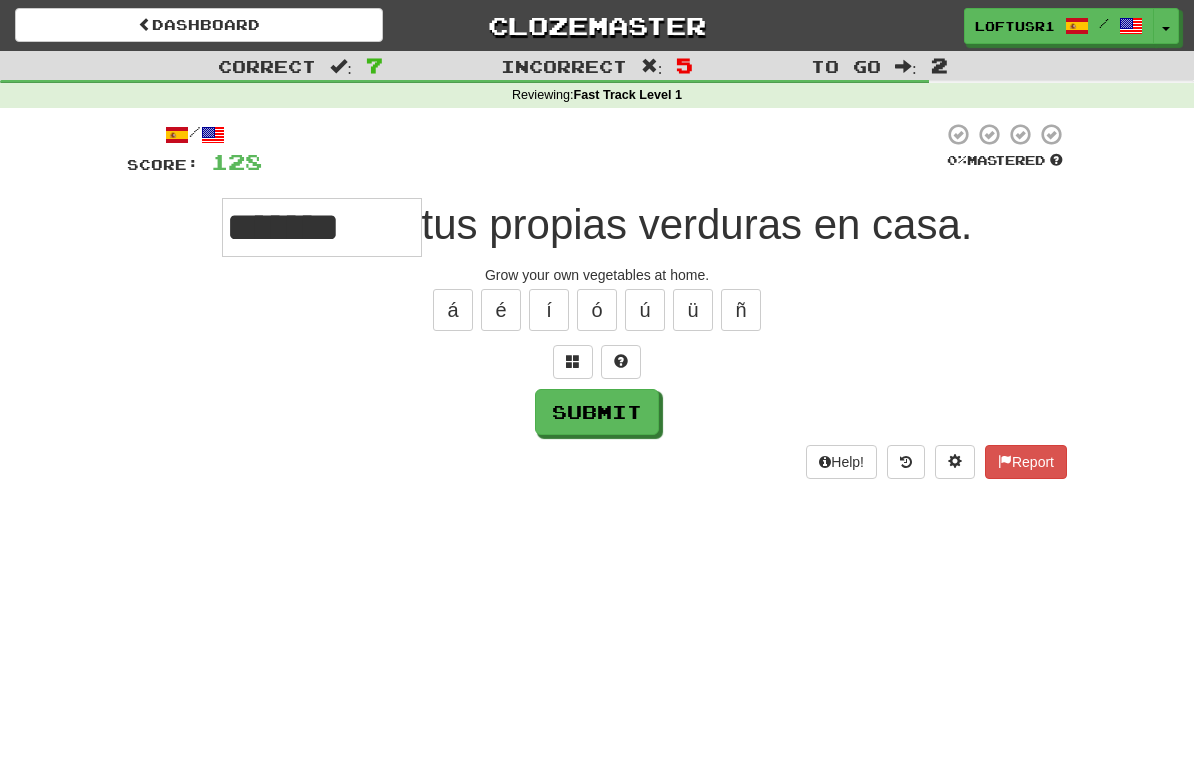 click on "Submit" at bounding box center [597, 412] 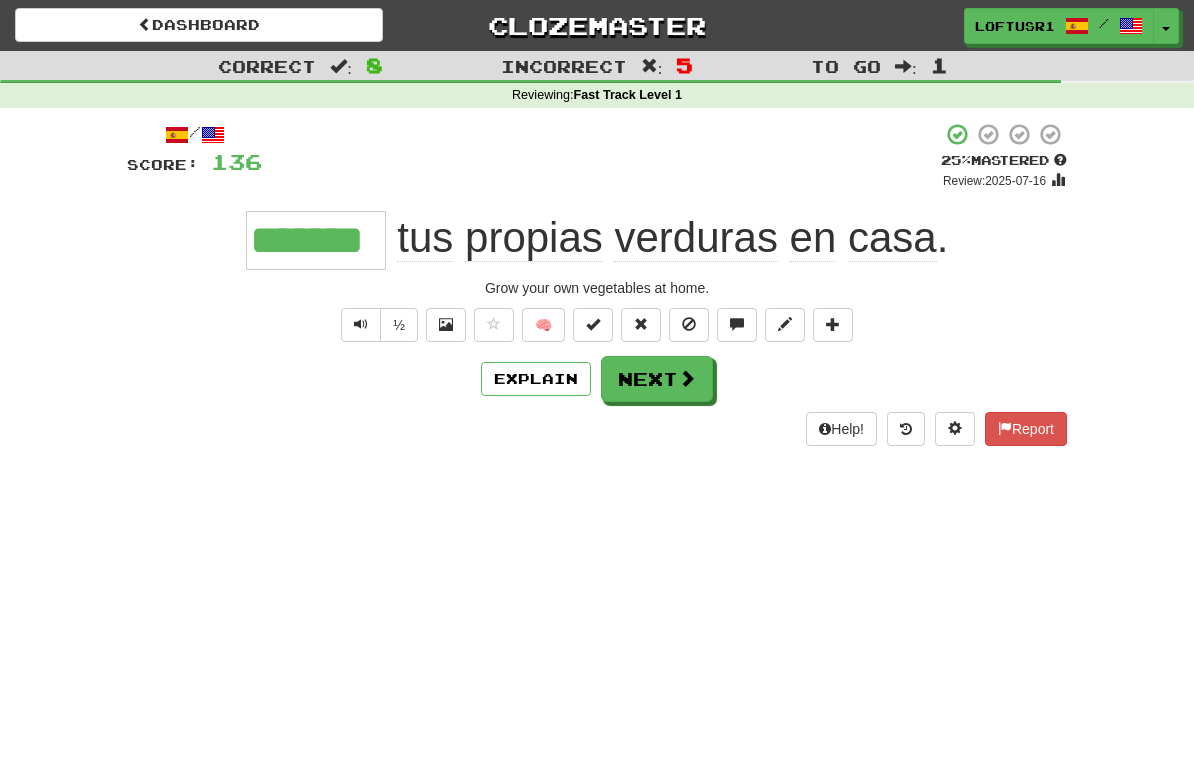 click at bounding box center [687, 378] 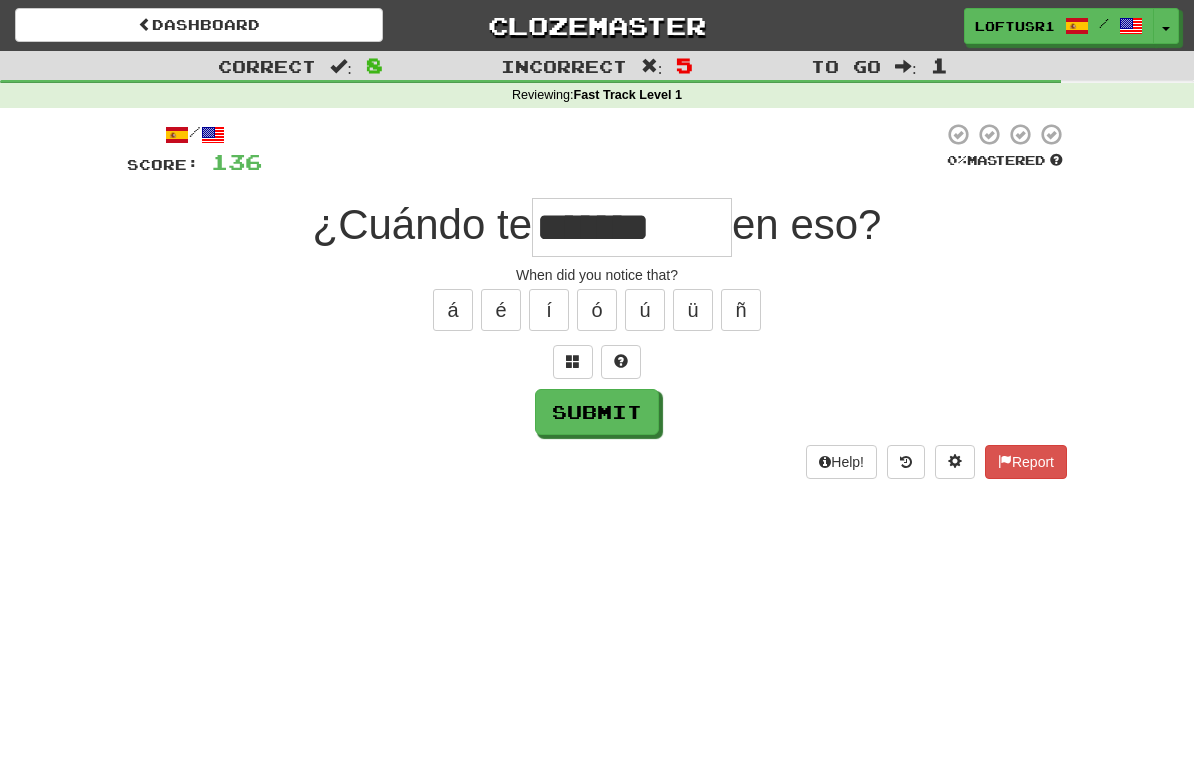 type on "*******" 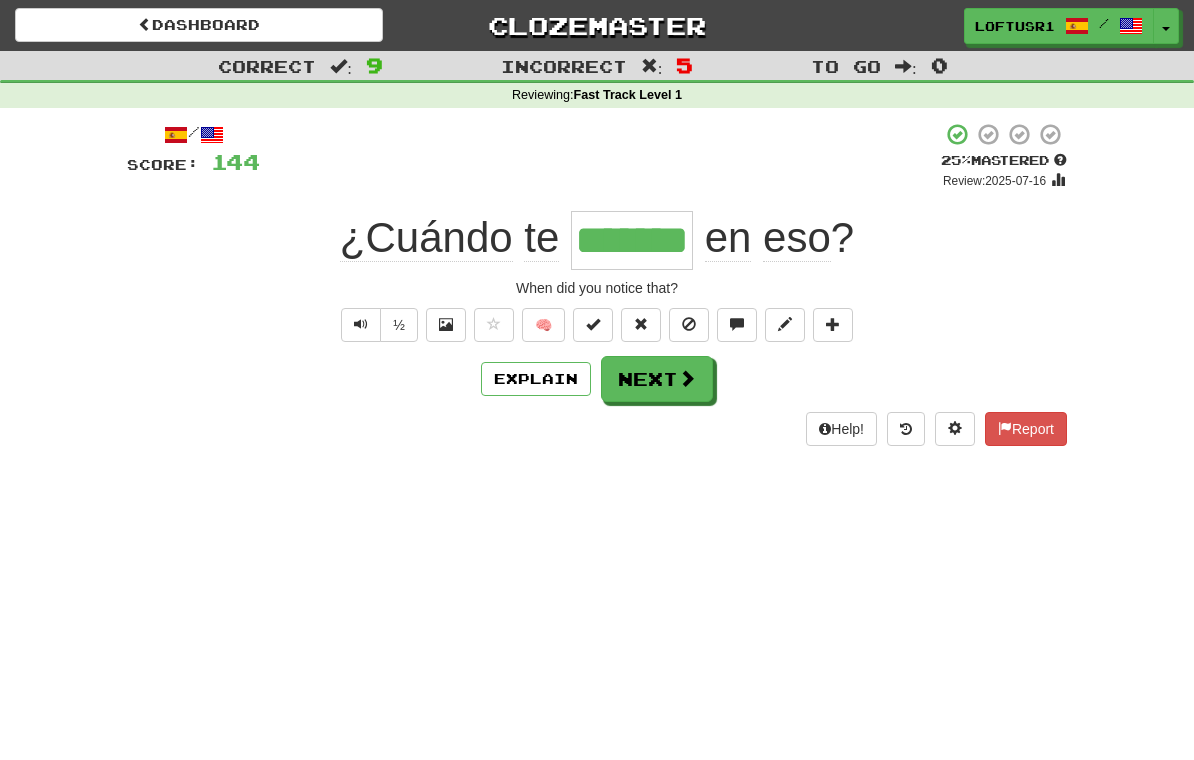 click on "Next" at bounding box center [657, 379] 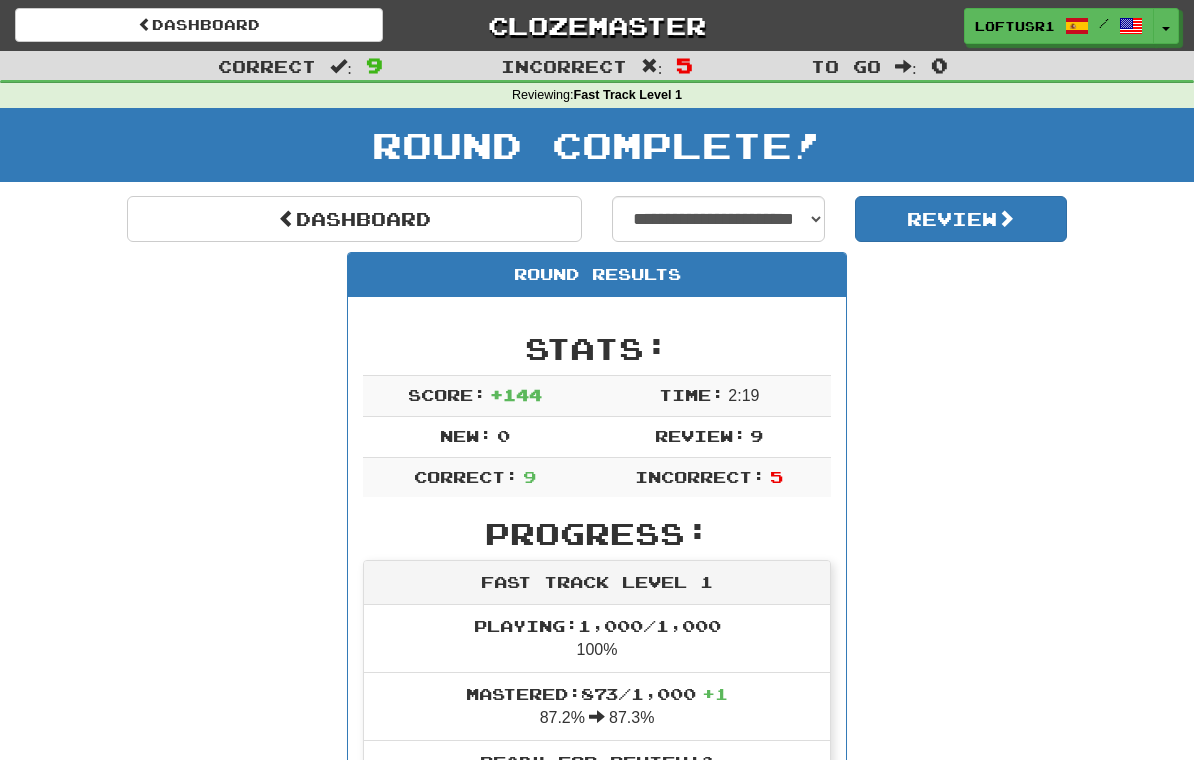 click on "Dashboard" at bounding box center [354, 219] 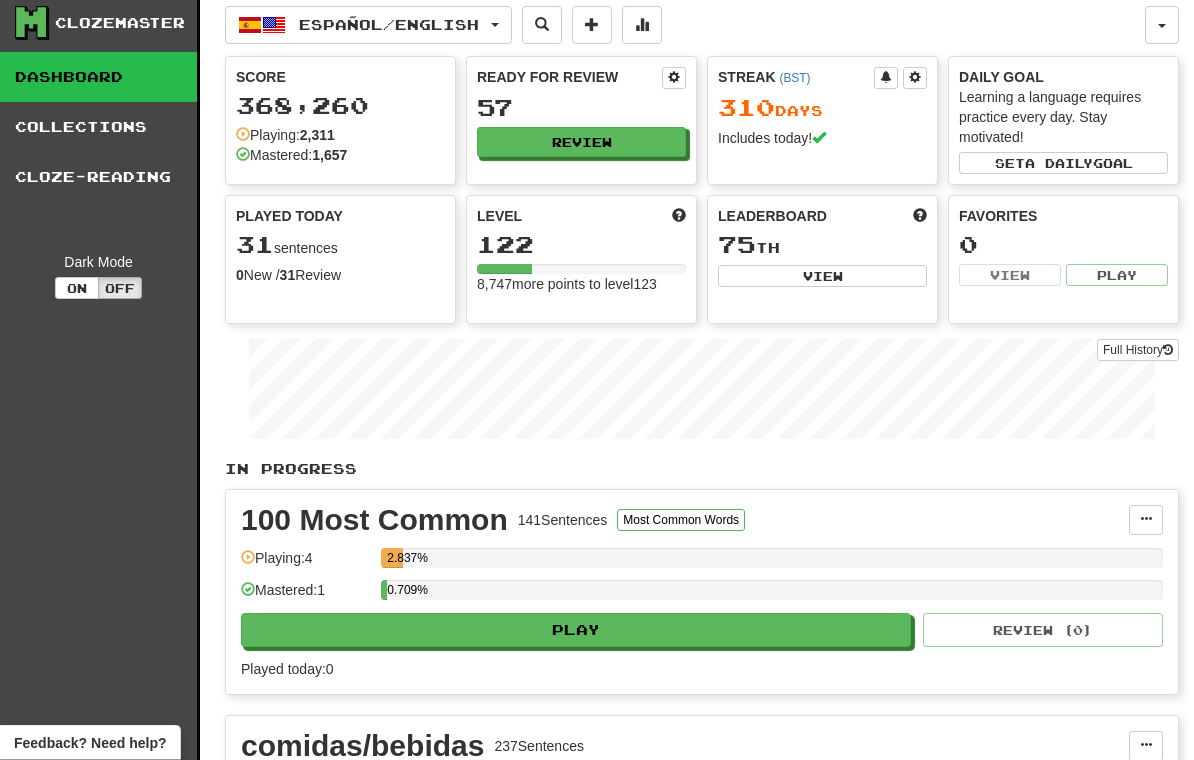 scroll, scrollTop: 0, scrollLeft: 0, axis: both 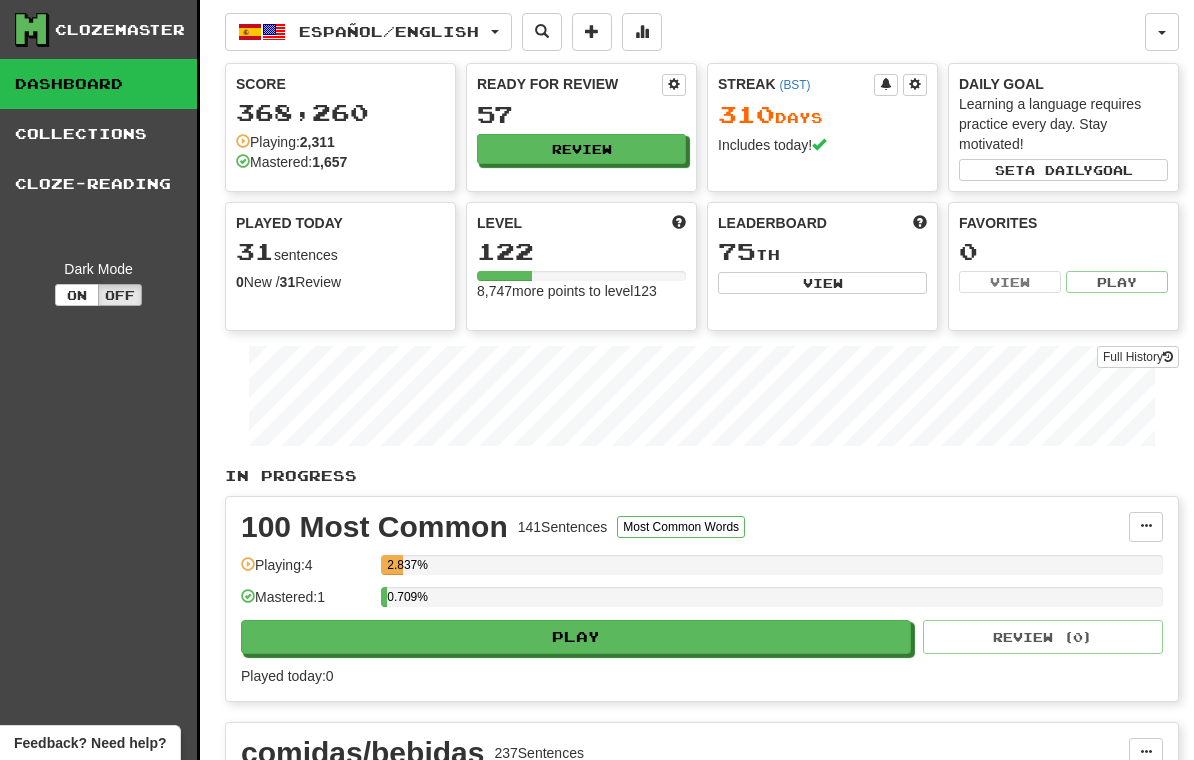 click on "Full History" at bounding box center (1138, 357) 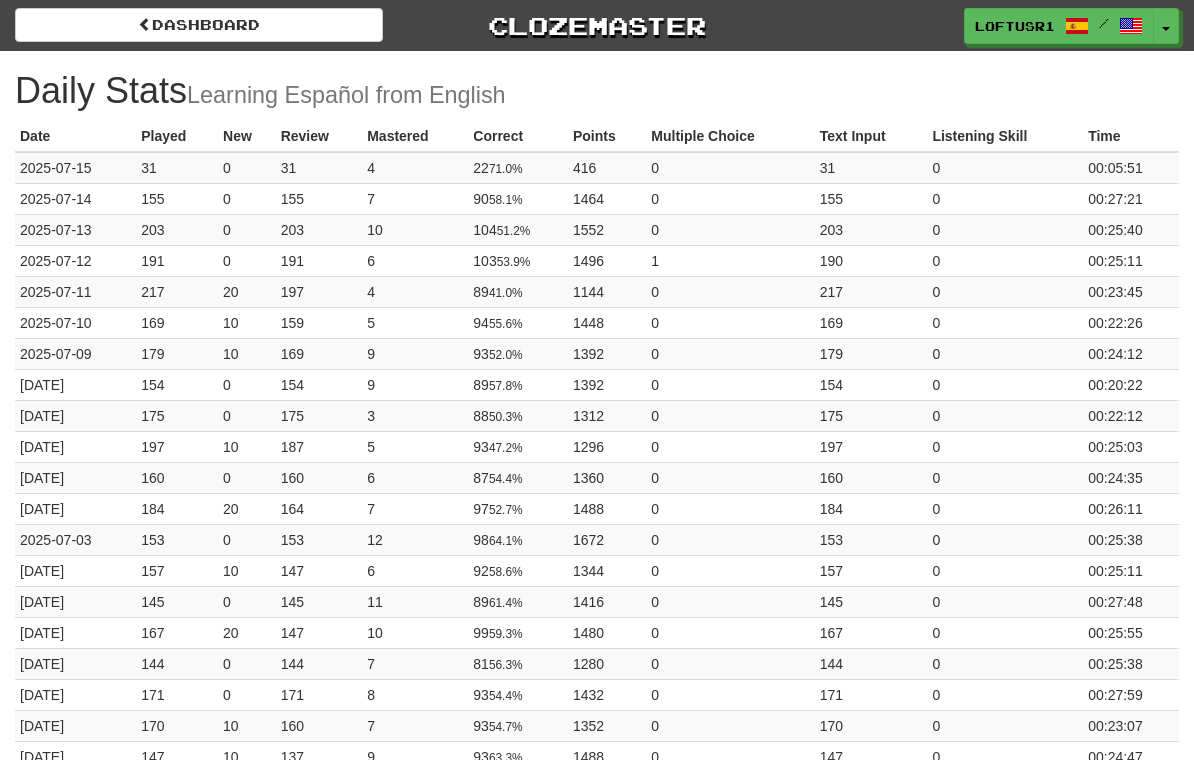 scroll, scrollTop: 0, scrollLeft: 0, axis: both 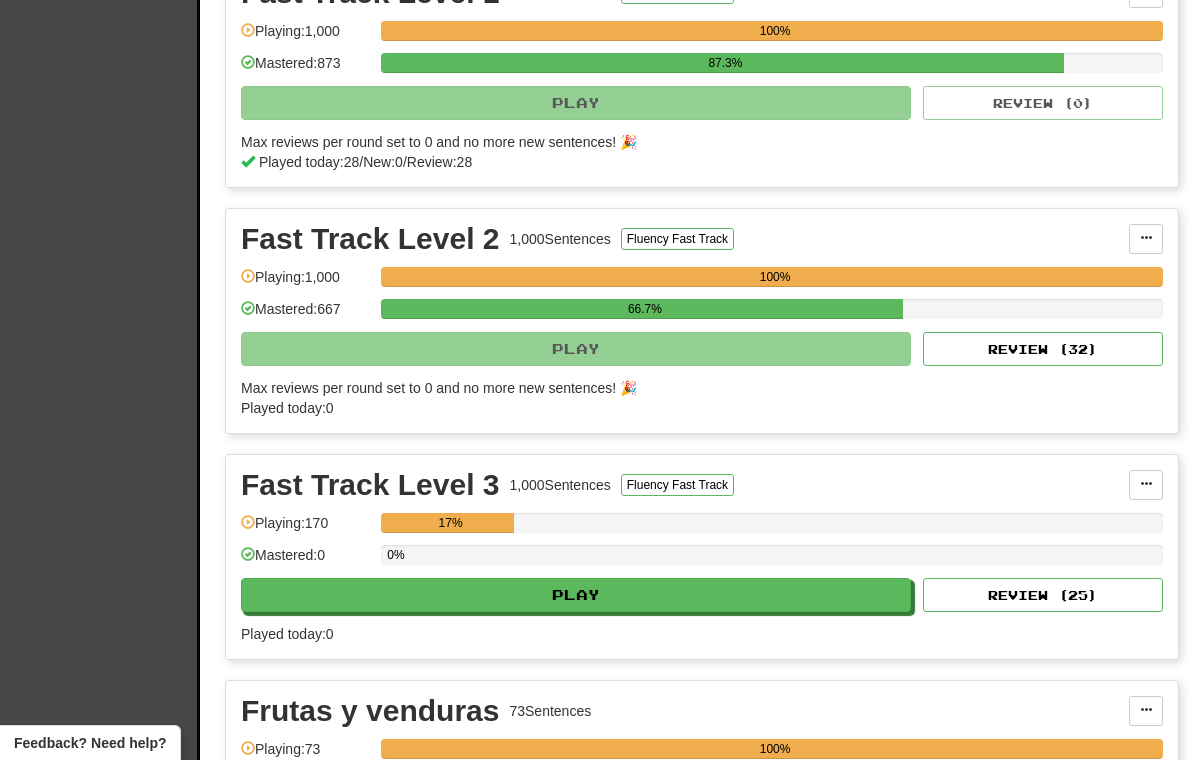 click on "Review ( 32 )" at bounding box center (1043, 349) 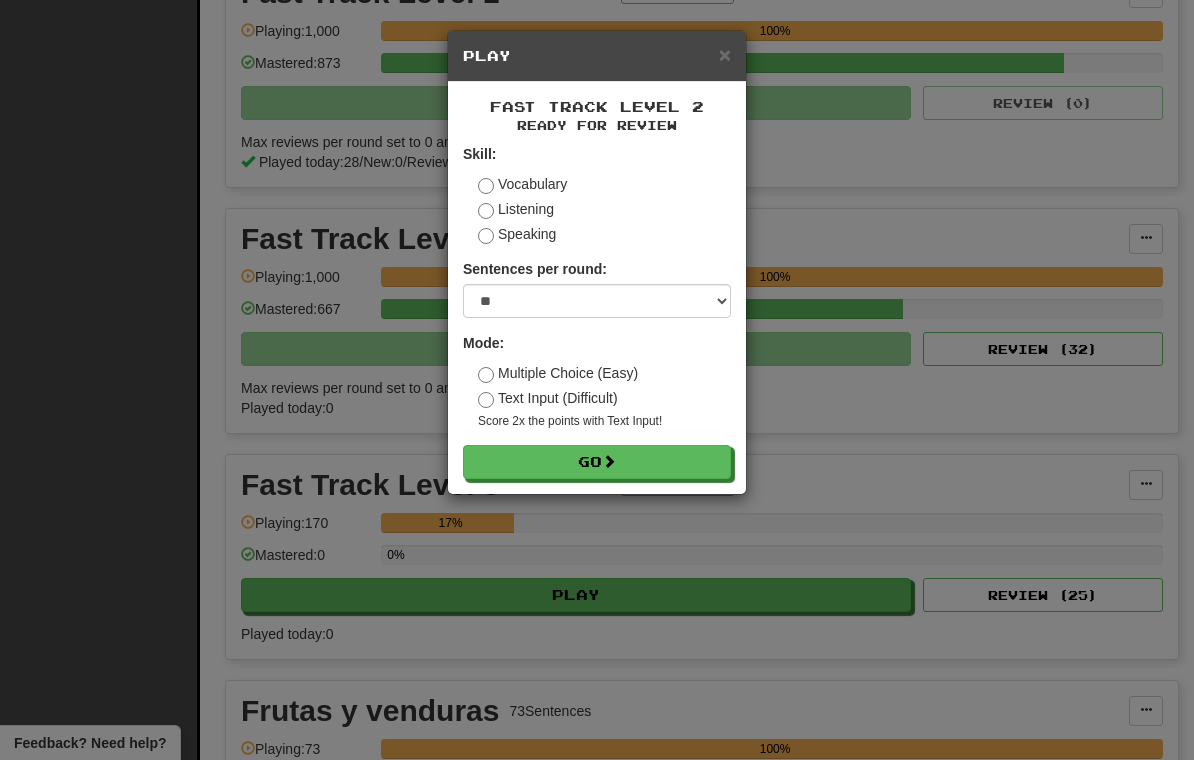 click on "Go" at bounding box center (597, 462) 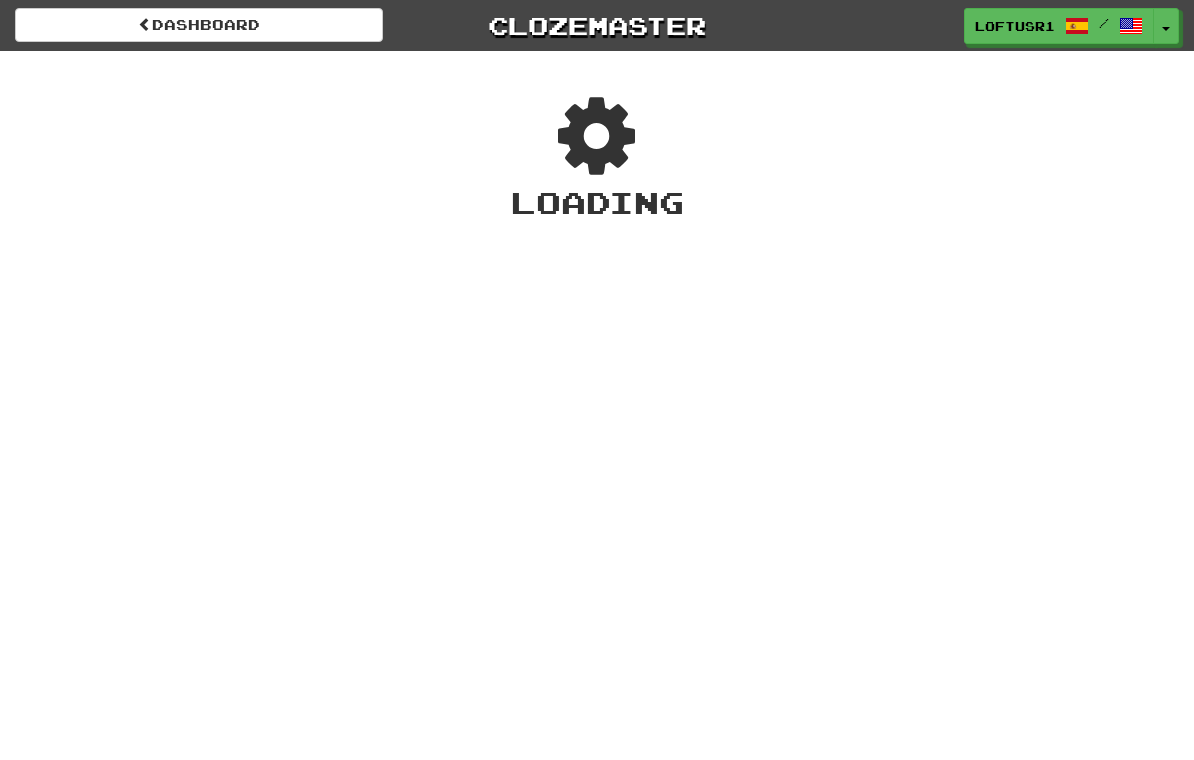 scroll, scrollTop: 0, scrollLeft: 0, axis: both 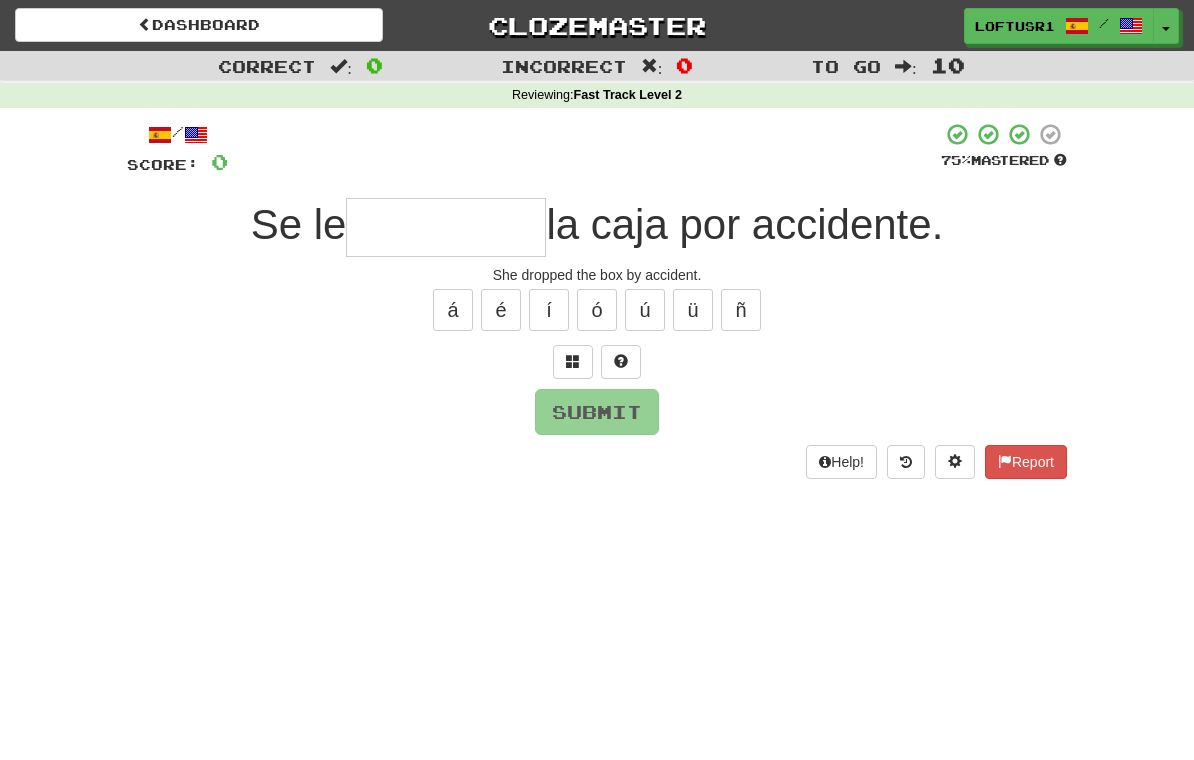click at bounding box center (446, 227) 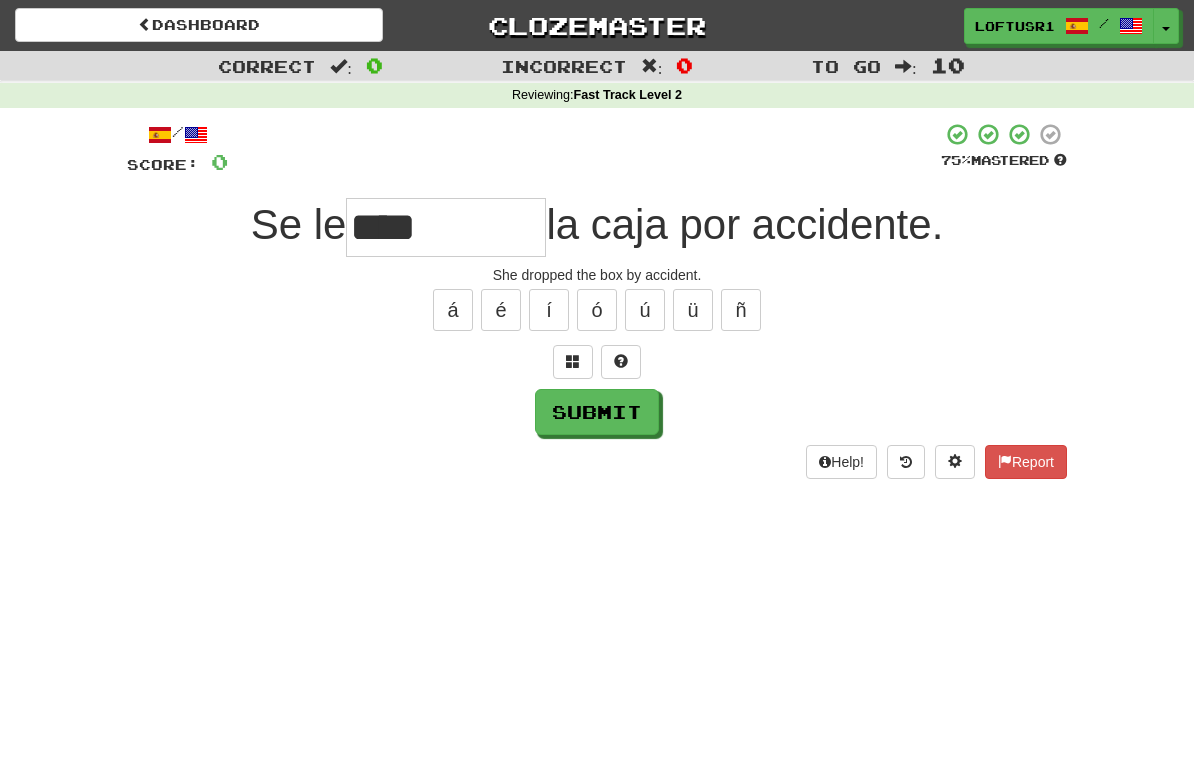 type on "****" 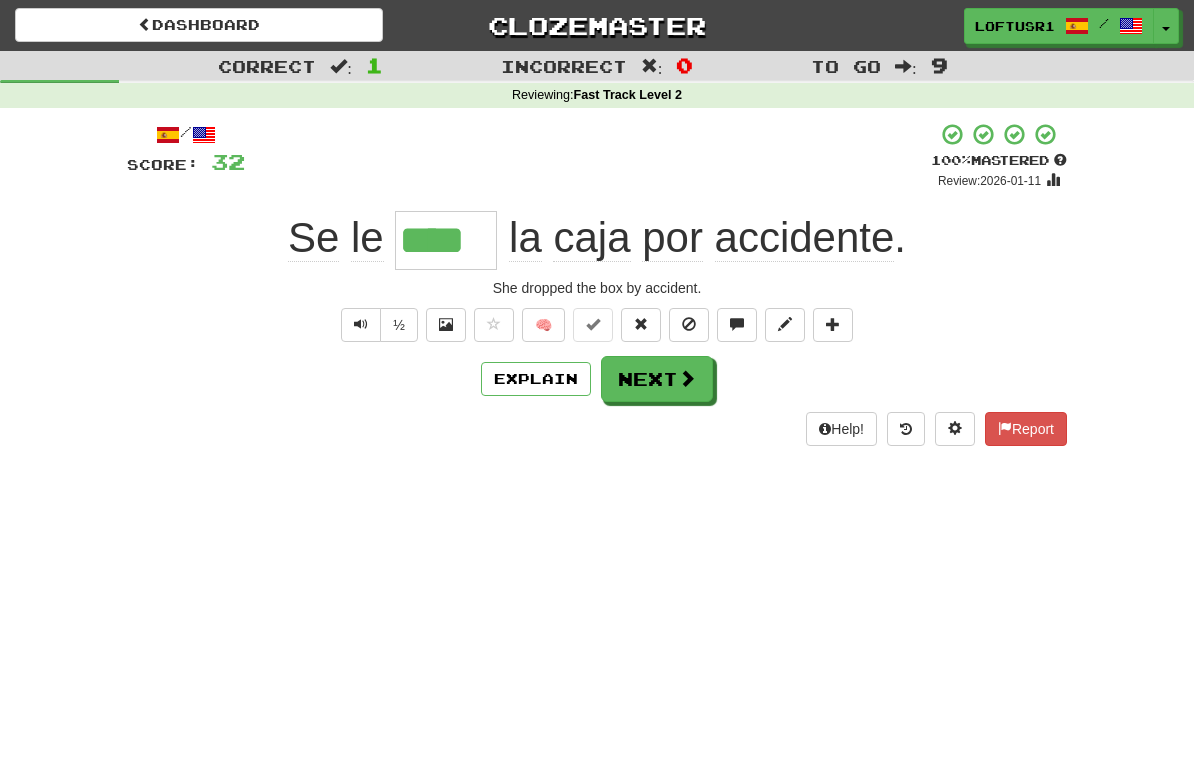 click at bounding box center (687, 378) 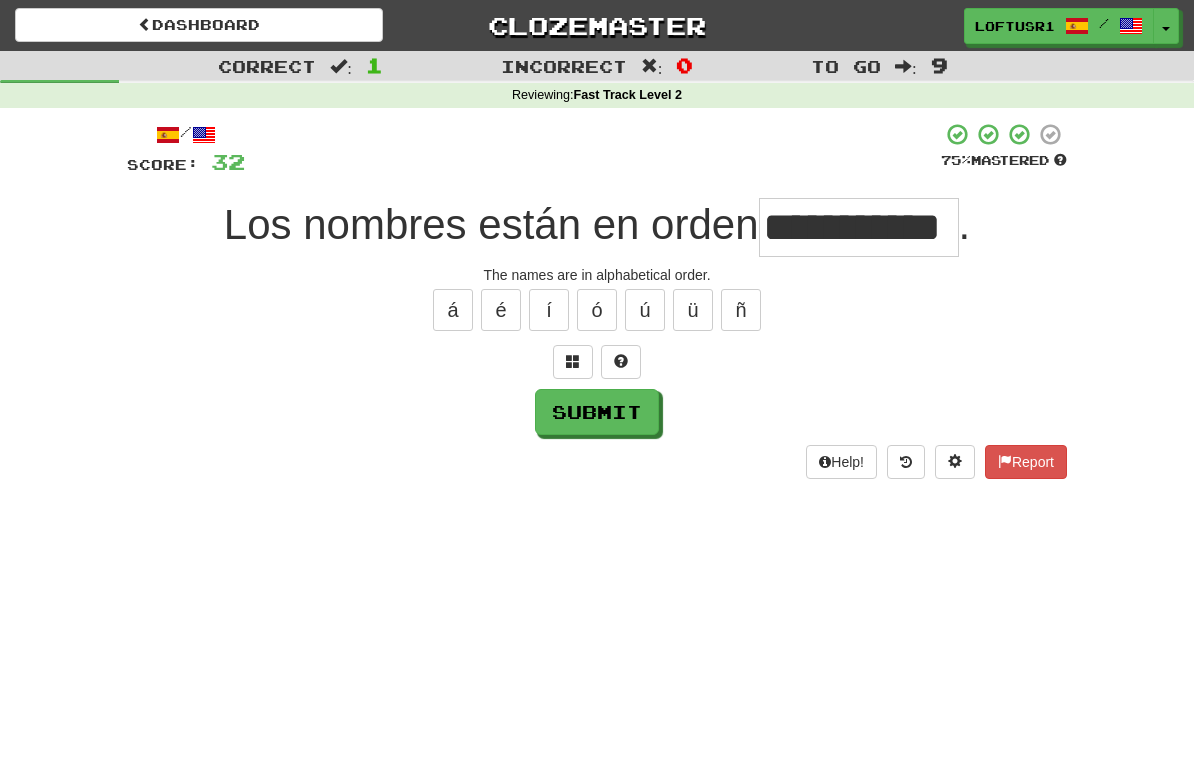click on "**********" at bounding box center (859, 227) 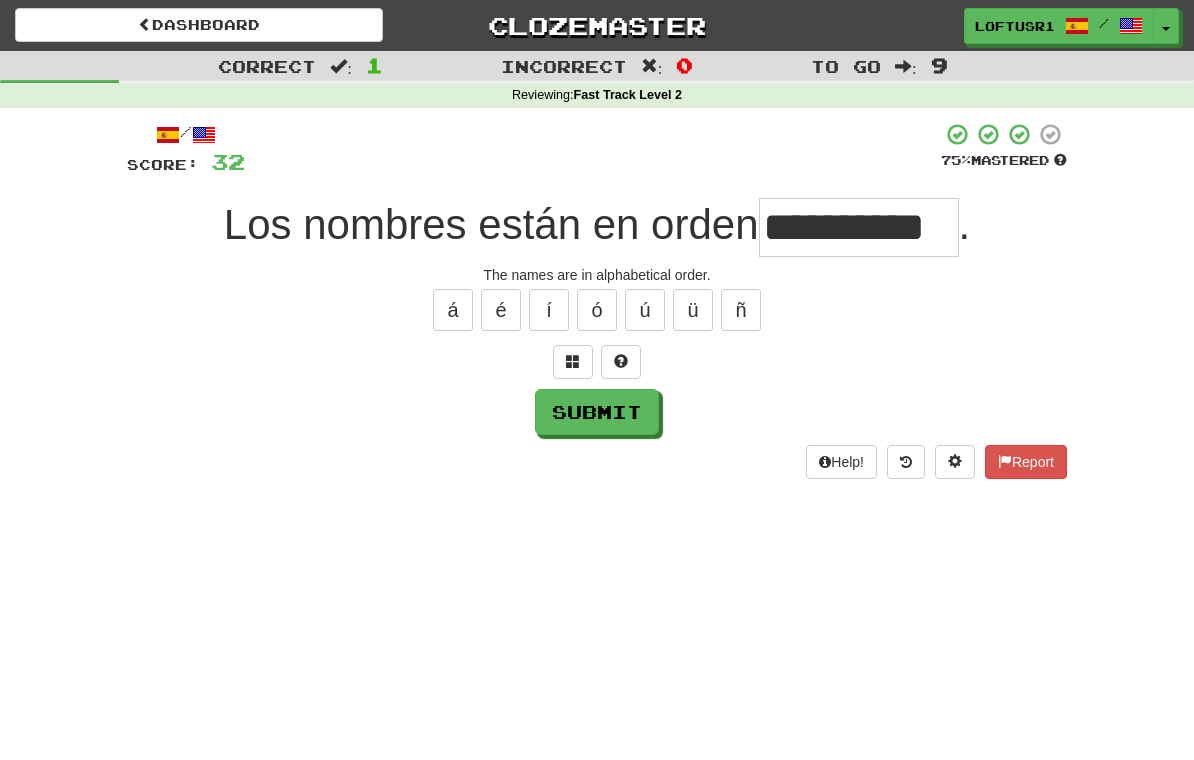 click on "Submit" at bounding box center [597, 412] 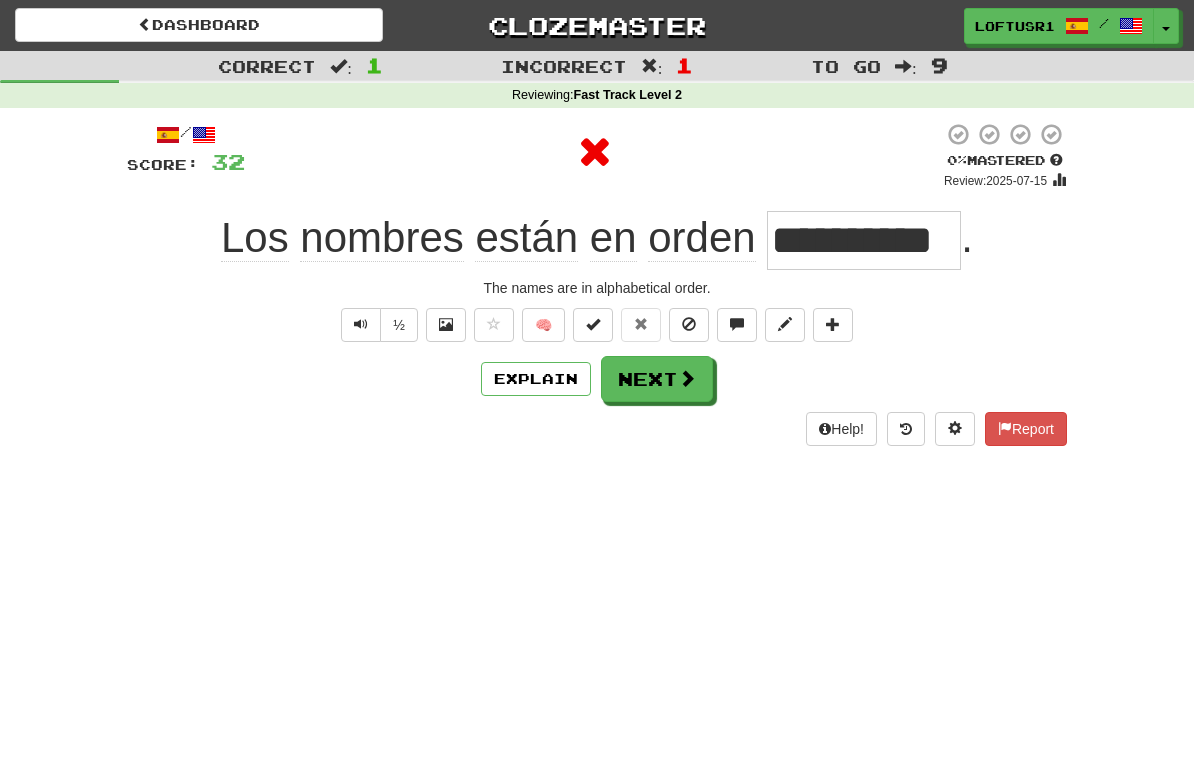 click at bounding box center (687, 378) 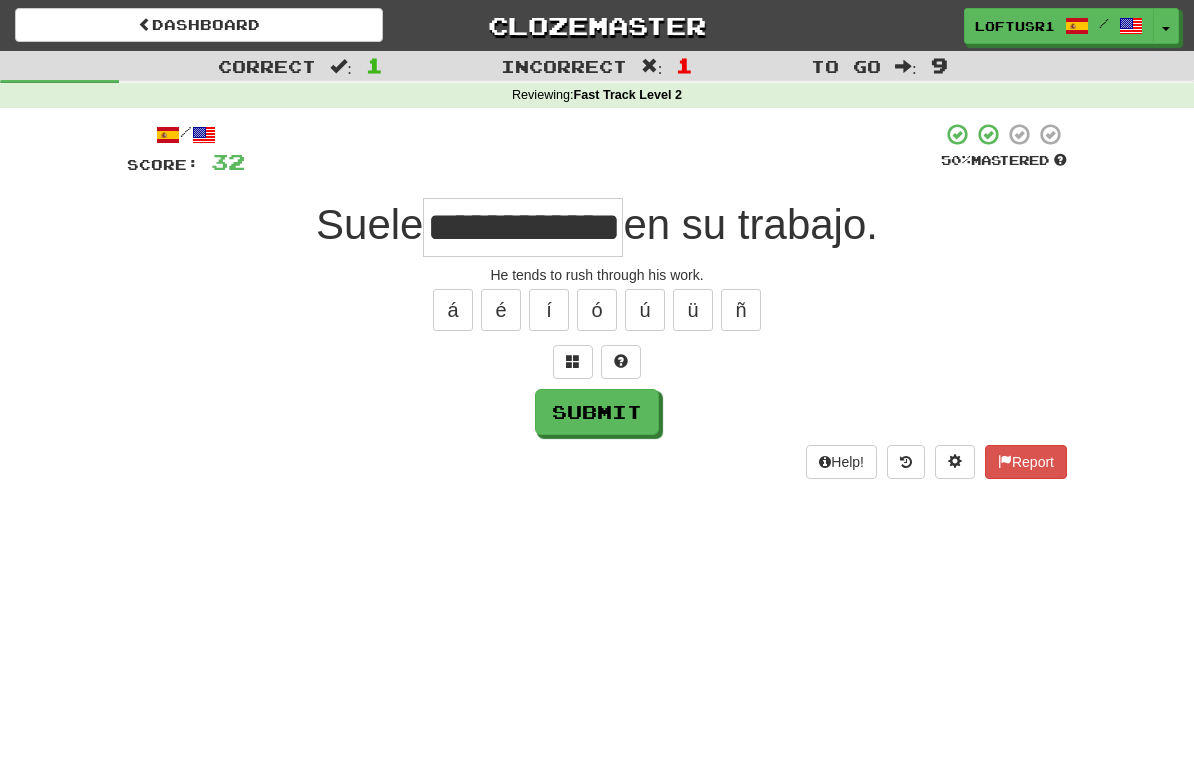 click on "Submit" at bounding box center (597, 412) 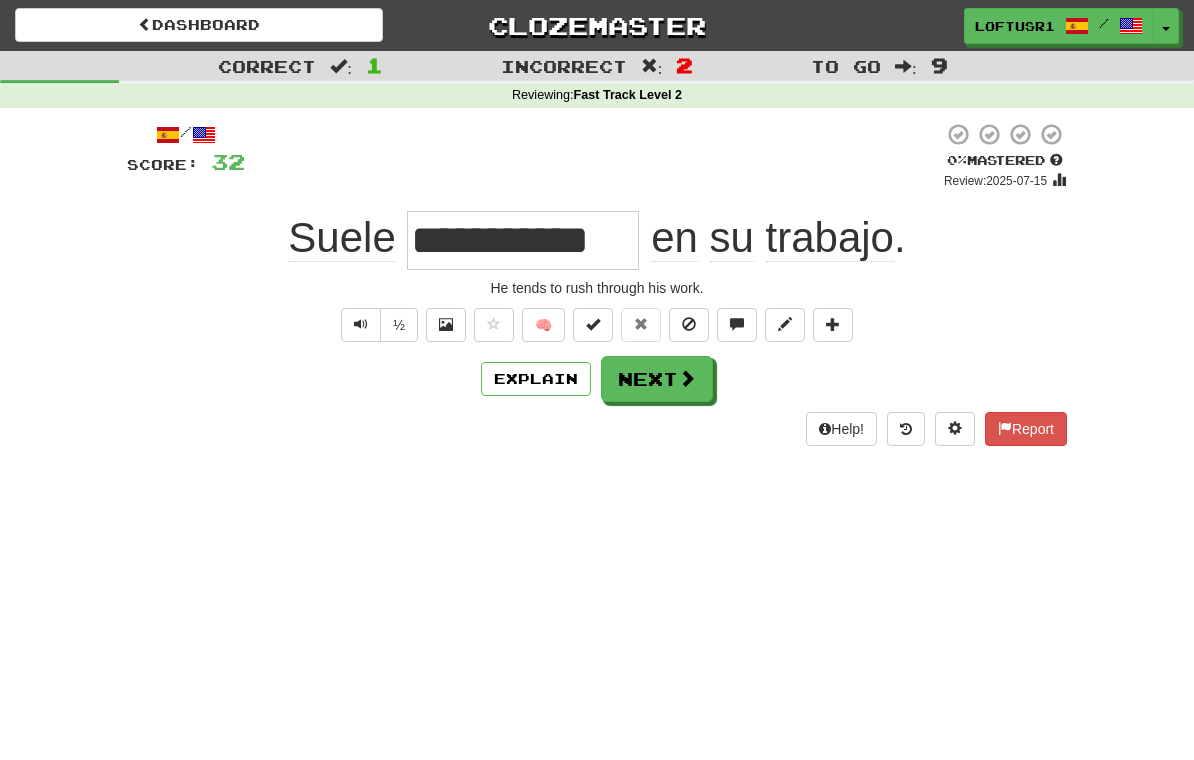 click on "Next" at bounding box center [657, 379] 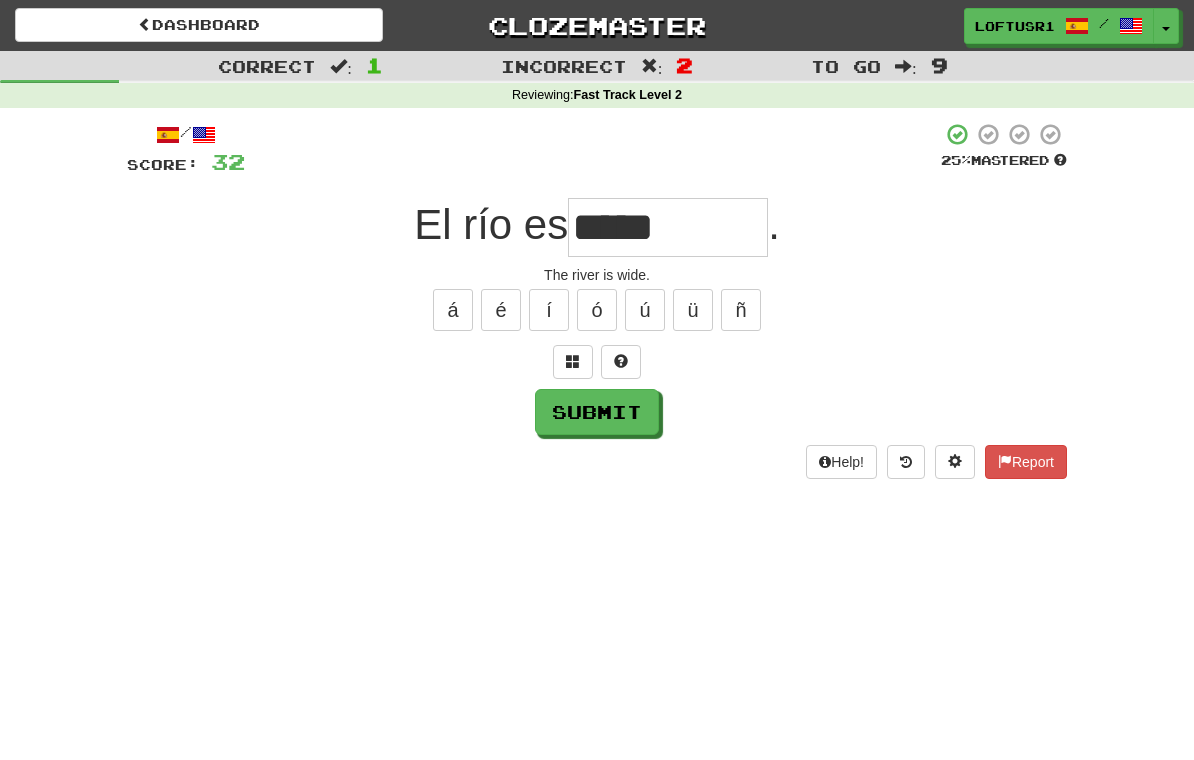 type on "*****" 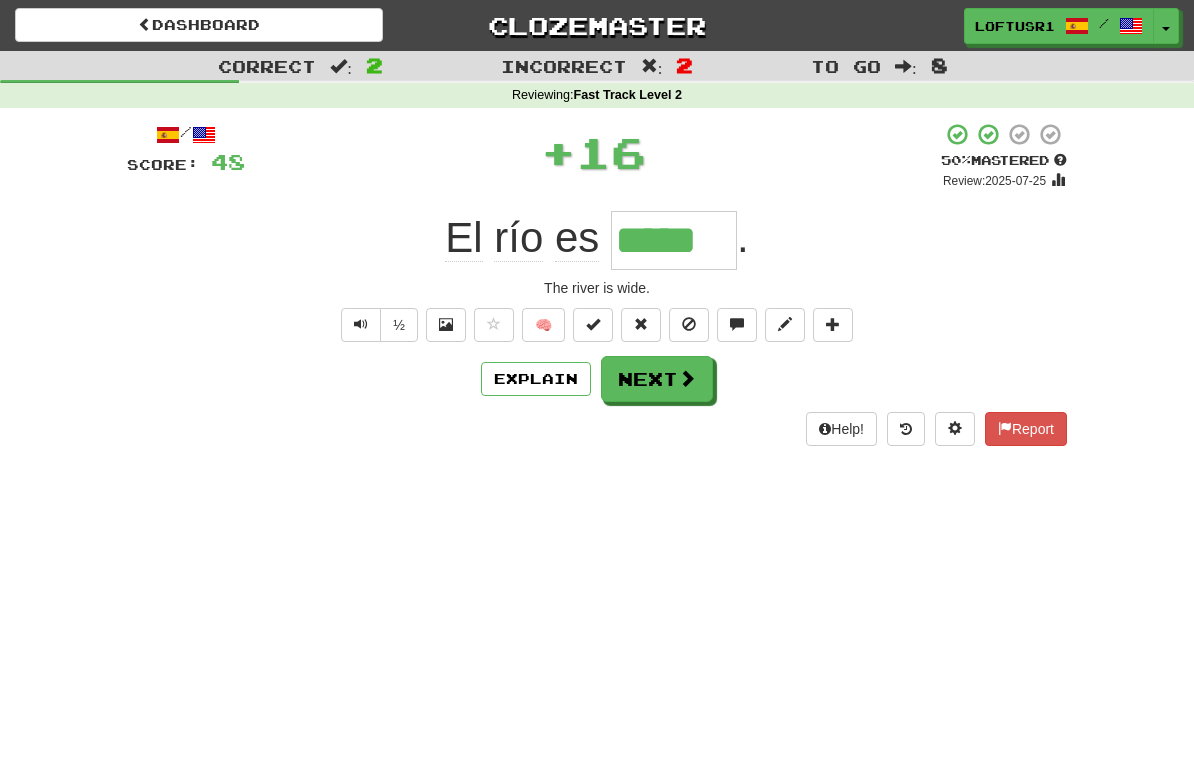 click on "Next" at bounding box center [657, 379] 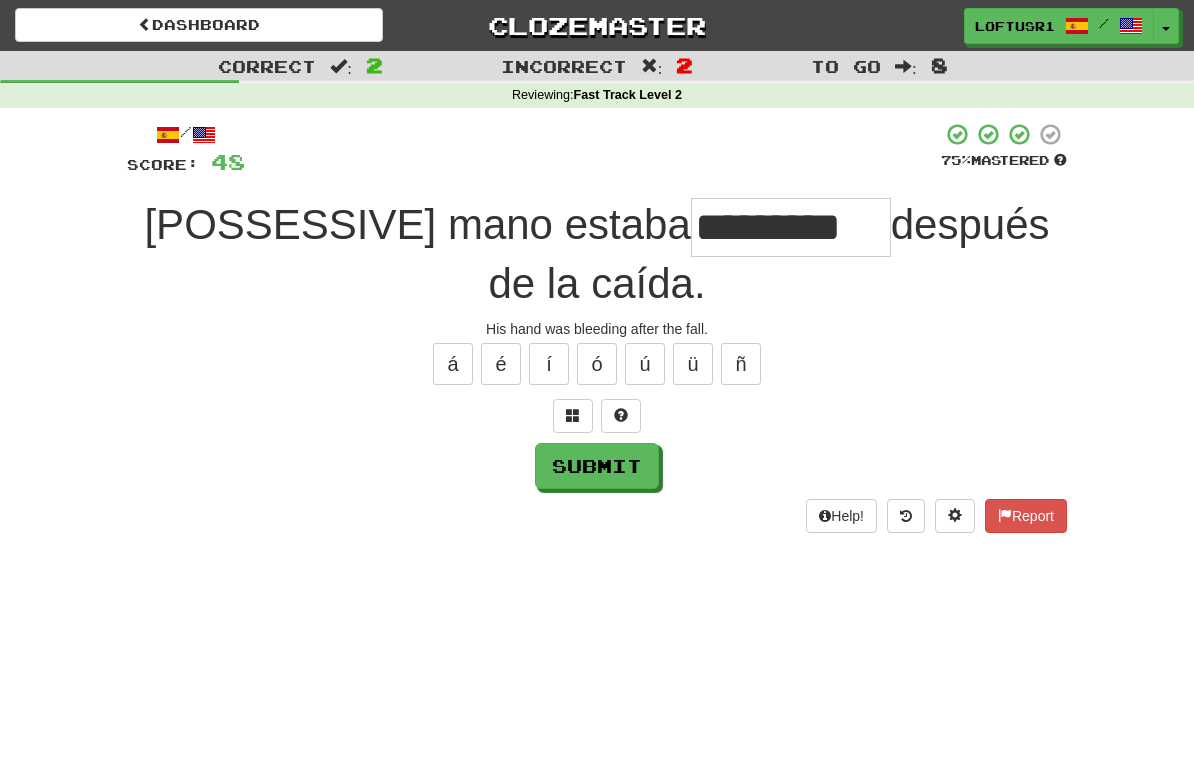 type on "*********" 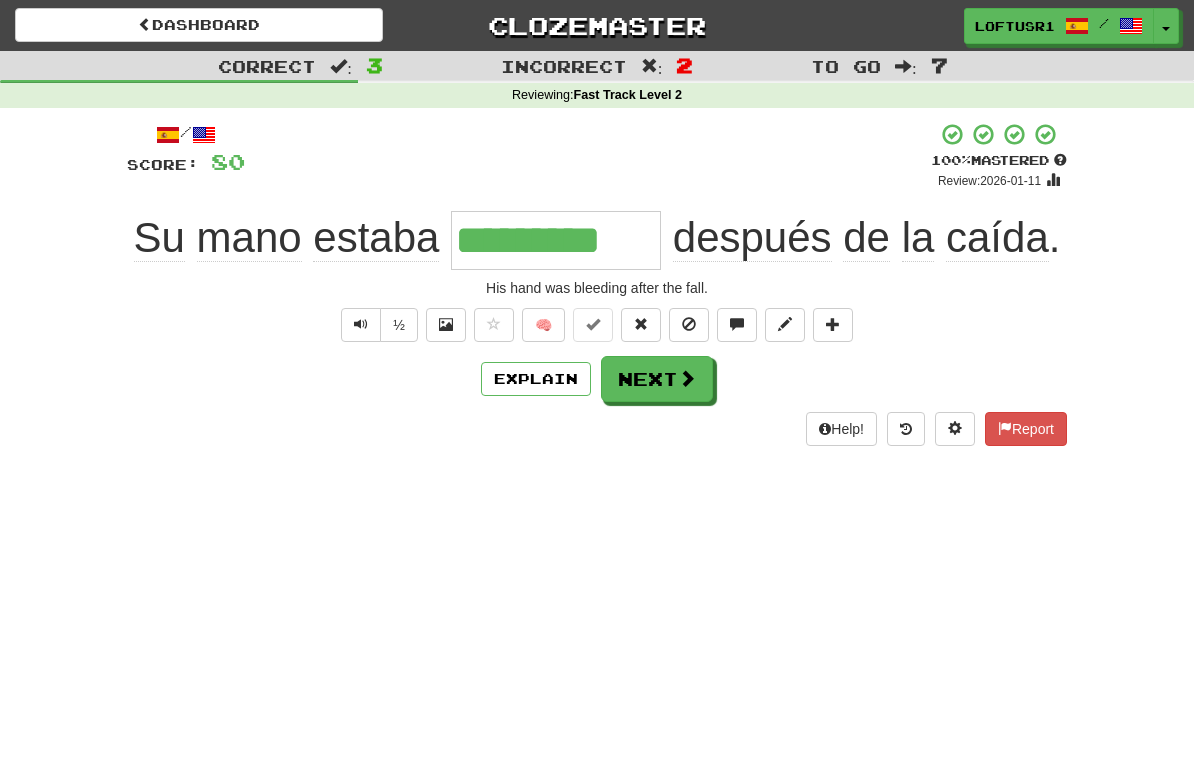 click on "Next" at bounding box center (657, 379) 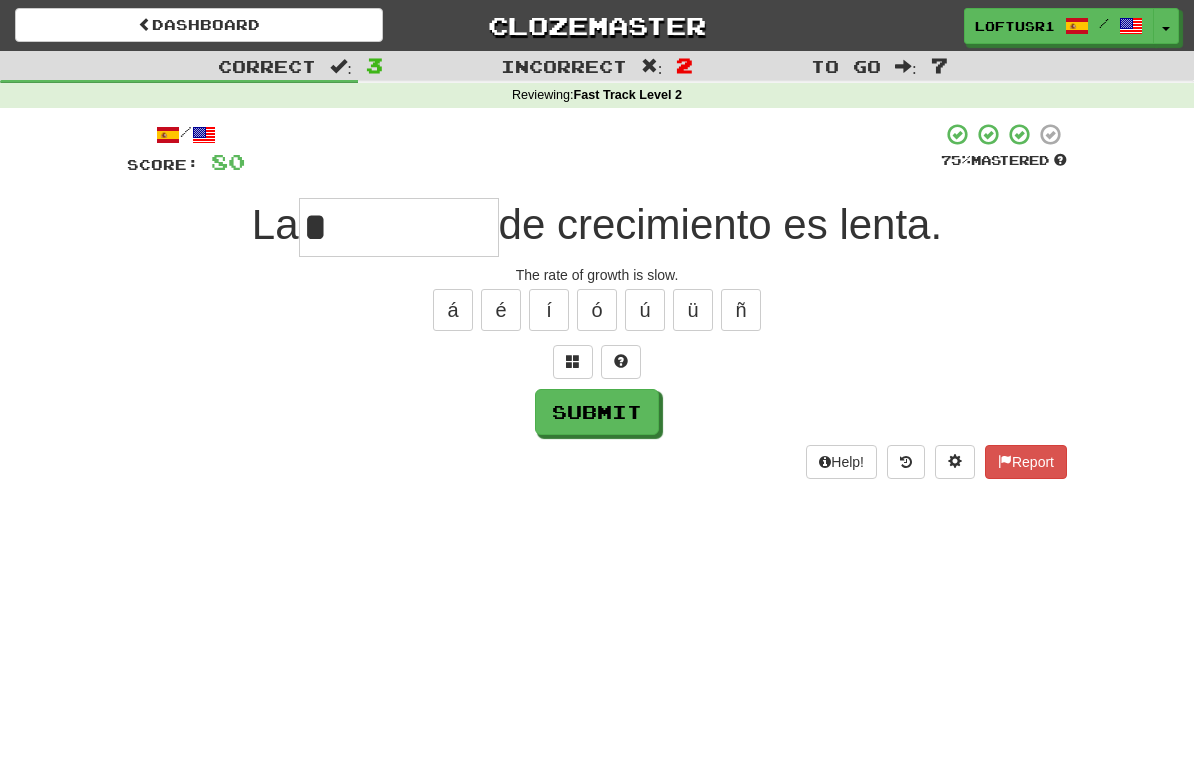 click on "Submit" at bounding box center (597, 412) 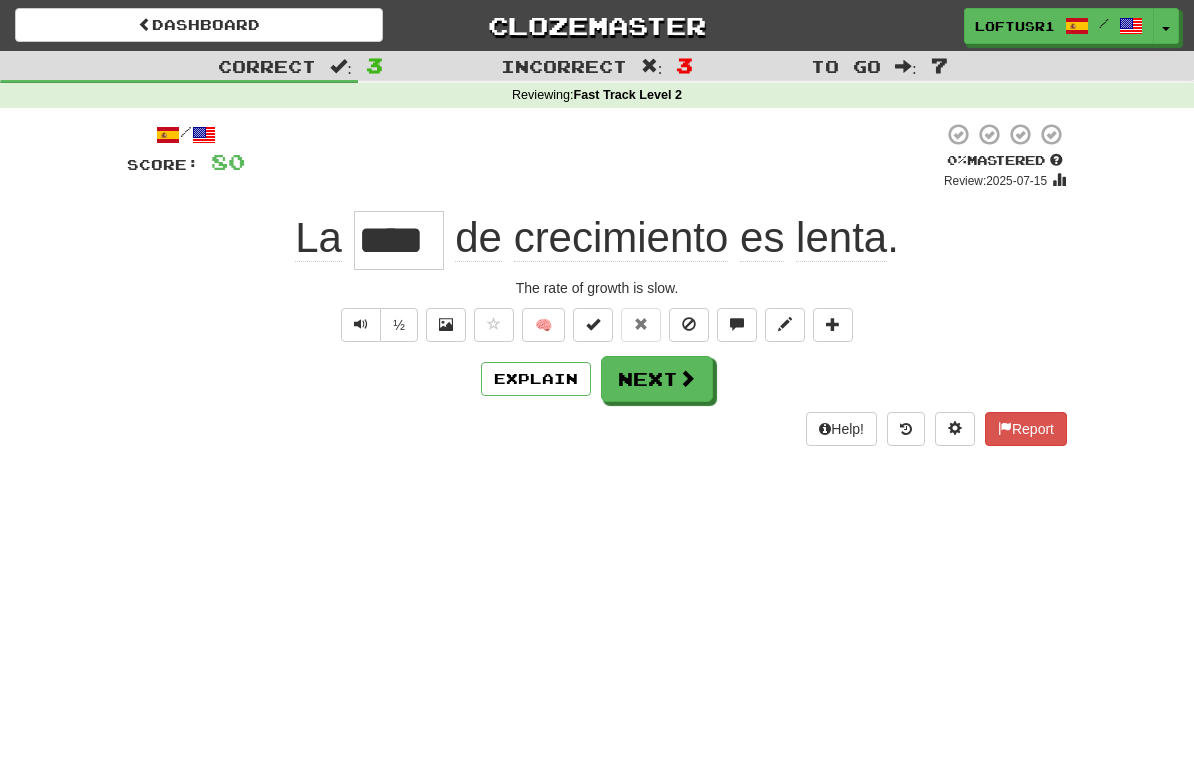 click on "Next" at bounding box center [657, 379] 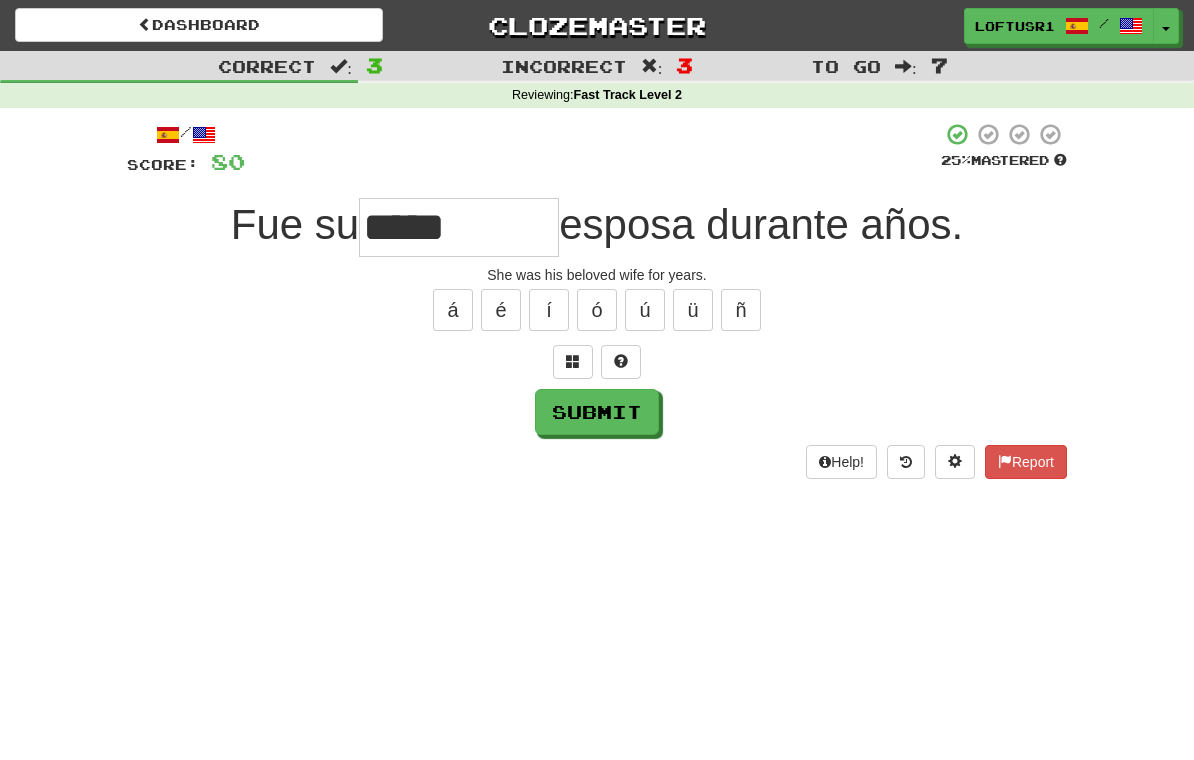 type on "*****" 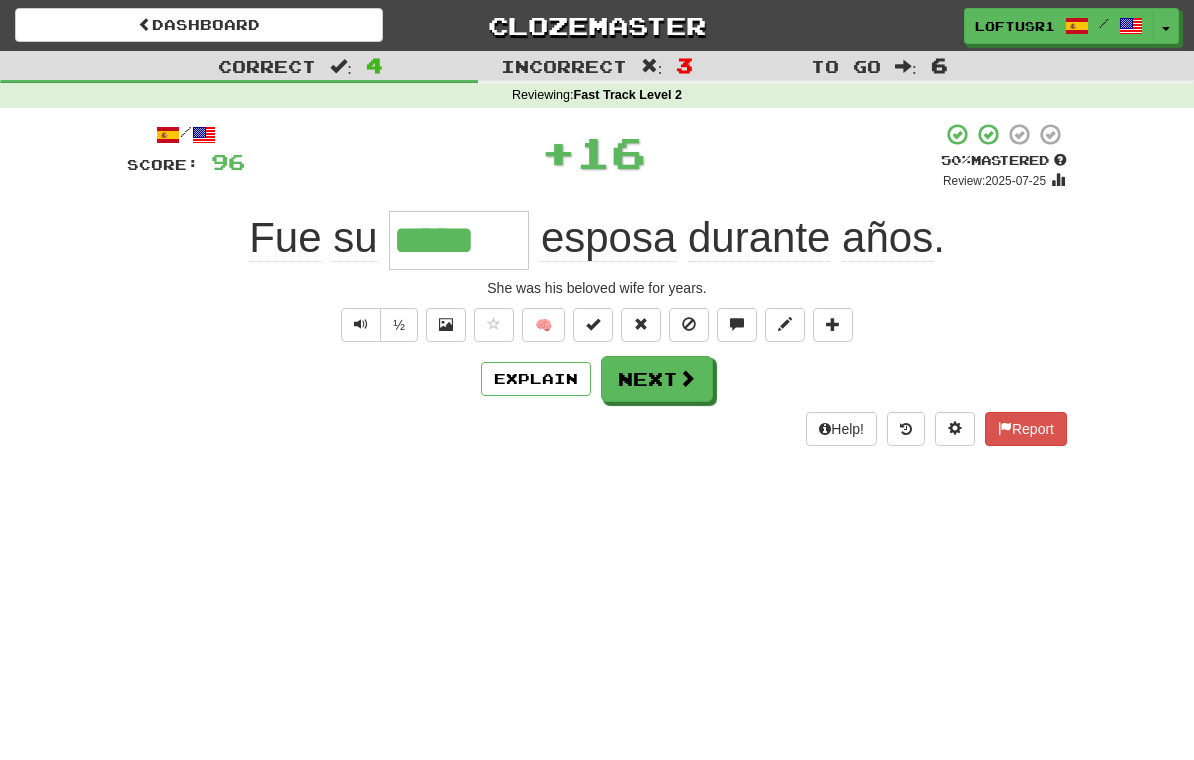 click on "Explain" at bounding box center [536, 379] 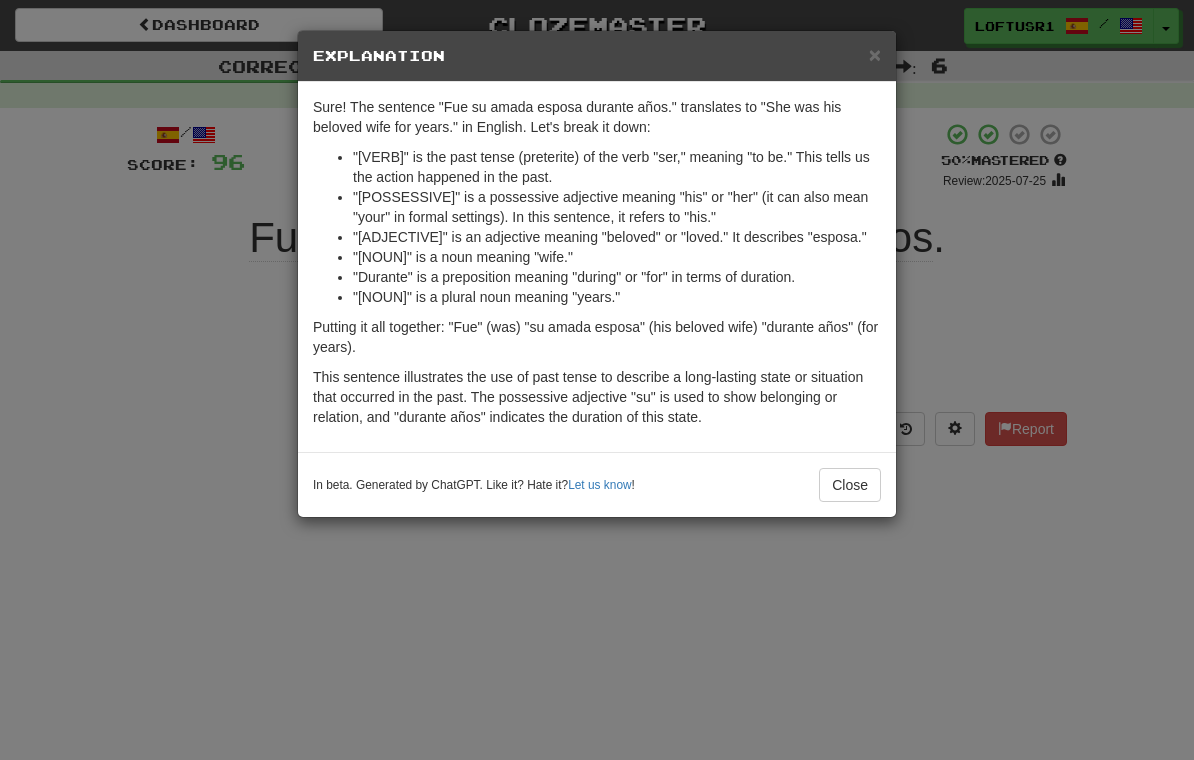 click on "Close" at bounding box center [850, 485] 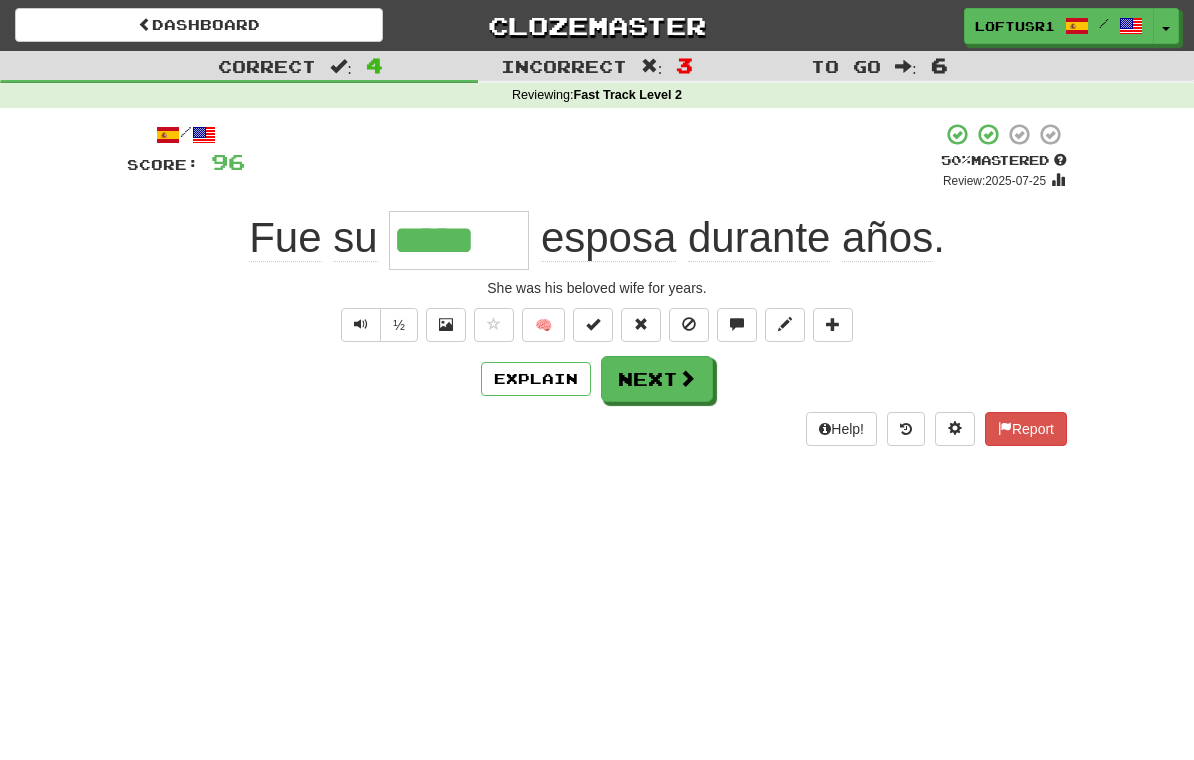 click at bounding box center [687, 378] 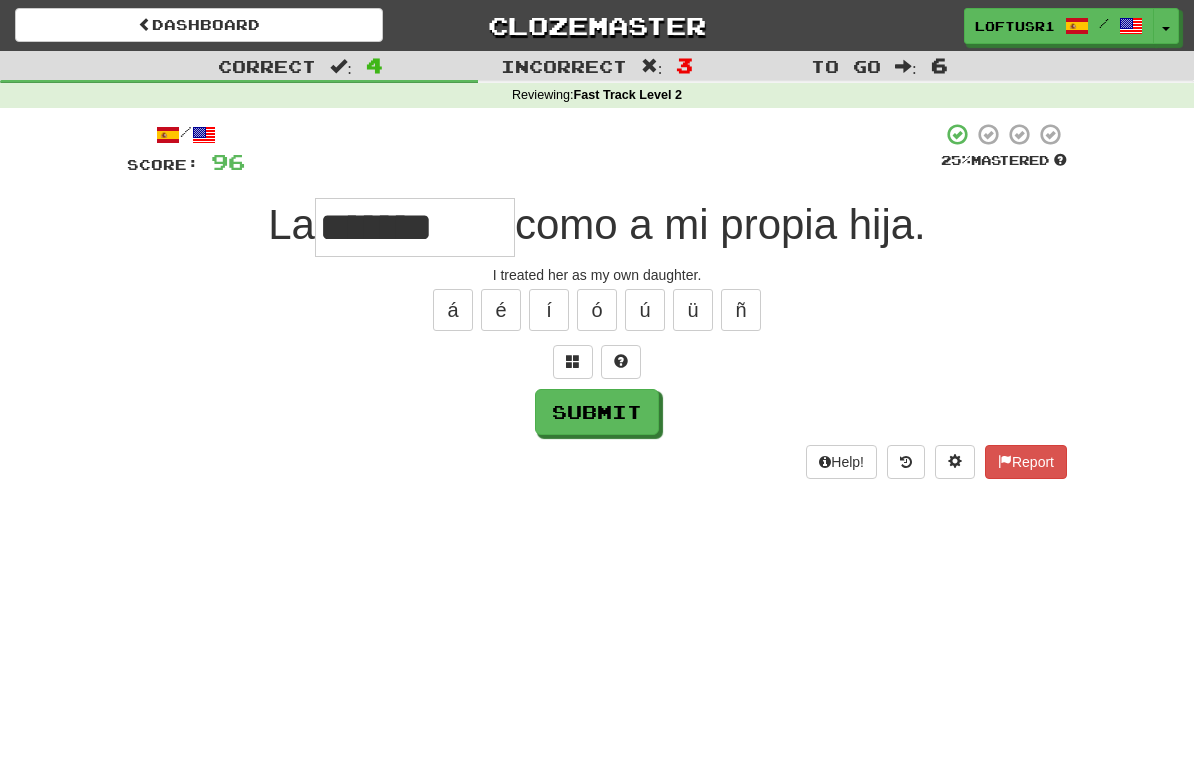 type on "*******" 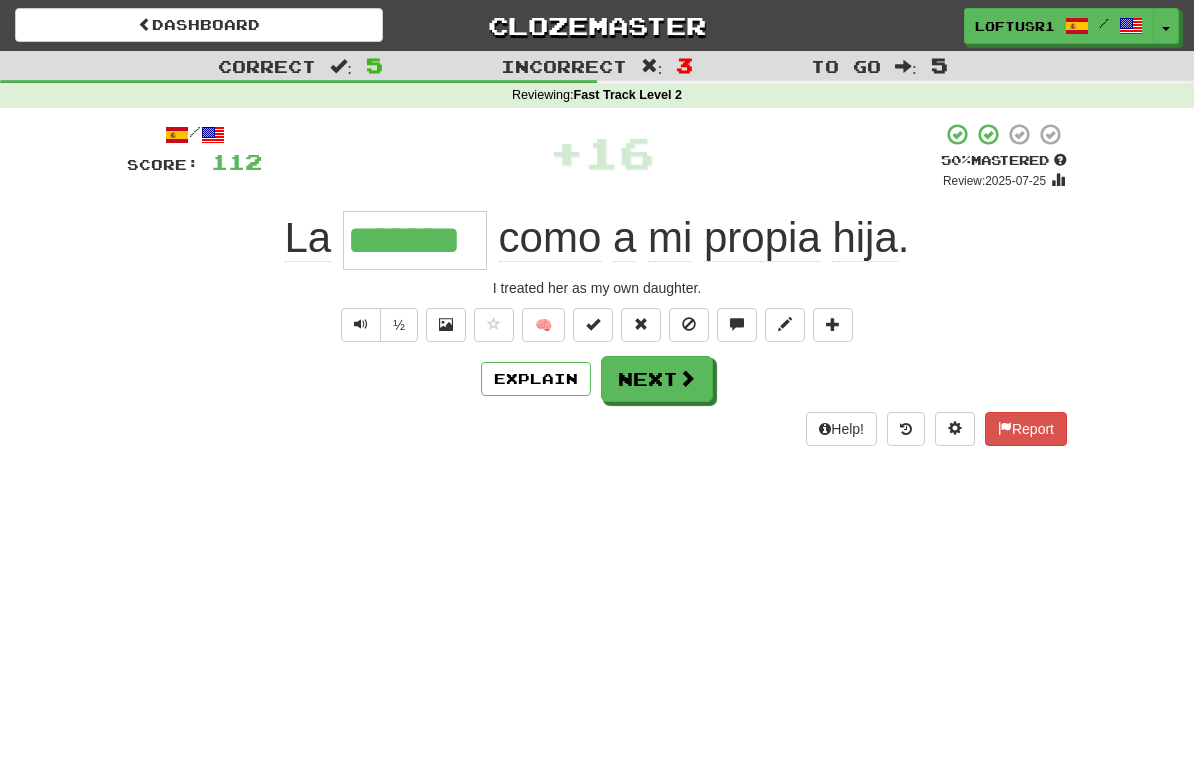 click on "Next" at bounding box center (657, 379) 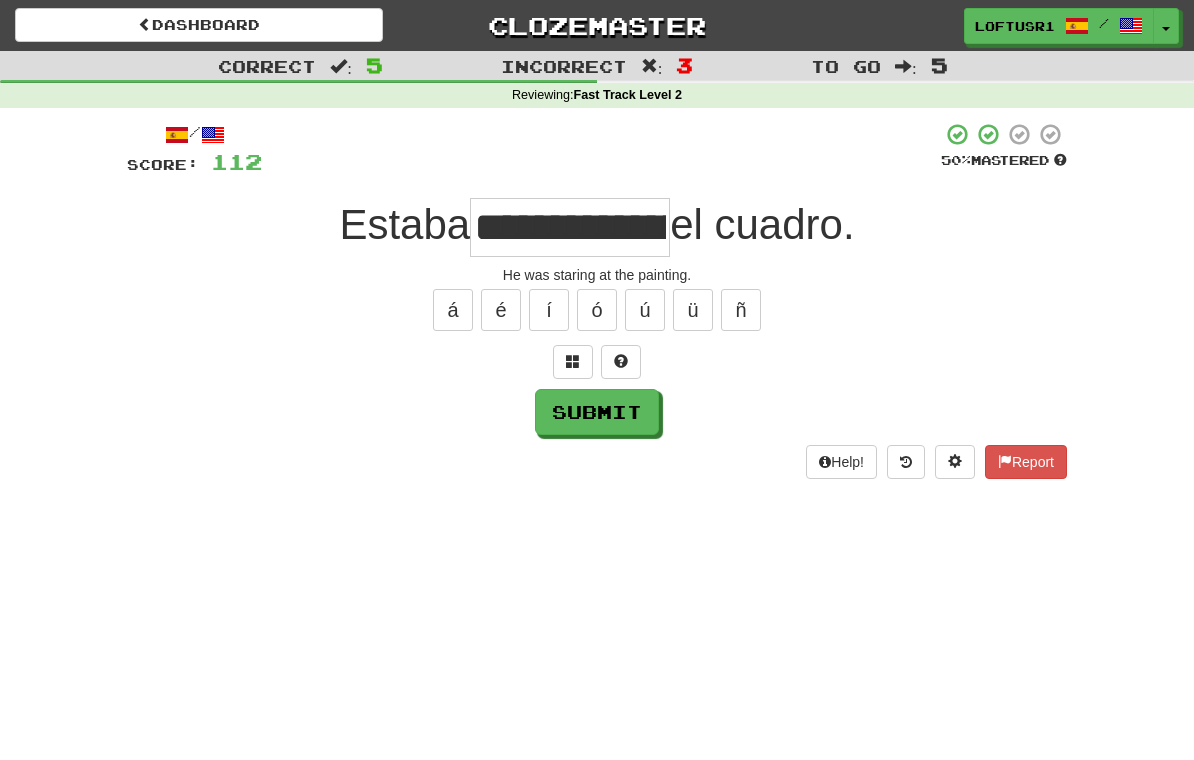 type on "**********" 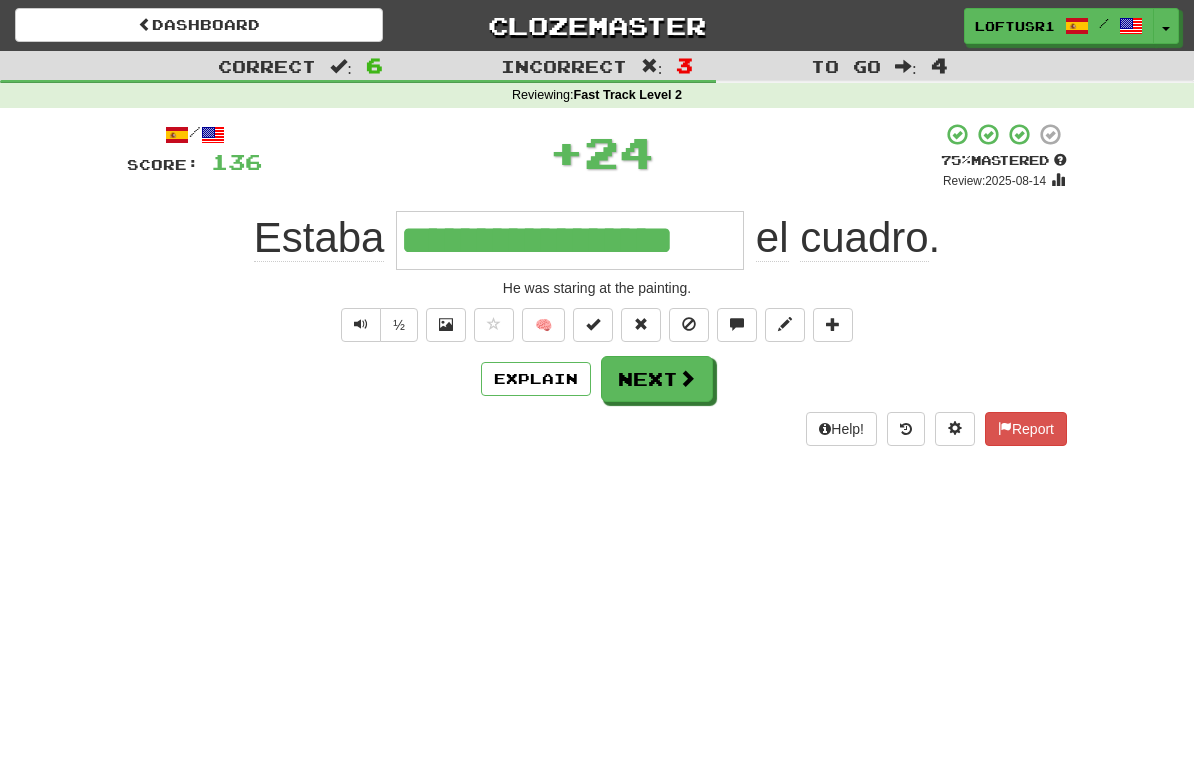 click on "Explain" at bounding box center [536, 379] 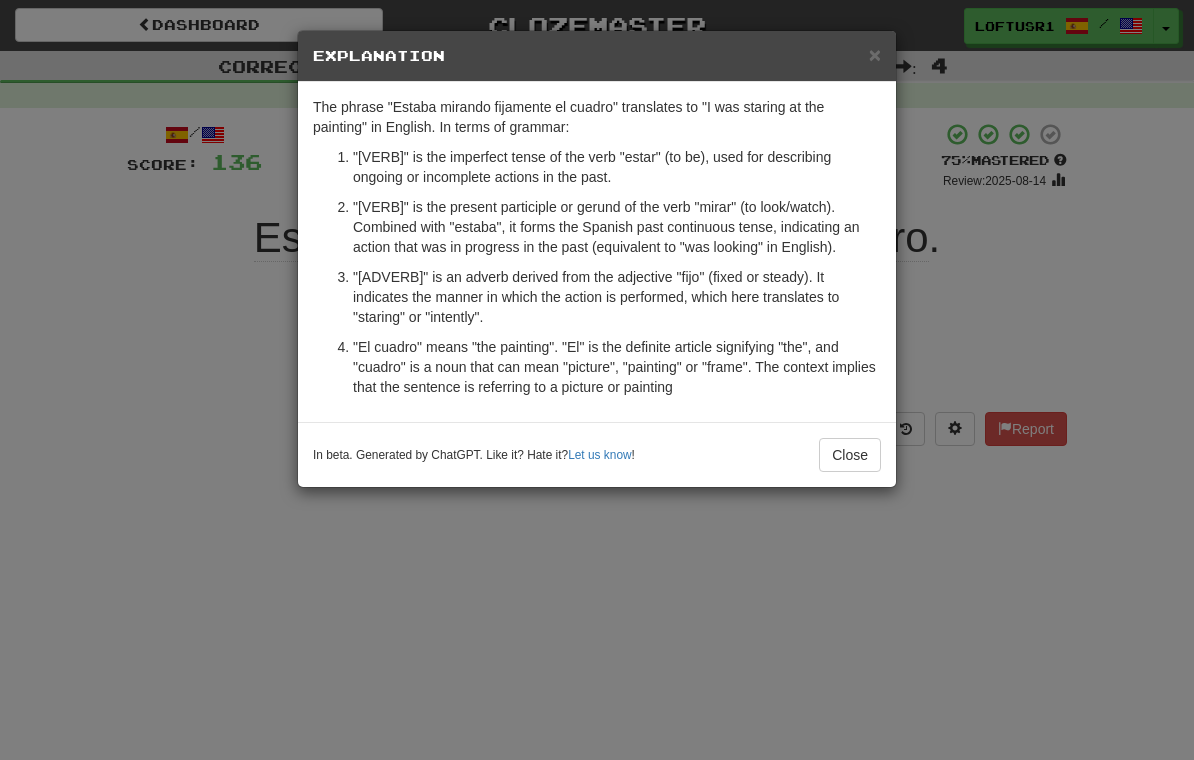 click on "× Explanation The phrase "Estaba mirando fijamente el cuadro" translates to "I was staring at the painting" in English. In terms of grammar:
"Estaba" is the imperfect tense of the verb "estar" (to be), used for describing ongoing or incomplete actions in the past.
"Mirando" is the present participle or gerund of the verb "mirar" (to look/watch). Combined with "estaba", it forms the Spanish past continuous tense, indicating an action that was in progress in the past (equivalent to "was looking" in English).
"Fijamente" is an adverb derived from the adjective "fijo" (fixed or steady). It indicates the manner in which the action is performed, which here translates to "staring" or "intently".
"El cuadro" means "the painting". "El" is the definite article signifying "the", and "cuadro" is a noun that can mean "picture", "painting" or "frame". The context implies that the sentence is referring to a picture or painting
In beta. Generated by ChatGPT. Like it? Hate it?  Let us know ! Close" at bounding box center [597, 380] 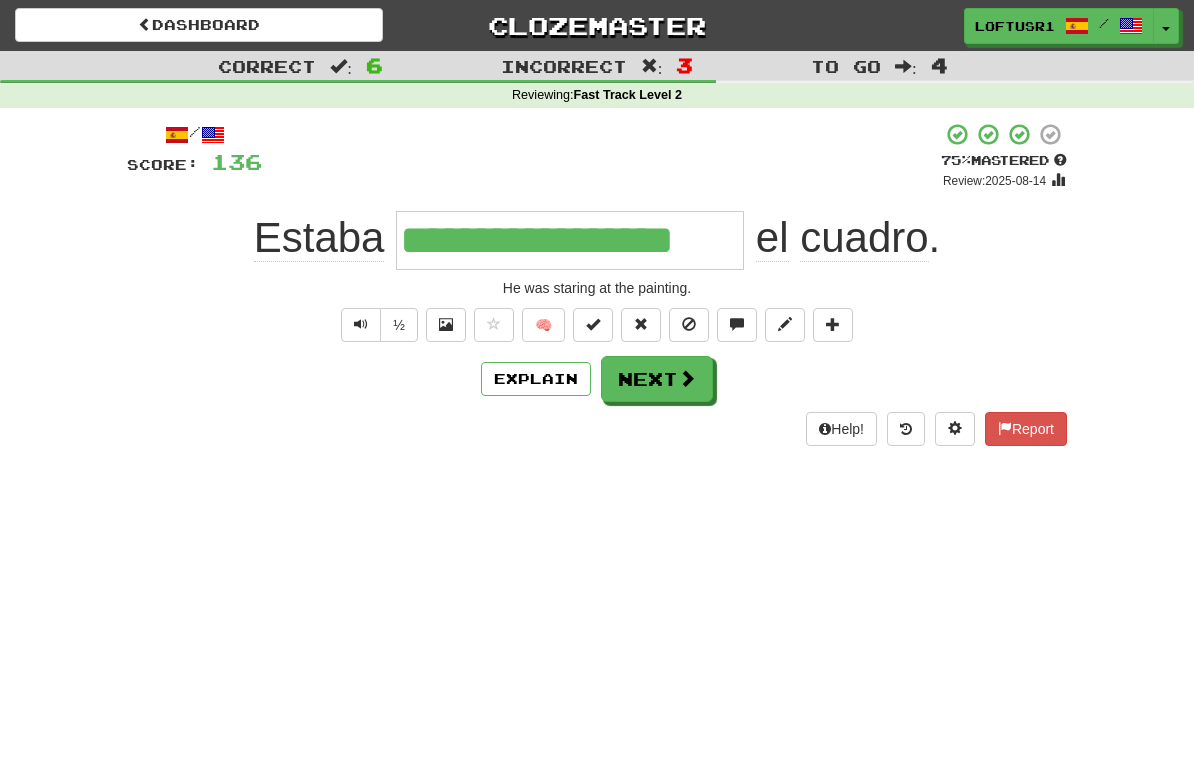 click on "Next" at bounding box center [657, 379] 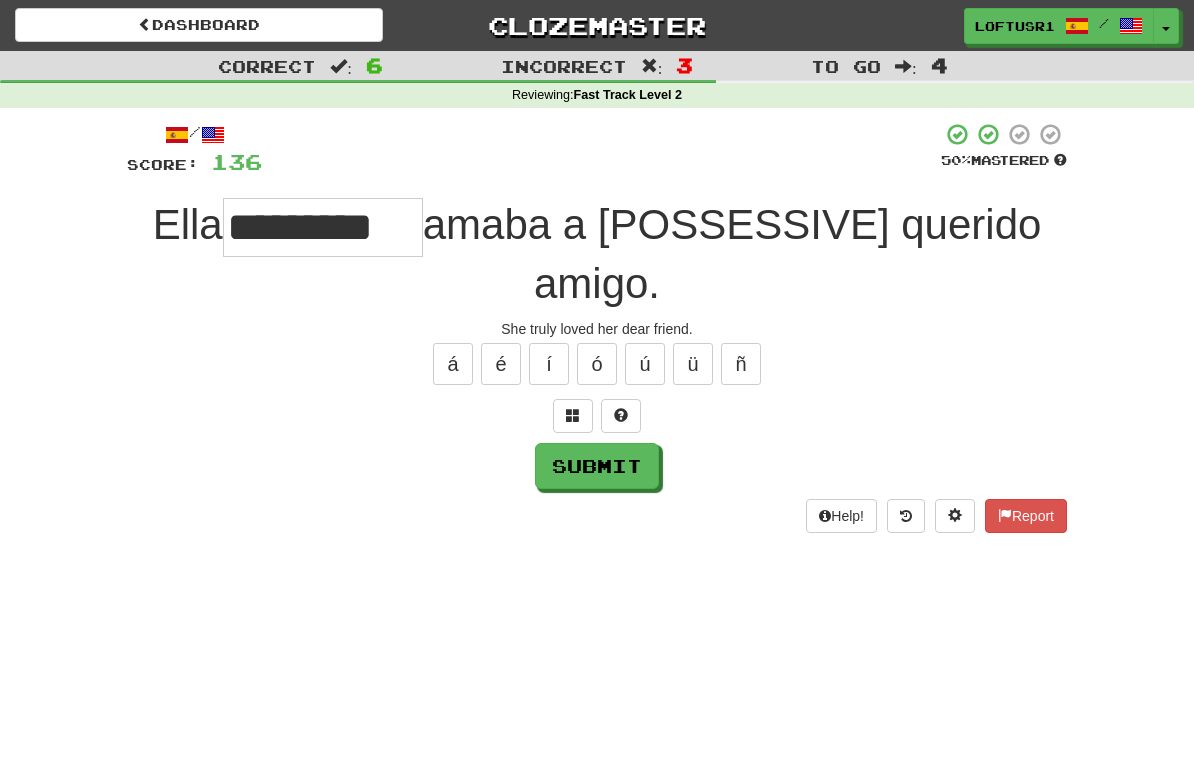 click on "Submit" at bounding box center [597, 466] 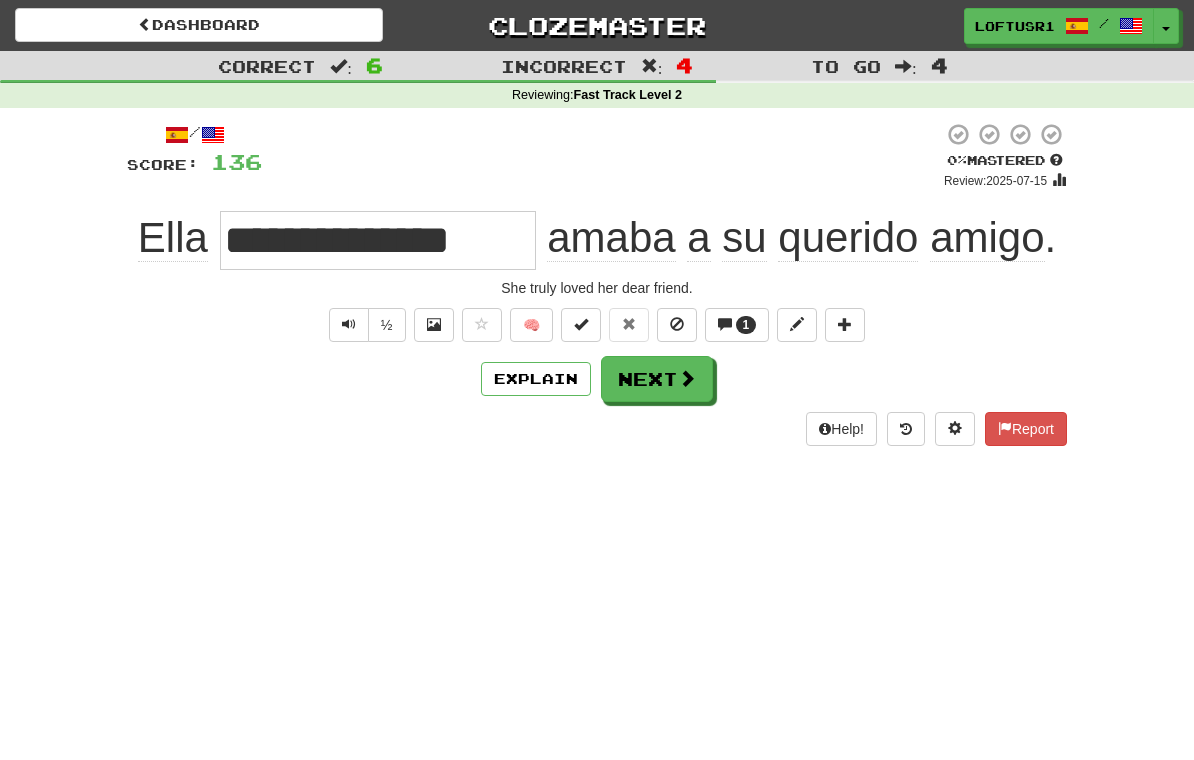 click at bounding box center [687, 378] 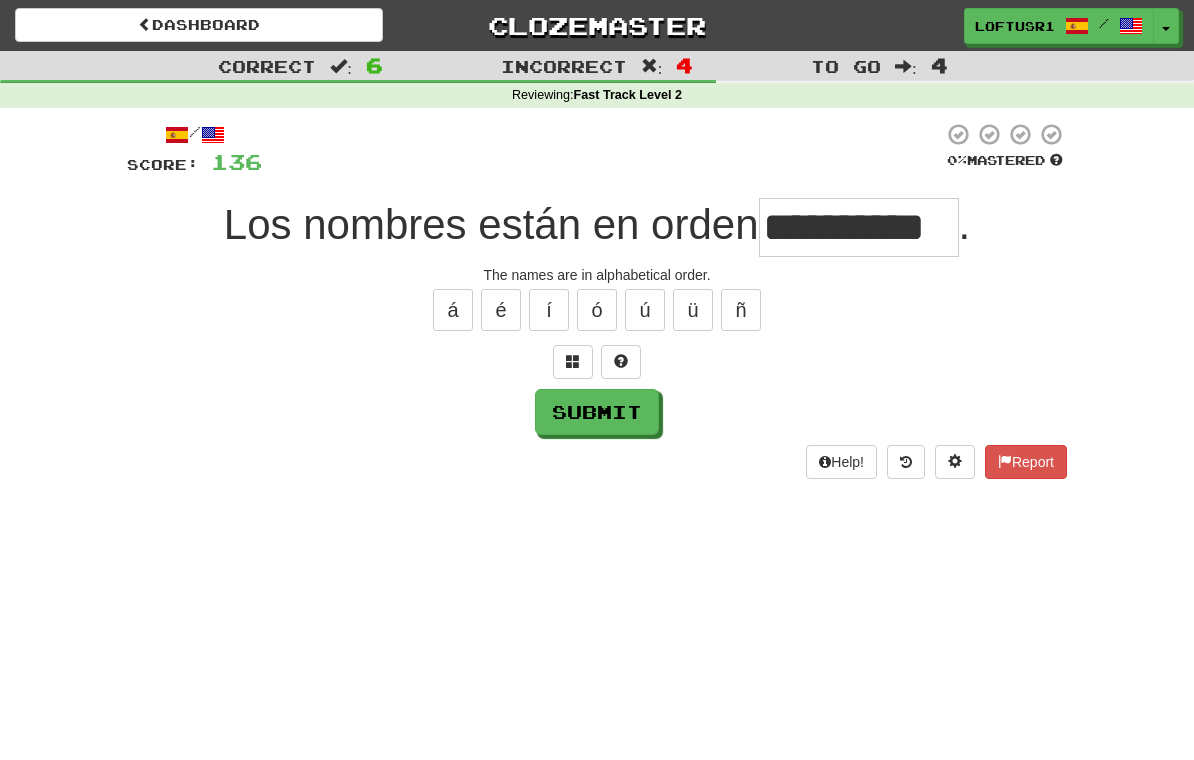 type on "**********" 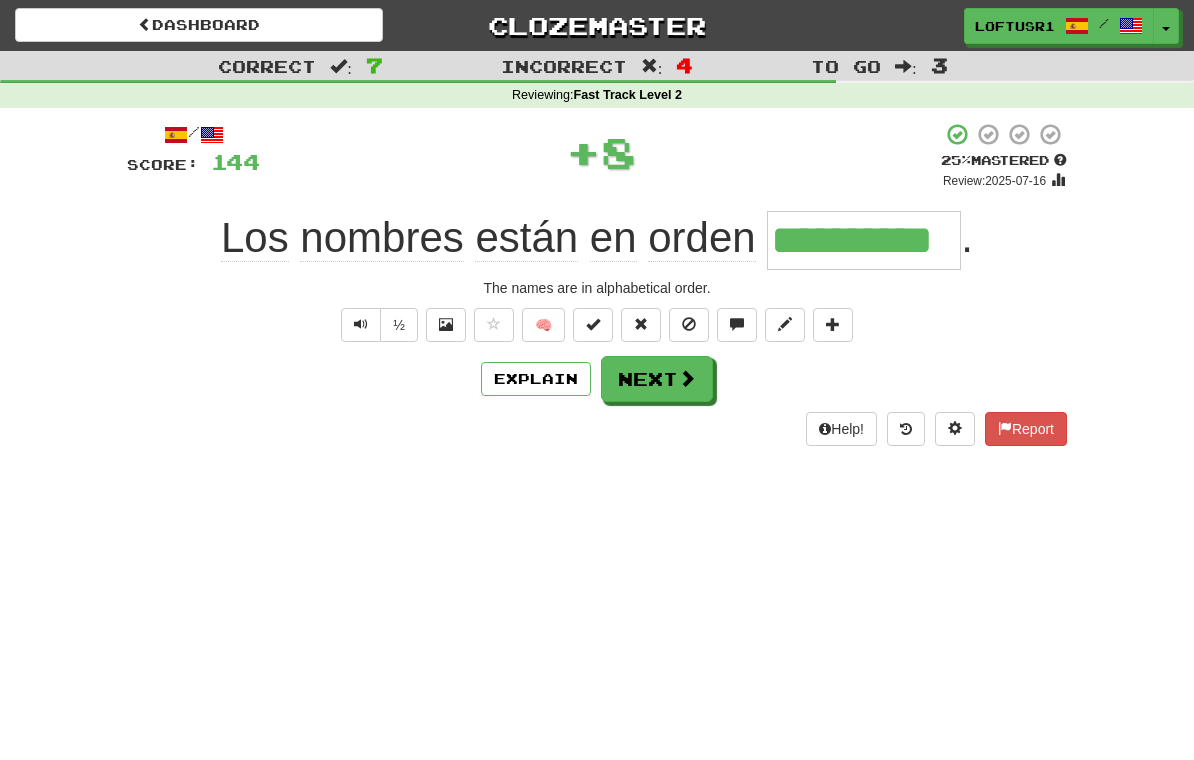 click on "Next" at bounding box center (657, 379) 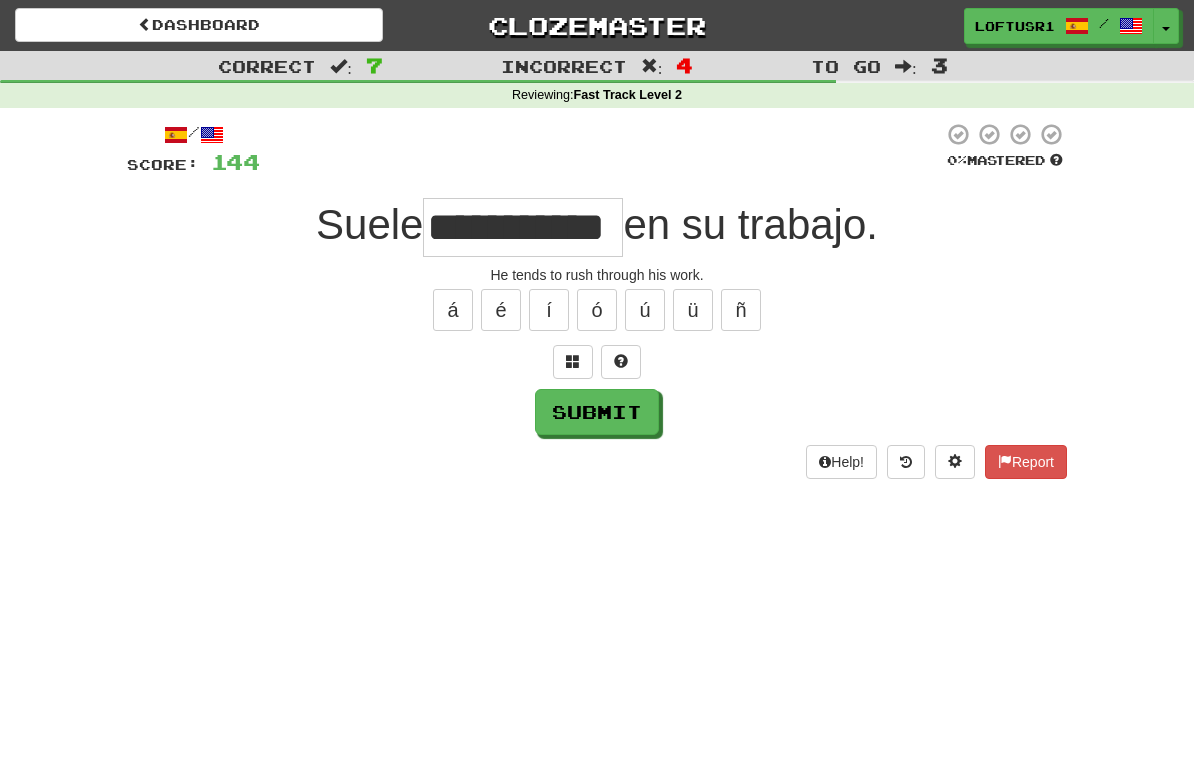type on "**********" 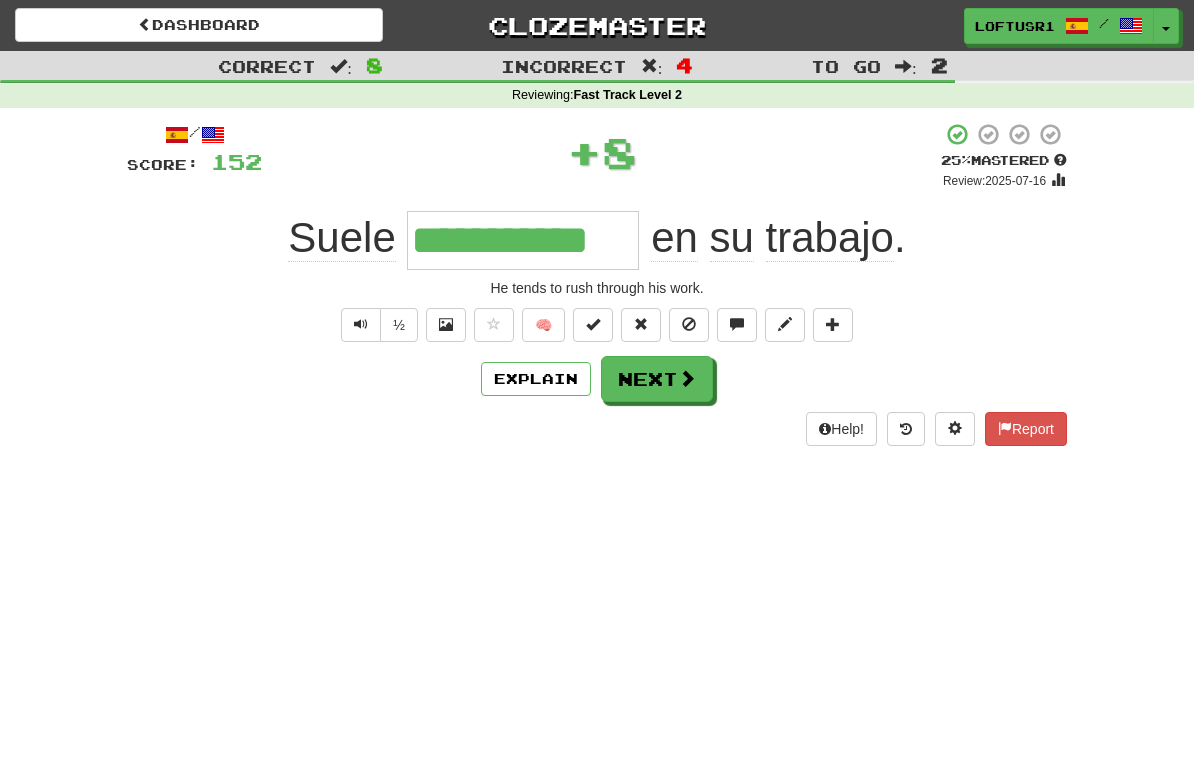click on "Next" at bounding box center (657, 379) 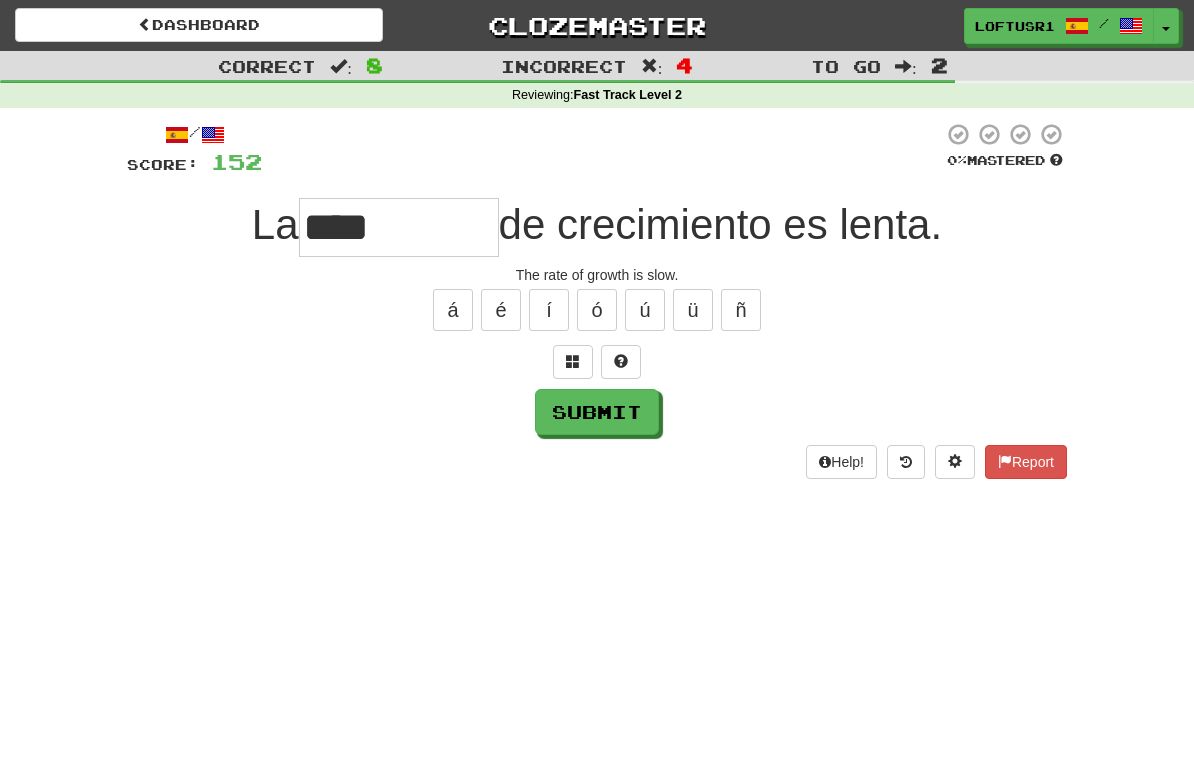 type on "****" 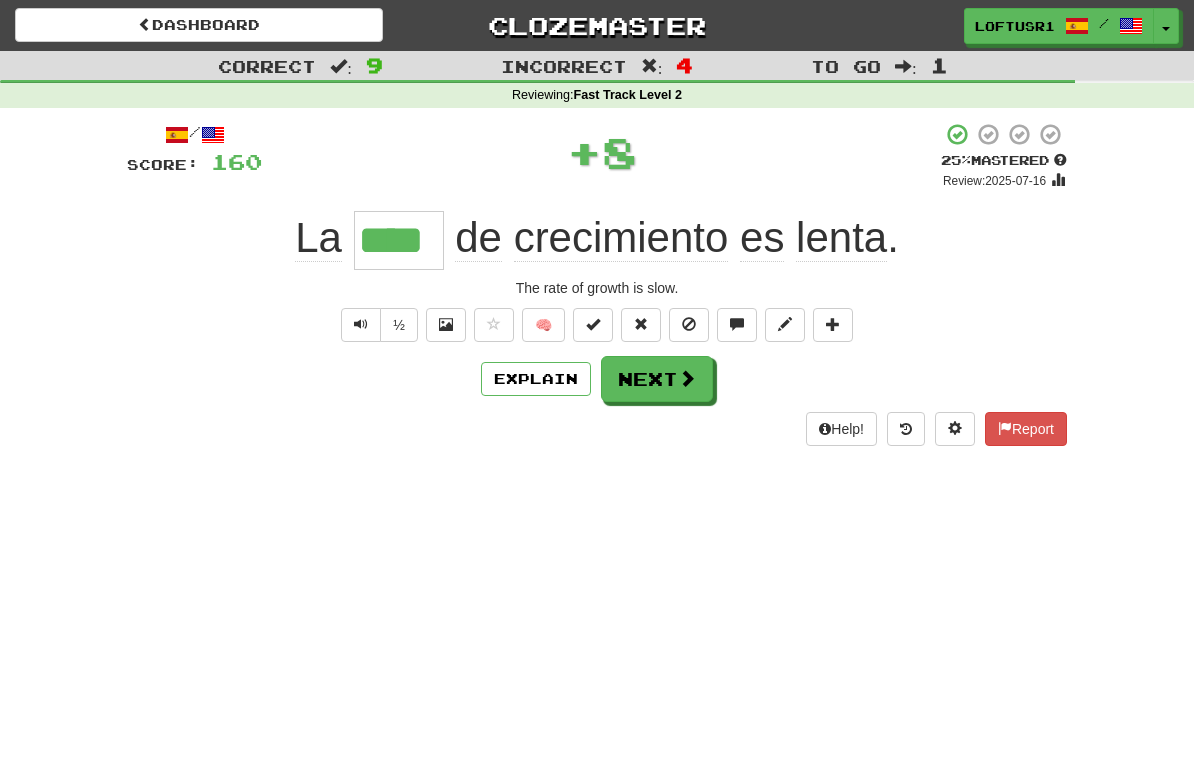 click at bounding box center (687, 378) 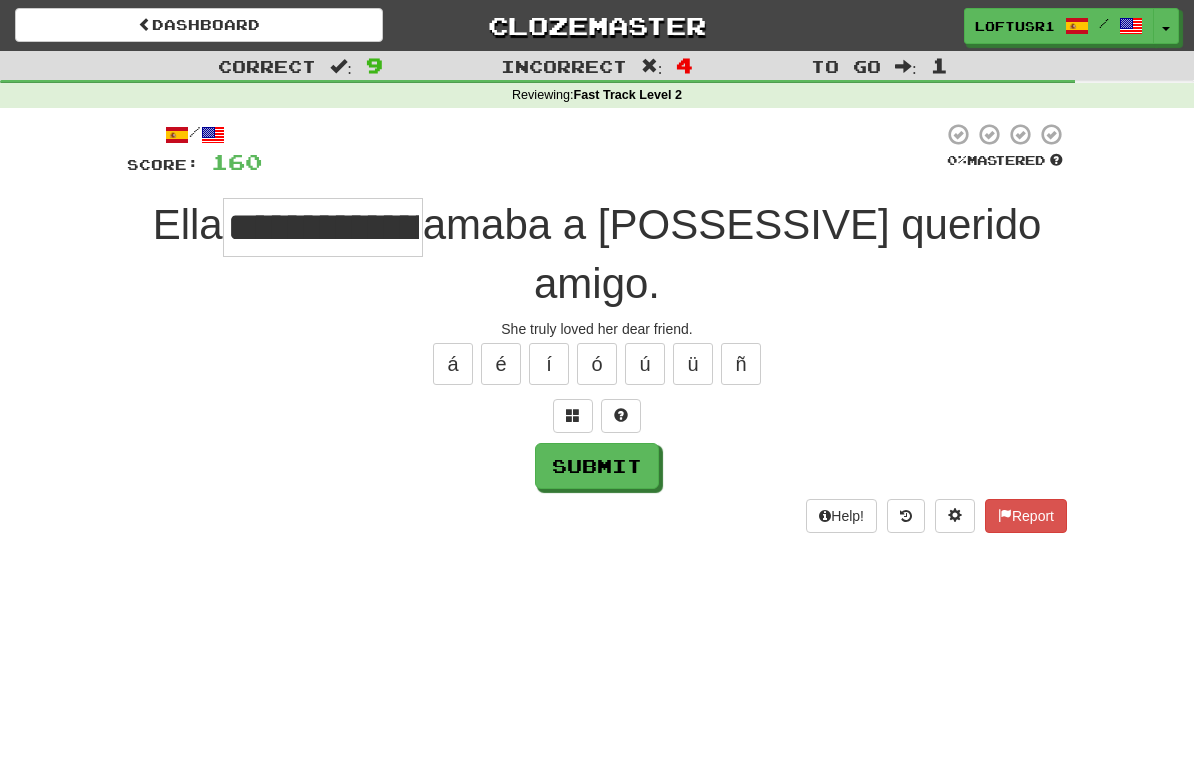 click on "Submit" at bounding box center [597, 466] 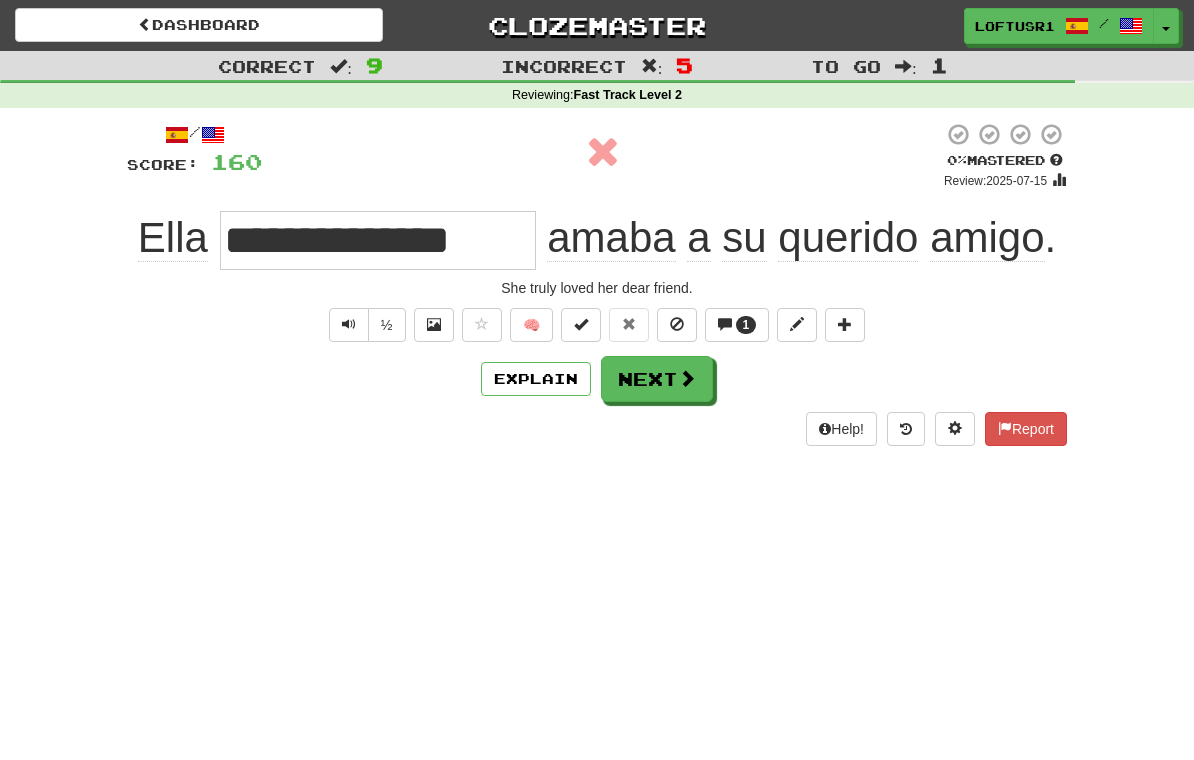 click on "Next" at bounding box center [657, 379] 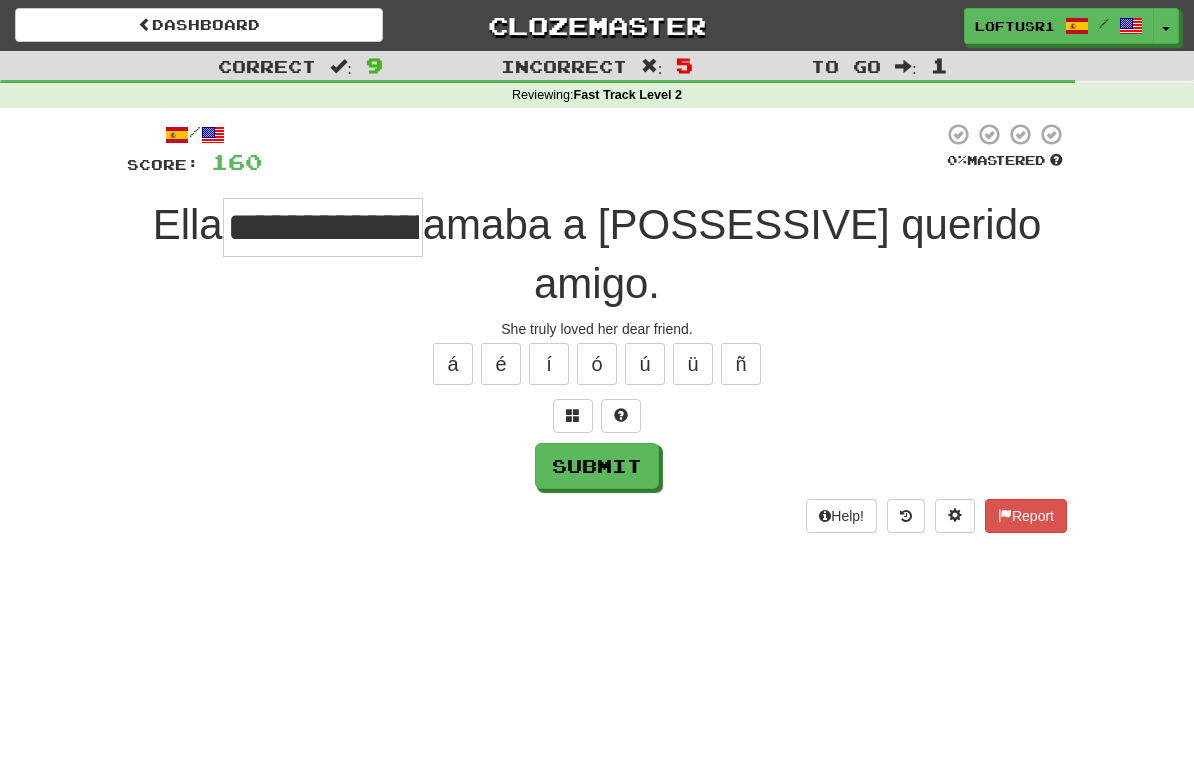 click on "Submit" at bounding box center (597, 466) 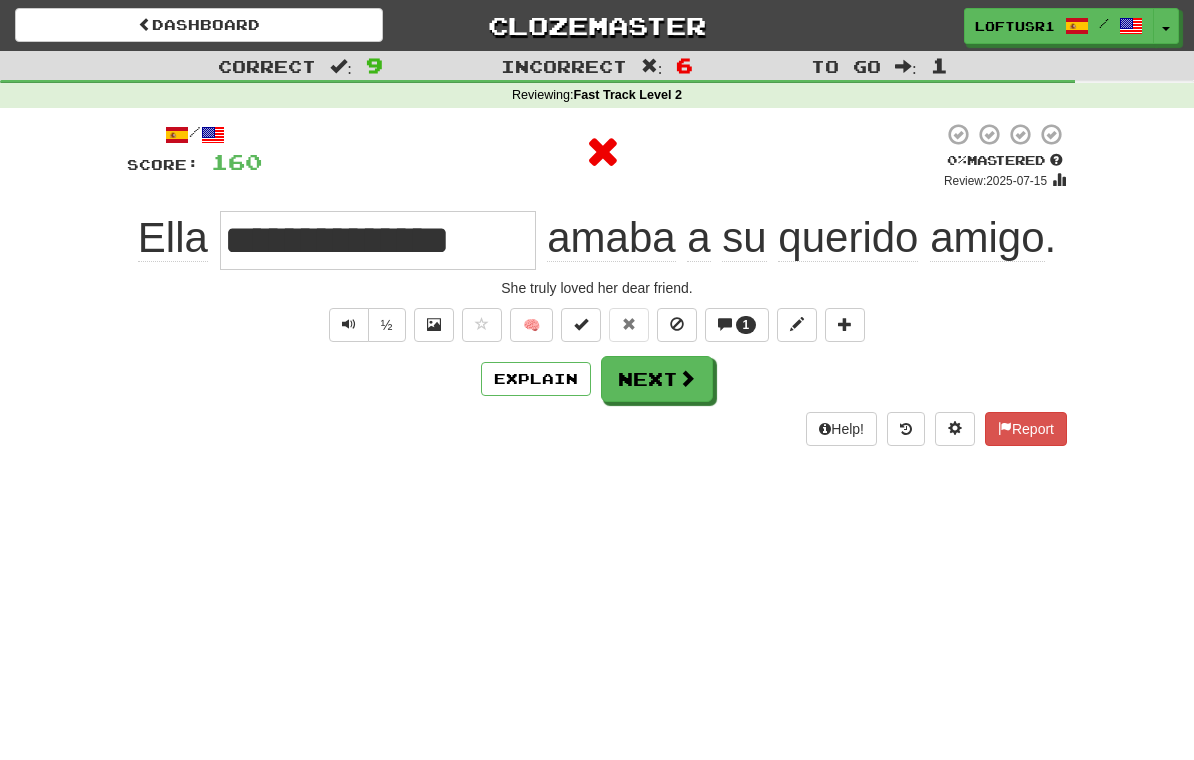 click on "Next" at bounding box center (657, 379) 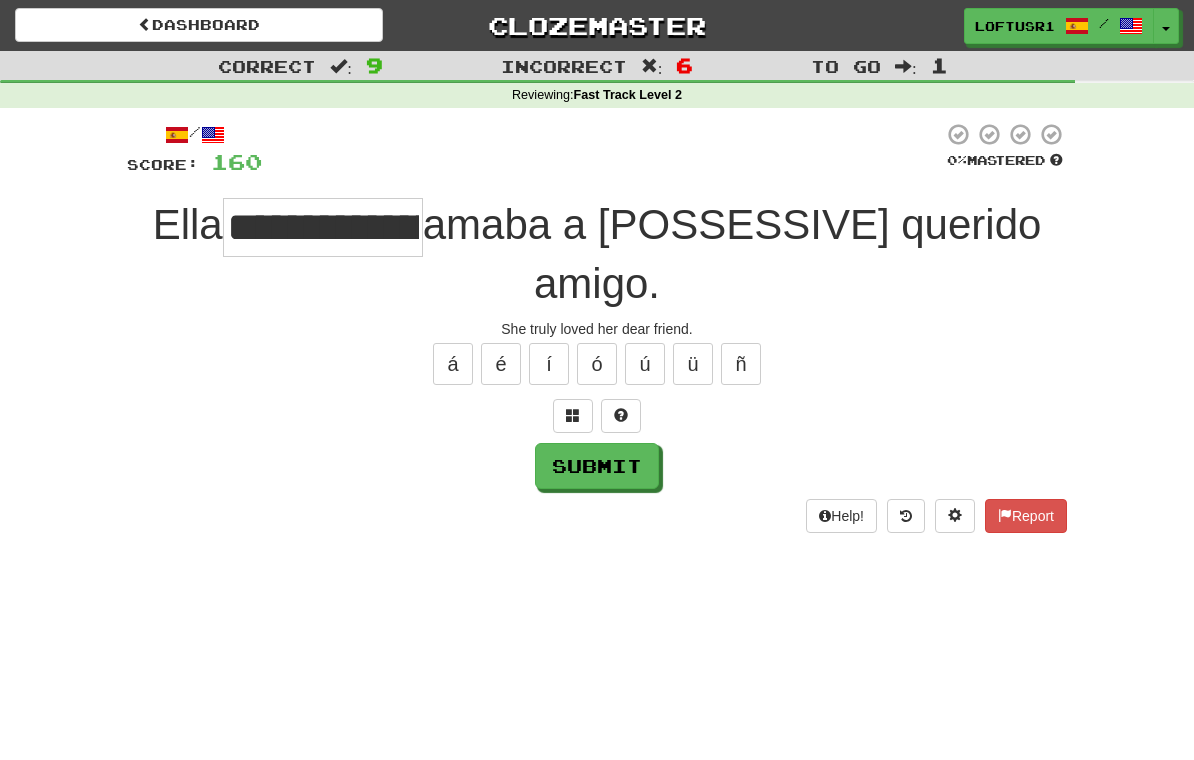 type on "**********" 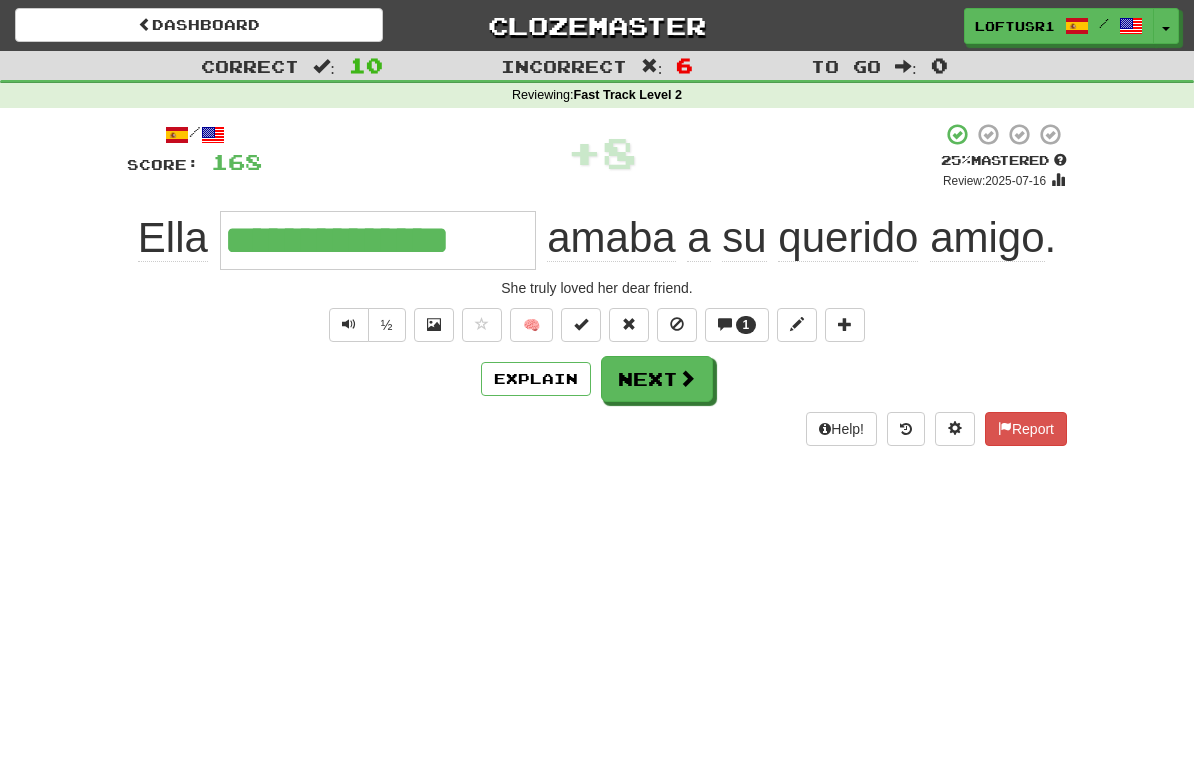 click on "Next" at bounding box center (657, 379) 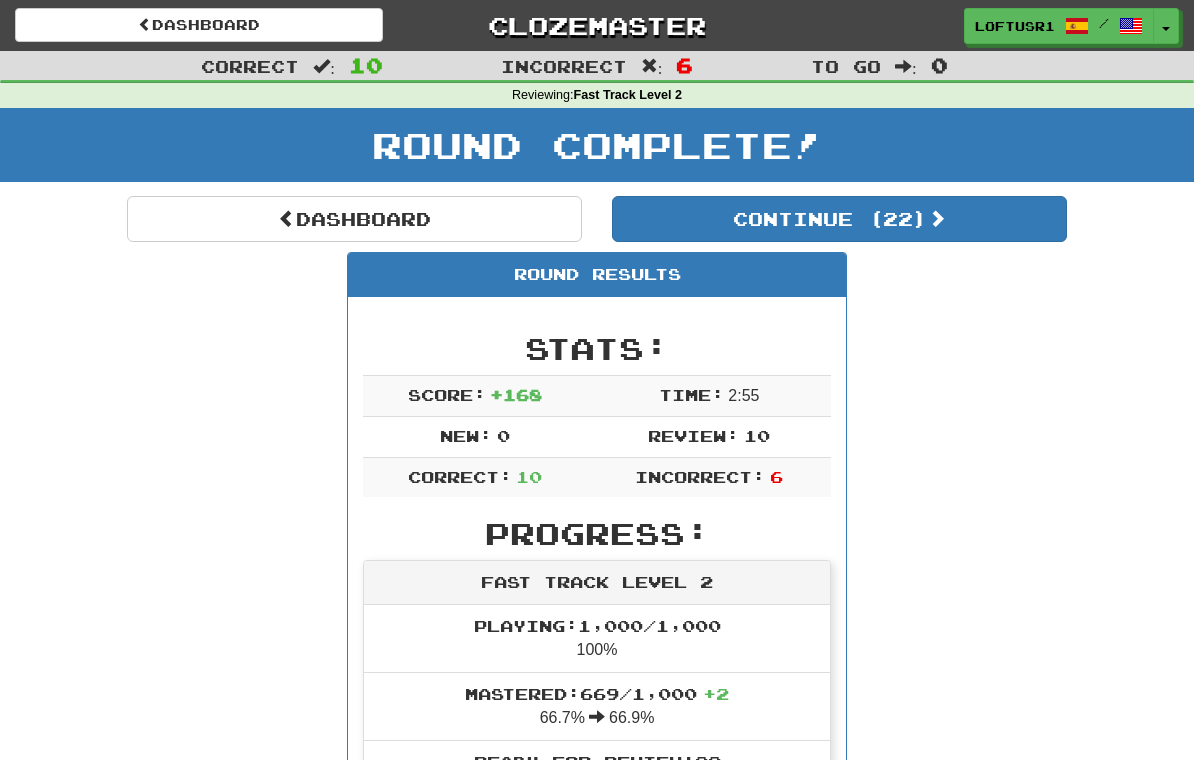 click on "Dashboard" at bounding box center [354, 219] 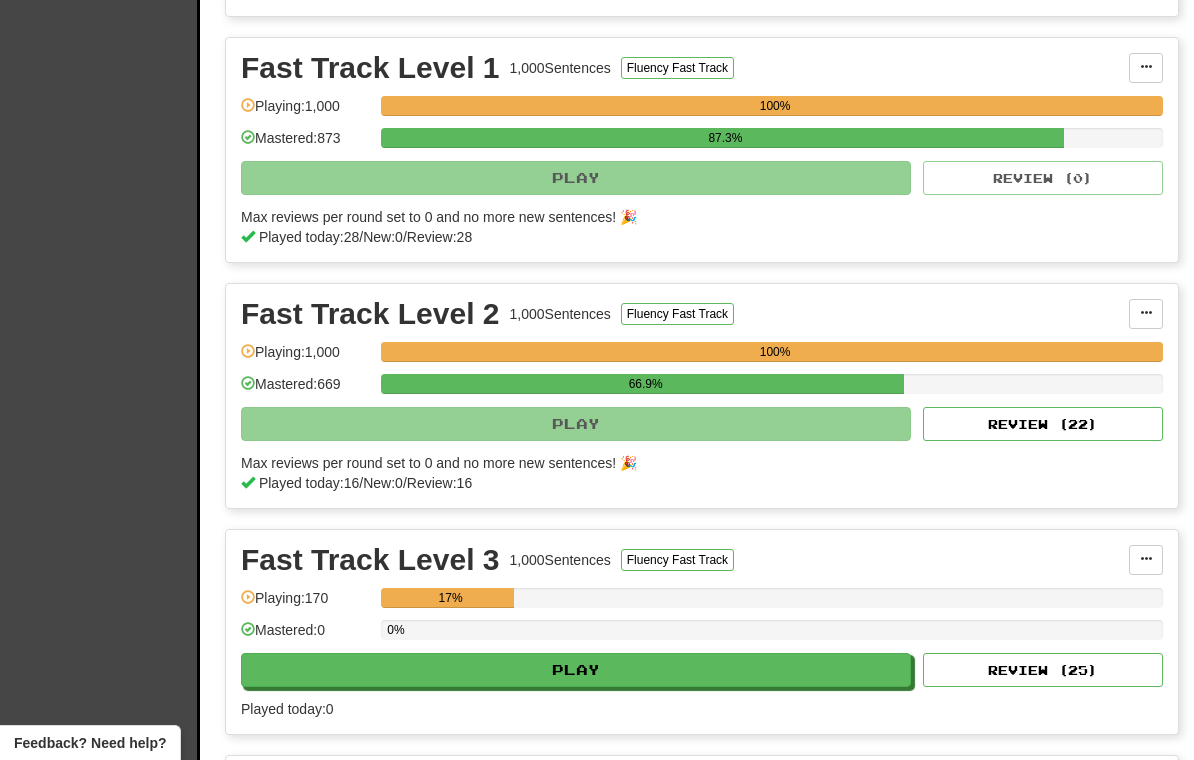 scroll, scrollTop: 890, scrollLeft: 0, axis: vertical 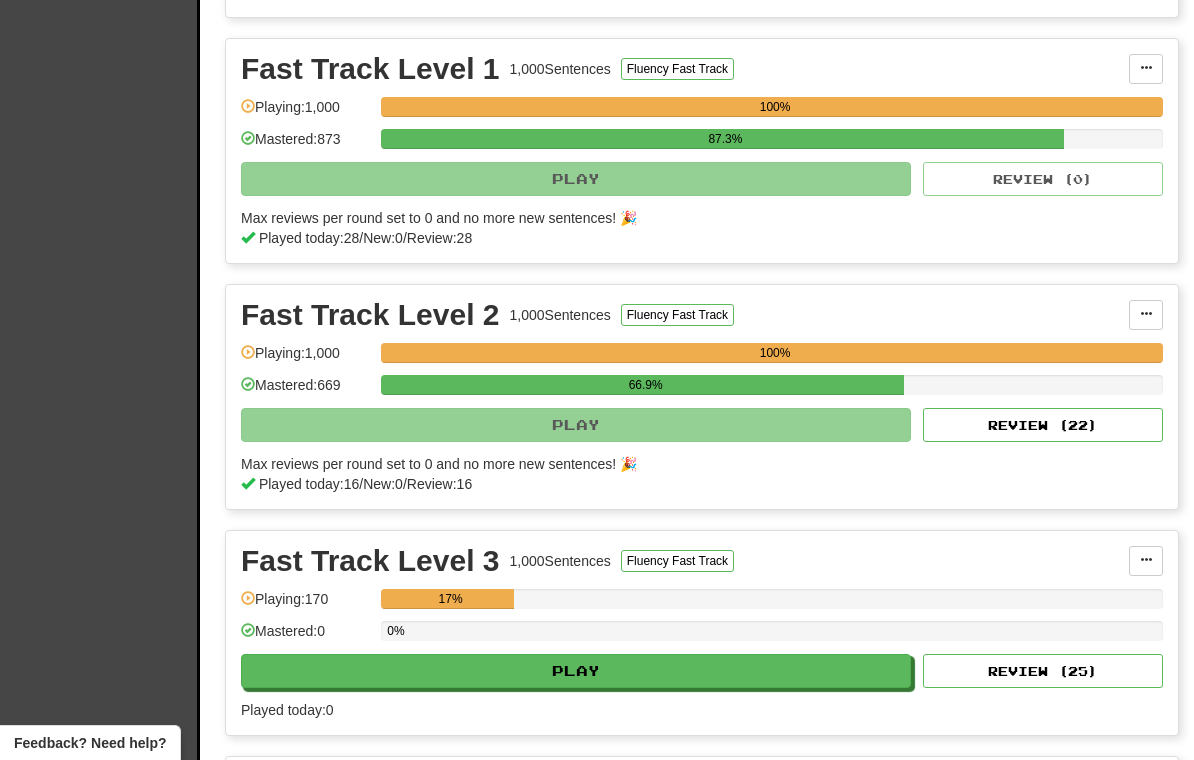 click on "Review ( 22 )" at bounding box center [1043, 425] 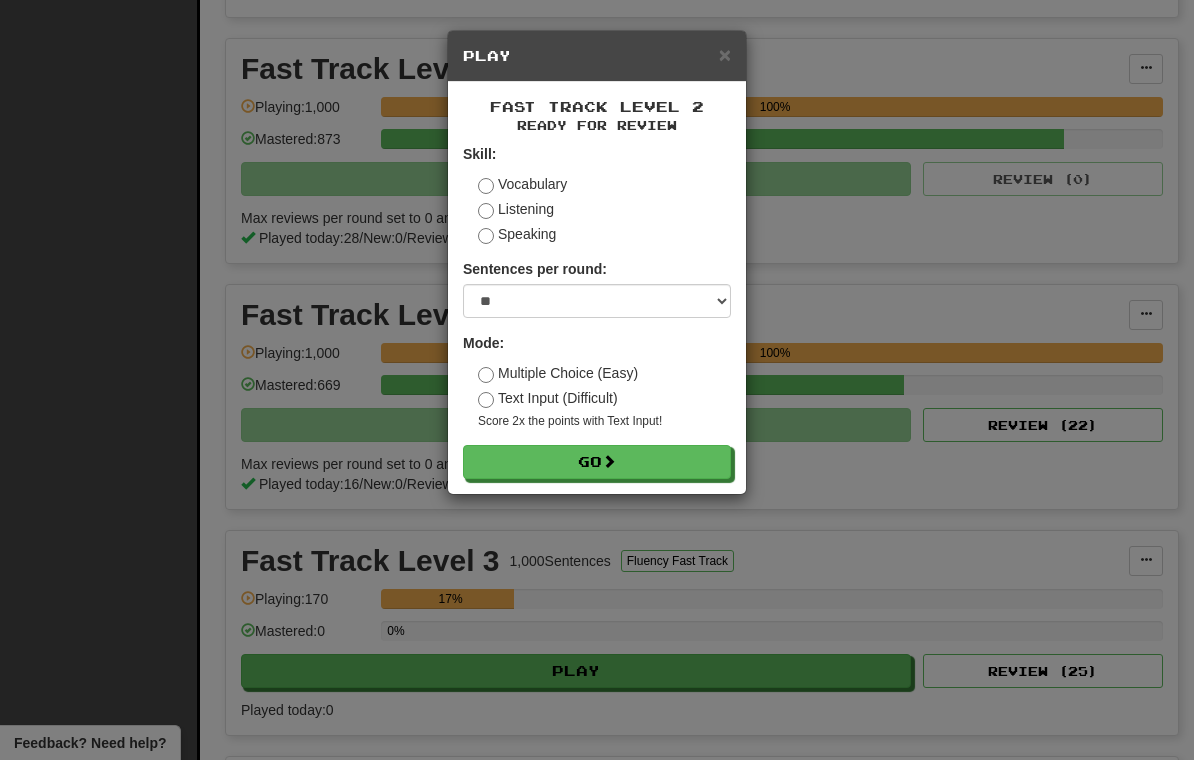 click on "Go" at bounding box center [597, 462] 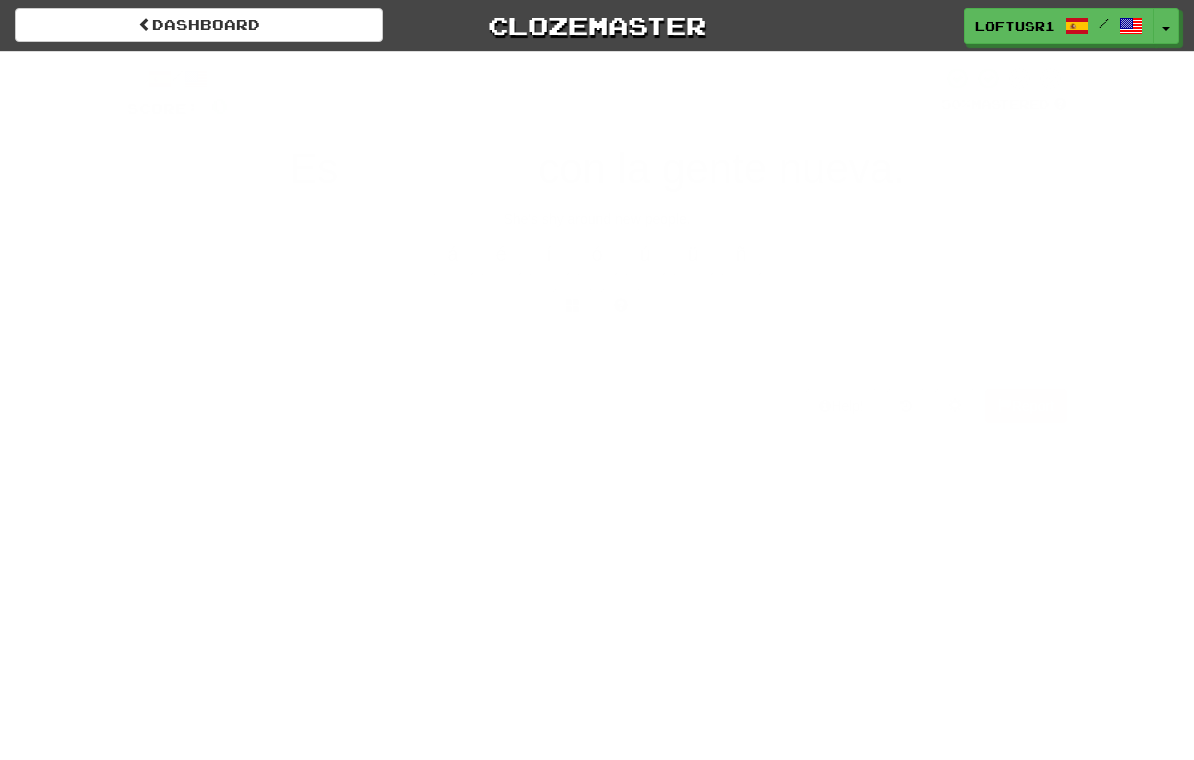scroll, scrollTop: 0, scrollLeft: 0, axis: both 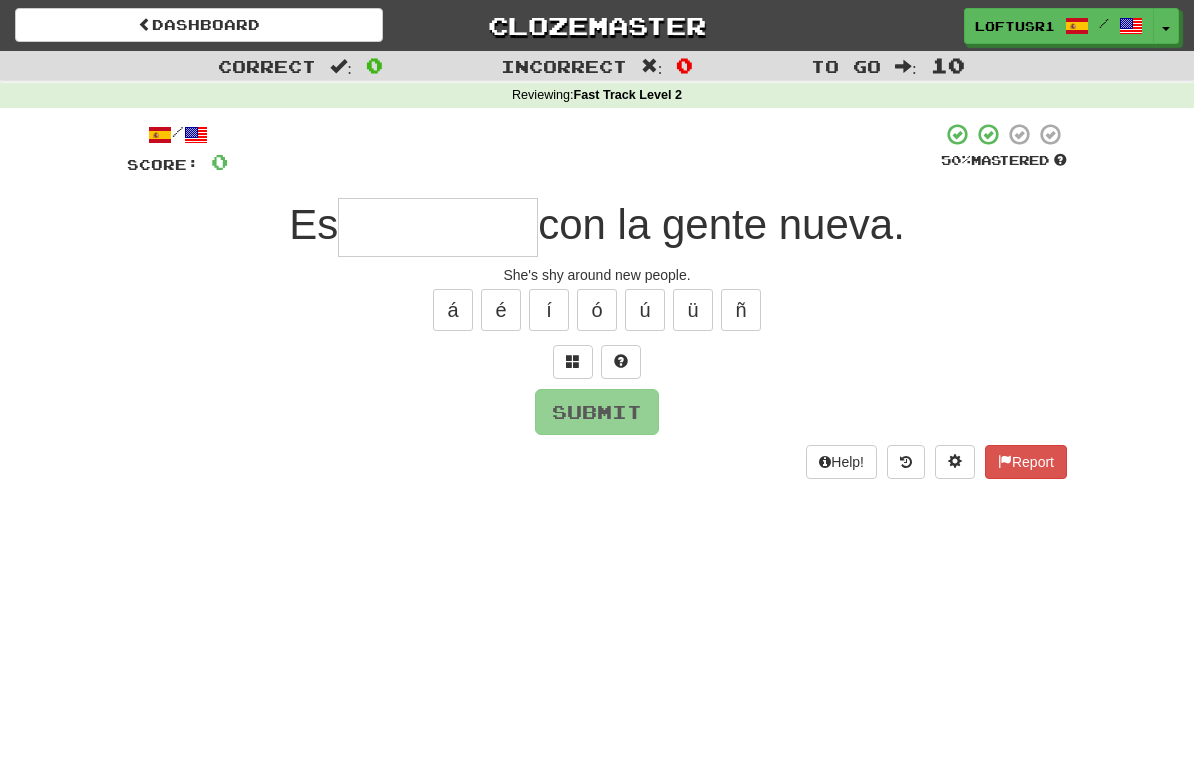 click at bounding box center [438, 227] 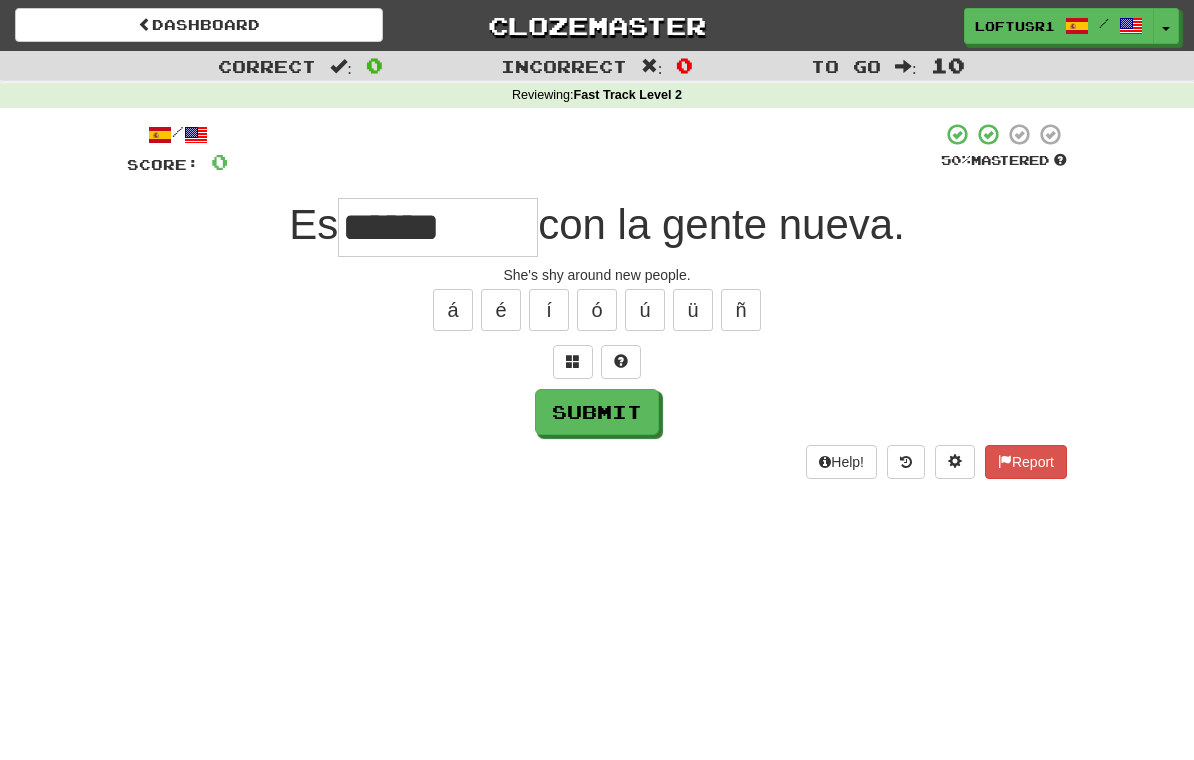 click on "Submit" at bounding box center (597, 412) 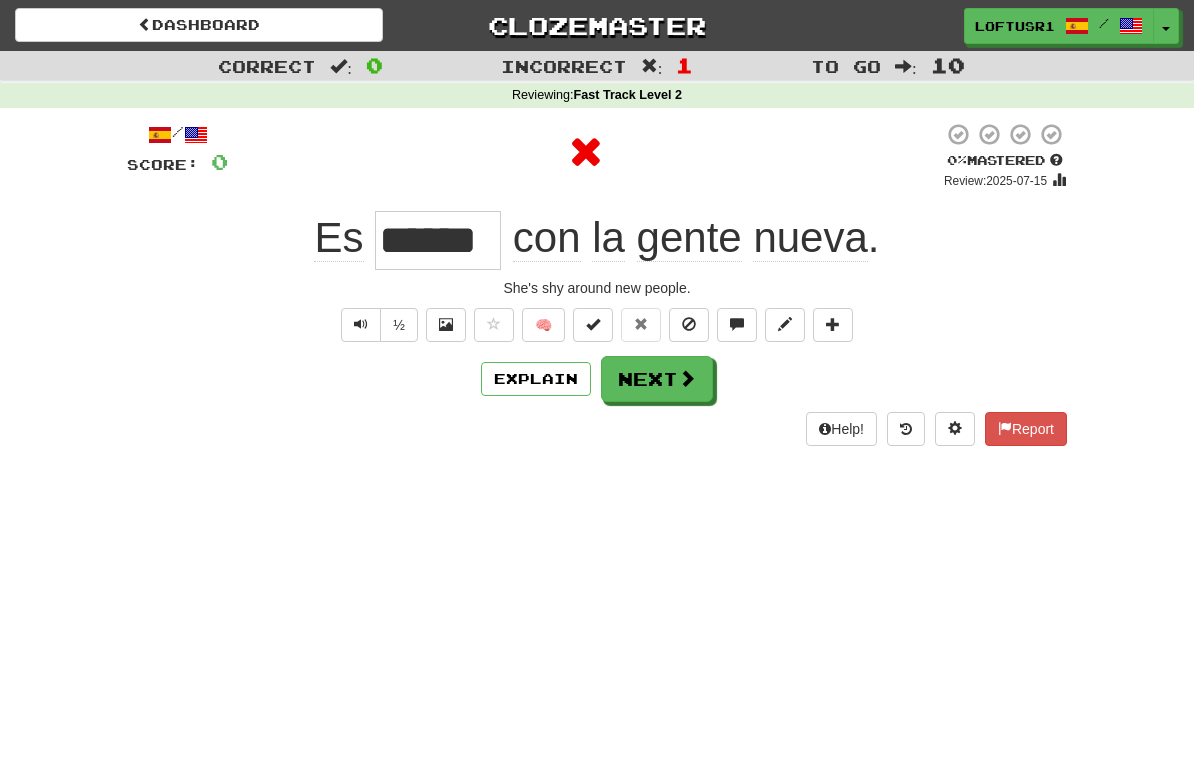 type on "******" 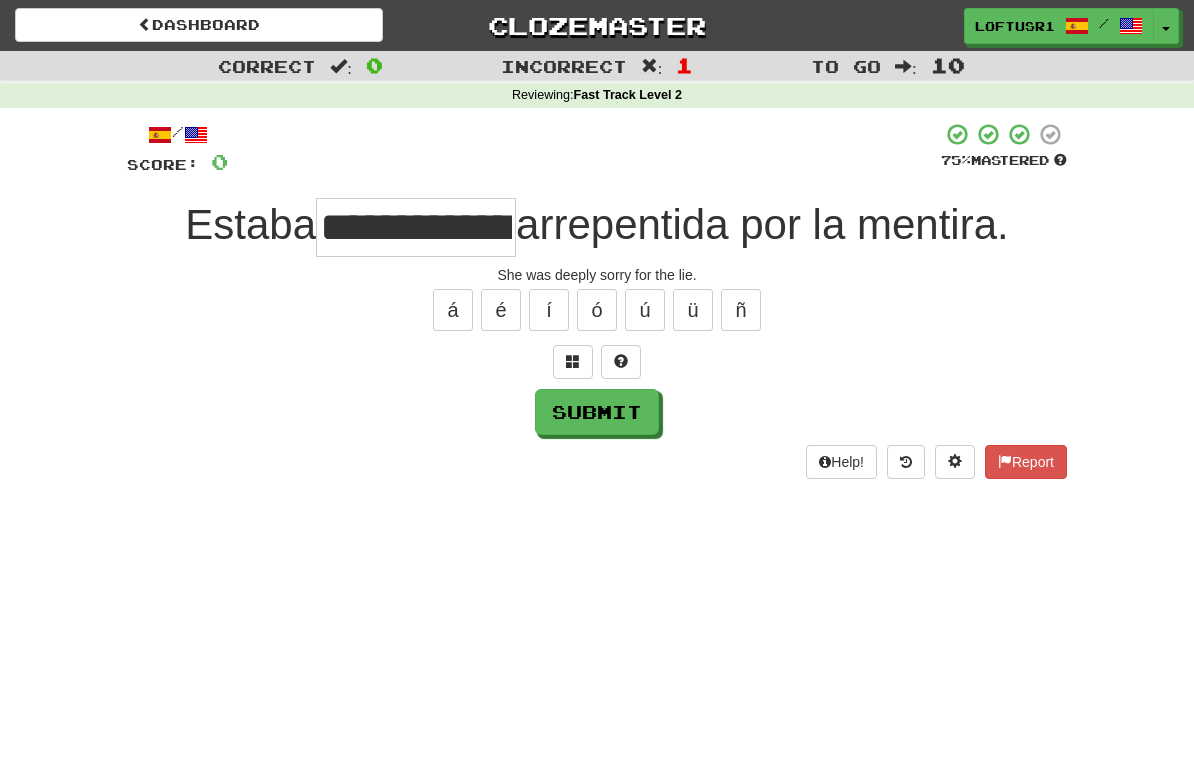 type on "**********" 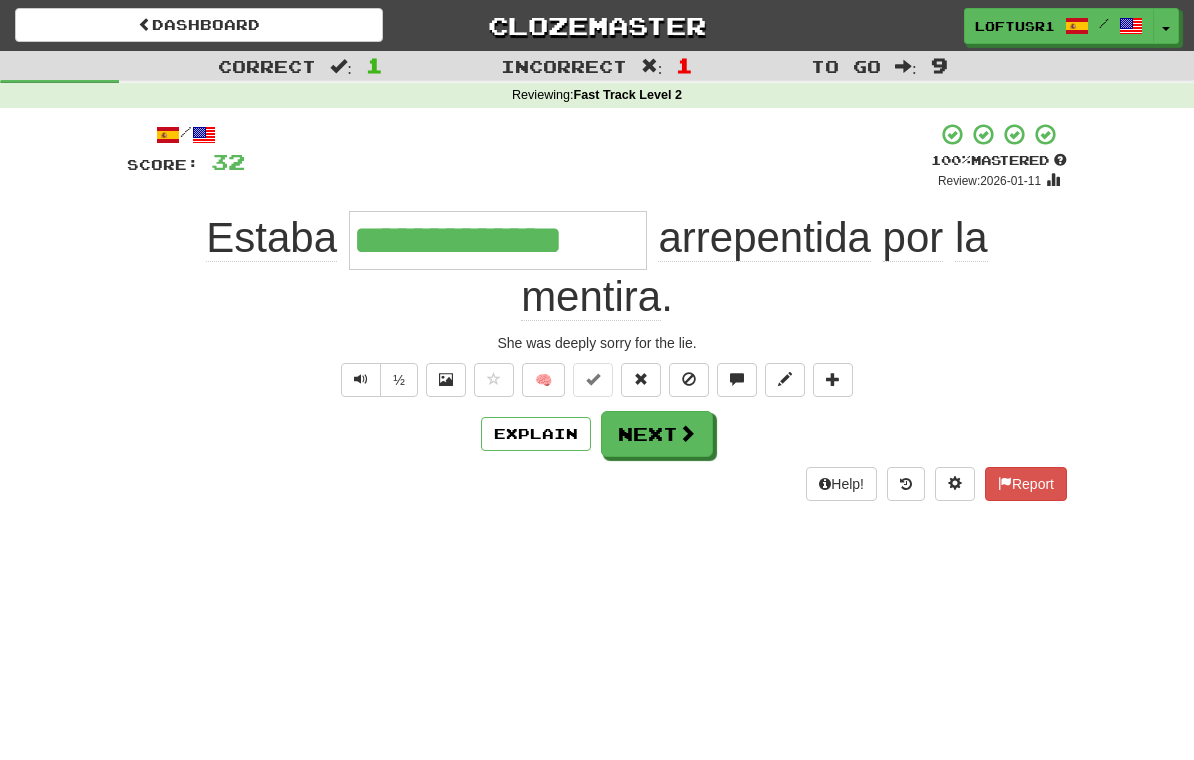 click on "Next" at bounding box center (657, 434) 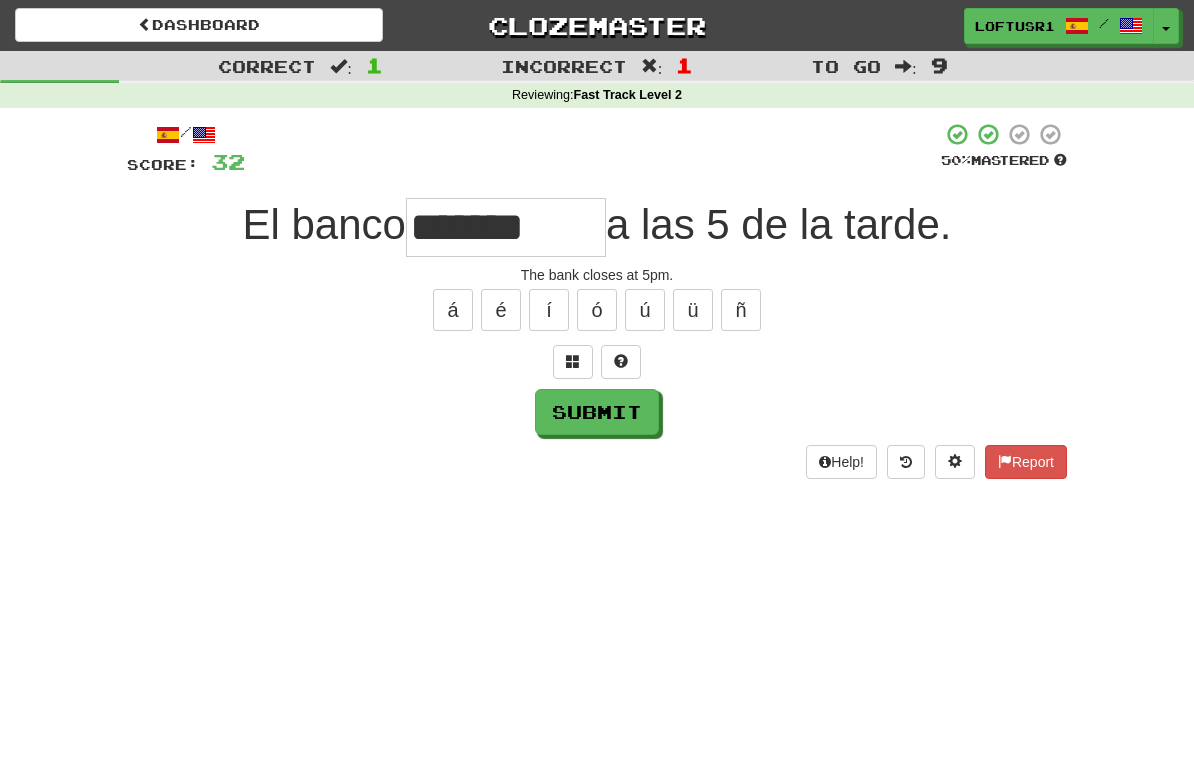 click on "Submit" at bounding box center (597, 412) 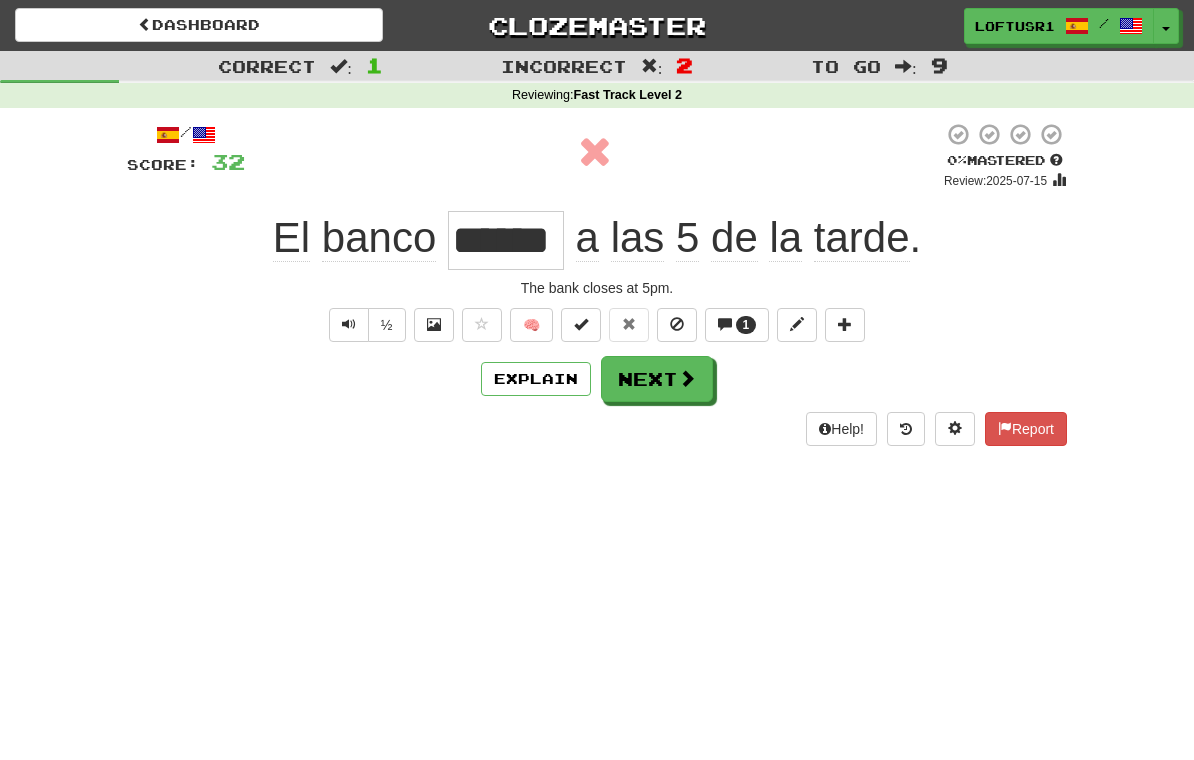 click on "Next" at bounding box center [657, 379] 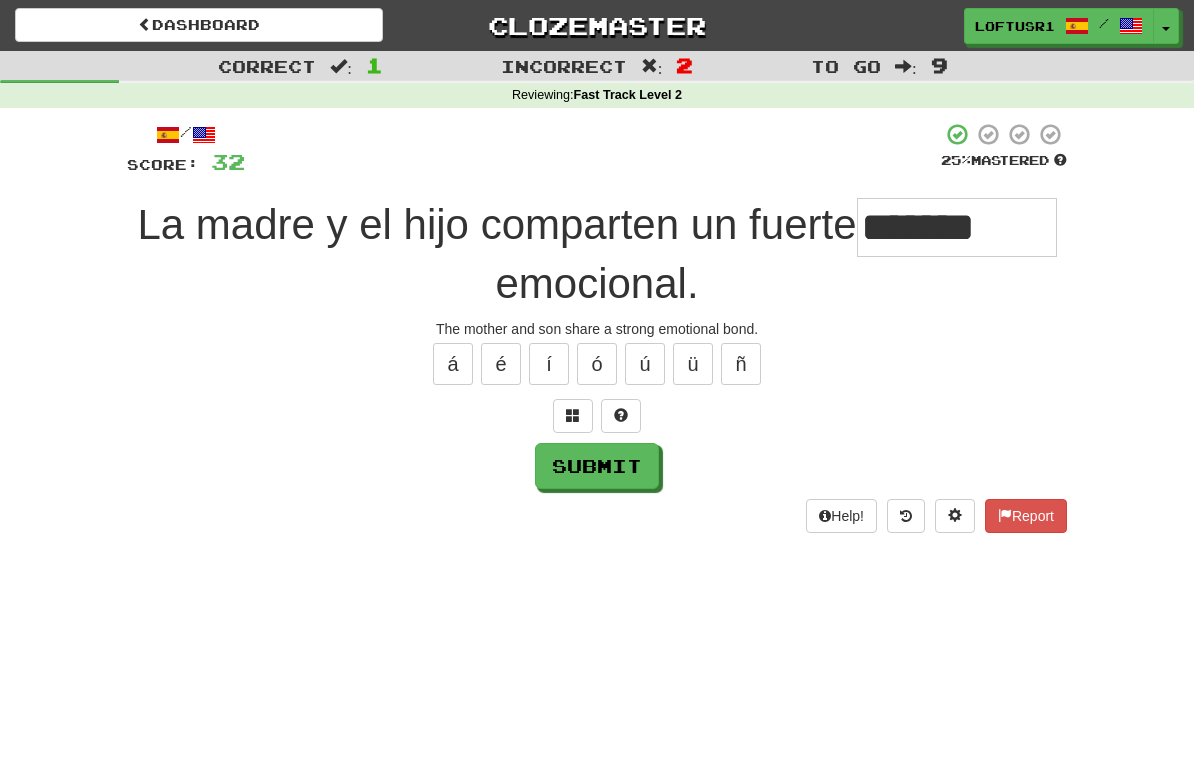 type on "*******" 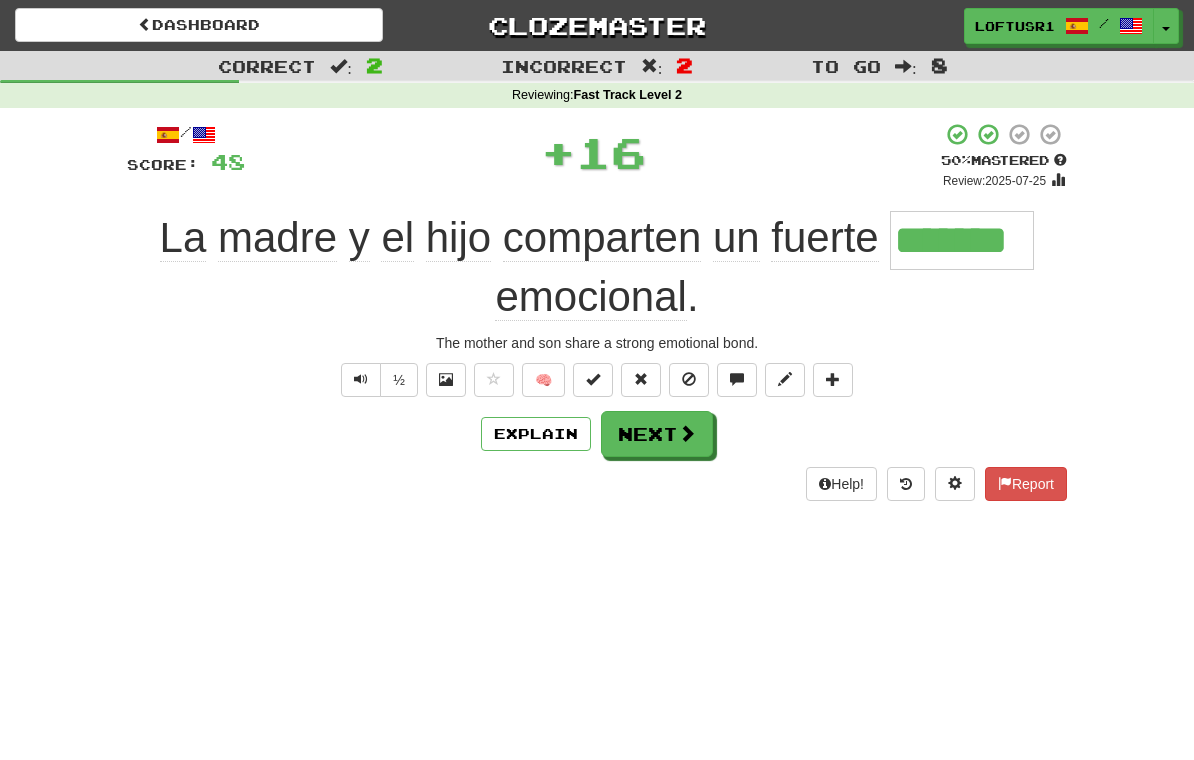 click on "Explain" at bounding box center (536, 434) 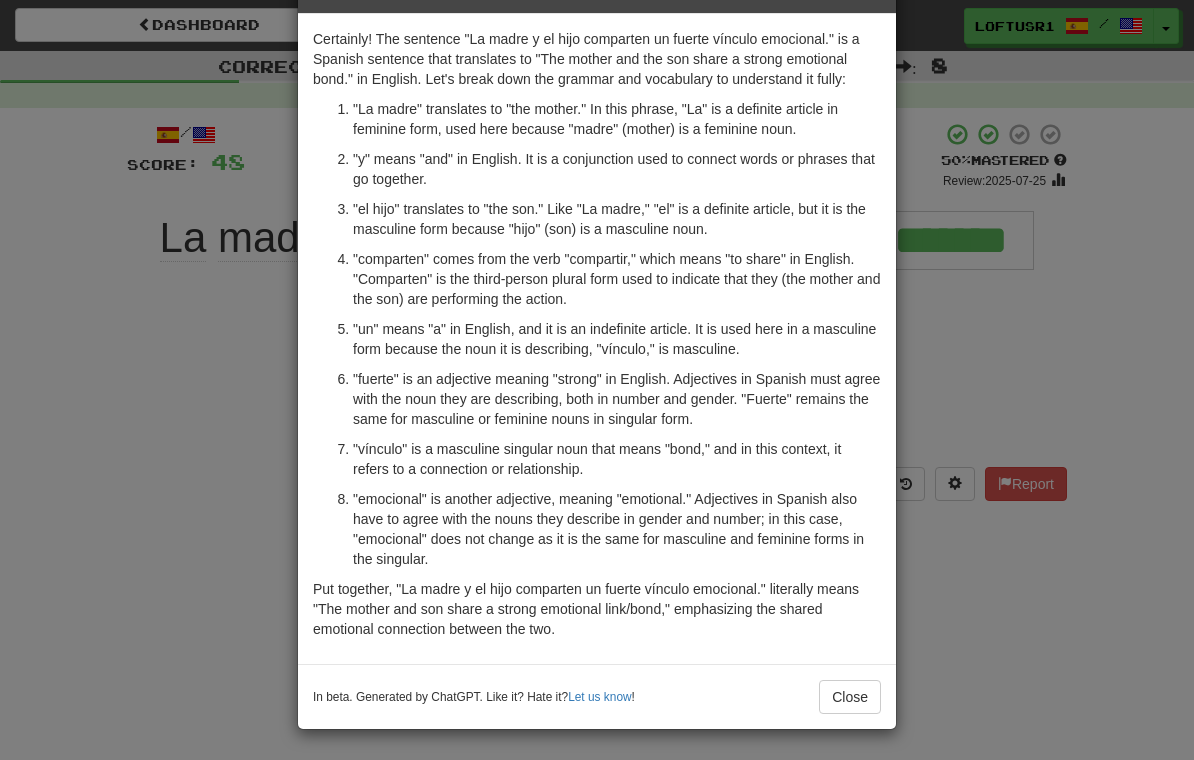 scroll, scrollTop: 68, scrollLeft: 0, axis: vertical 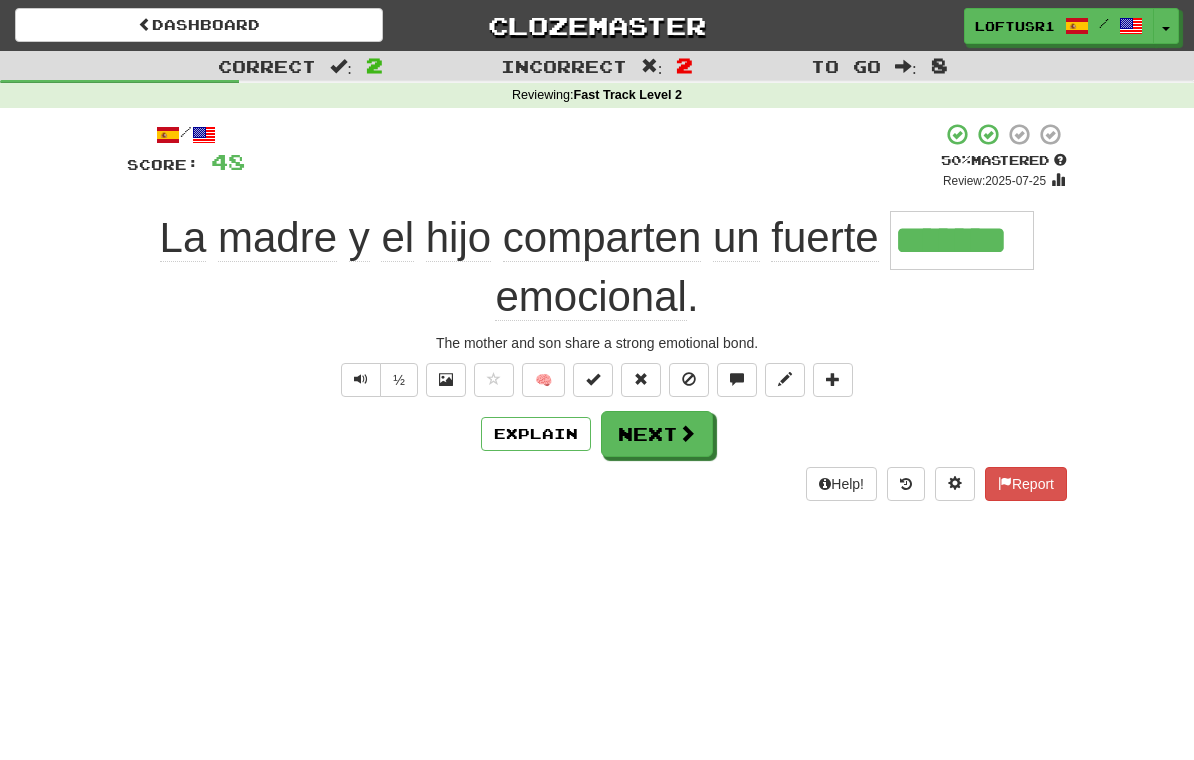 click on "Next" at bounding box center (657, 434) 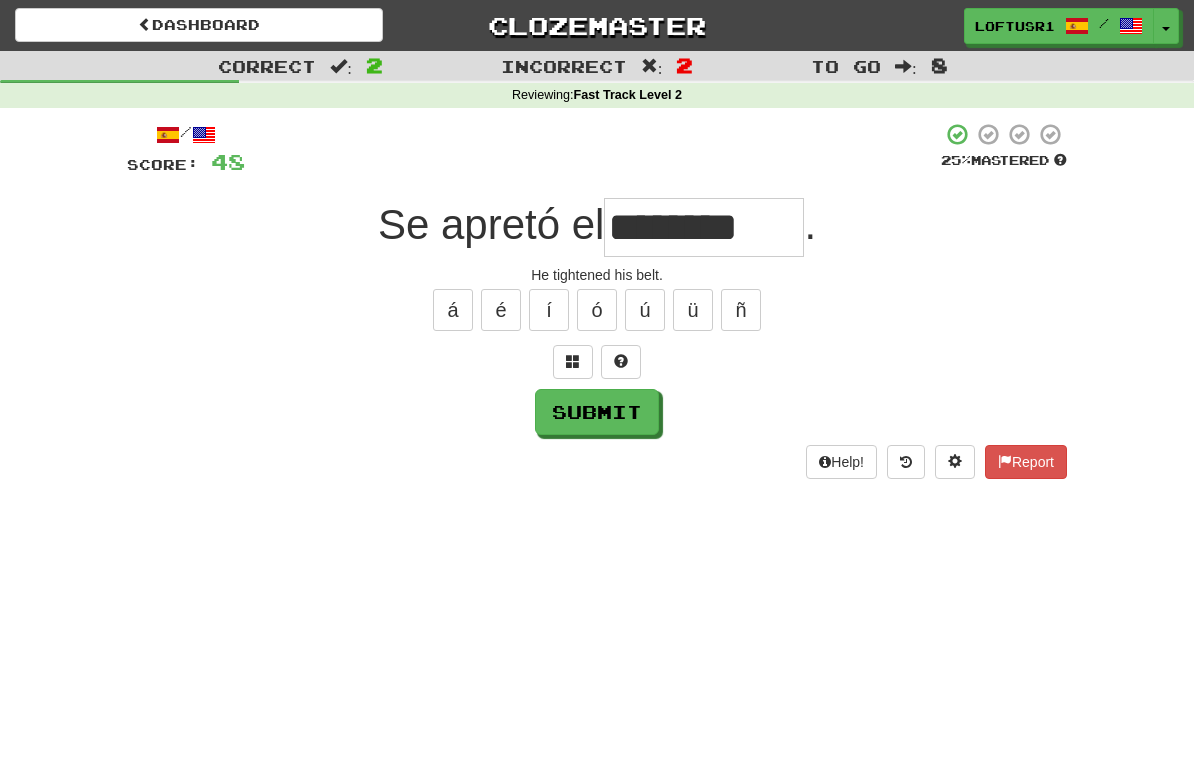 click on "Submit" at bounding box center (597, 412) 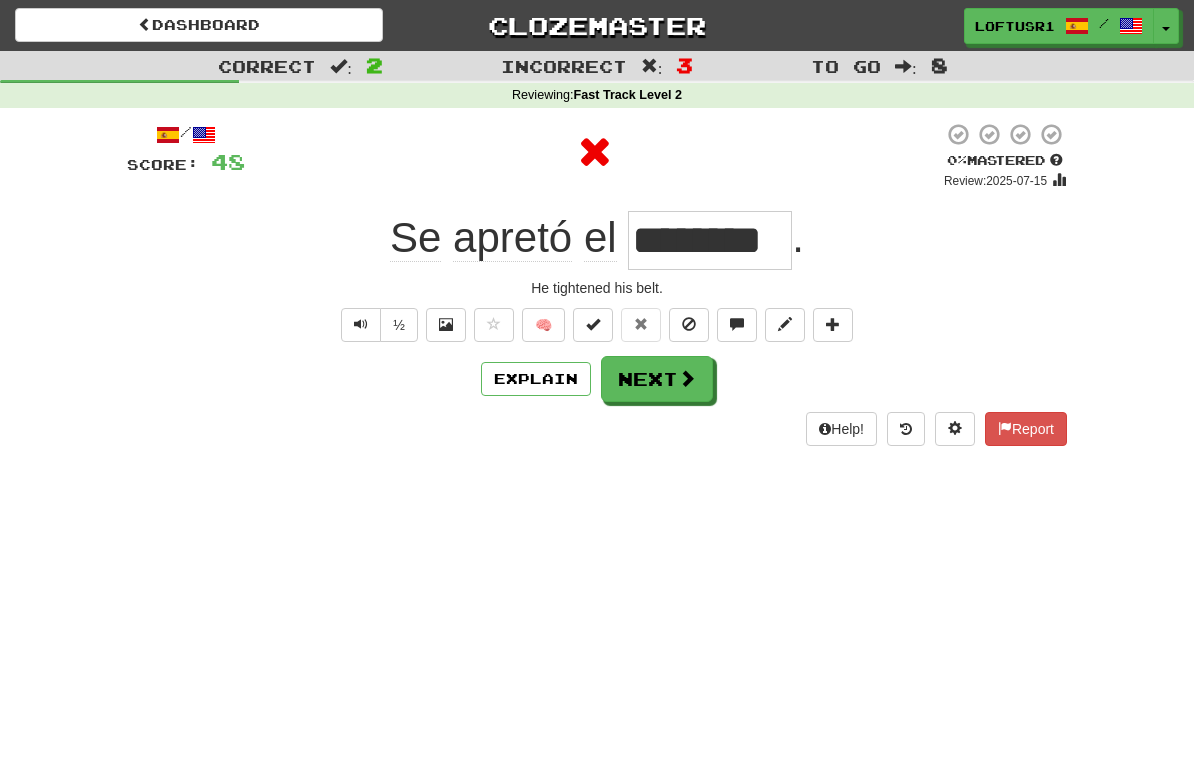 click on "Next" at bounding box center [657, 379] 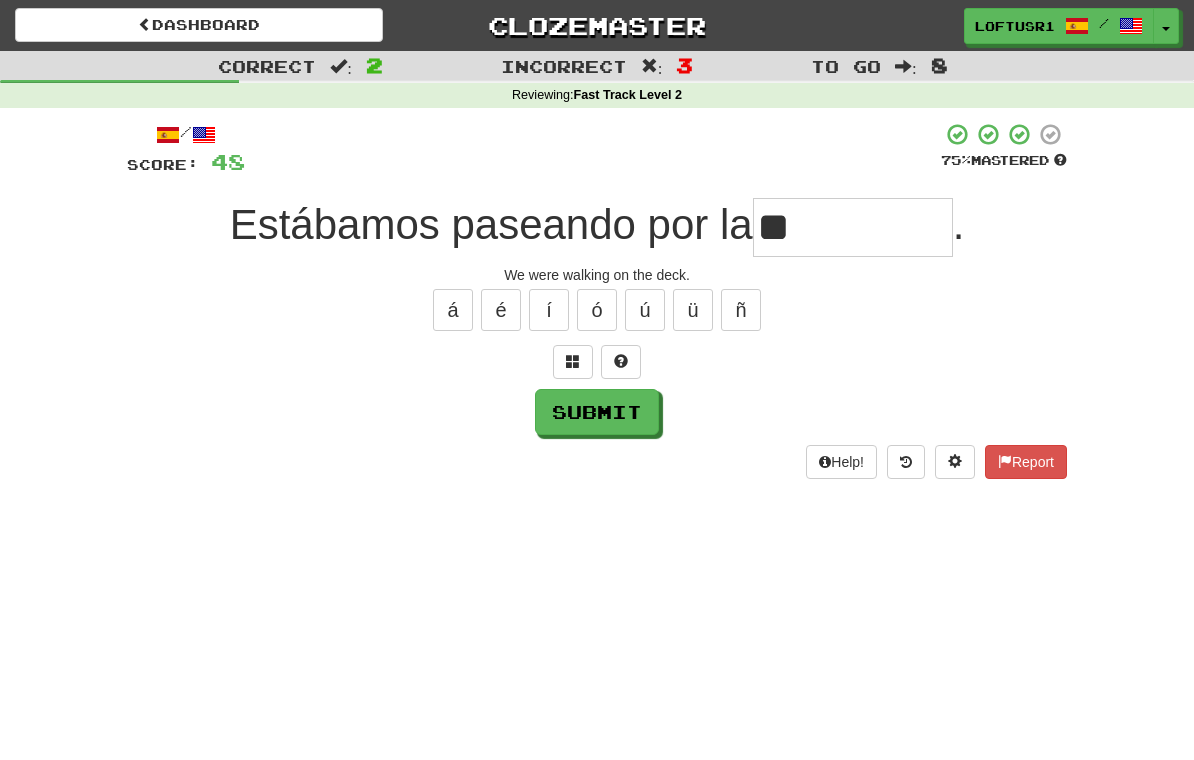 type on "*" 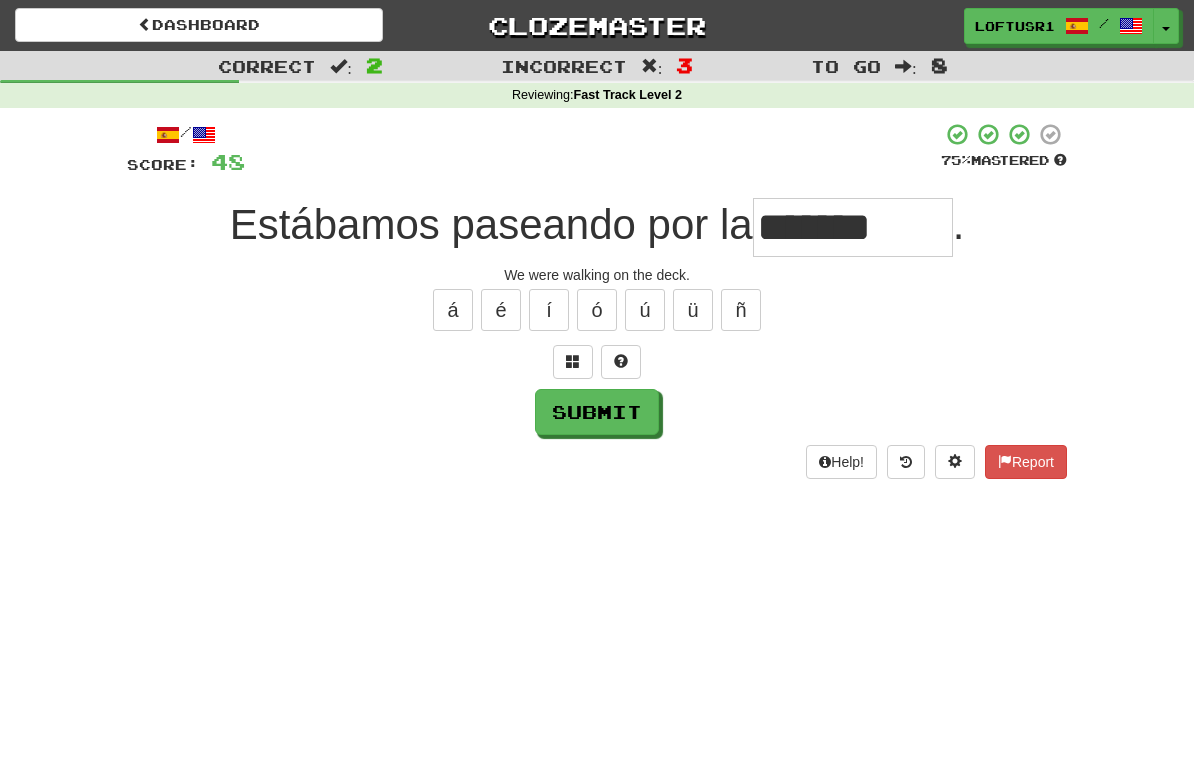 click on "*******" at bounding box center [853, 227] 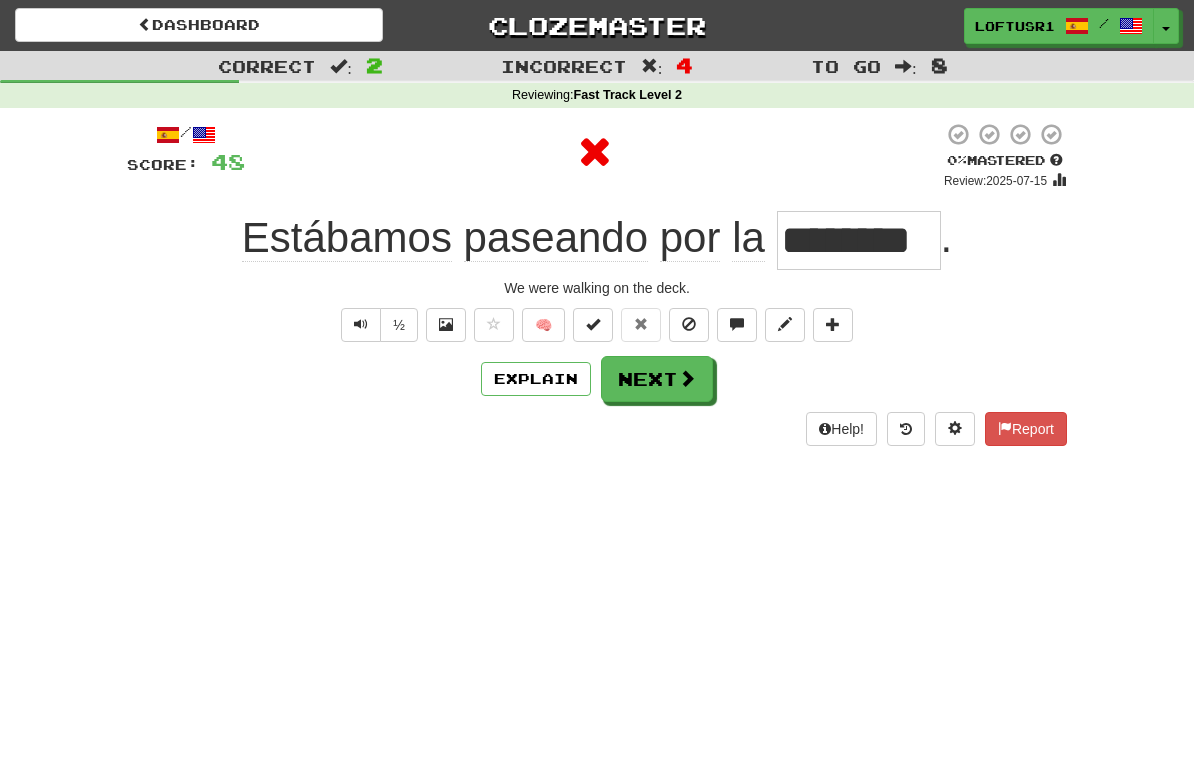 click on "Explain" at bounding box center (536, 379) 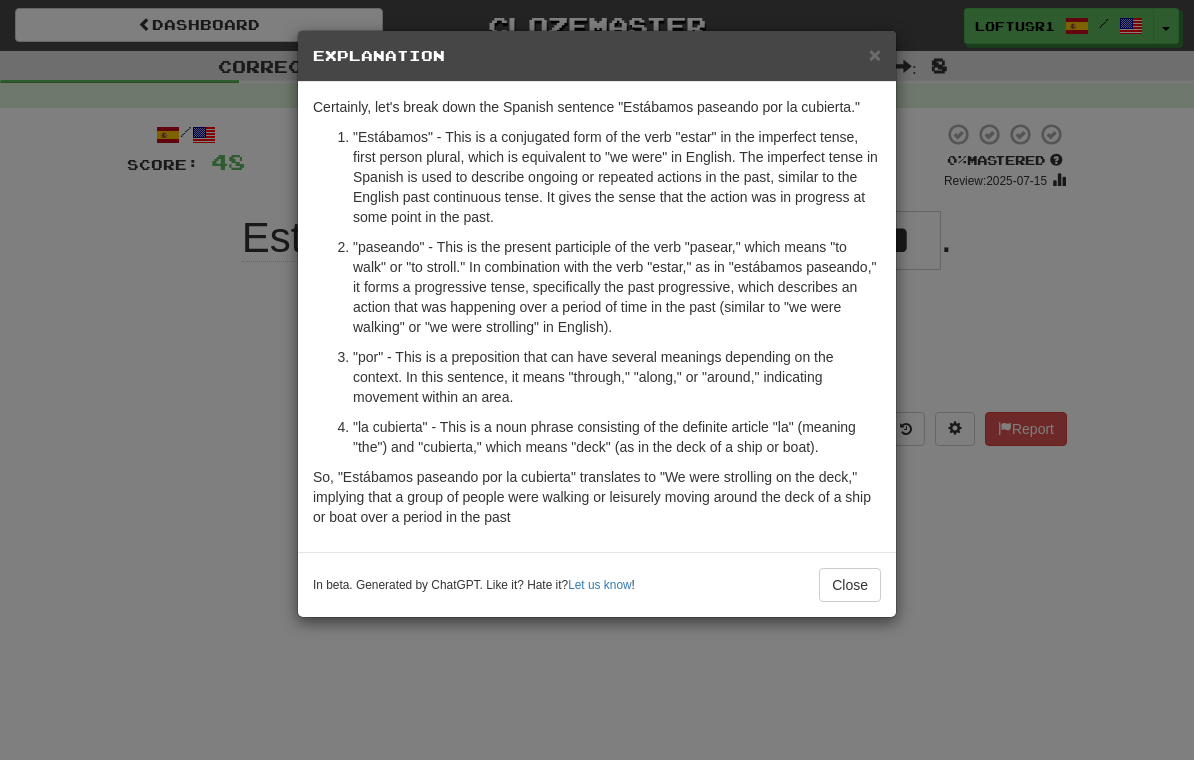 click on "Close" at bounding box center (850, 585) 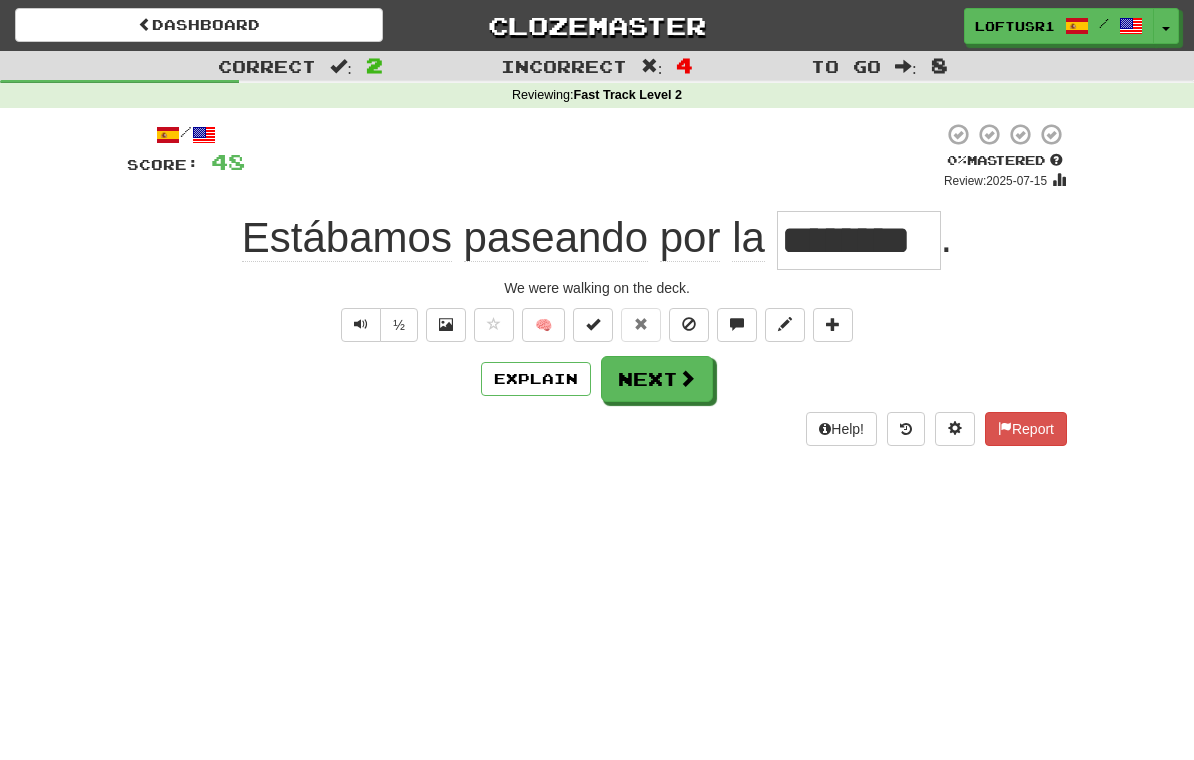 click on "Next" at bounding box center (657, 379) 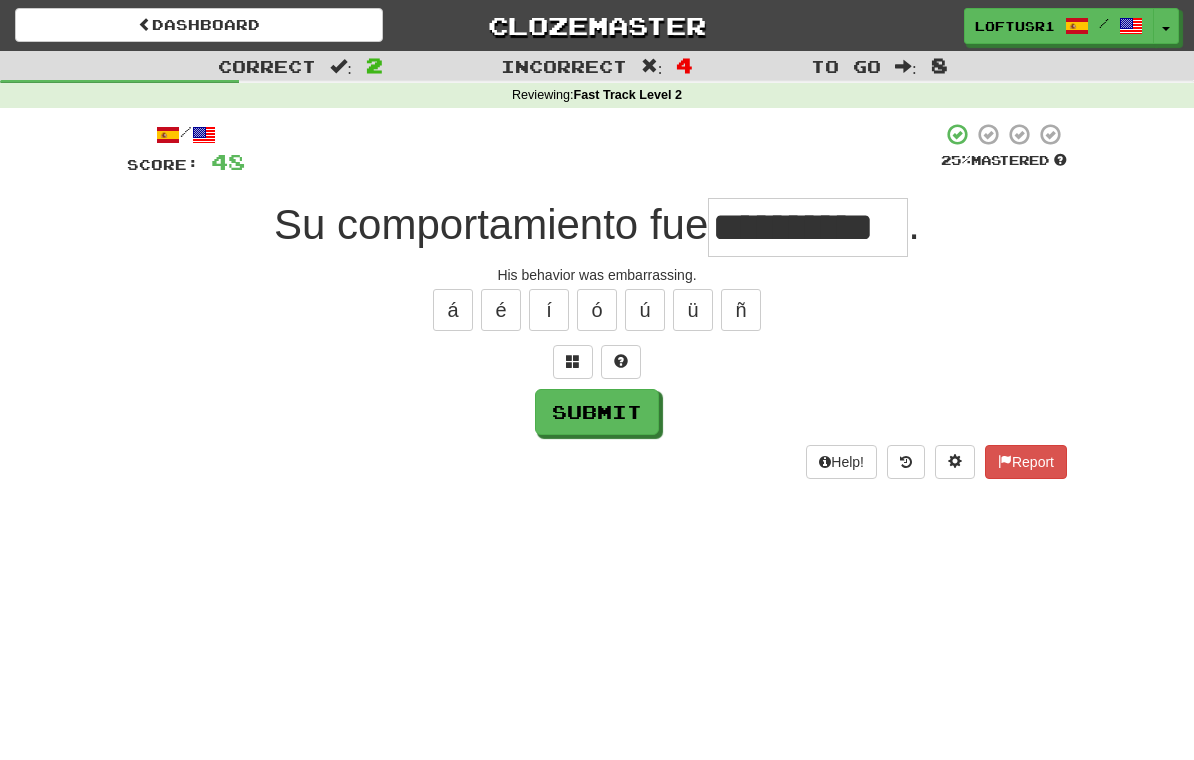 type on "**********" 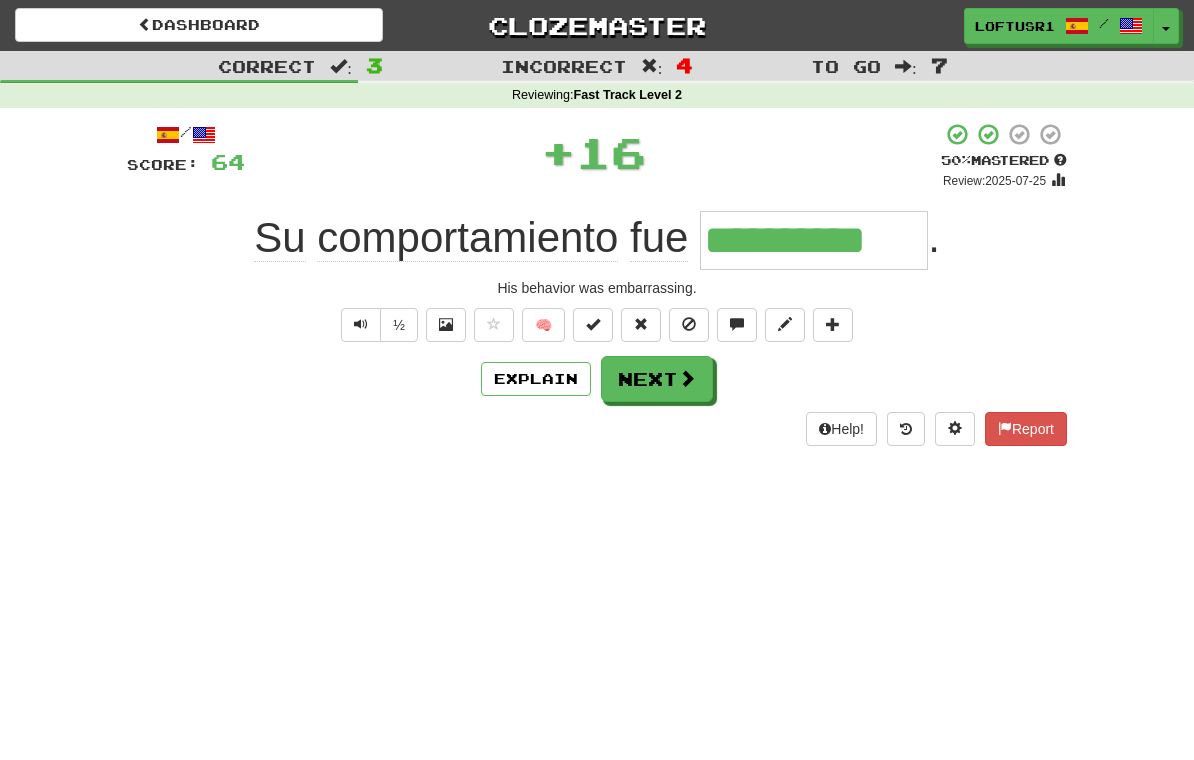 click on "Next" at bounding box center [657, 379] 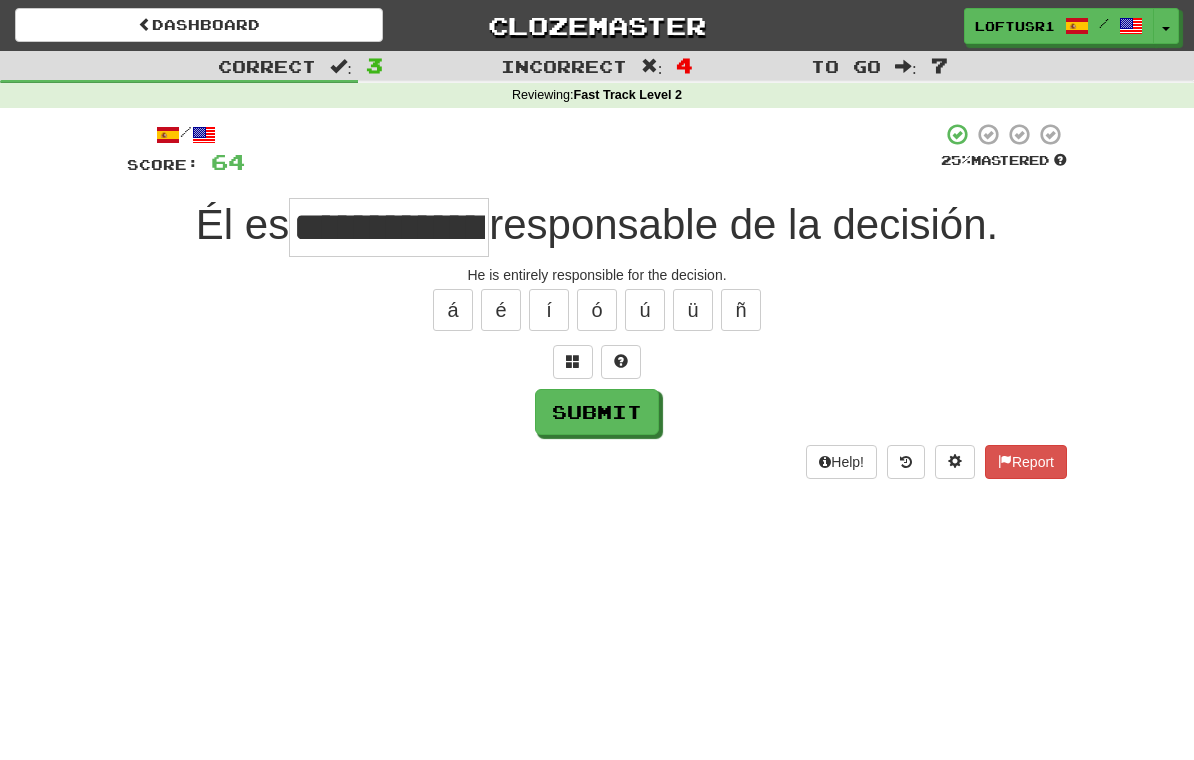 type on "**********" 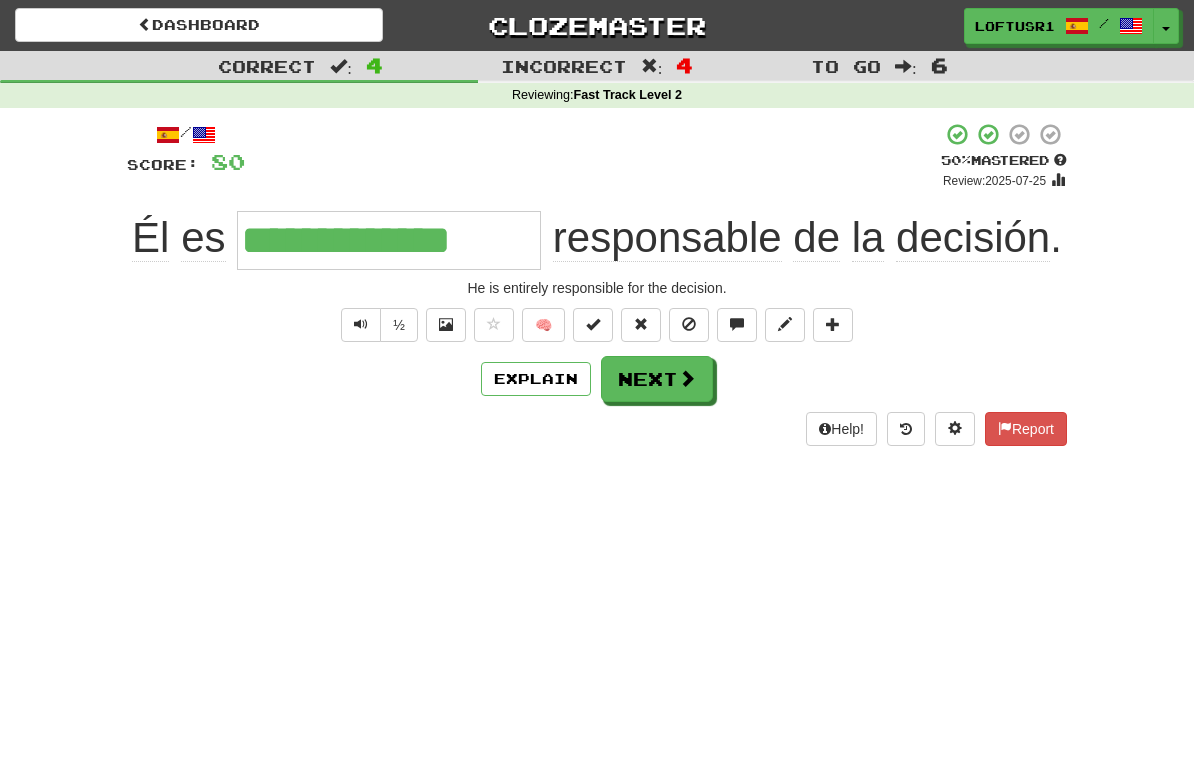 click on "Next" at bounding box center (657, 379) 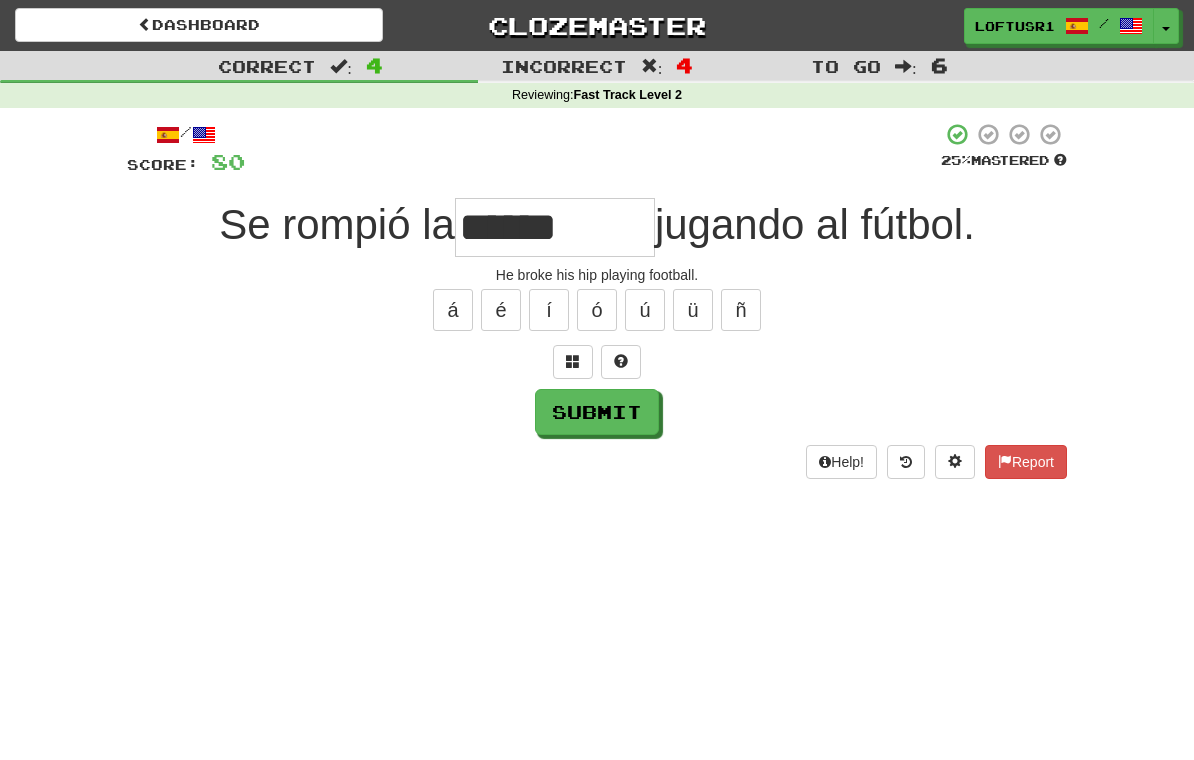 type on "******" 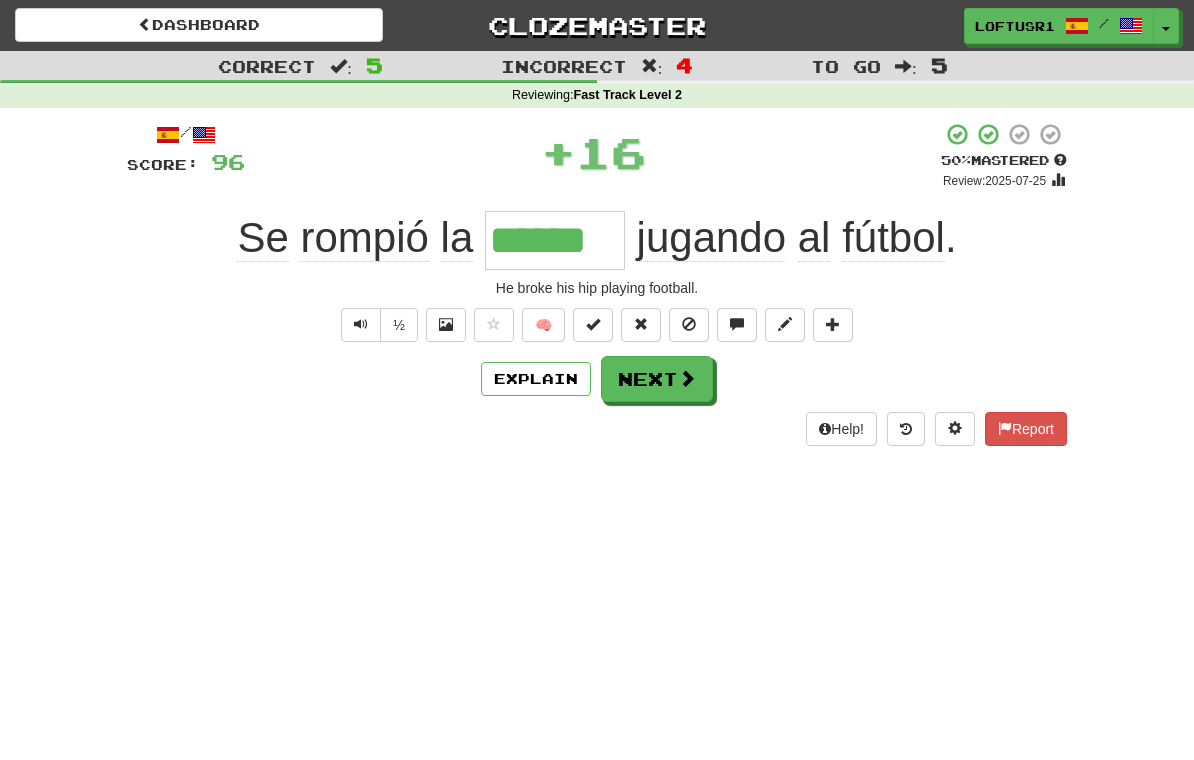 click on "Next" at bounding box center [657, 379] 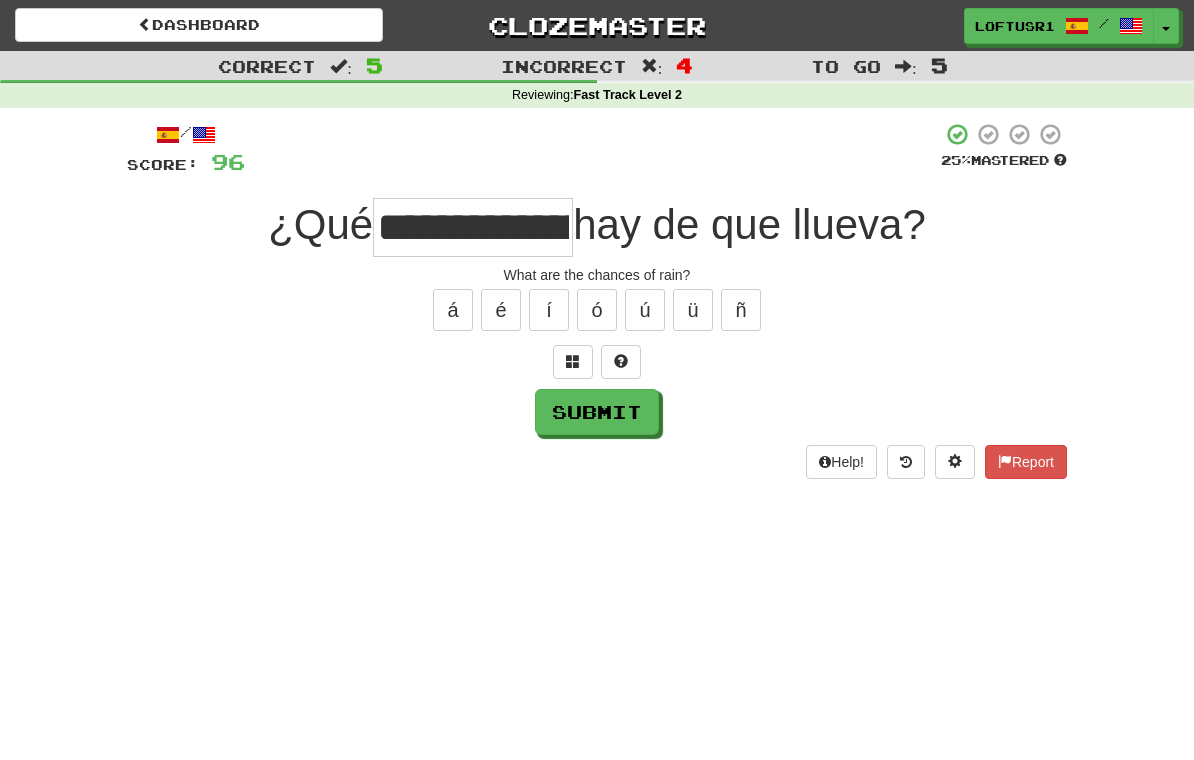 type on "**********" 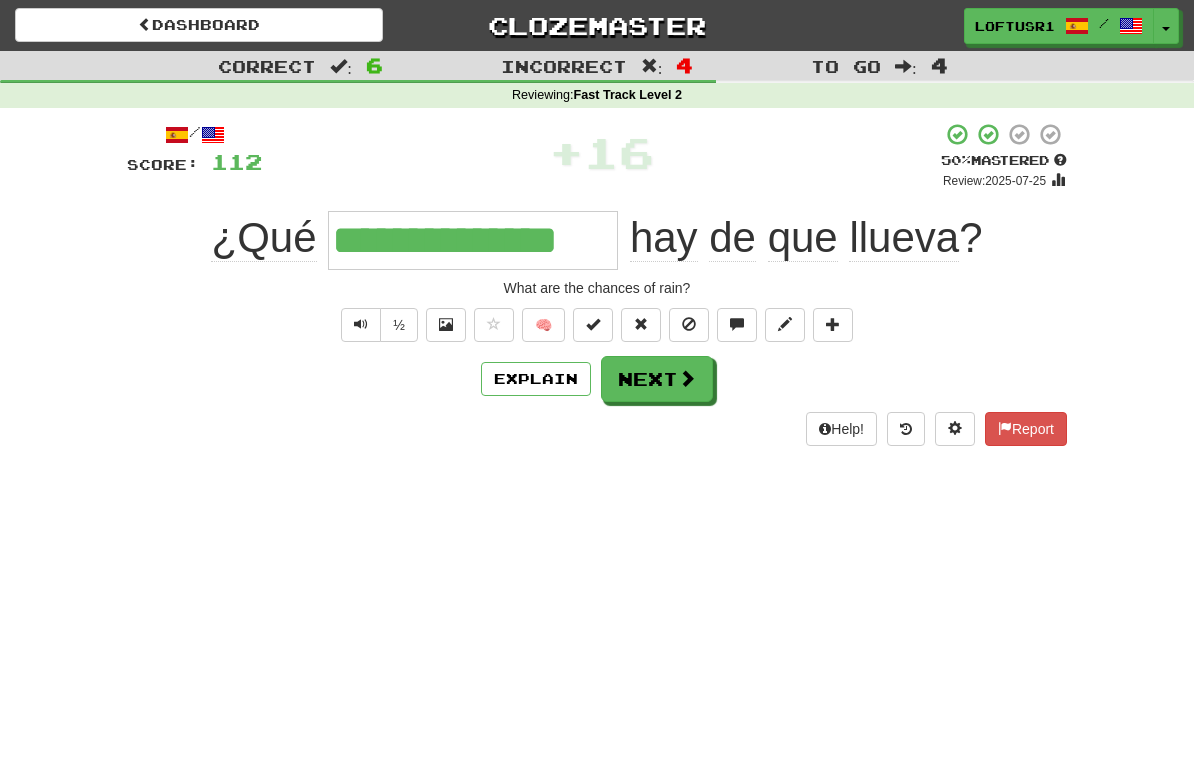 click on "Next" at bounding box center [657, 379] 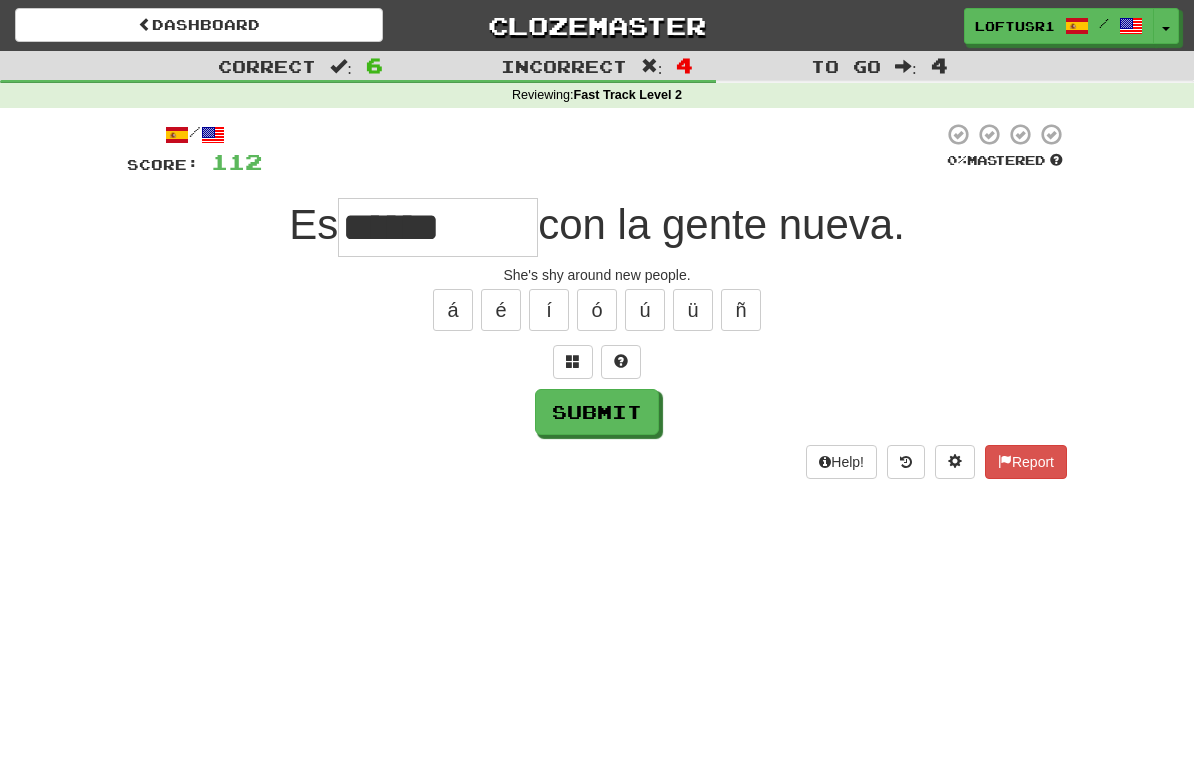 click on "Submit" at bounding box center (597, 412) 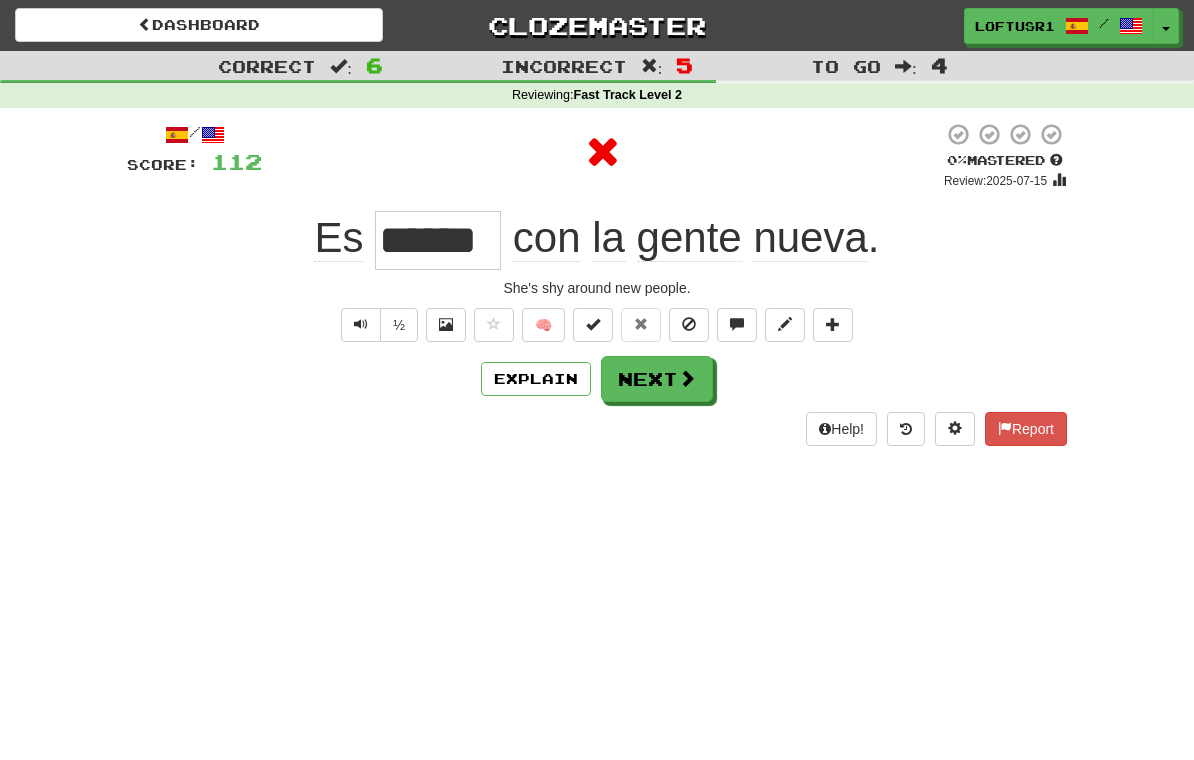 click on "Next" at bounding box center [657, 379] 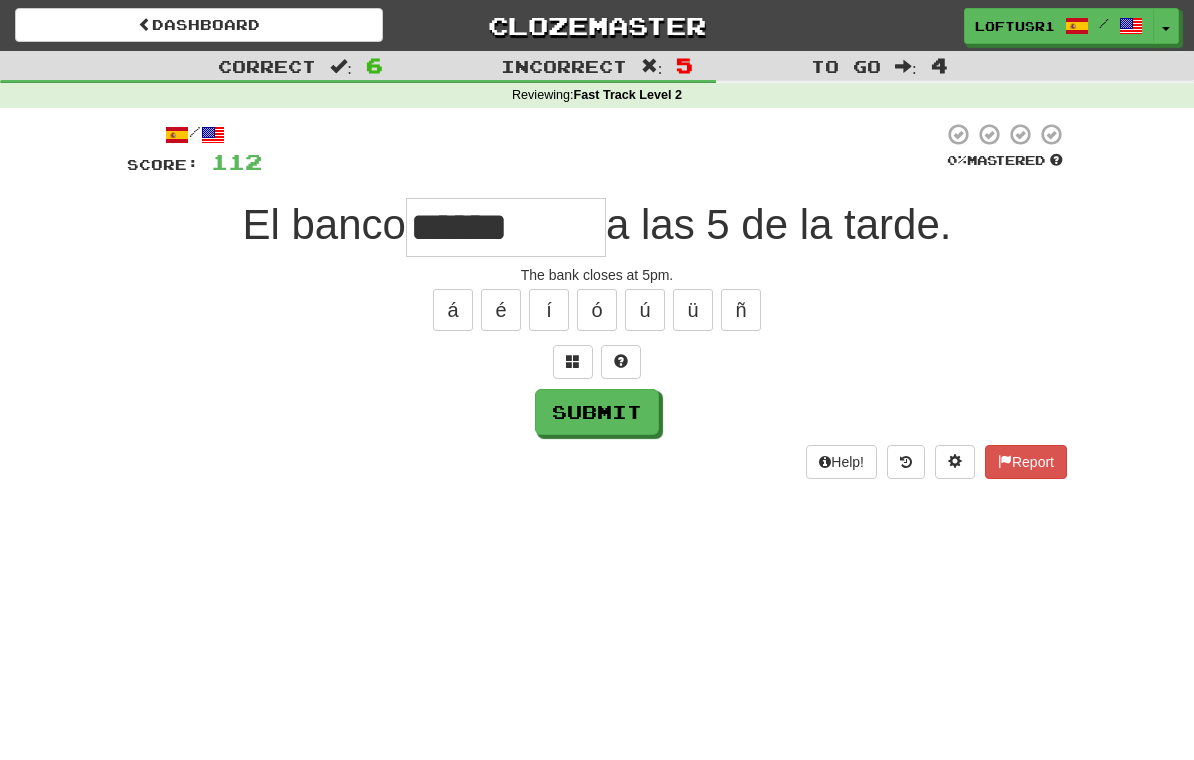 type on "******" 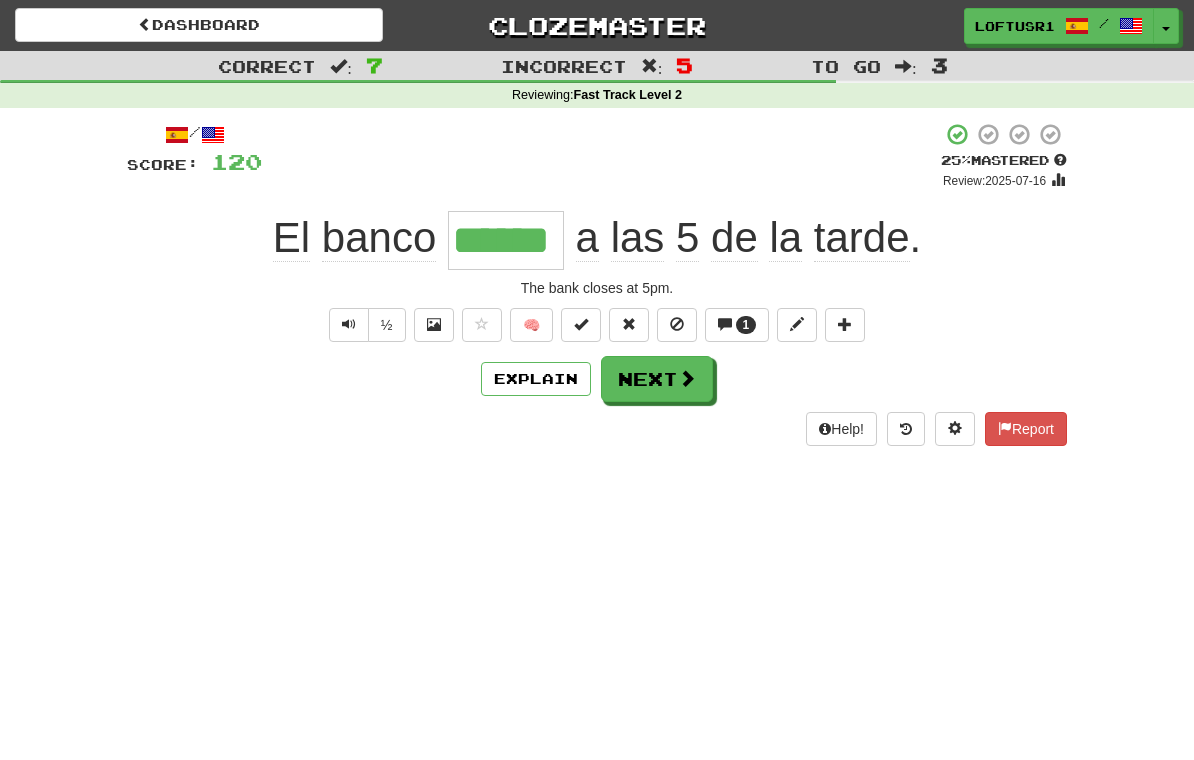 click on "Next" at bounding box center [657, 379] 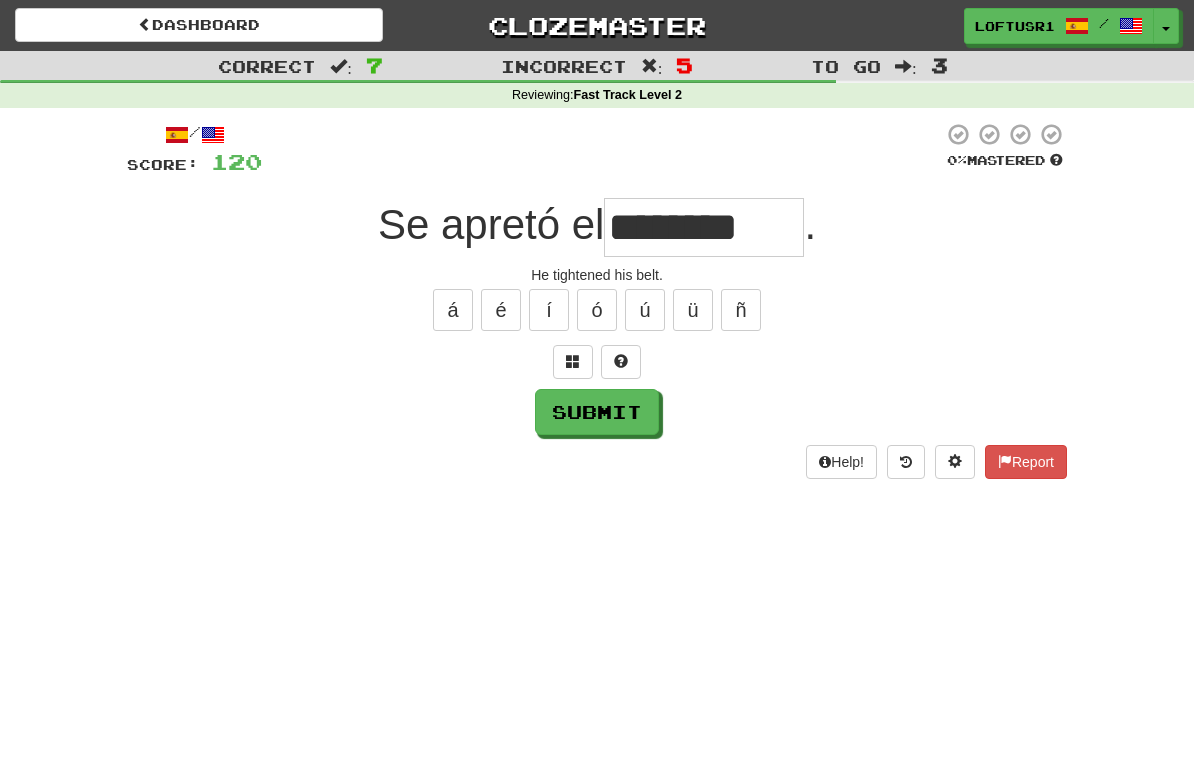 type on "********" 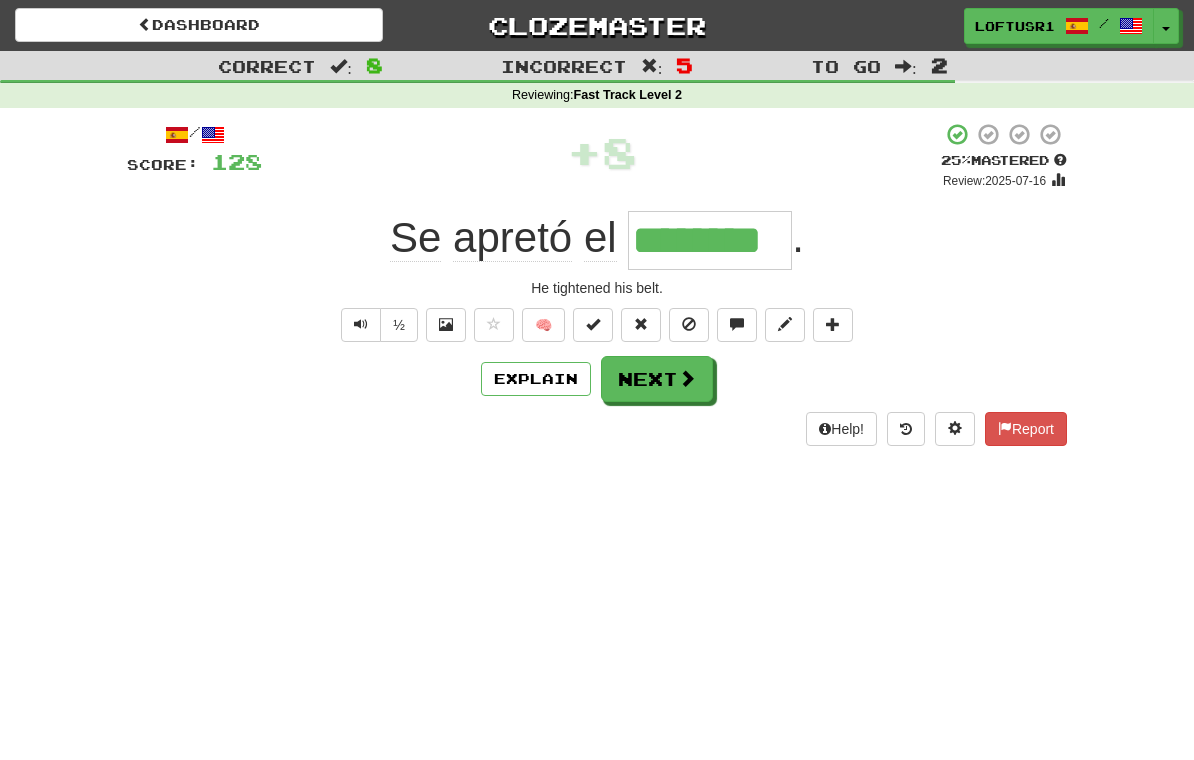 click on "Next" at bounding box center (657, 379) 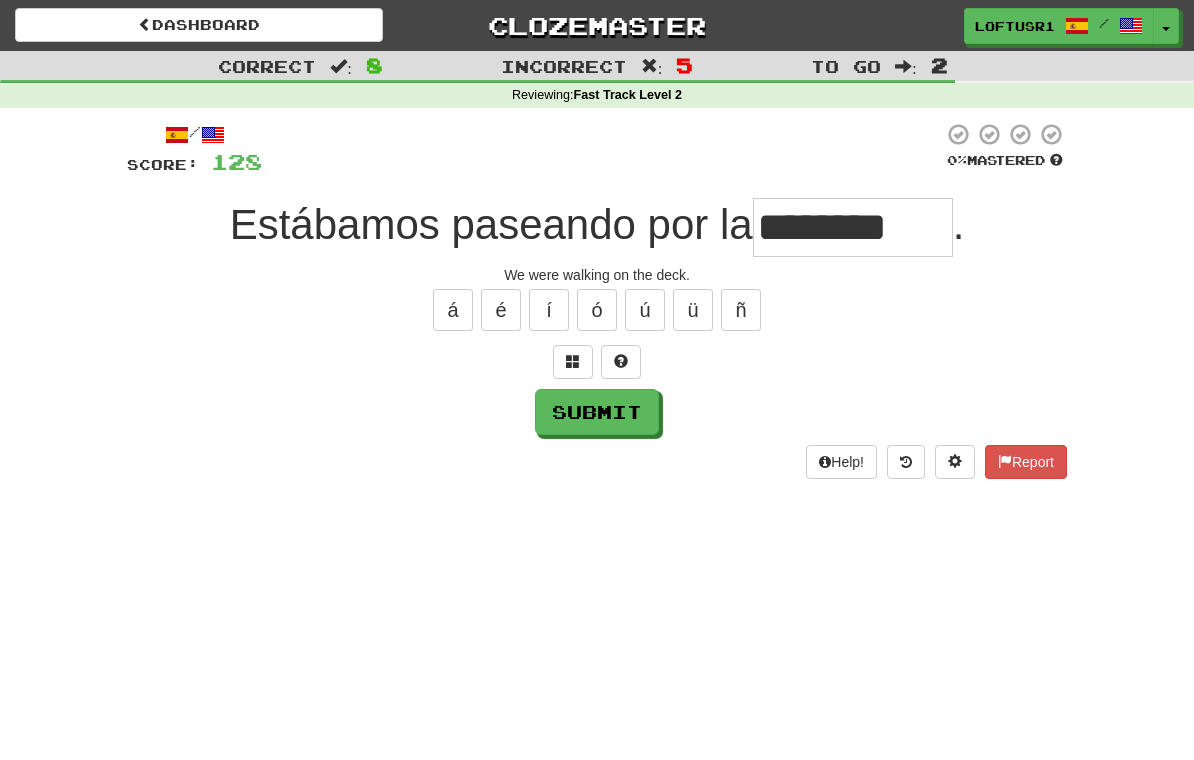 type on "********" 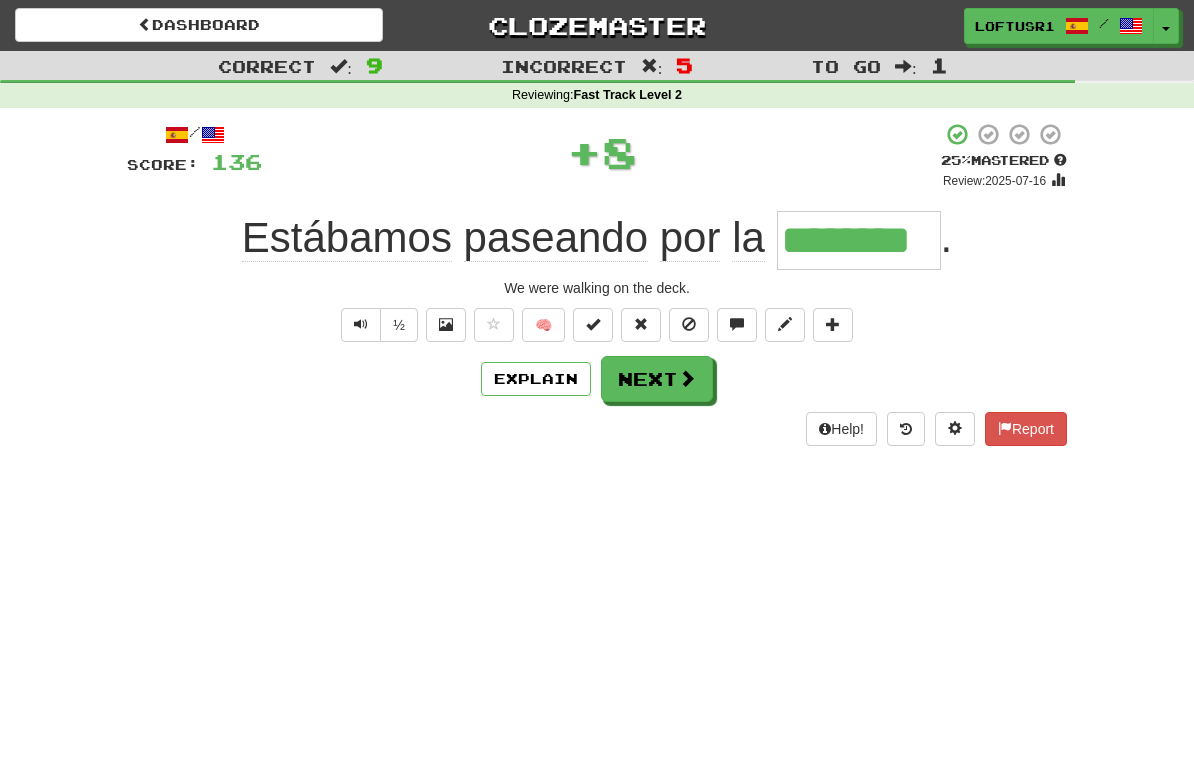 click on "Explain" at bounding box center [536, 379] 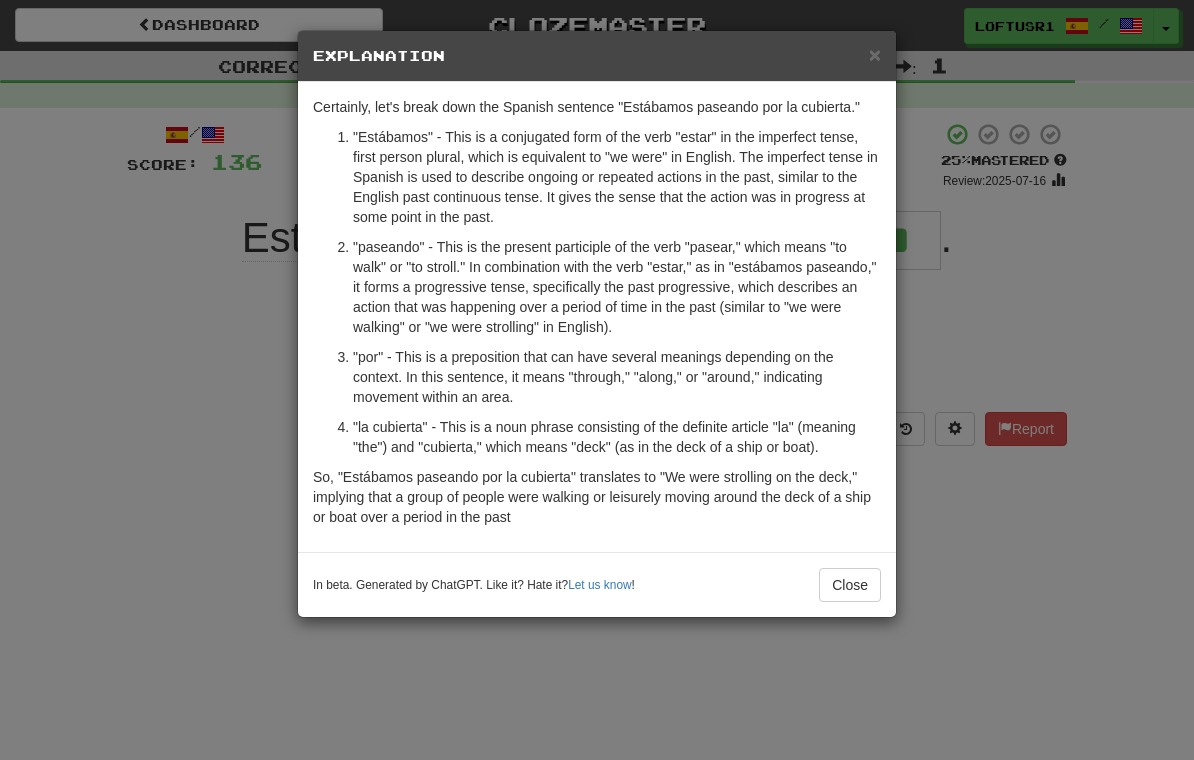 click on "Close" at bounding box center [850, 585] 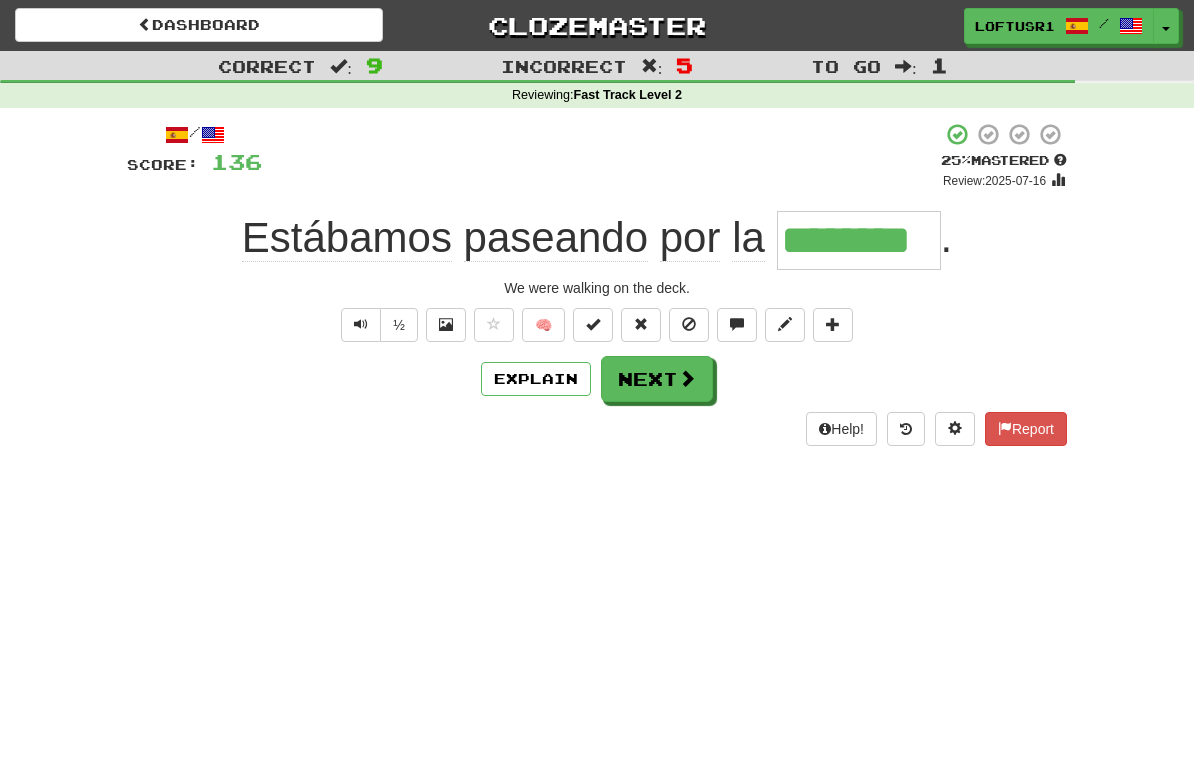 click on "Explain" at bounding box center (536, 379) 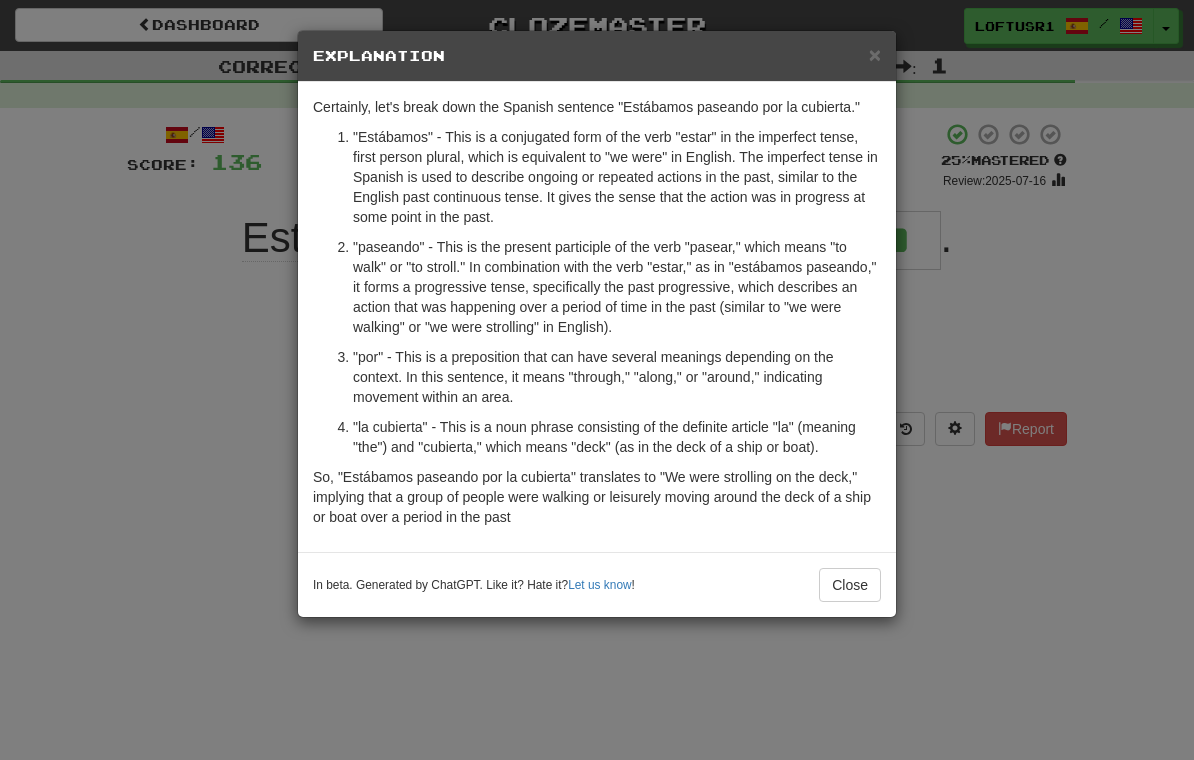 click on "Close" at bounding box center [850, 585] 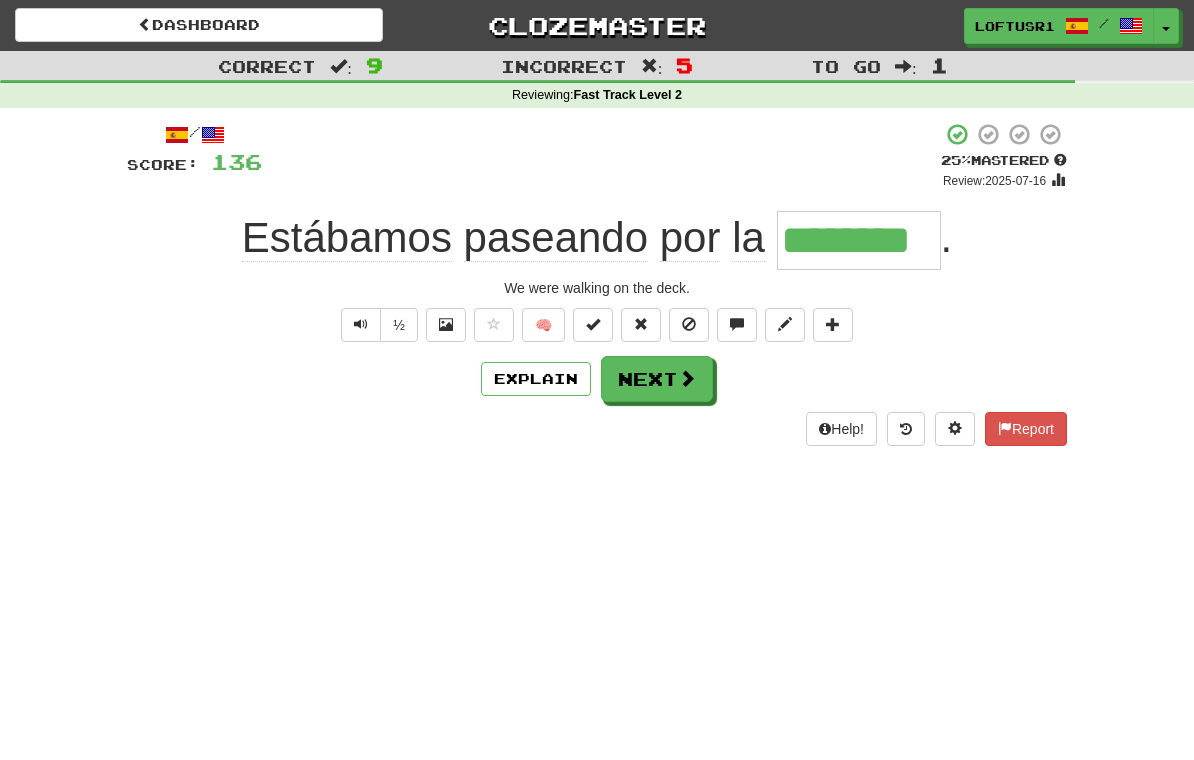 click on "Next" at bounding box center (657, 379) 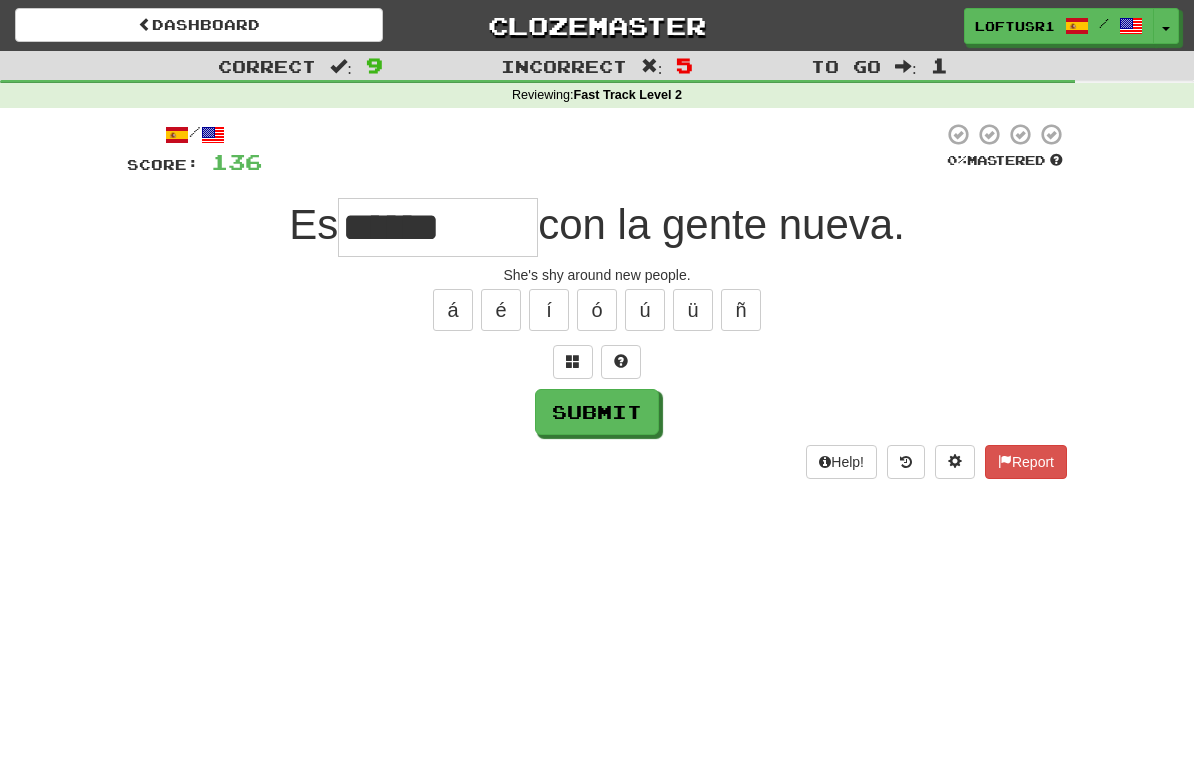 type on "******" 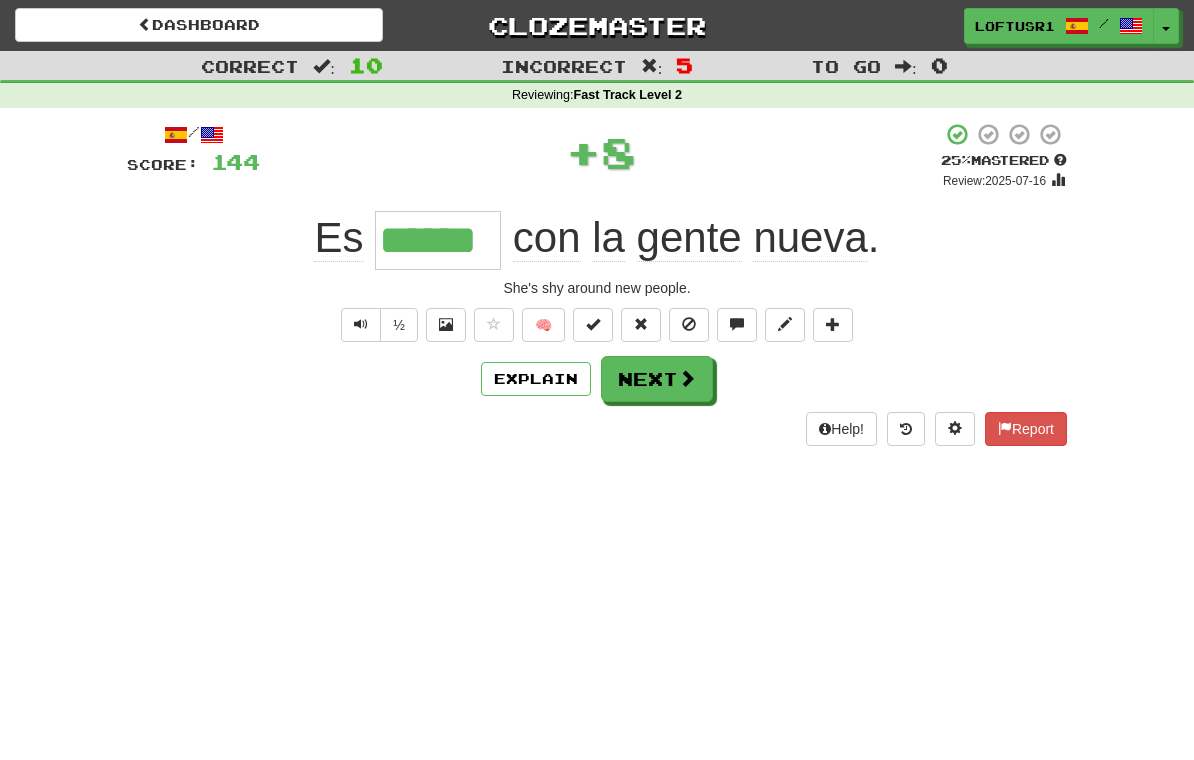 click at bounding box center [687, 378] 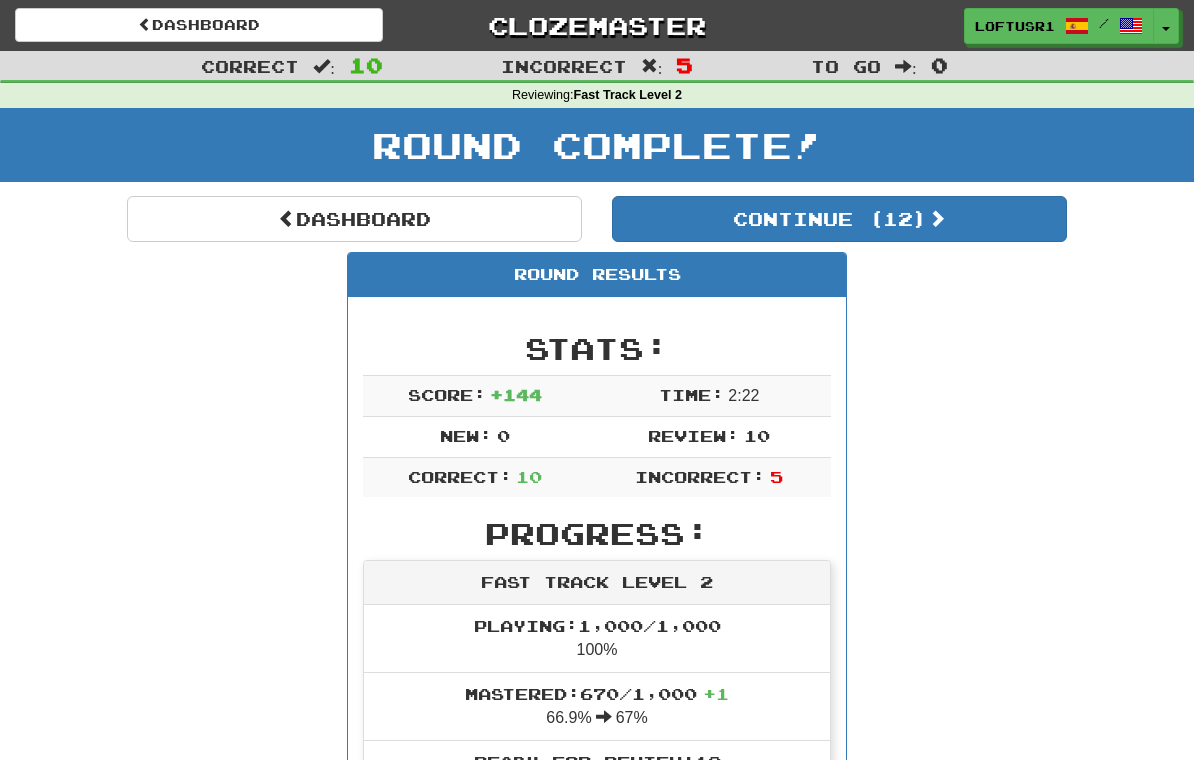 click on "Dashboard" at bounding box center (354, 219) 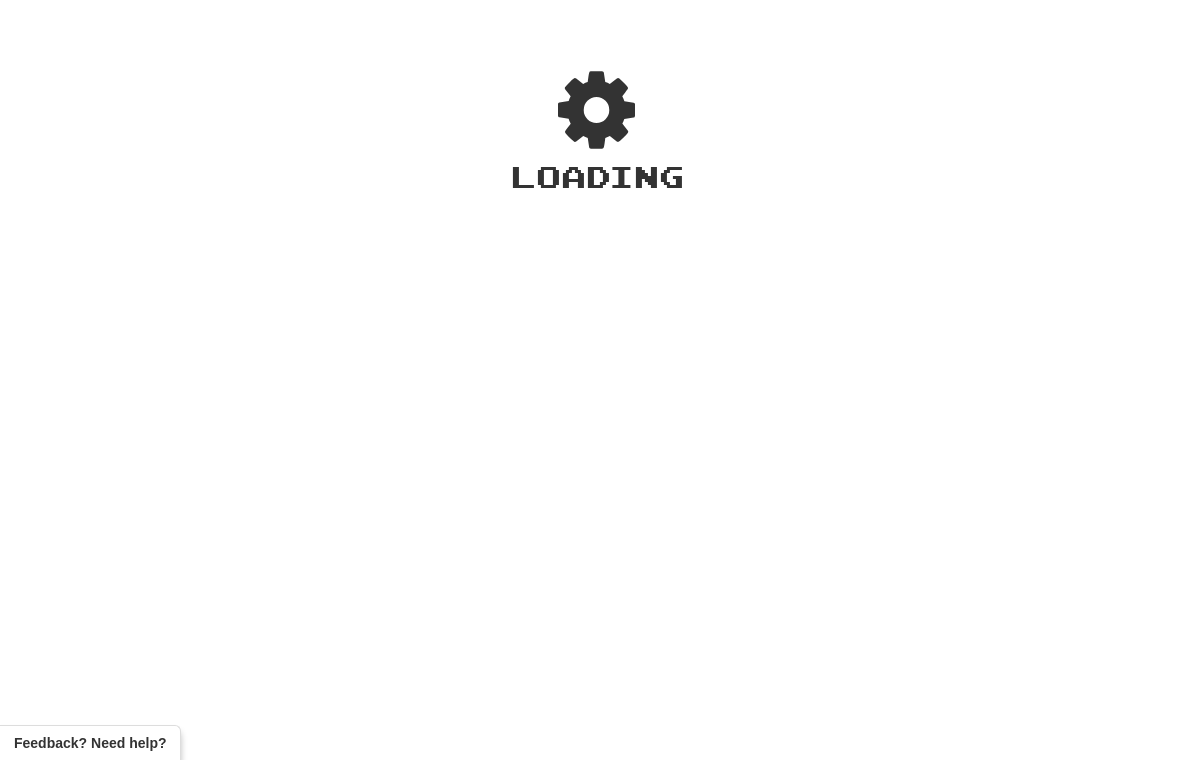 scroll, scrollTop: 0, scrollLeft: 0, axis: both 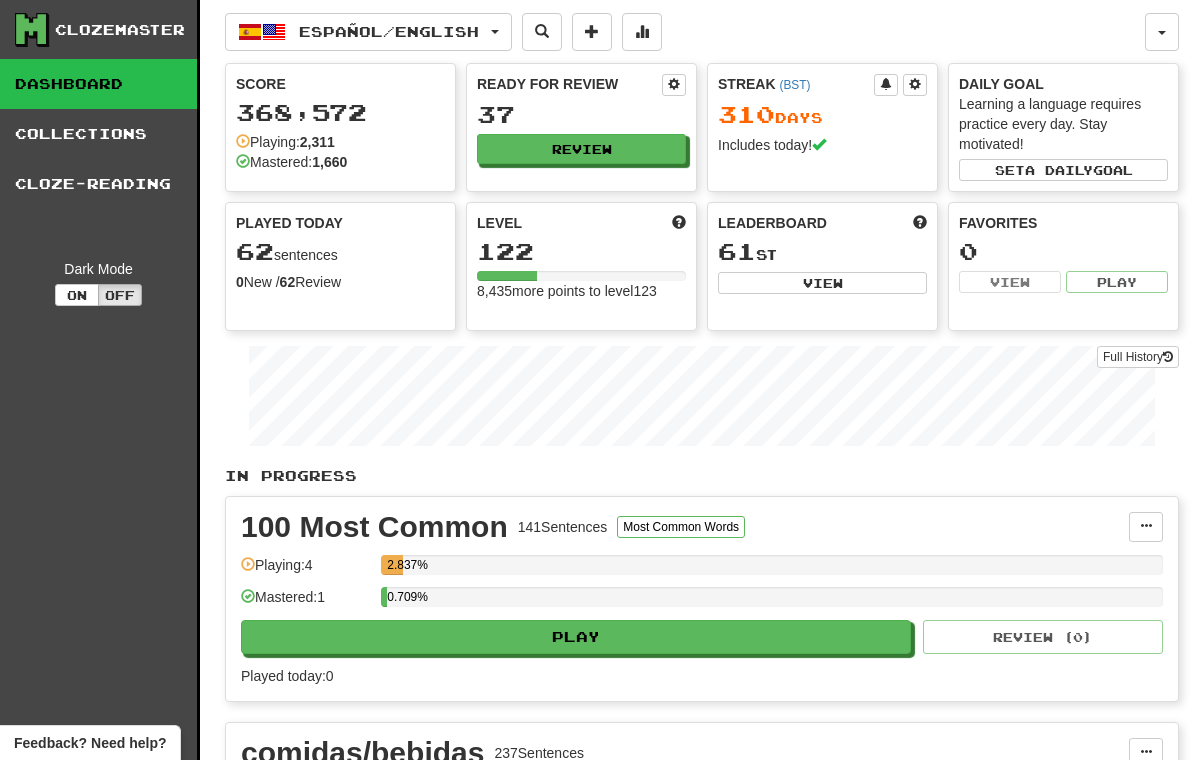 click on "Full History" at bounding box center [1138, 357] 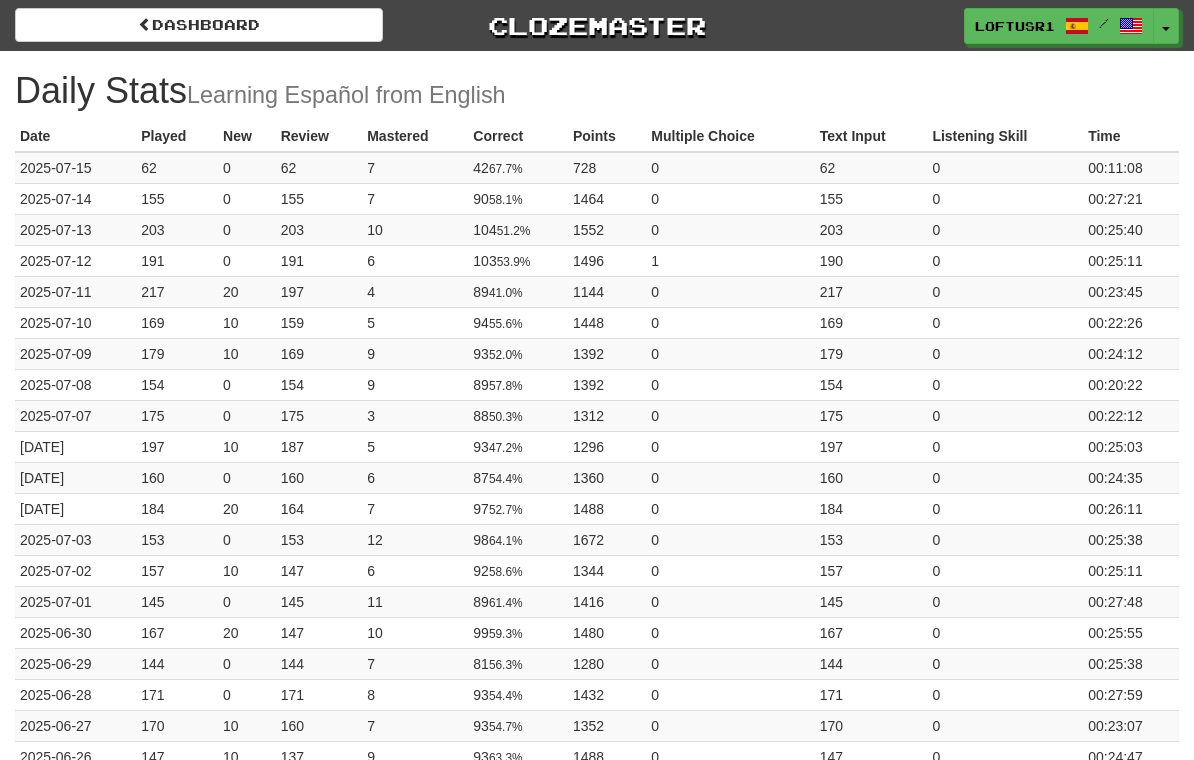 scroll, scrollTop: 0, scrollLeft: 0, axis: both 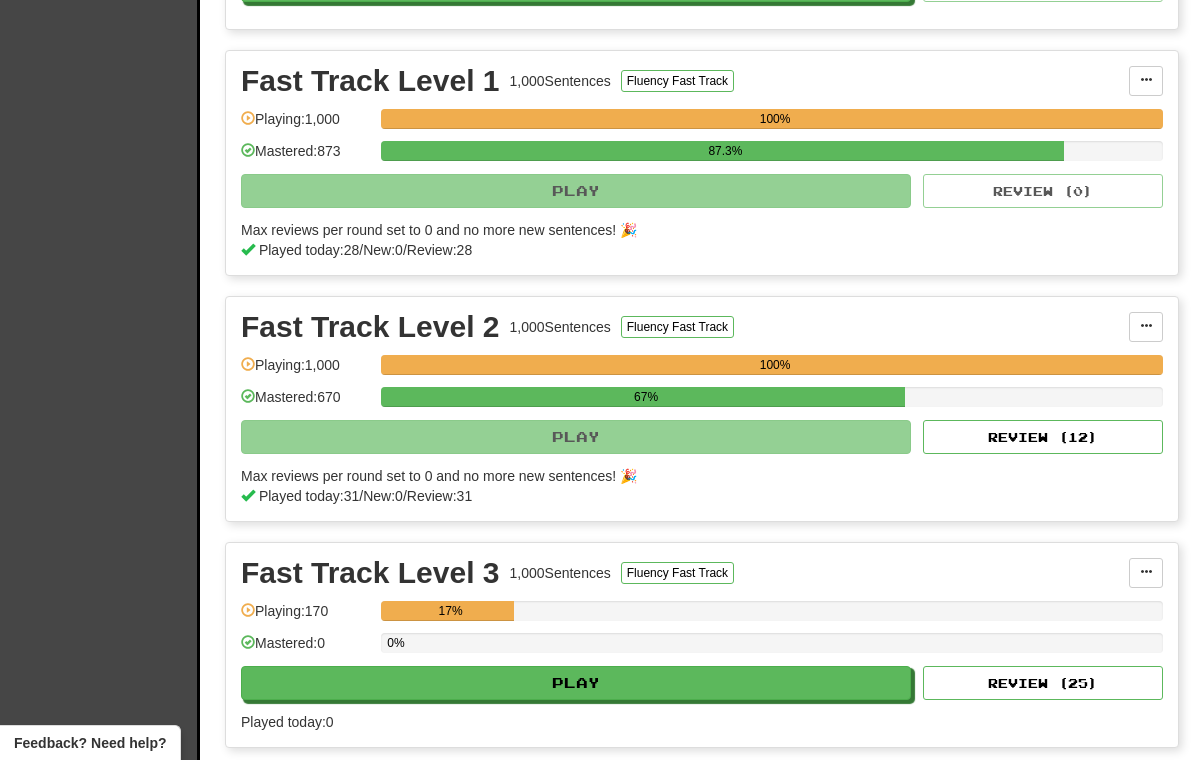 click on "Review ( 12 )" at bounding box center [1043, 437] 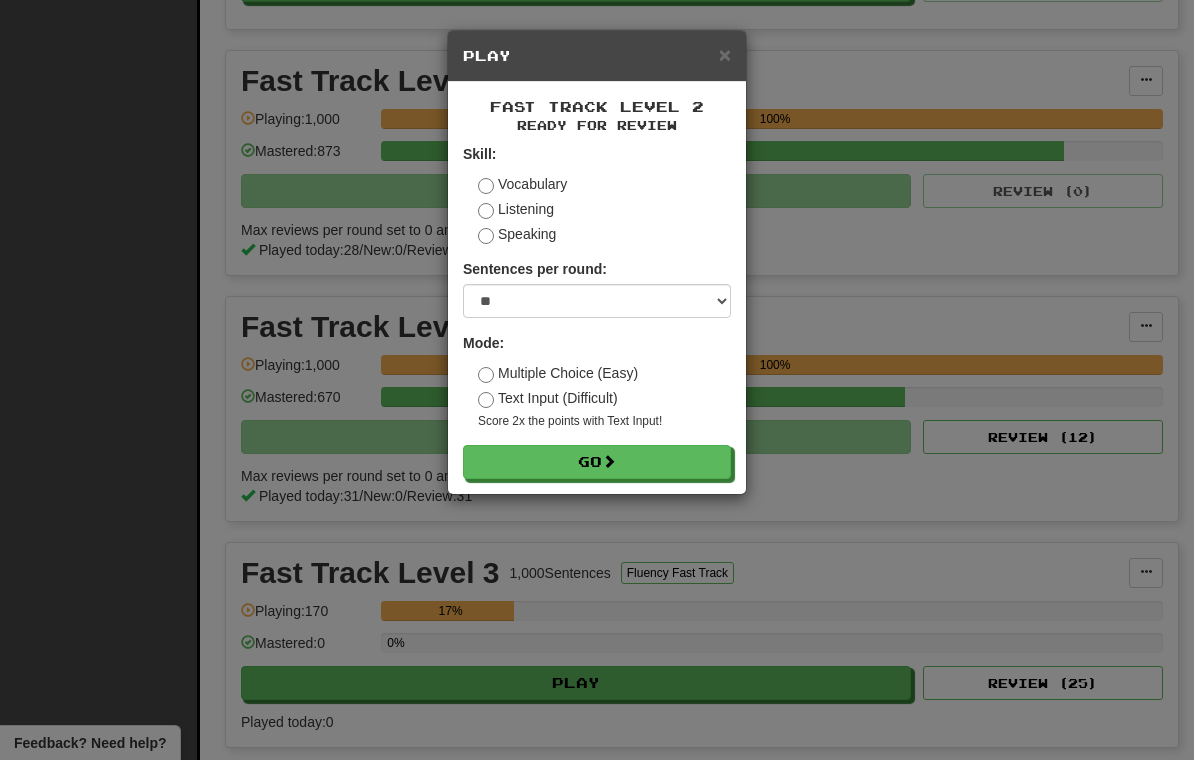 click on "Go" at bounding box center (597, 462) 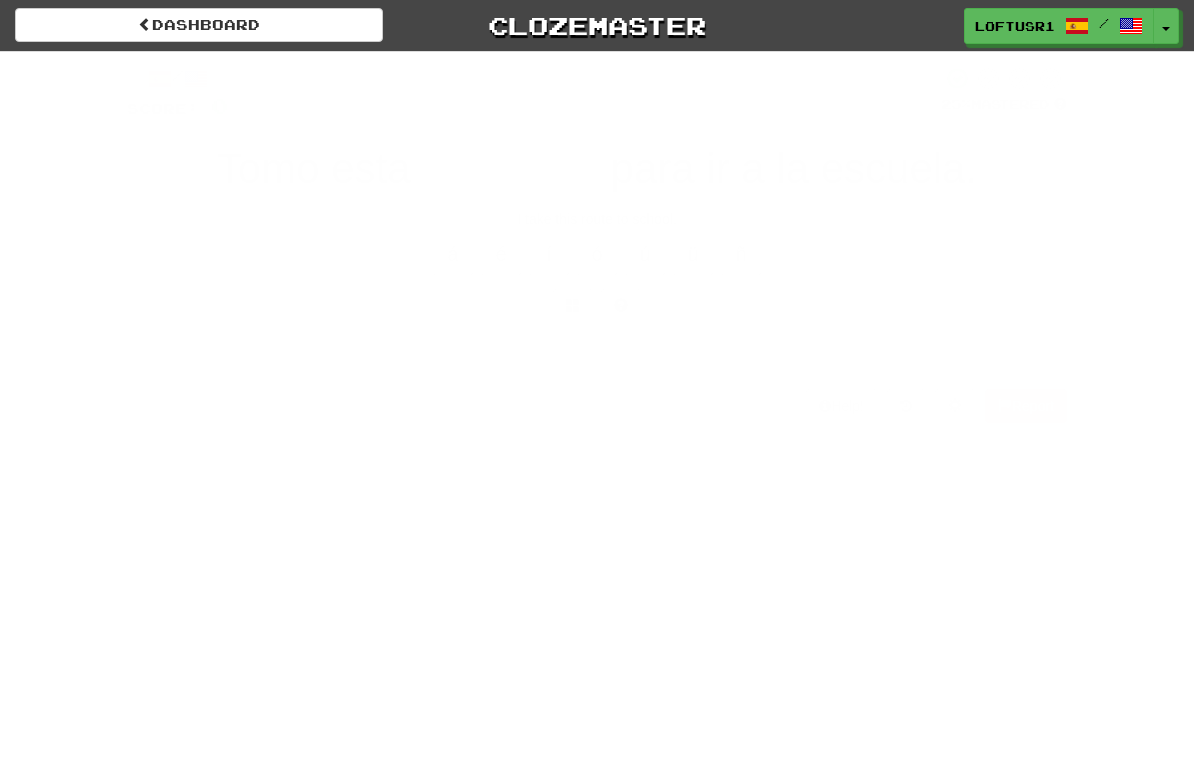 scroll, scrollTop: 0, scrollLeft: 0, axis: both 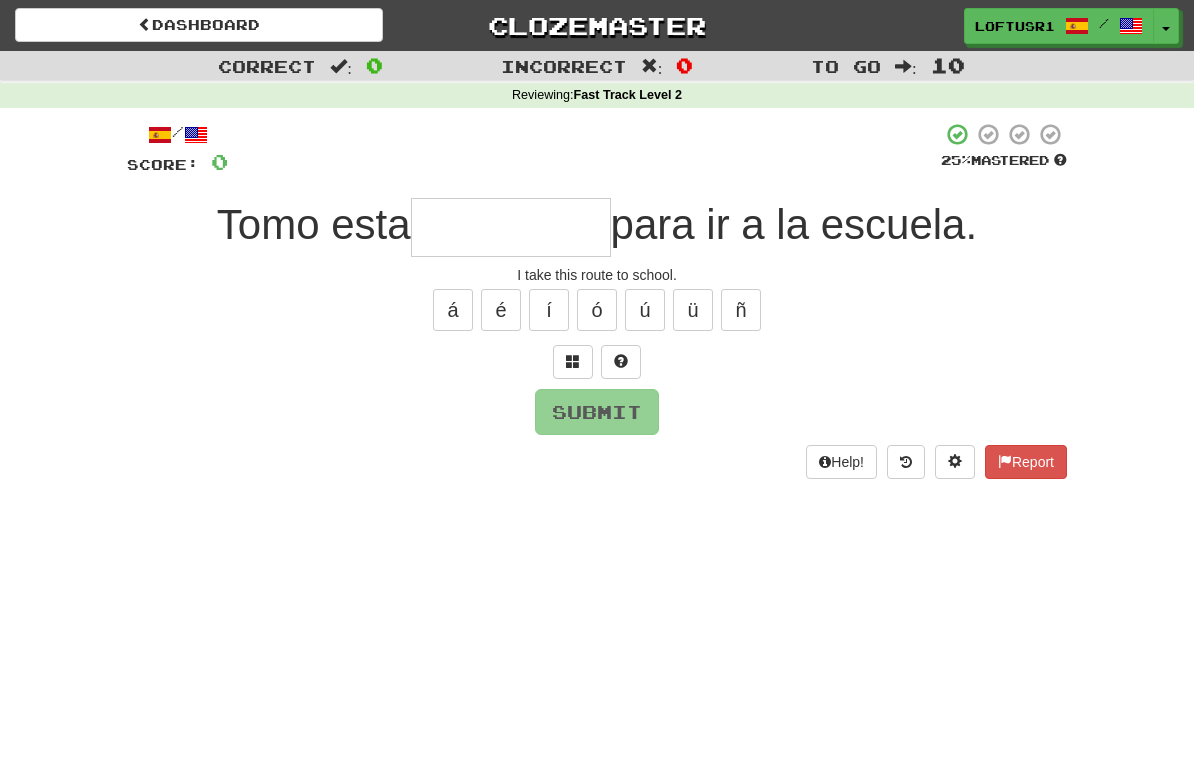 click at bounding box center (511, 227) 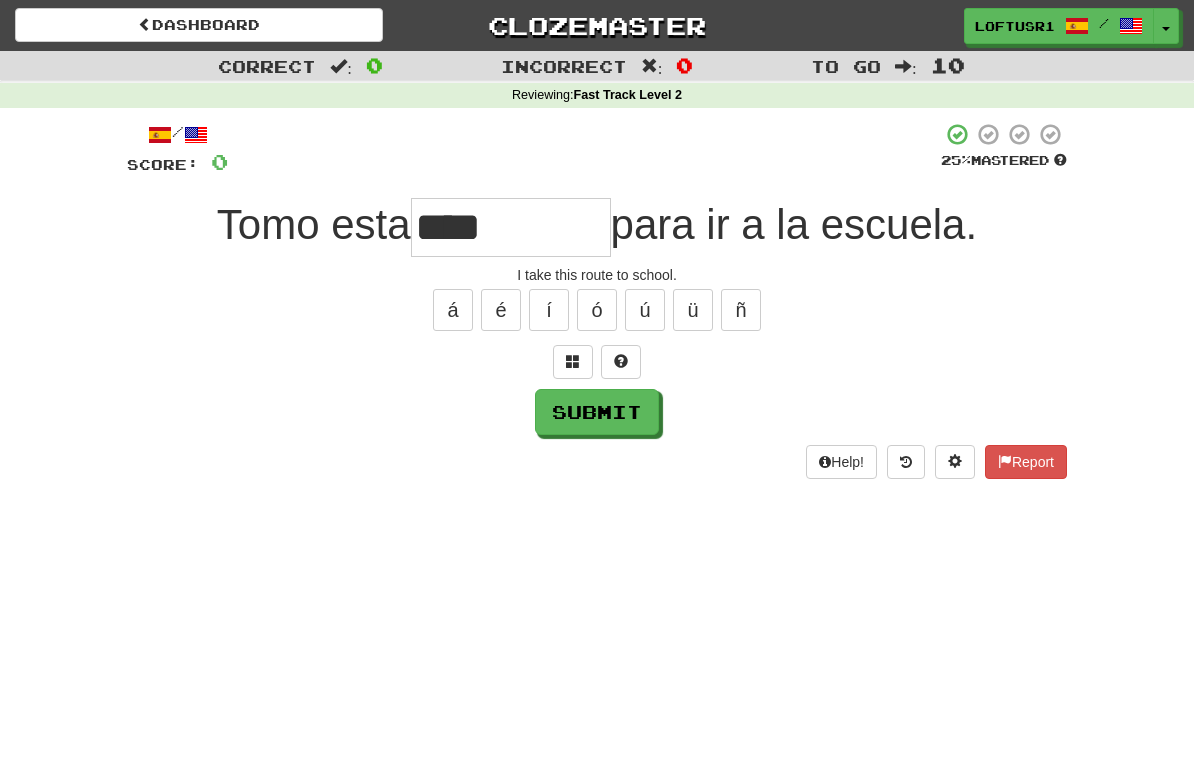 type on "****" 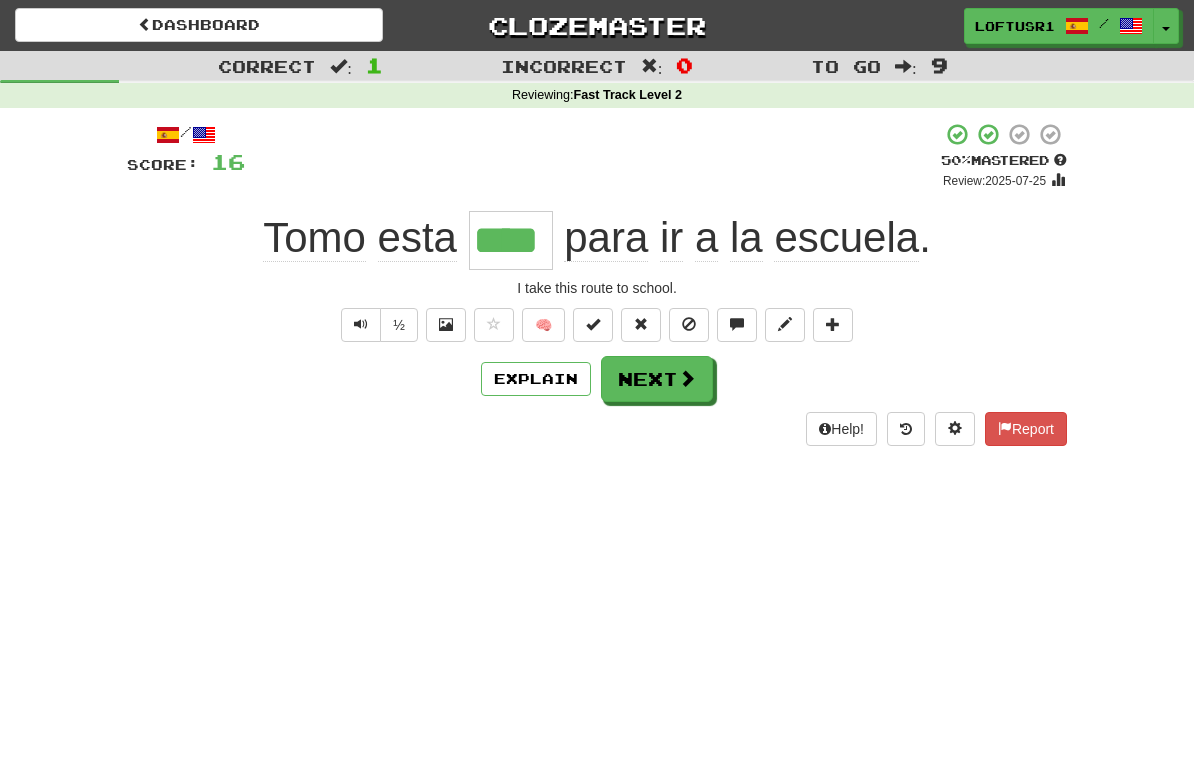 click on "Next" at bounding box center [657, 379] 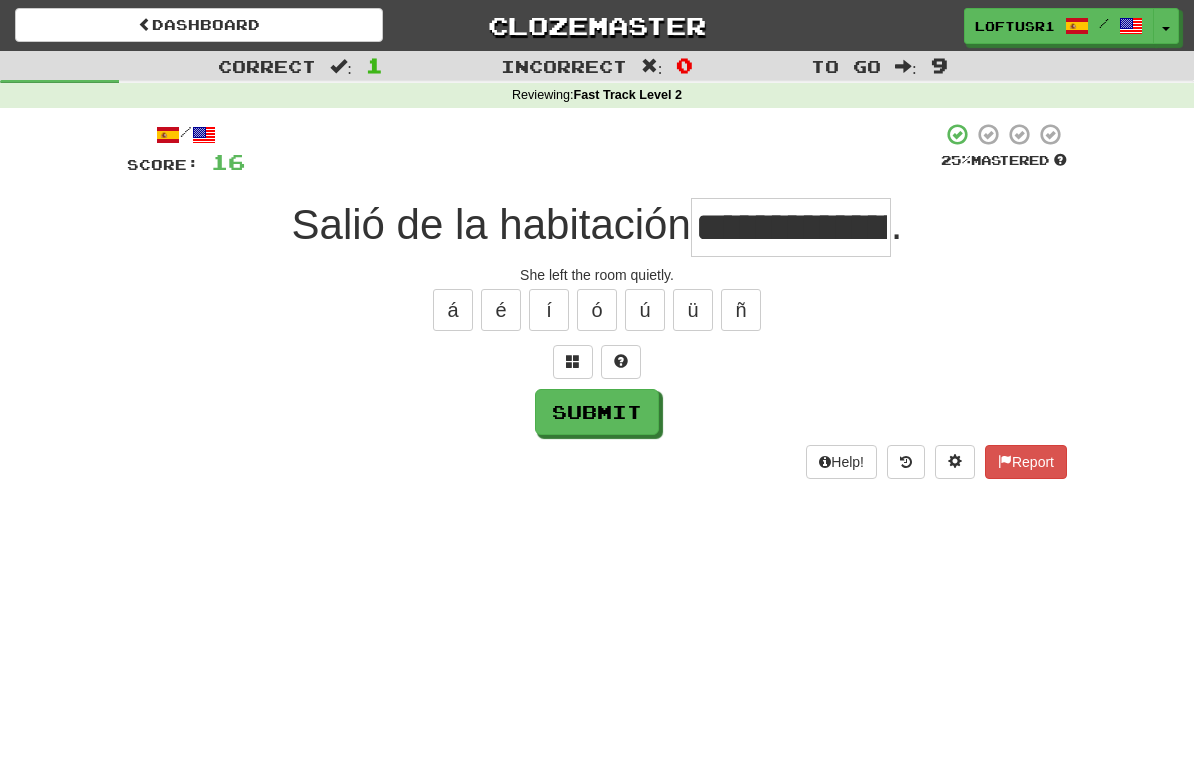 type on "**********" 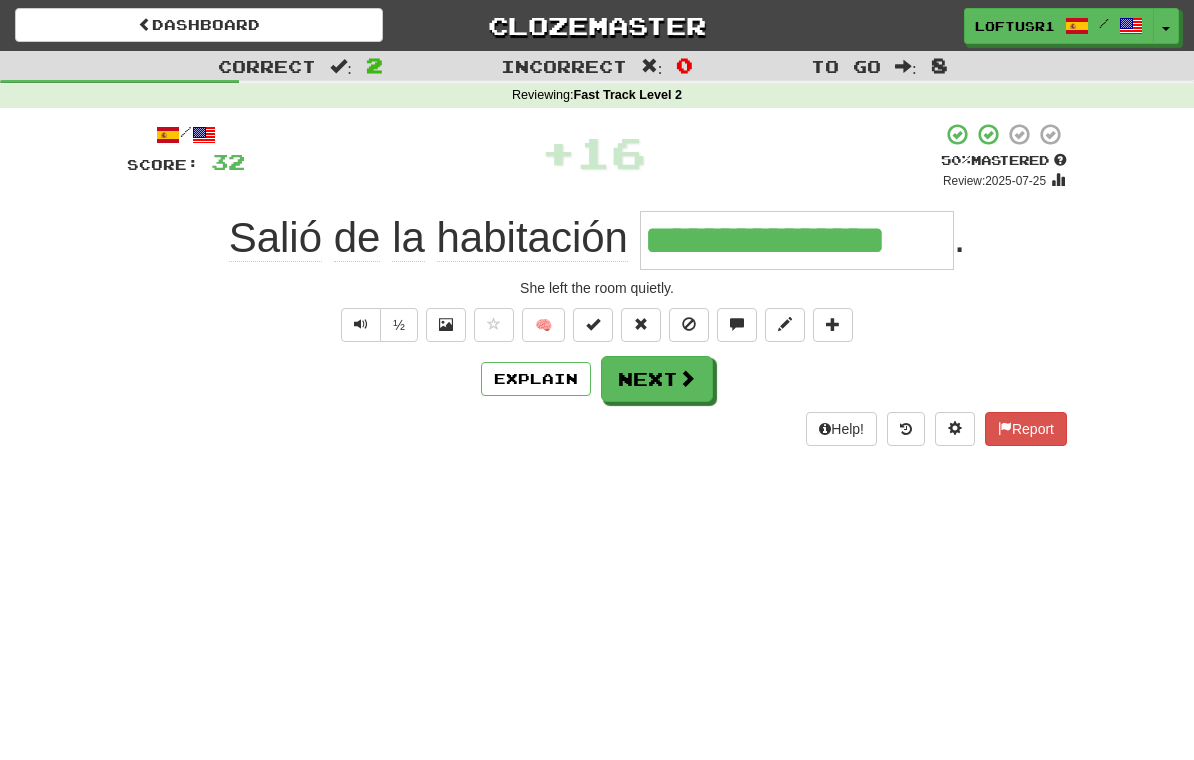 click on "Next" at bounding box center [657, 379] 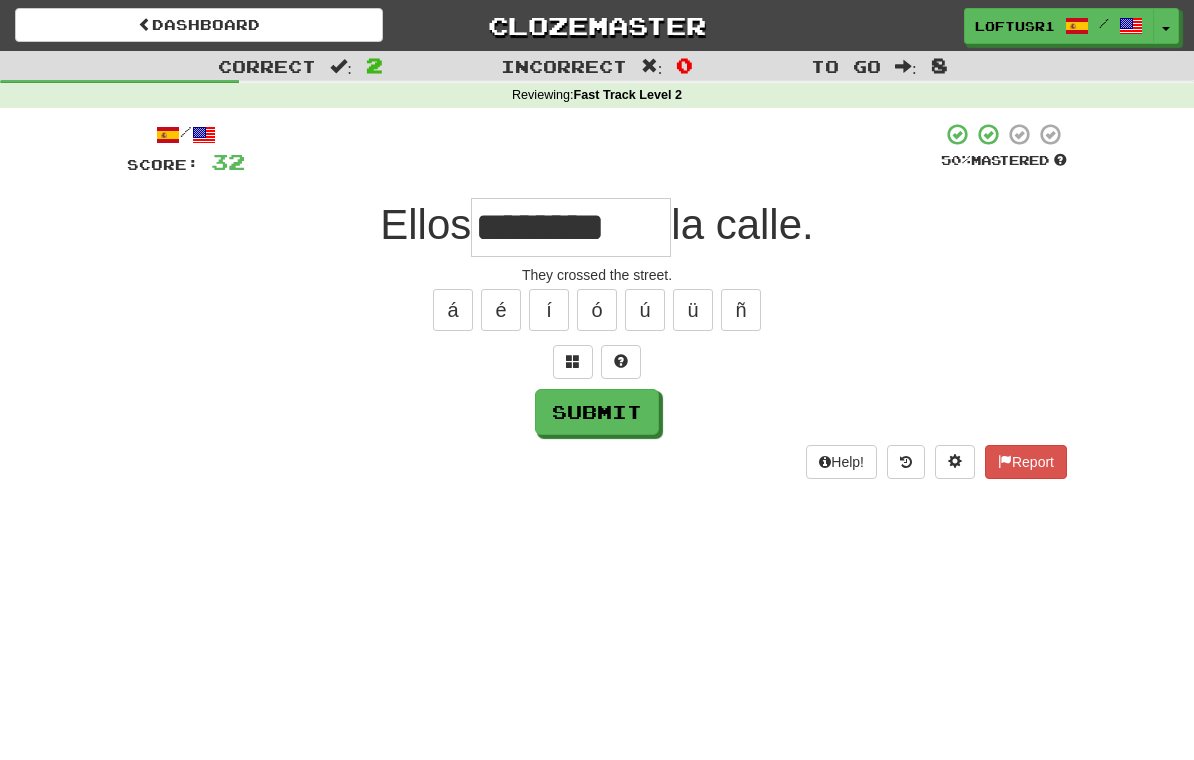 type on "********" 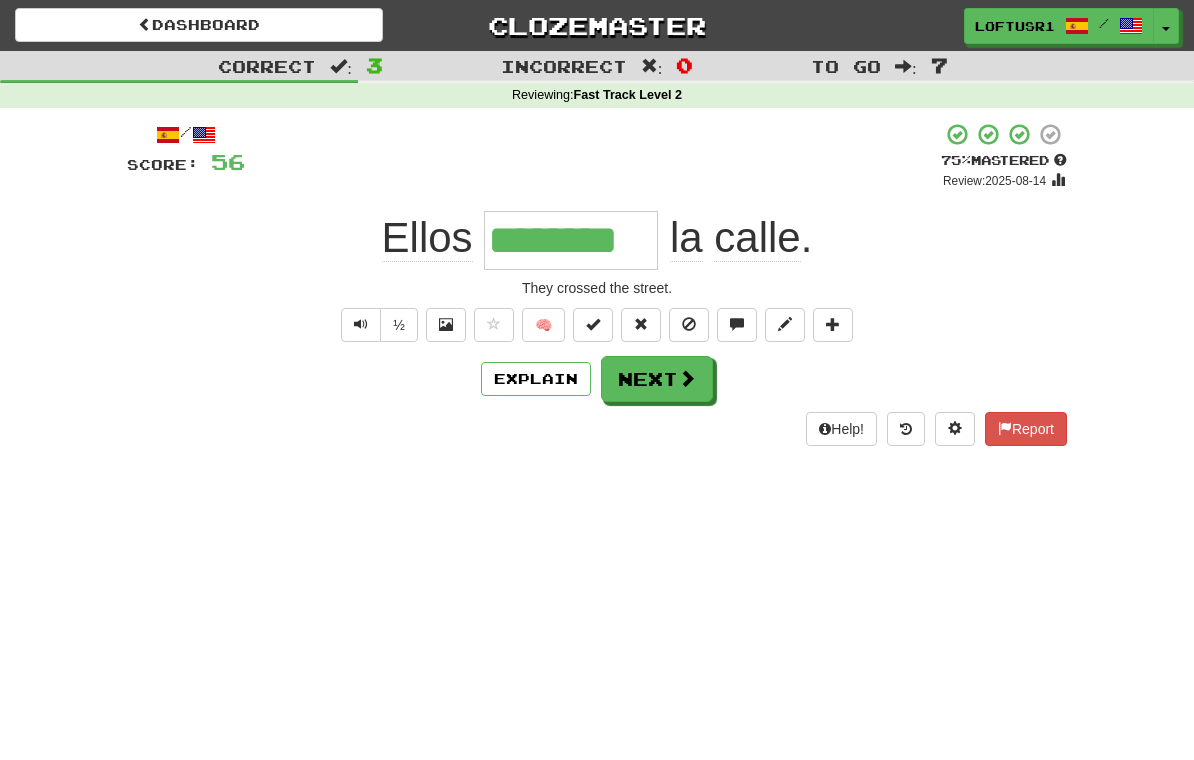 click on "Next" at bounding box center [657, 379] 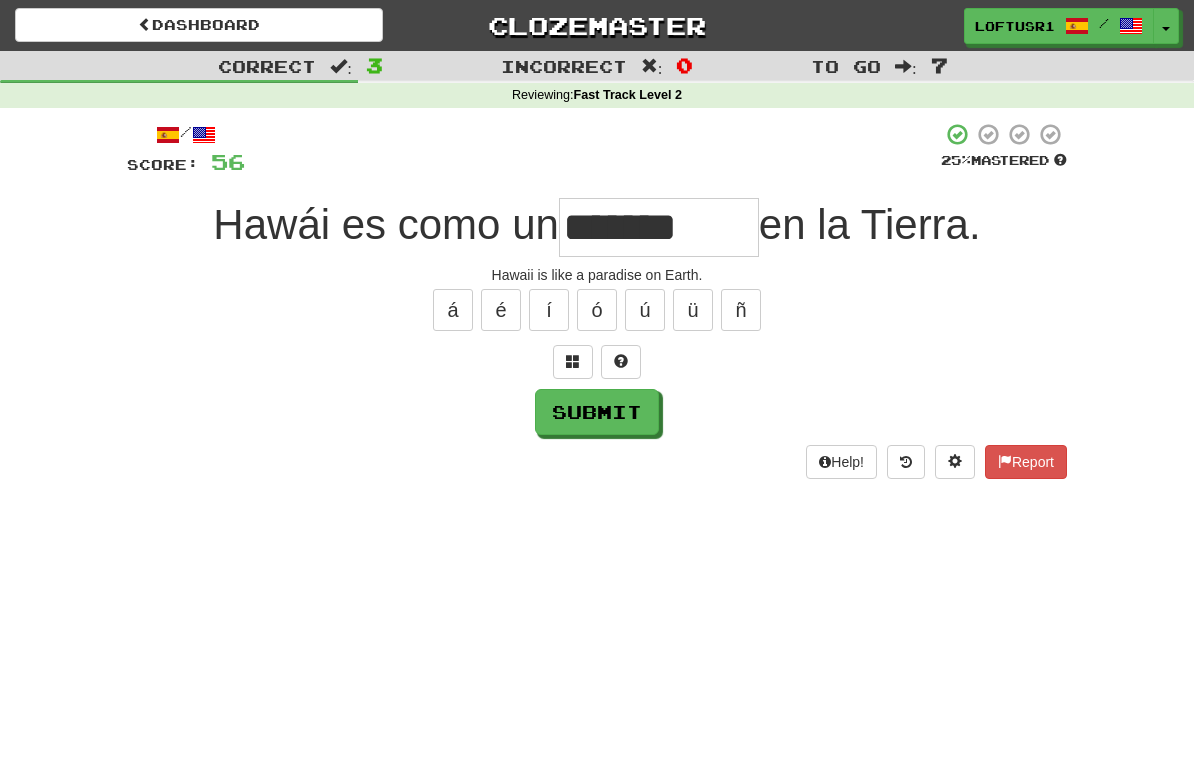 type on "*******" 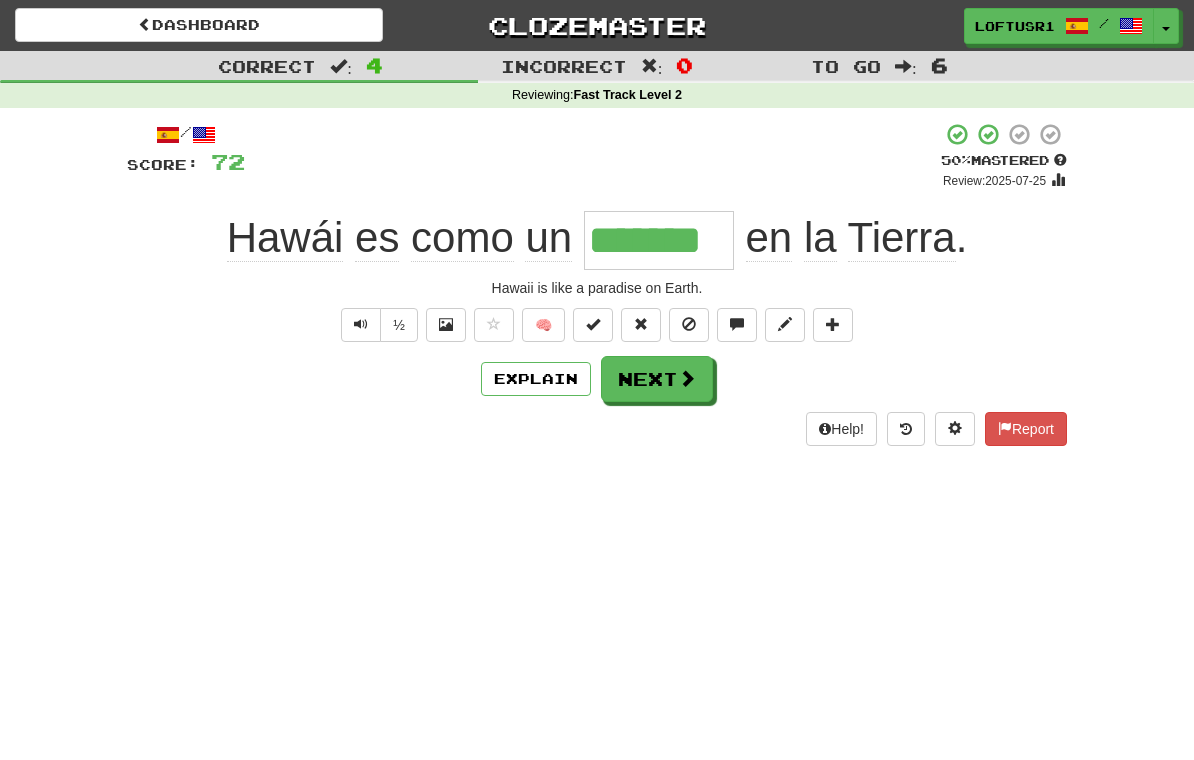 click on "Next" at bounding box center (657, 379) 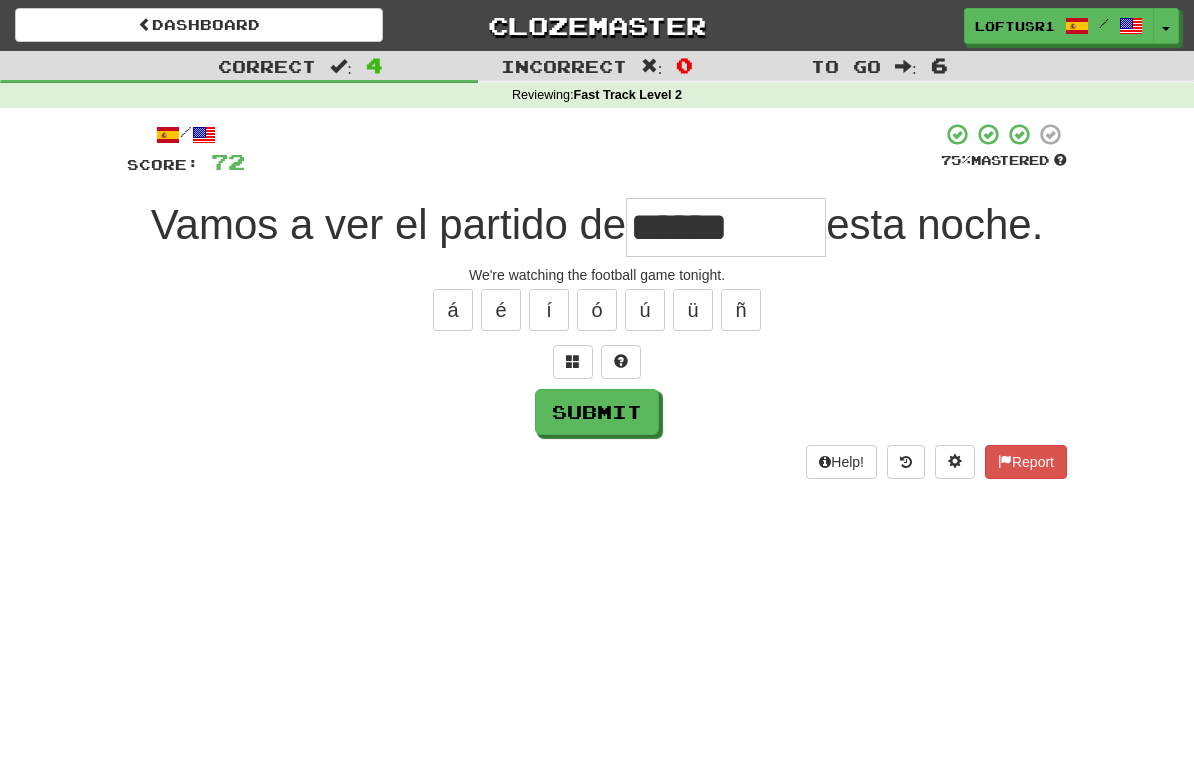 type on "******" 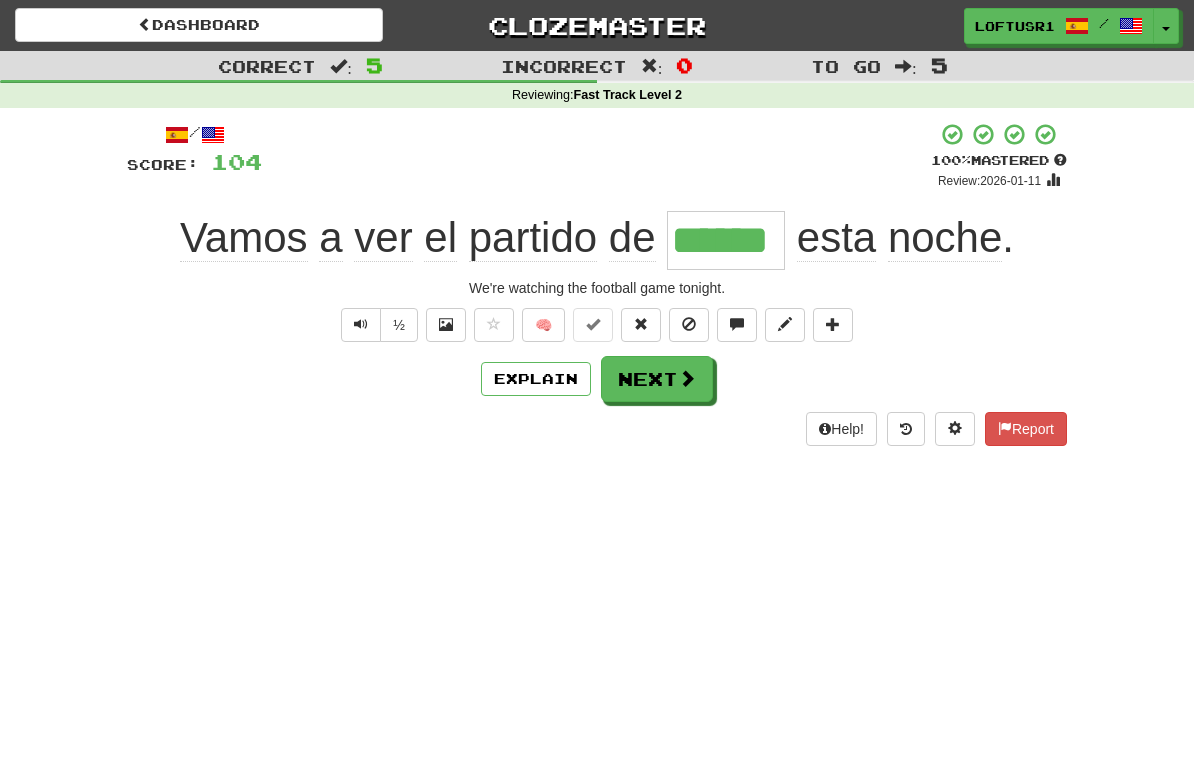 click on "Next" at bounding box center [657, 379] 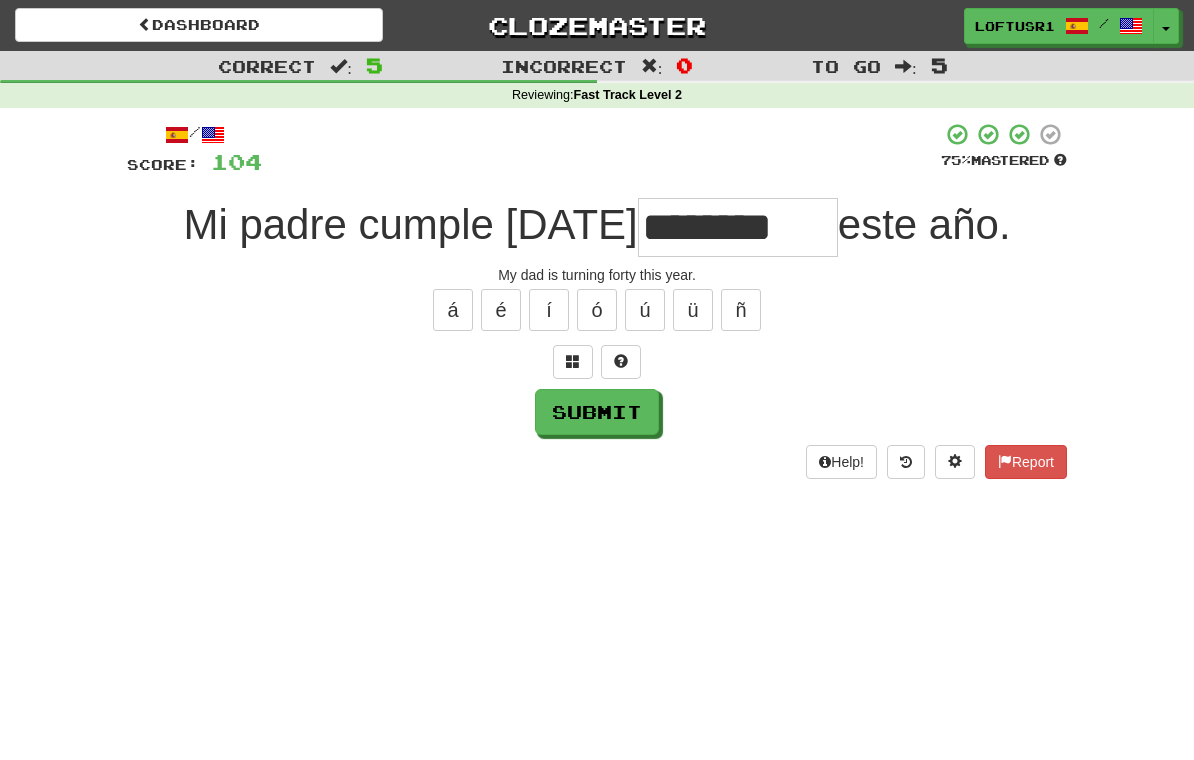 type on "********" 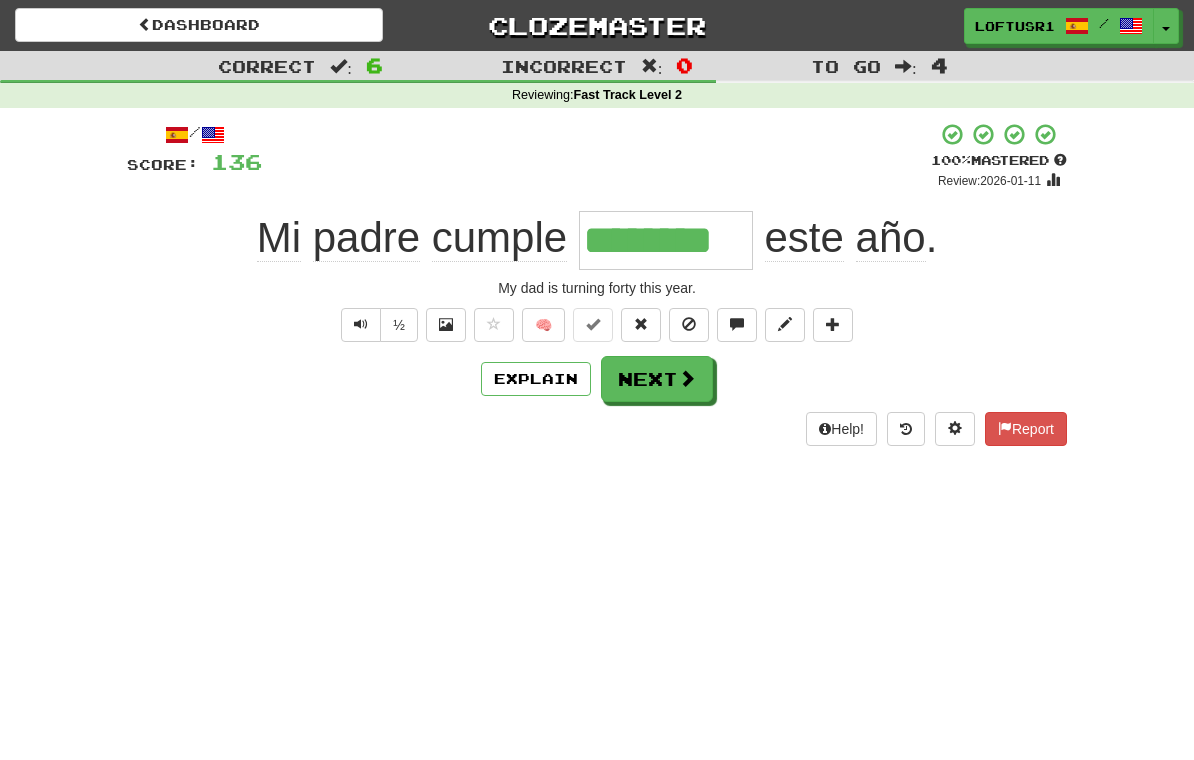 click on "Next" at bounding box center [657, 379] 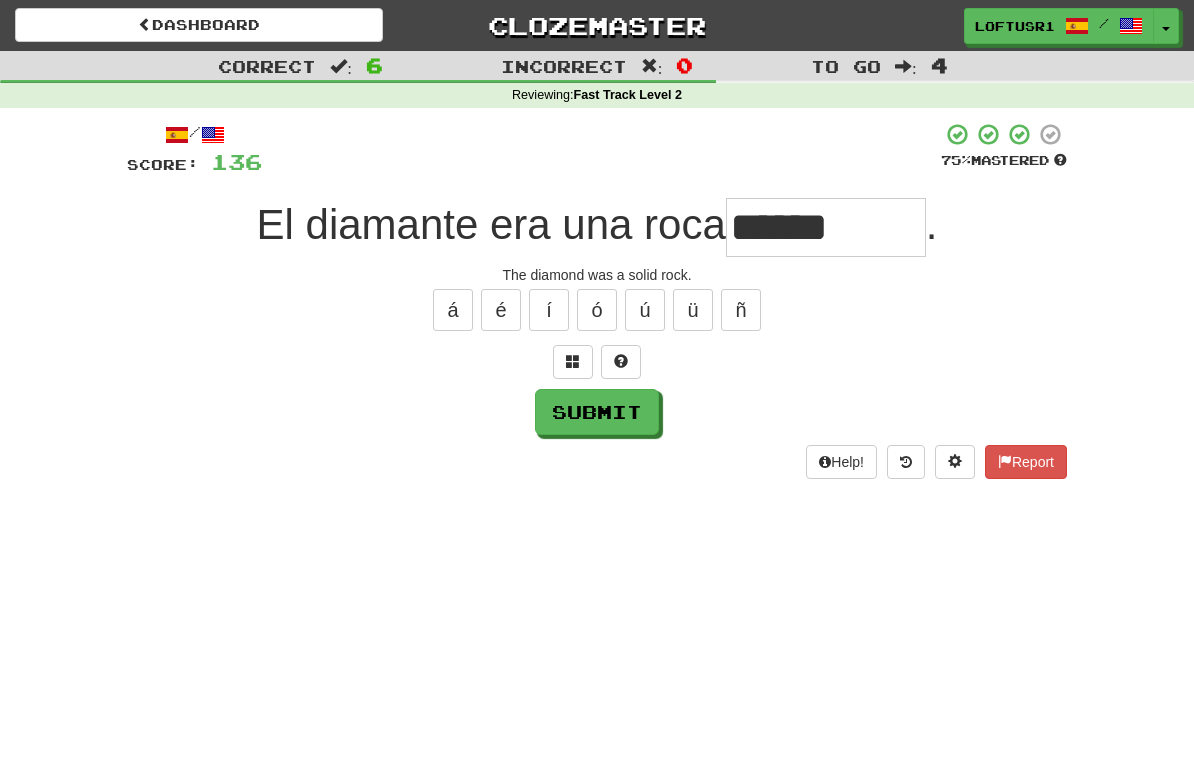 click on "Submit" at bounding box center (597, 412) 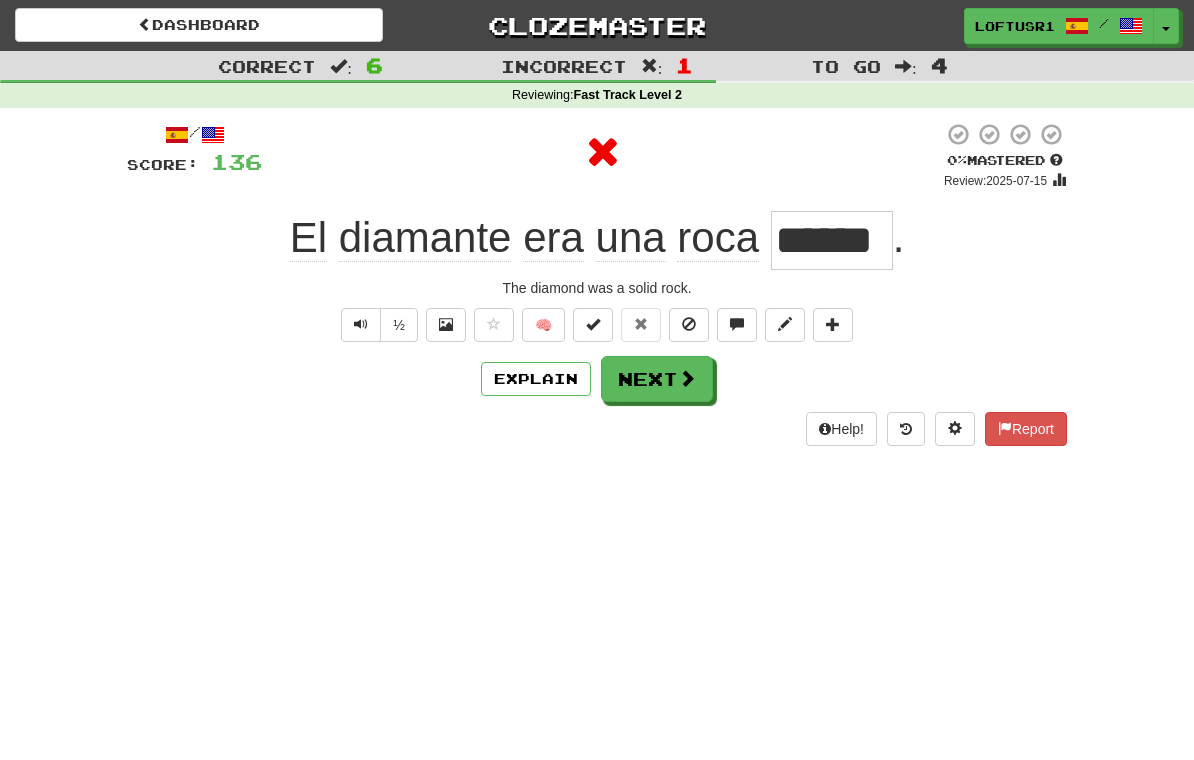 click at bounding box center [687, 378] 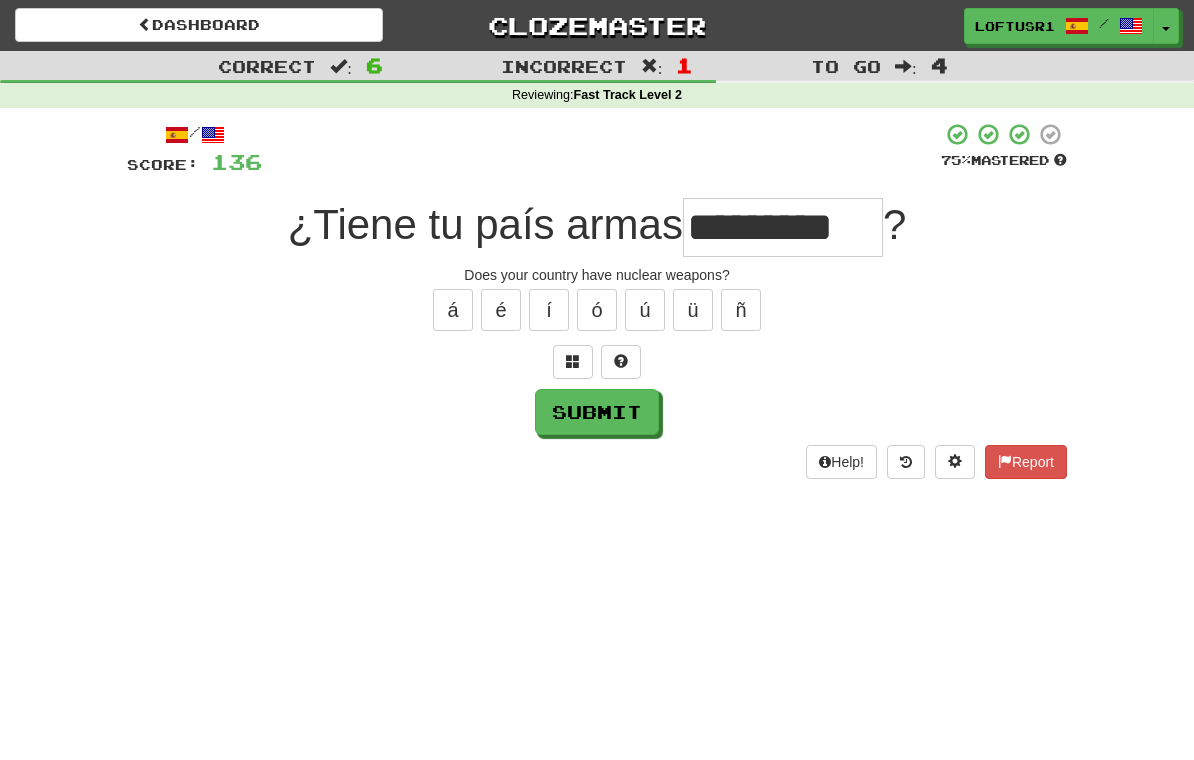 type on "*********" 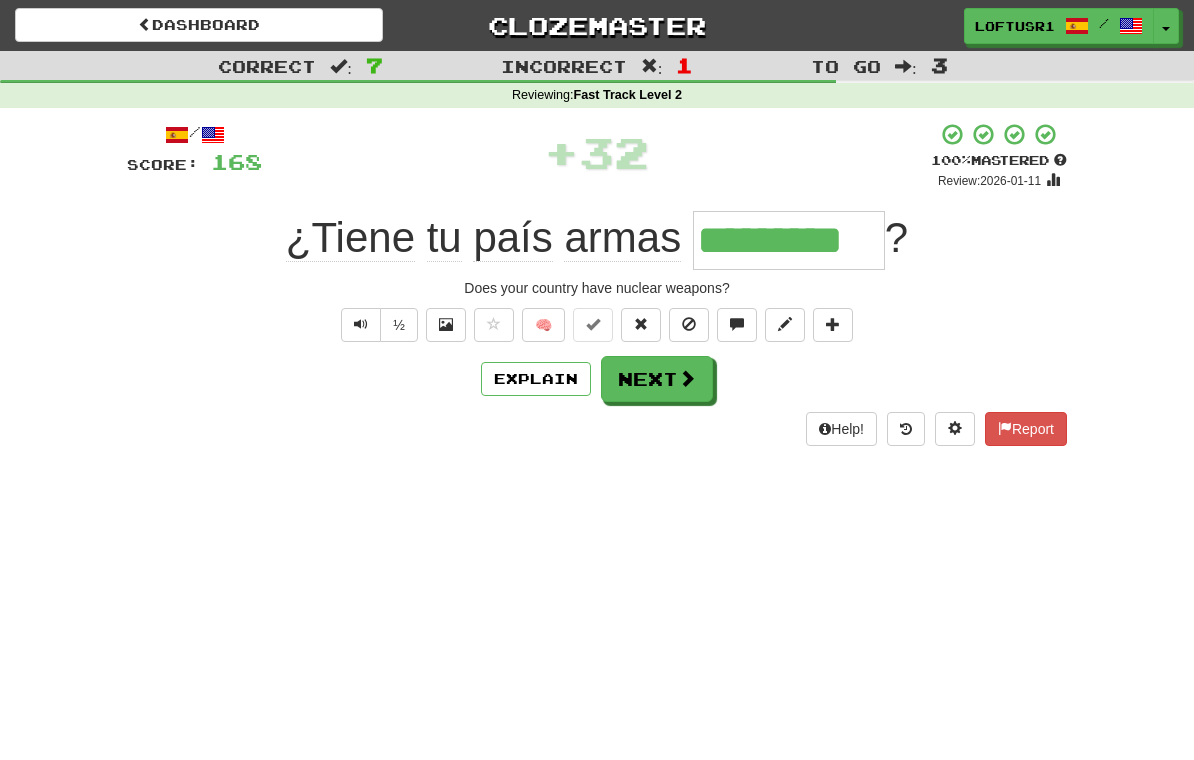click on "Next" at bounding box center [657, 379] 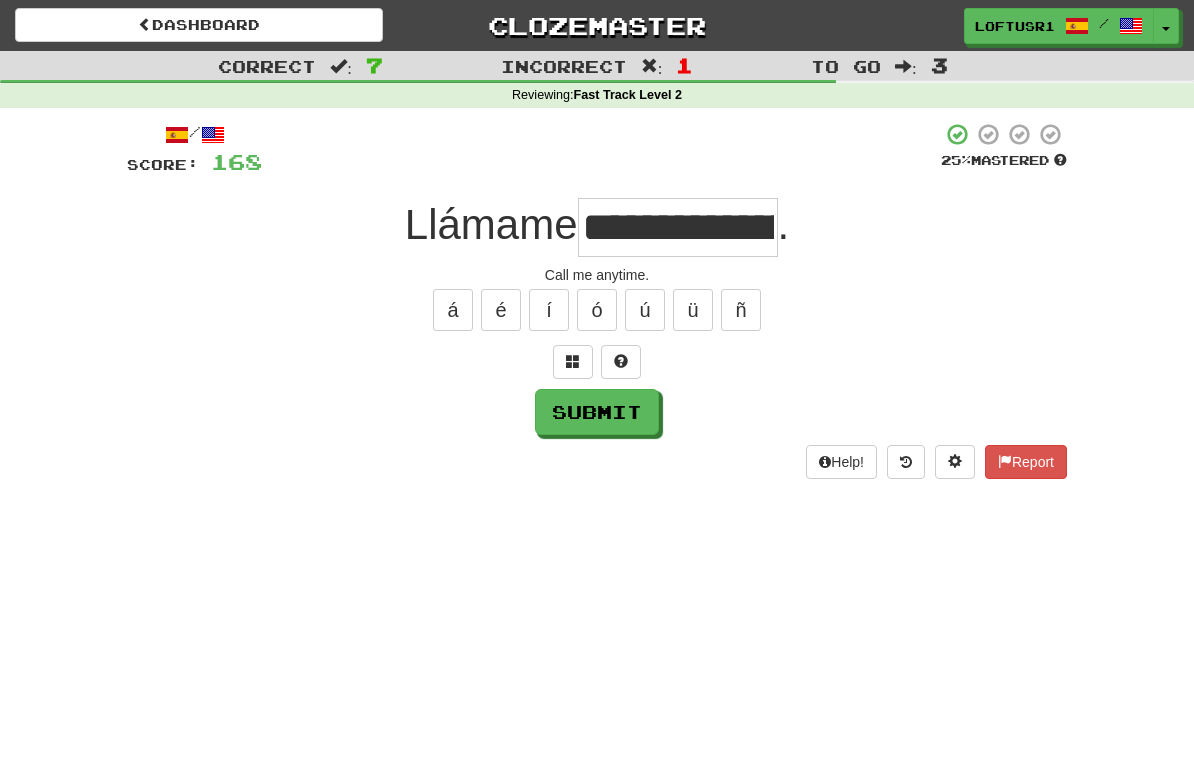 type on "**********" 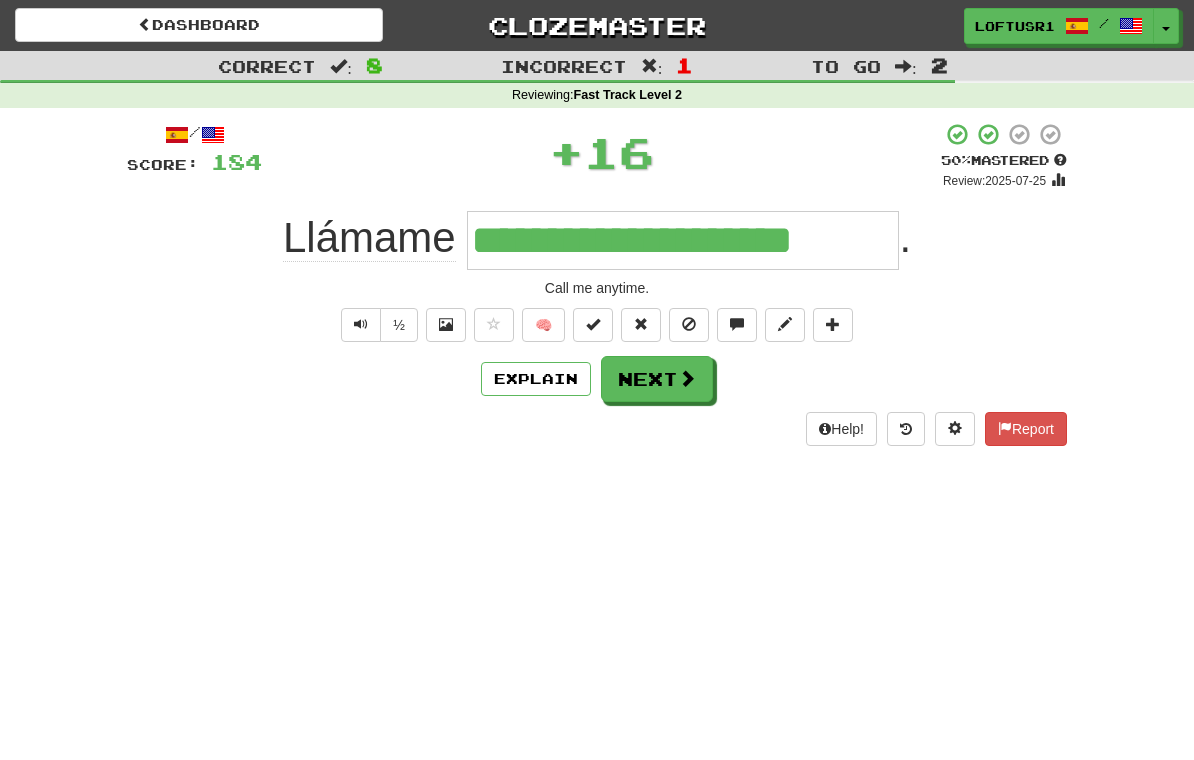 click on "Next" at bounding box center (657, 379) 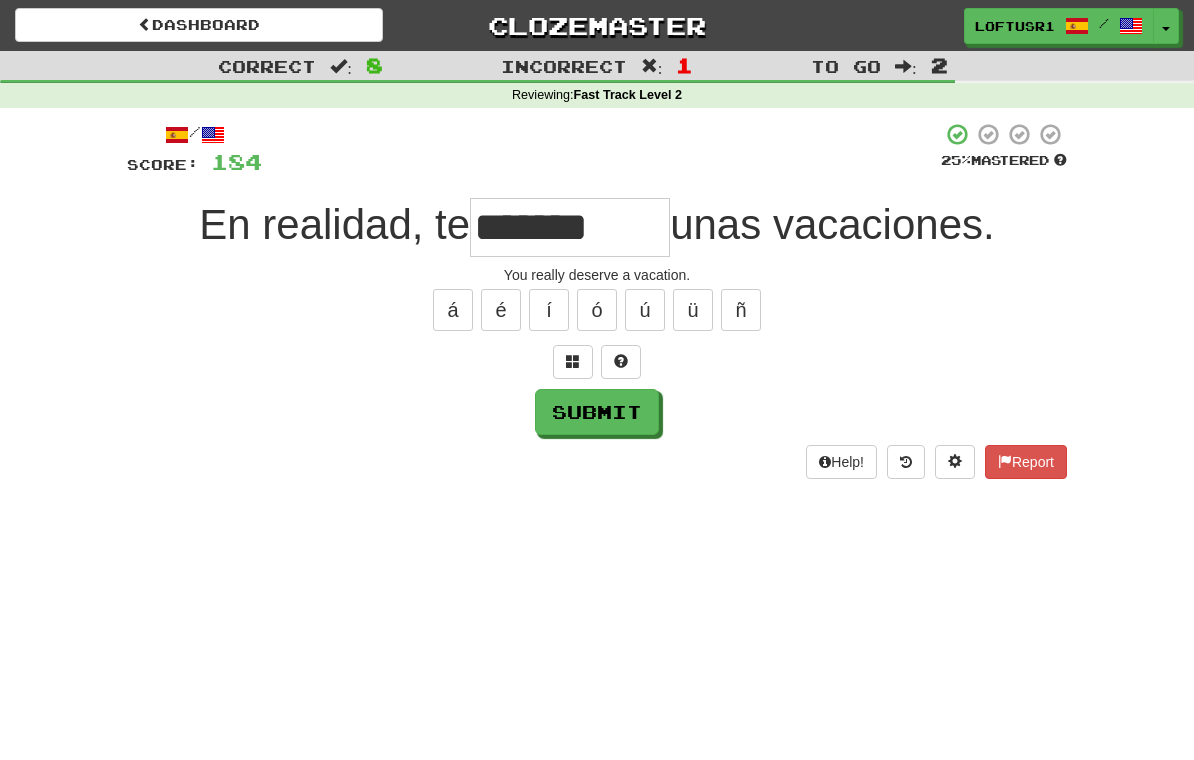 type on "*******" 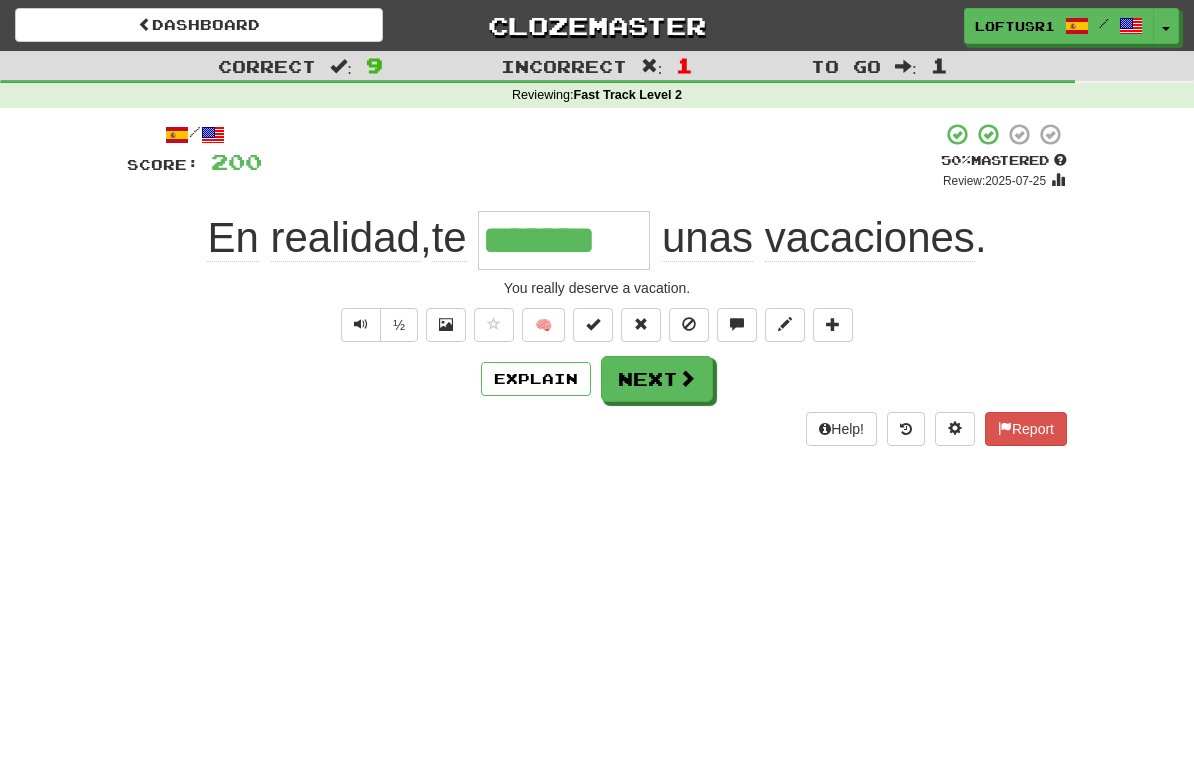 click on "Next" at bounding box center [657, 379] 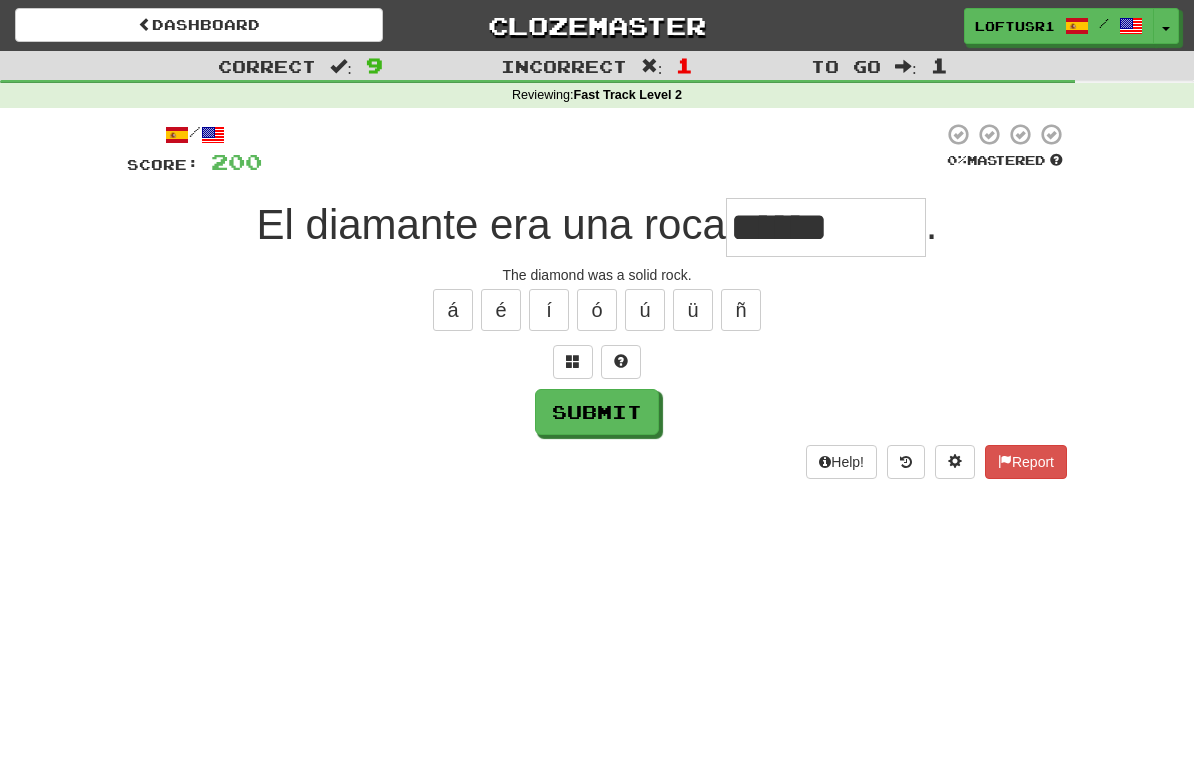 click on "Submit" at bounding box center [597, 412] 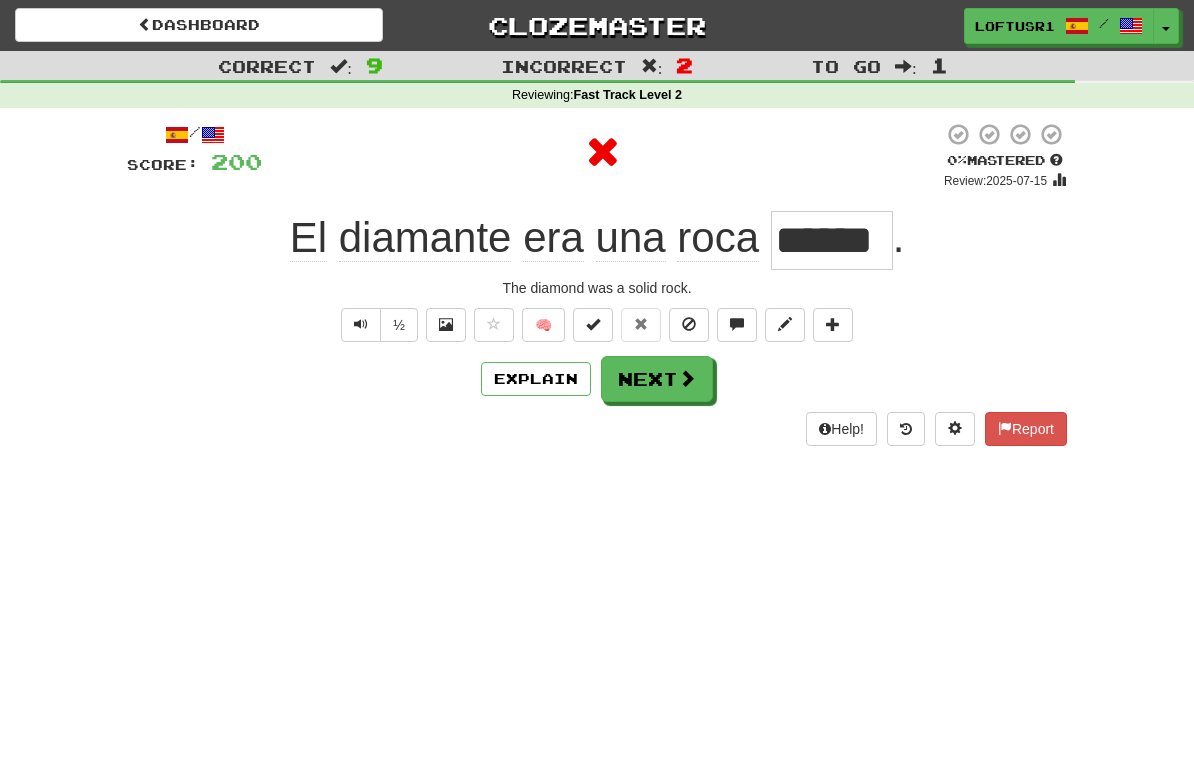 click on "Next" at bounding box center (657, 379) 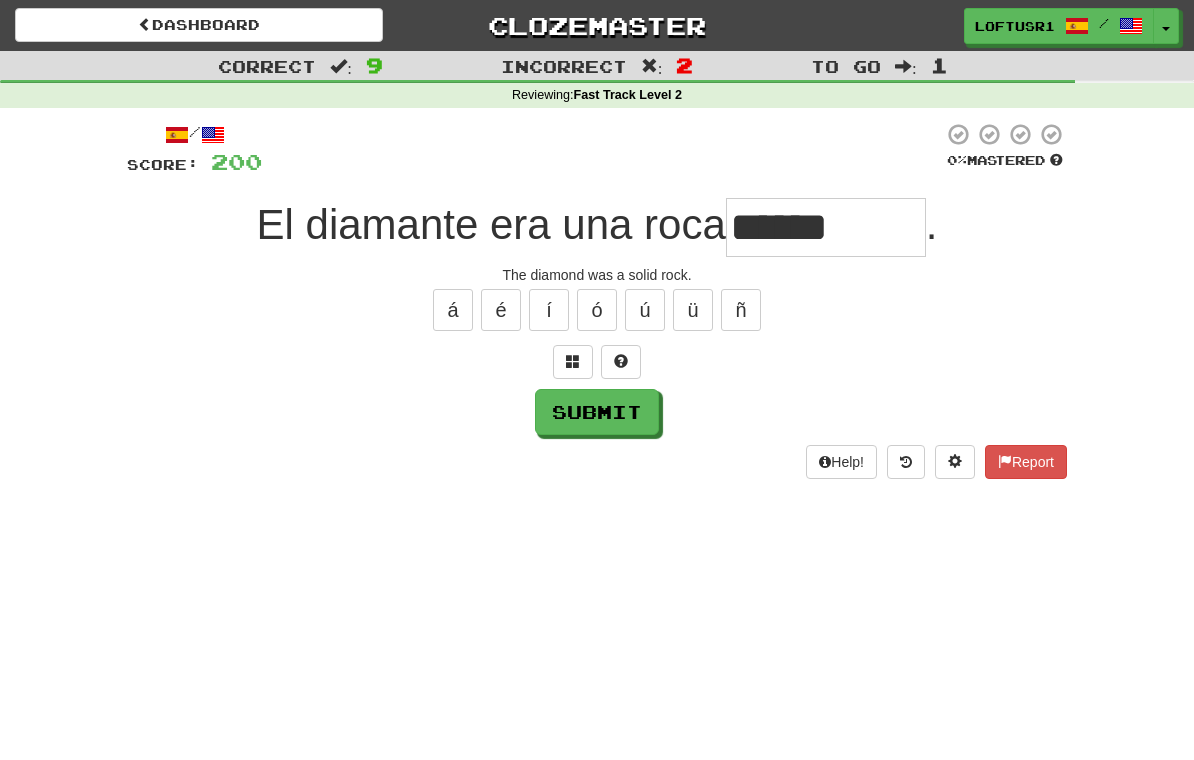 type on "******" 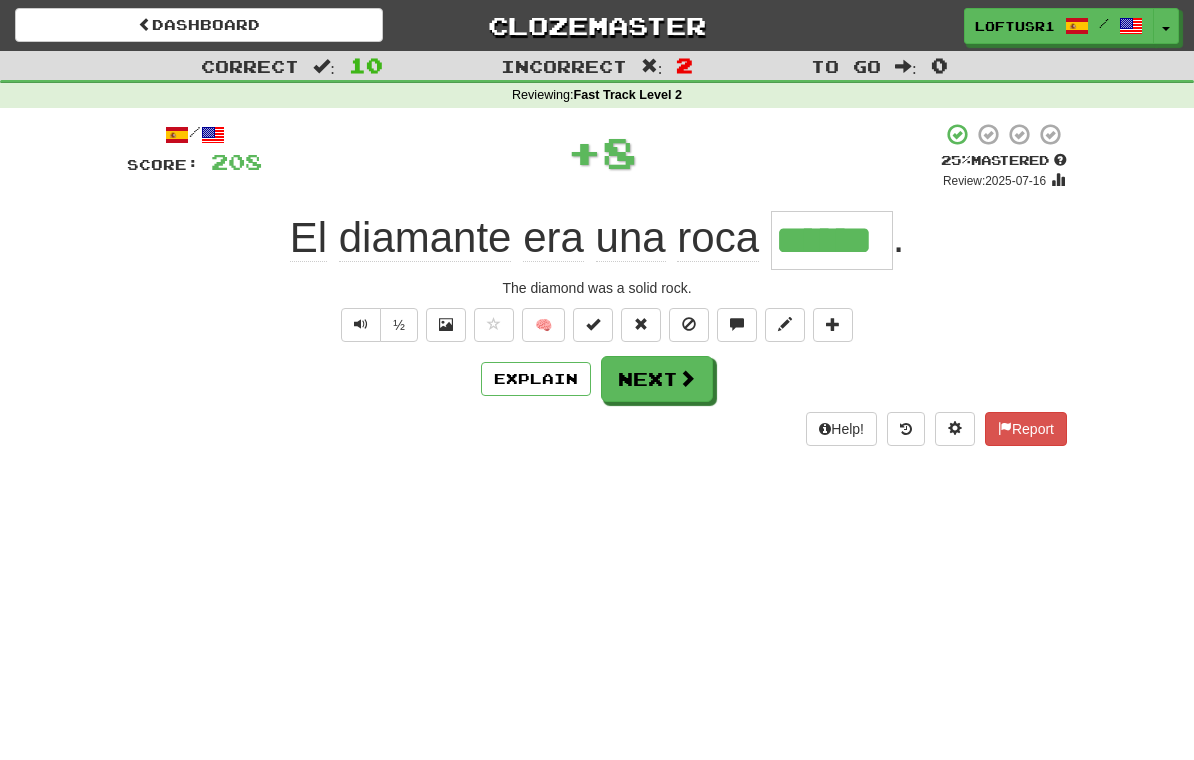 click on "Next" at bounding box center (657, 379) 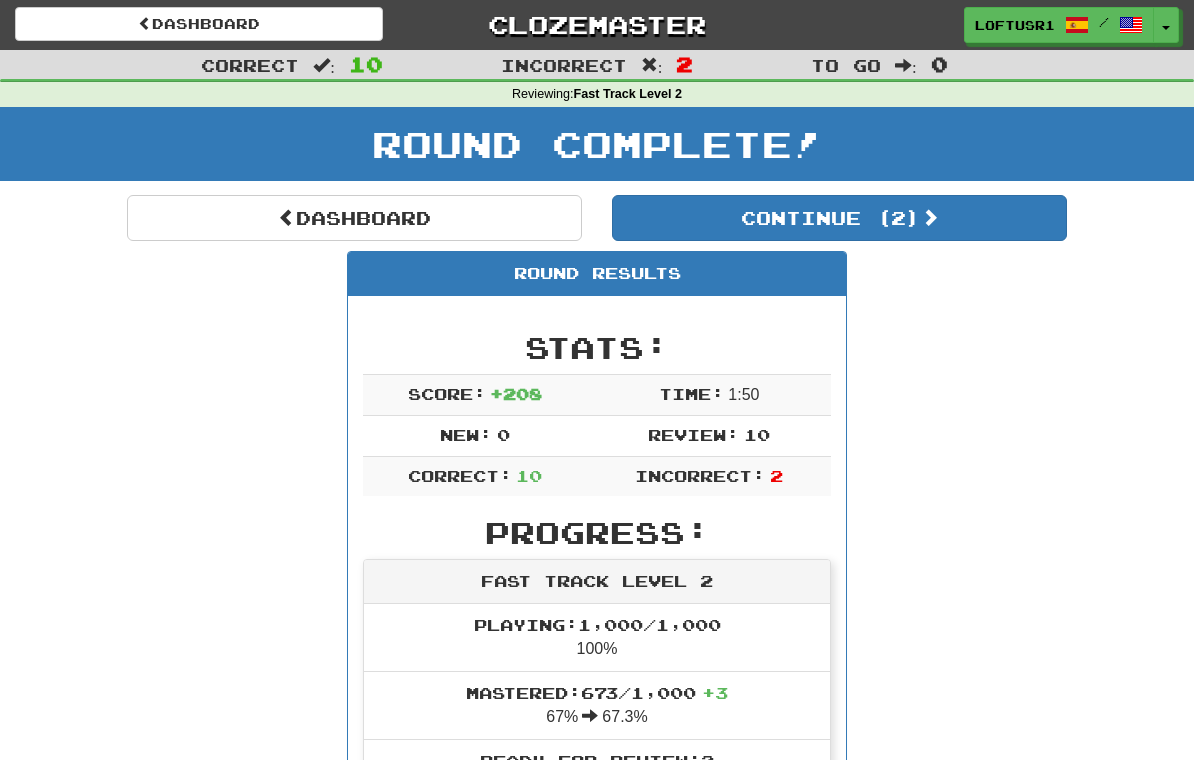 scroll, scrollTop: 1, scrollLeft: 0, axis: vertical 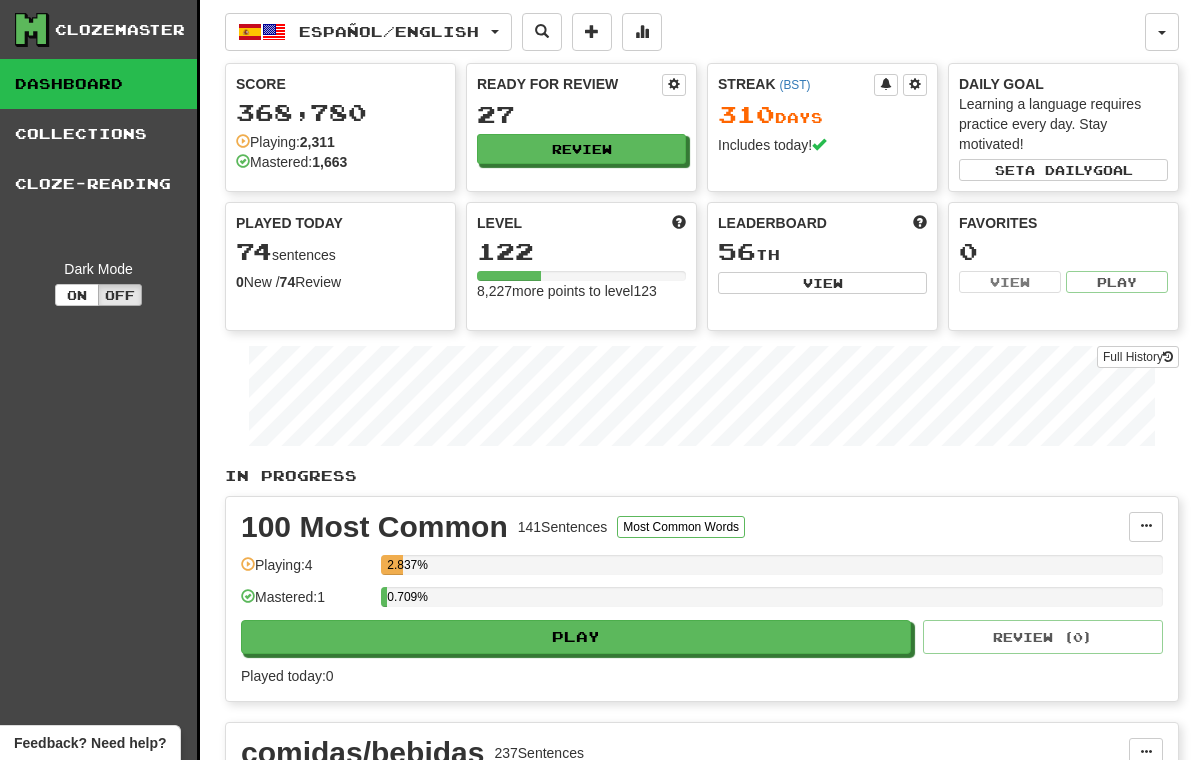 click on "Full History" at bounding box center (1138, 357) 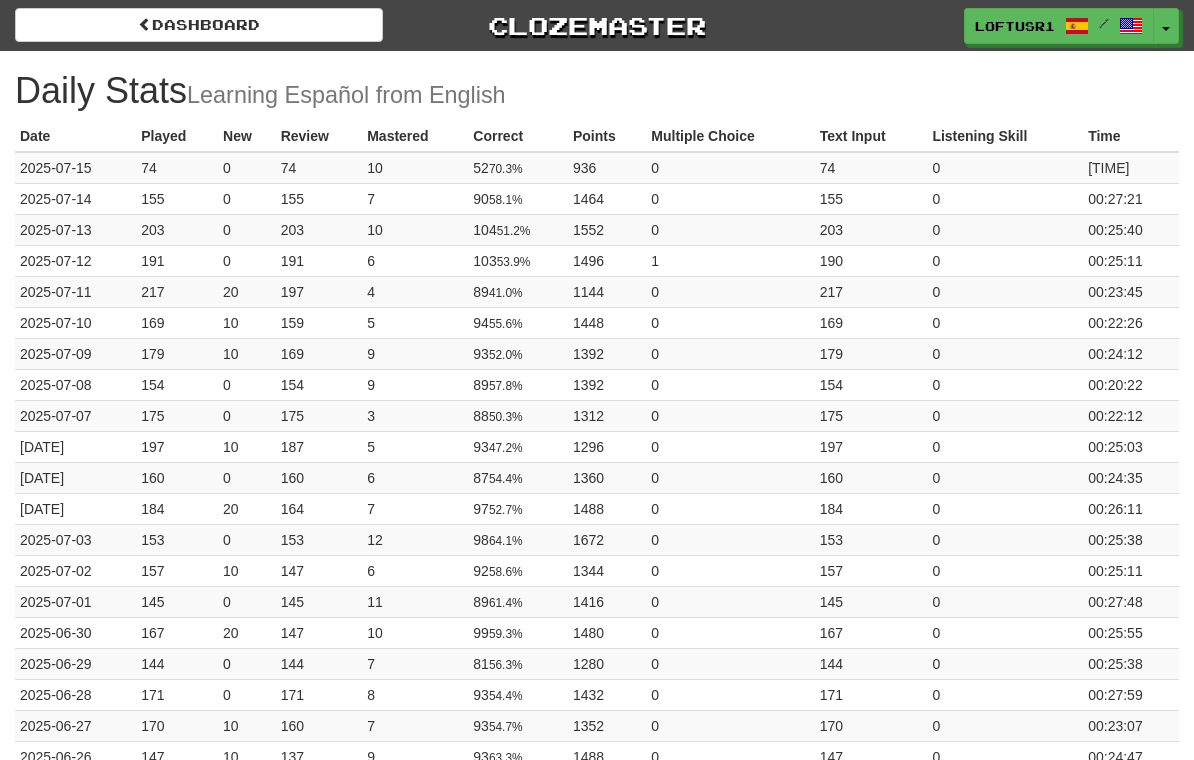 scroll, scrollTop: 0, scrollLeft: 0, axis: both 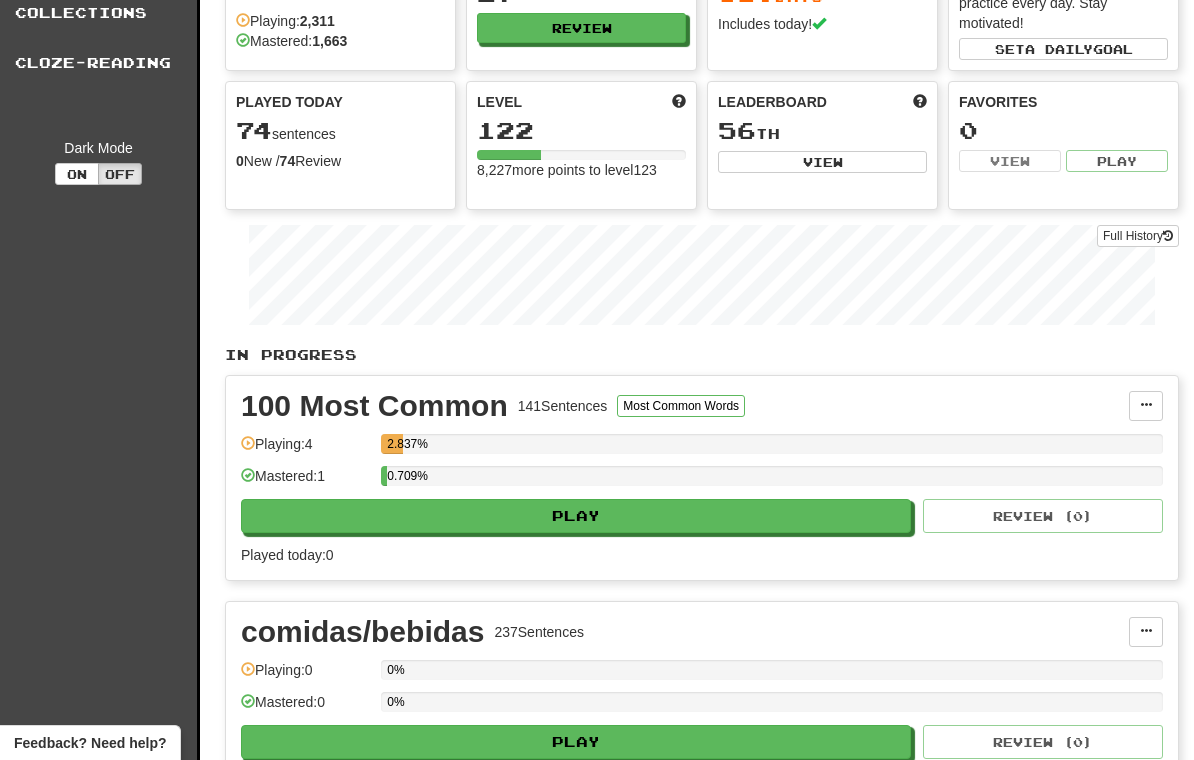 click on "Full History" at bounding box center [1138, 236] 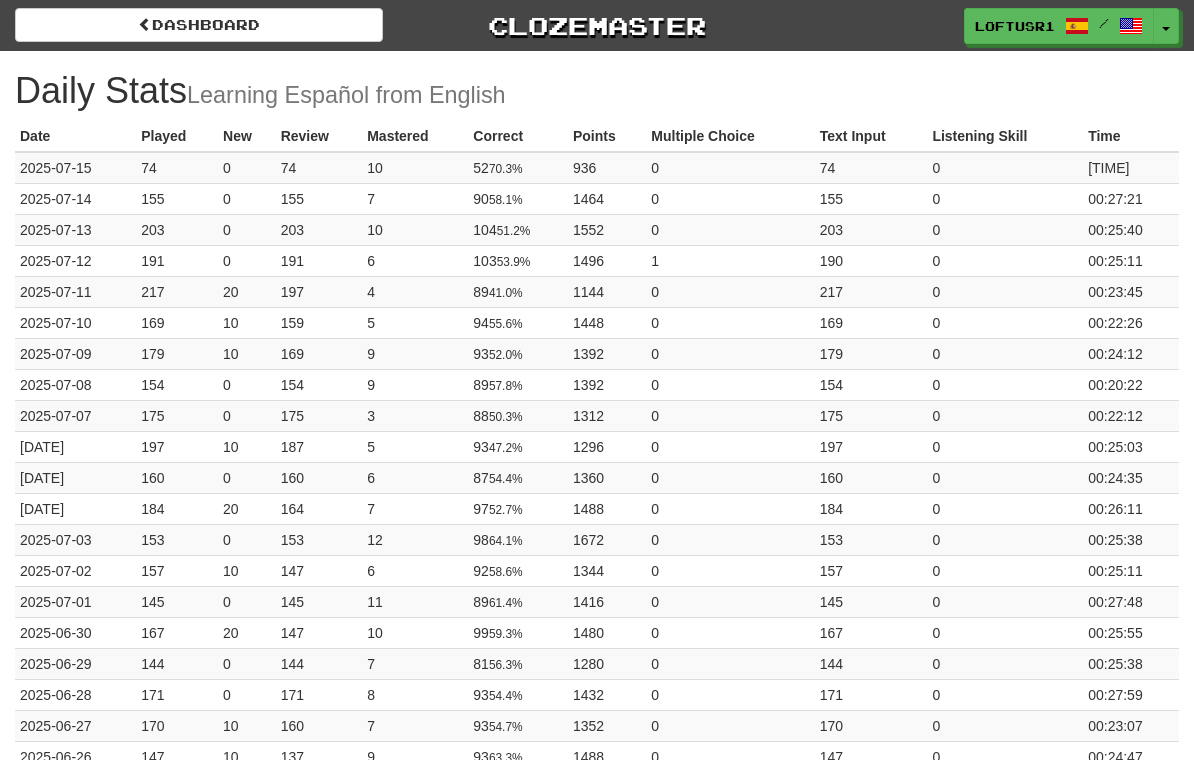 scroll, scrollTop: 0, scrollLeft: 0, axis: both 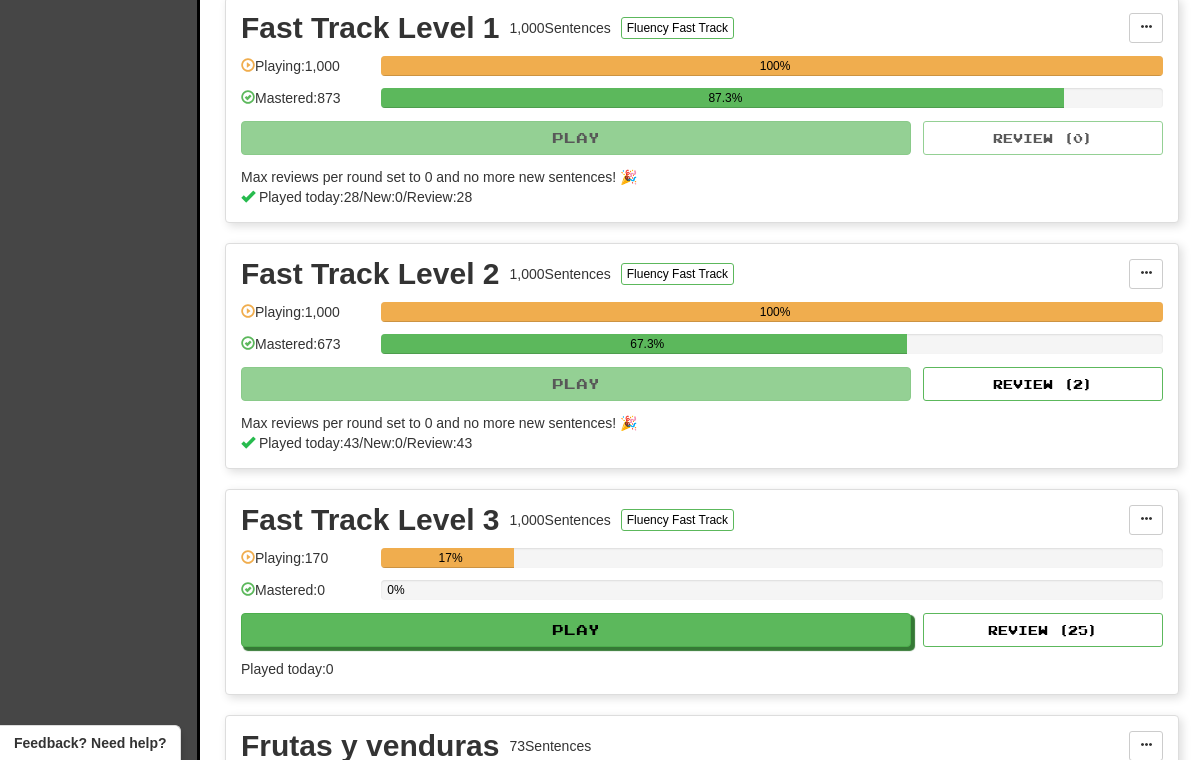 click on "Review ( 2 )" at bounding box center (1043, 384) 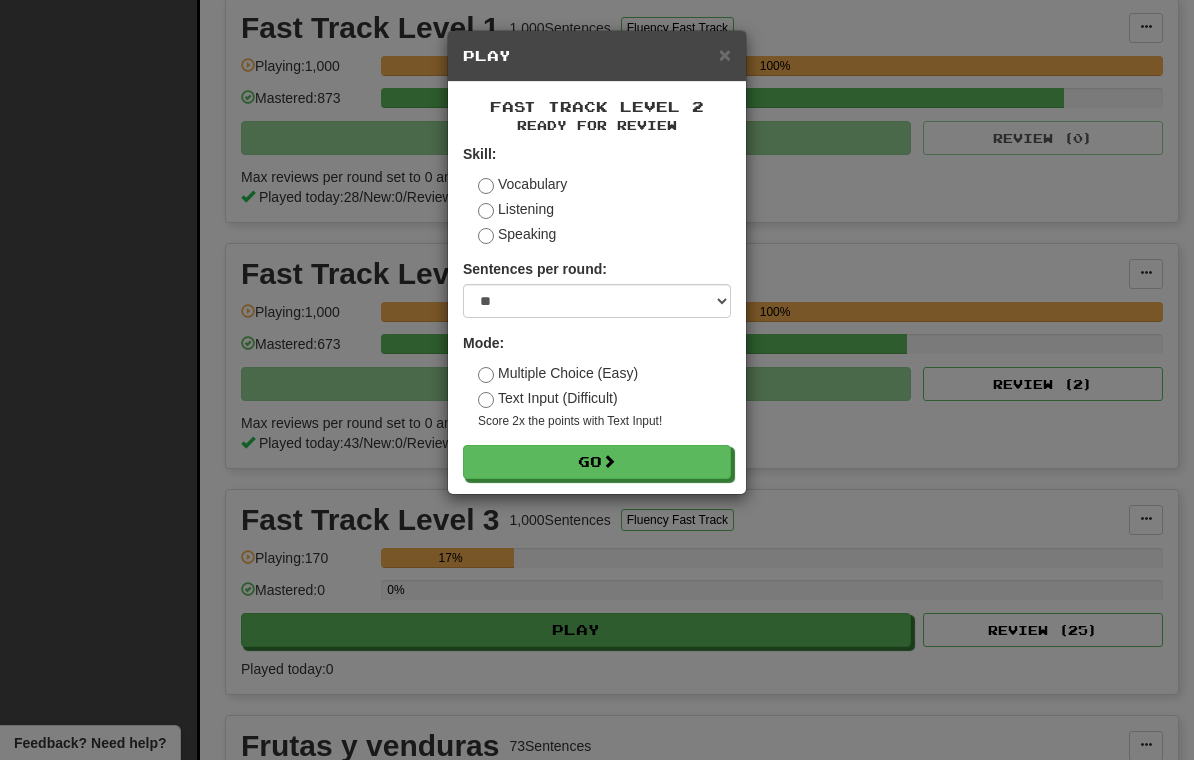 click on "Go" at bounding box center [597, 462] 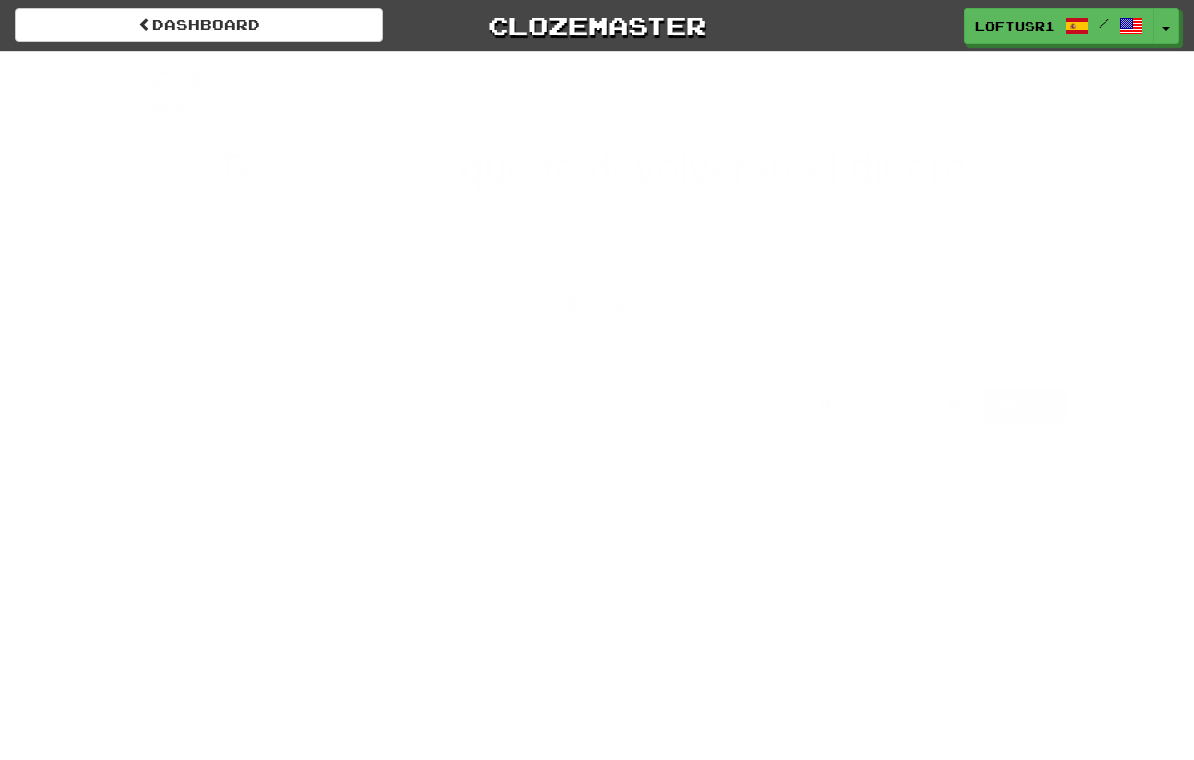 scroll, scrollTop: 0, scrollLeft: 0, axis: both 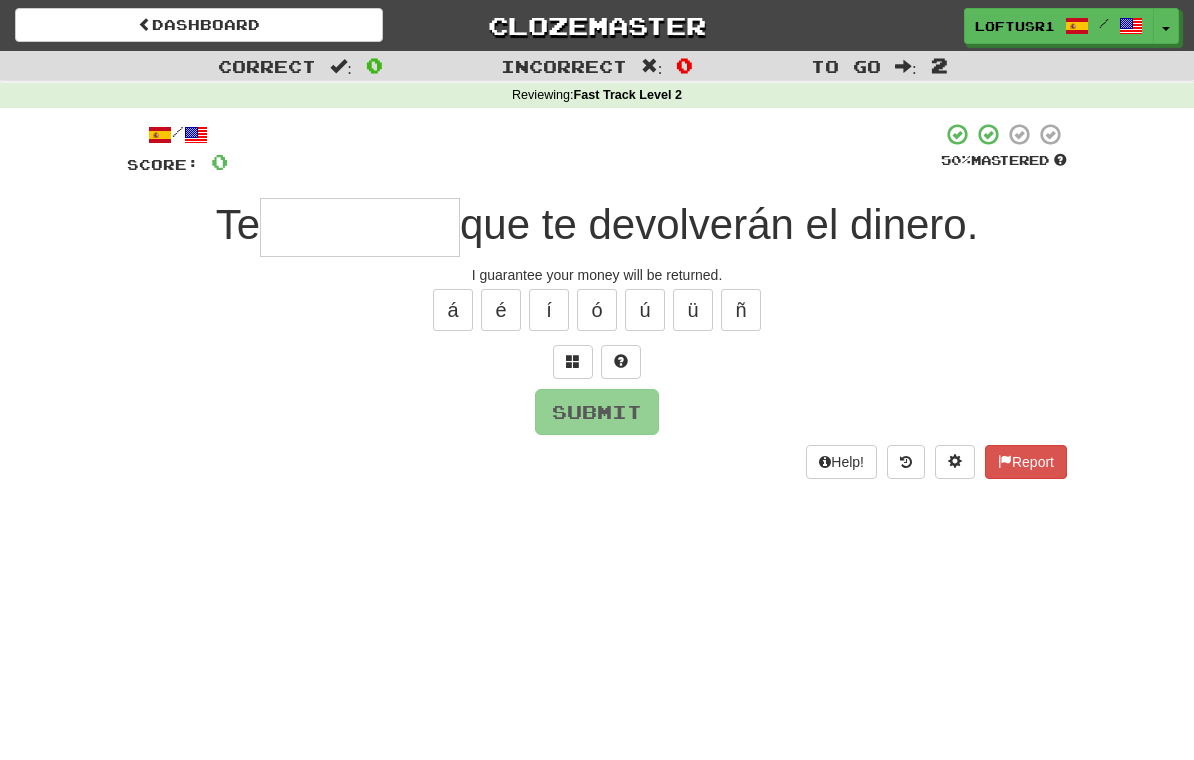 click at bounding box center (360, 227) 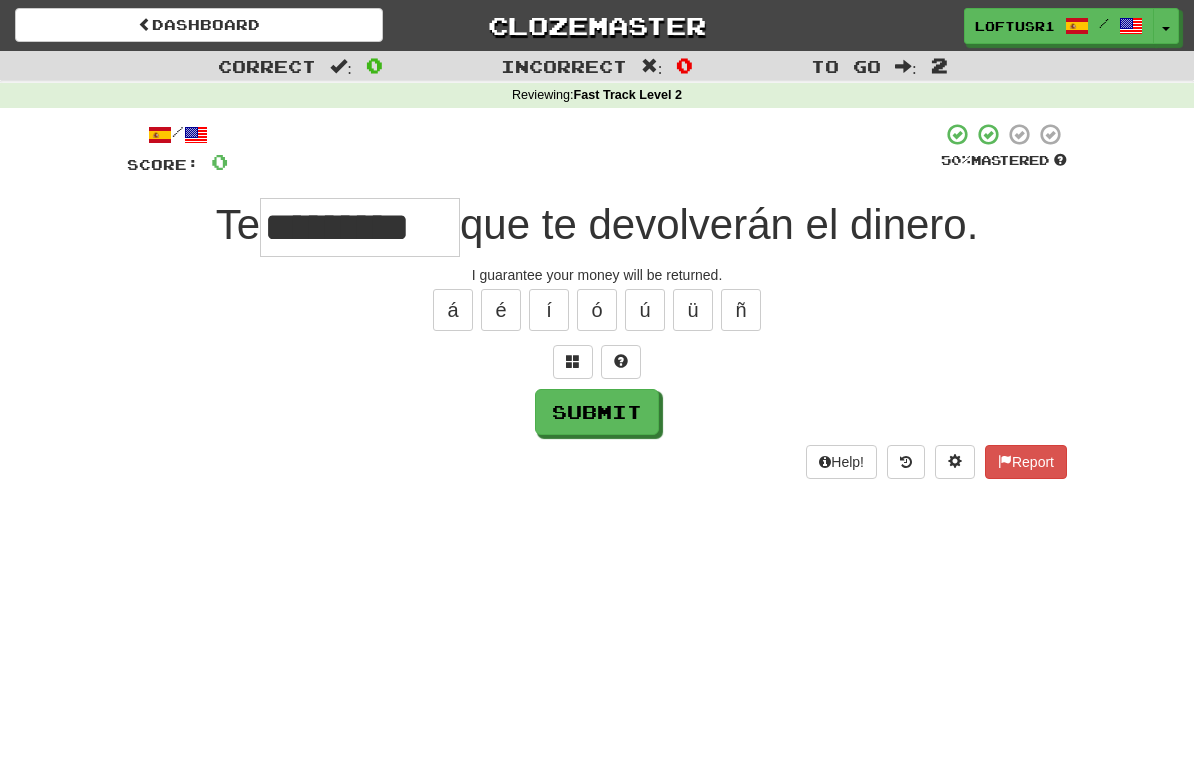type on "*********" 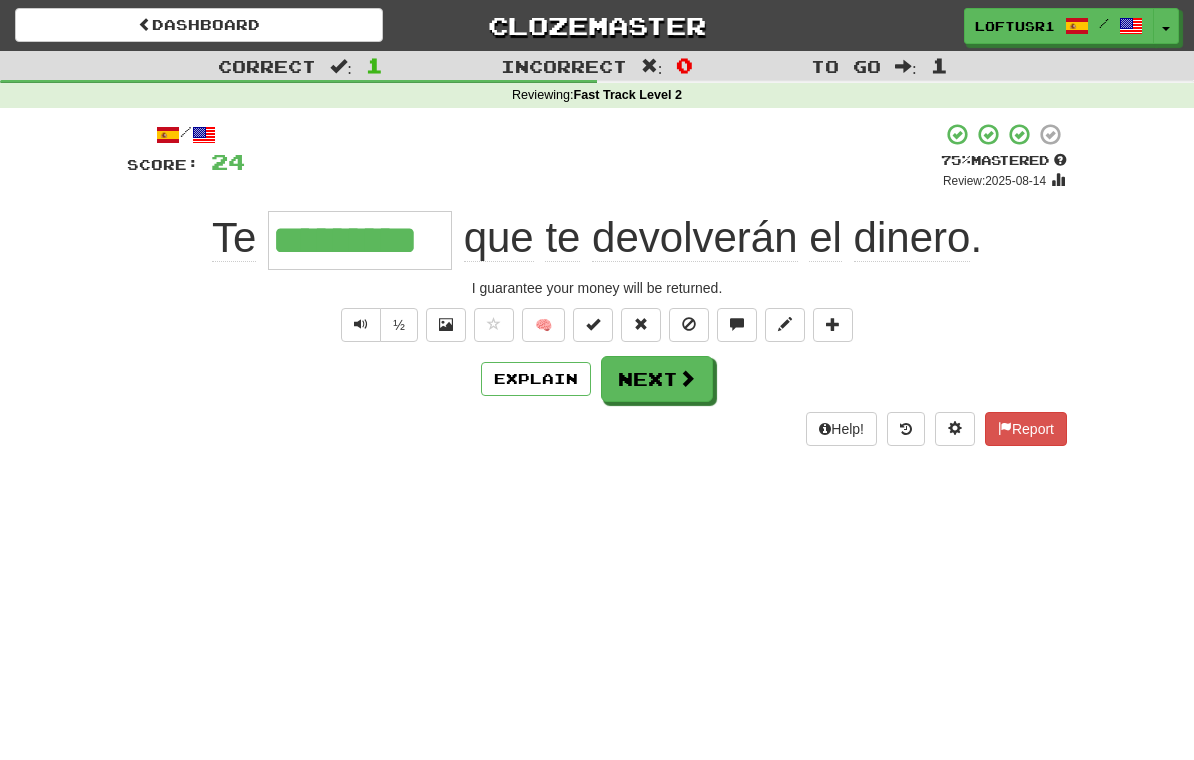 click on "Next" at bounding box center [657, 379] 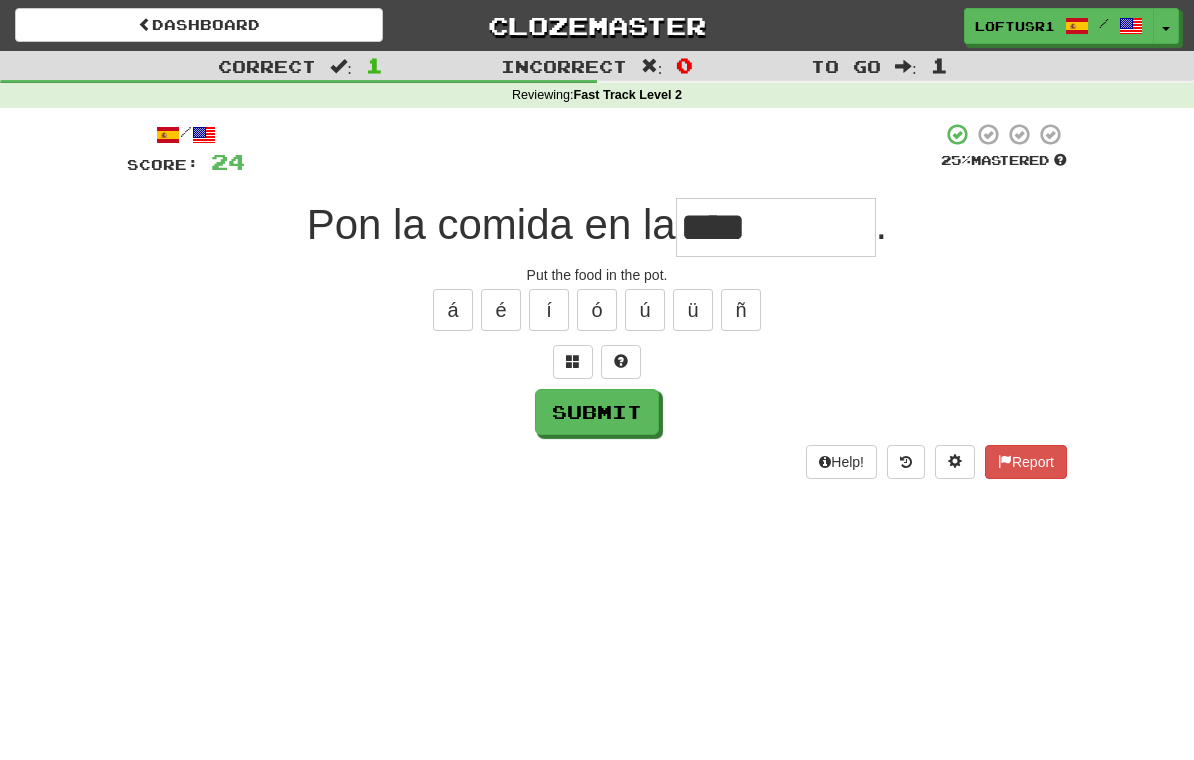 type on "****" 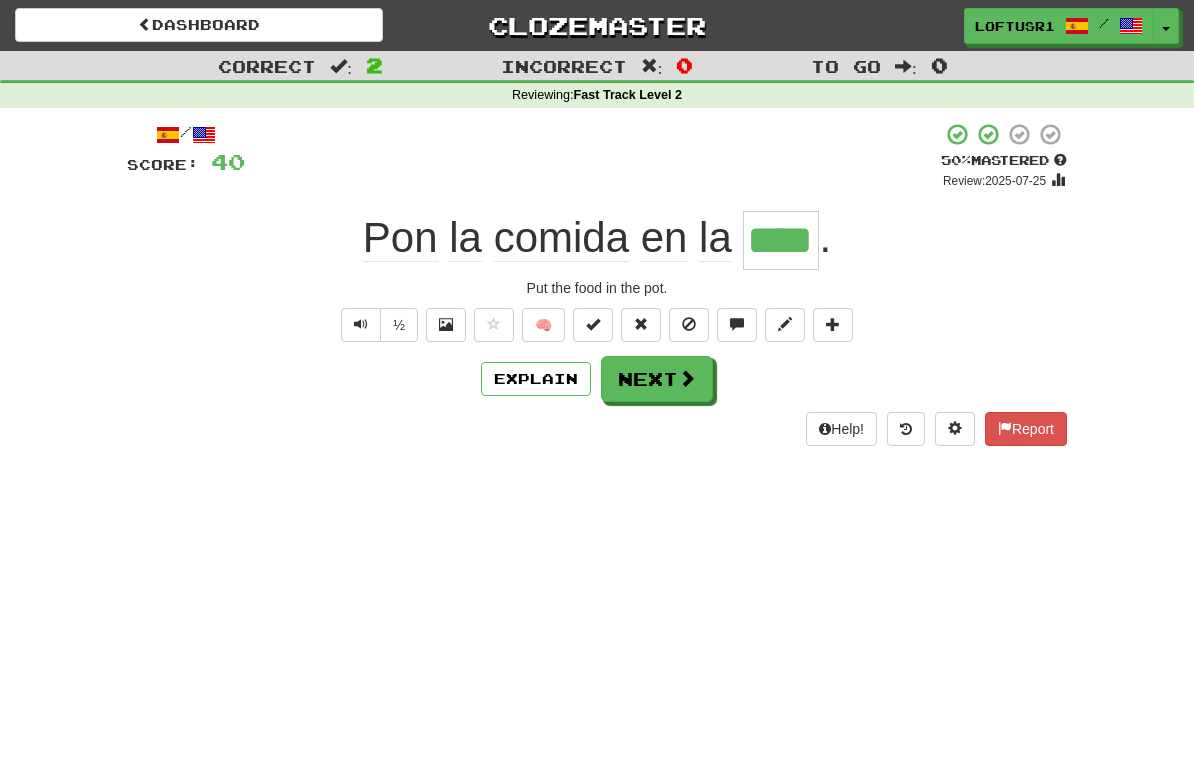 click at bounding box center [687, 378] 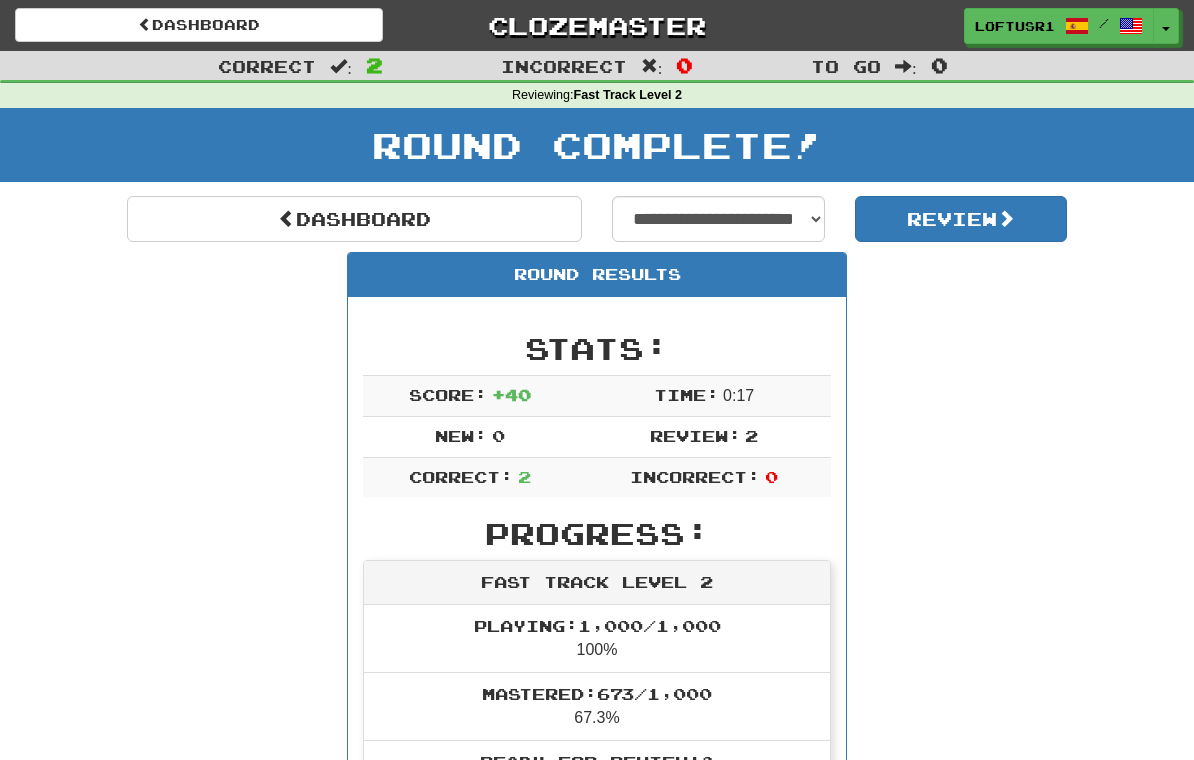 click on "Dashboard" at bounding box center (354, 219) 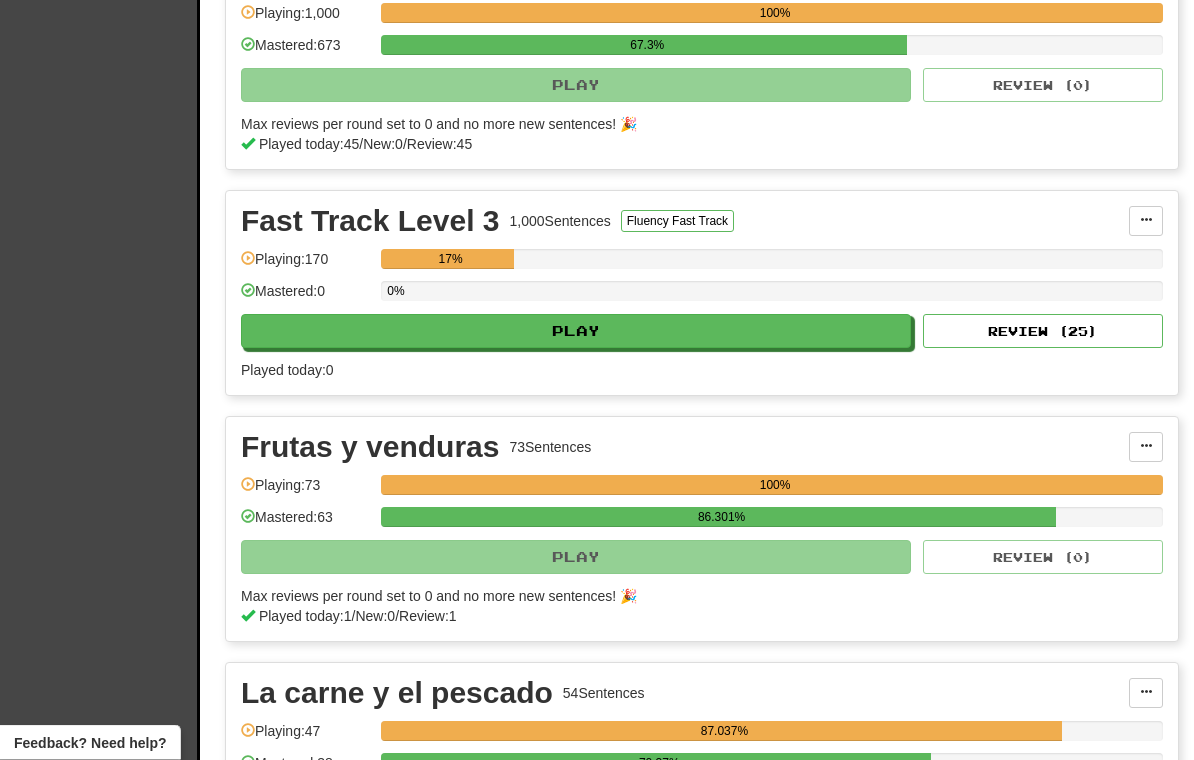 scroll, scrollTop: 1230, scrollLeft: 0, axis: vertical 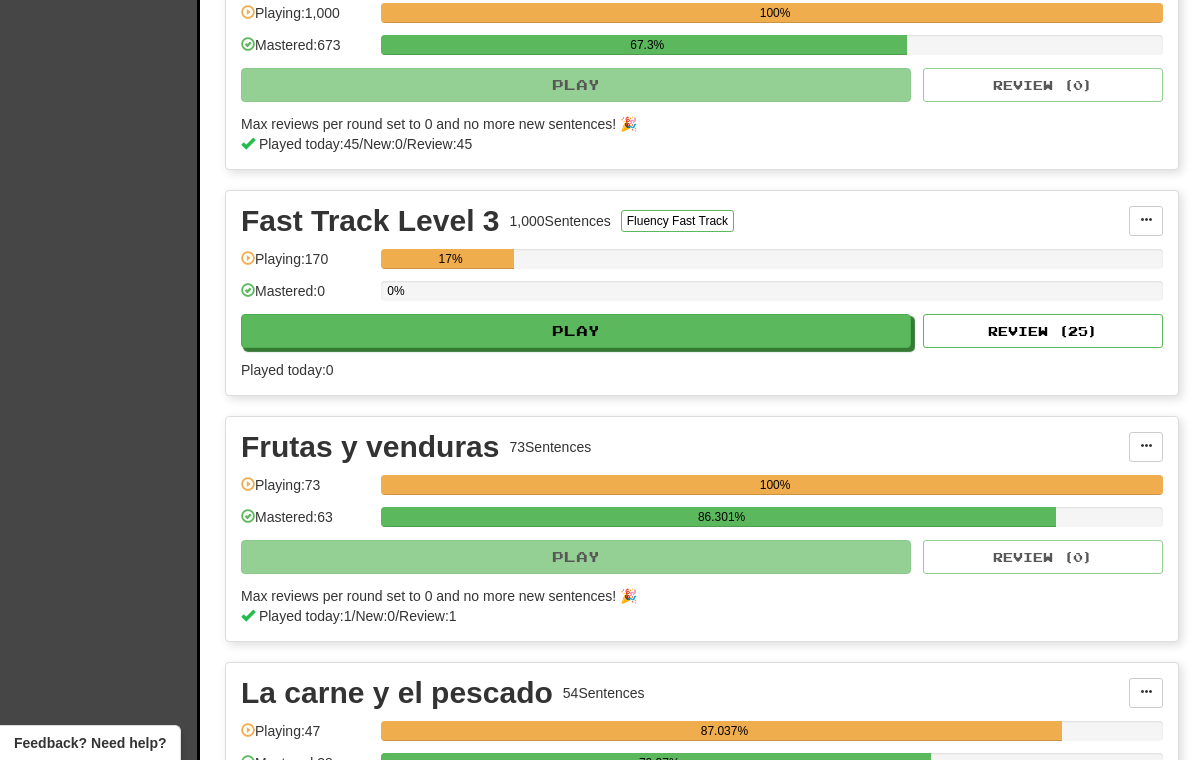 click on "Review ( 25 )" at bounding box center (1043, 331) 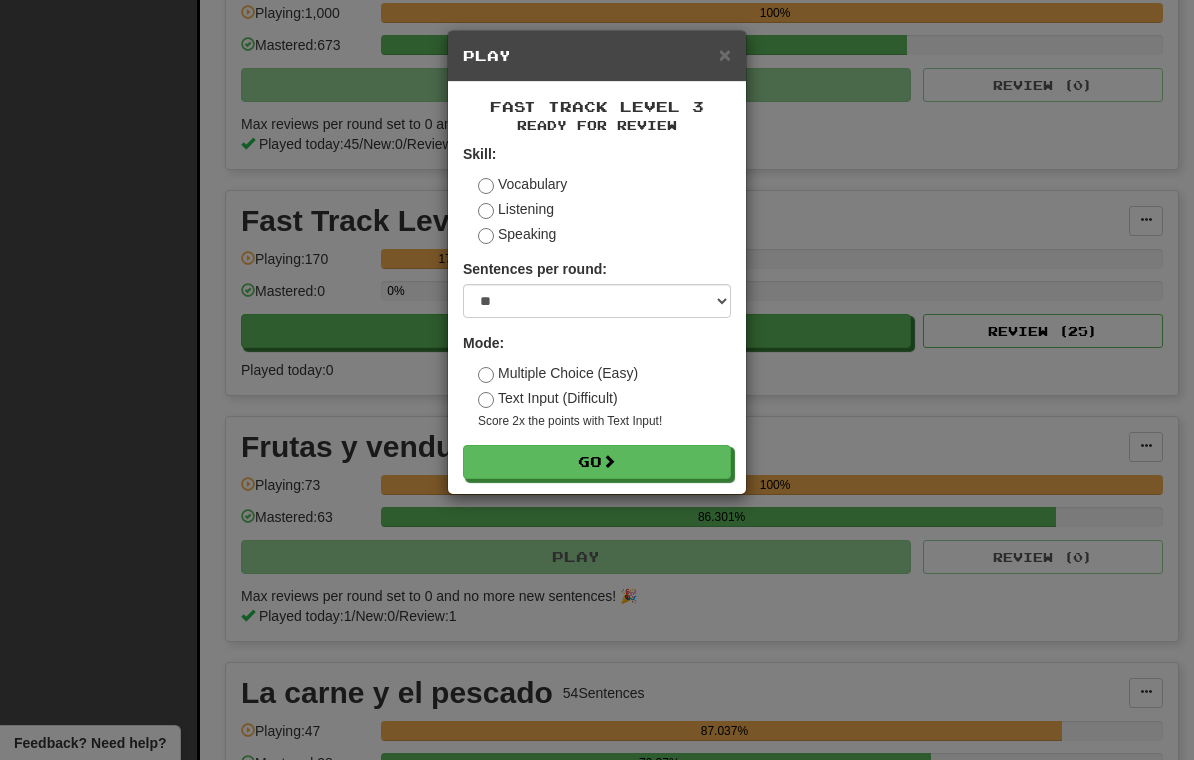 click on "Go" at bounding box center (597, 462) 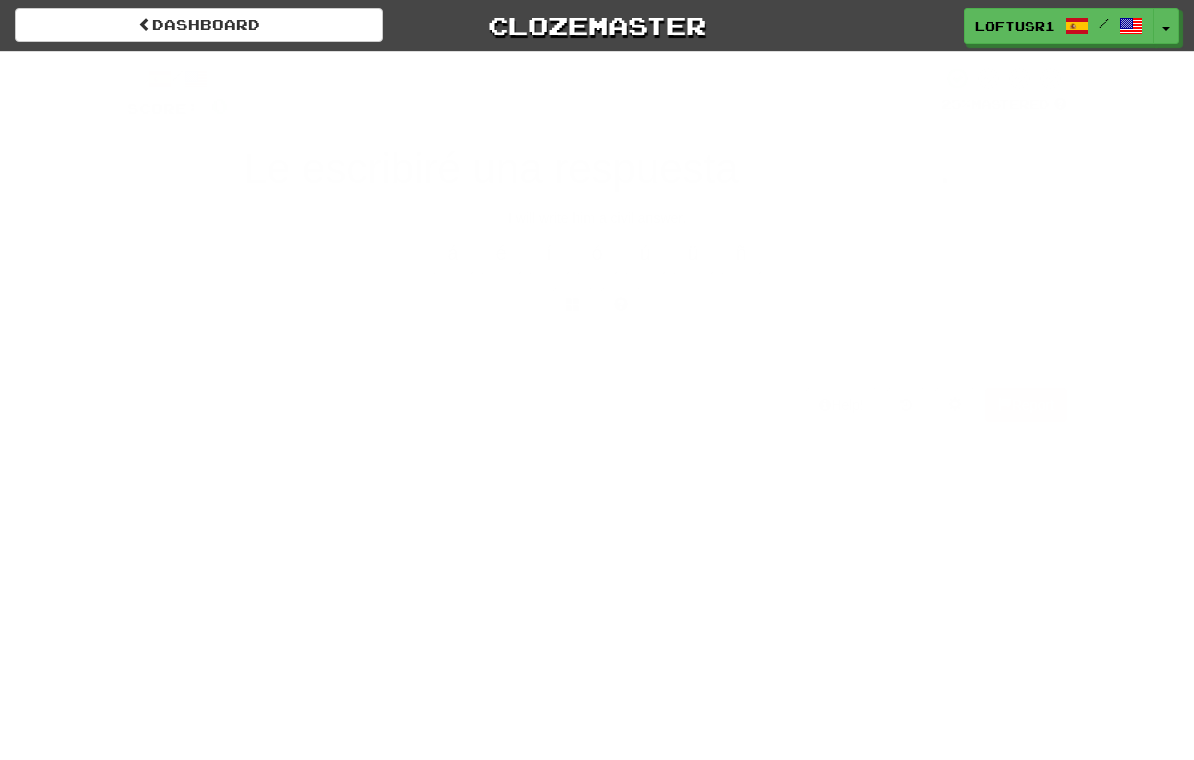 scroll, scrollTop: 0, scrollLeft: 0, axis: both 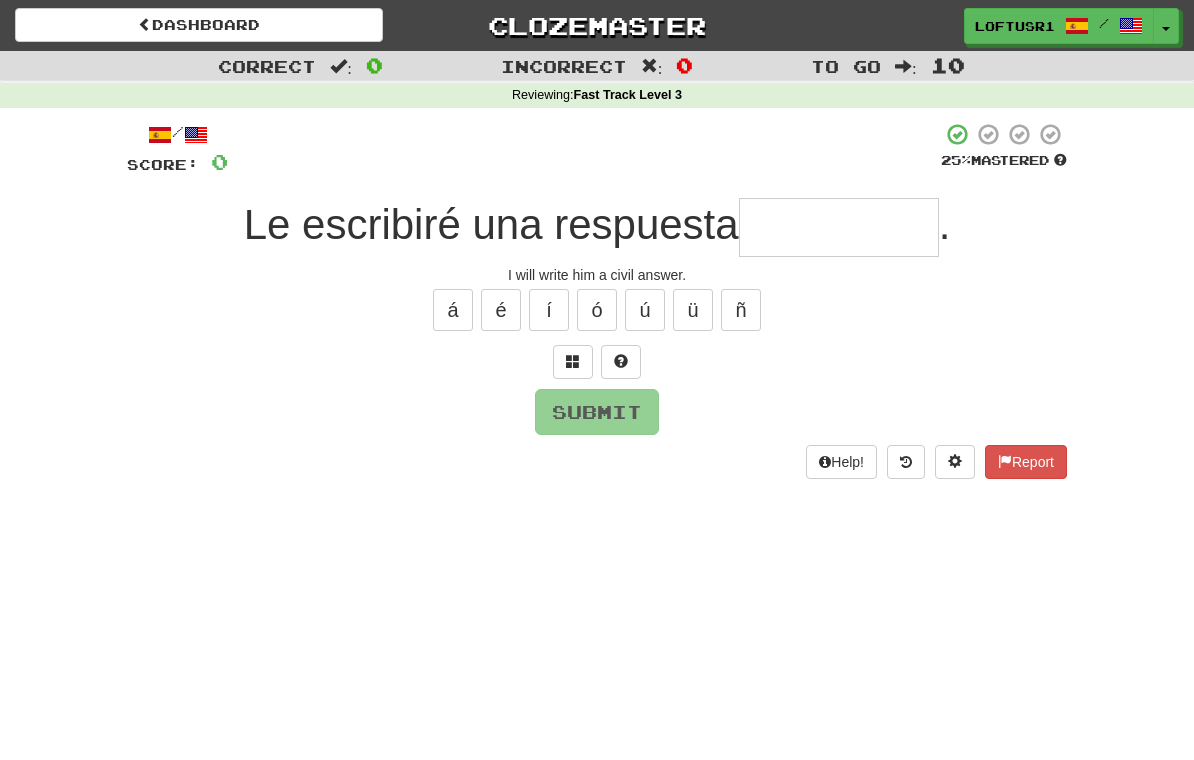 click at bounding box center [839, 227] 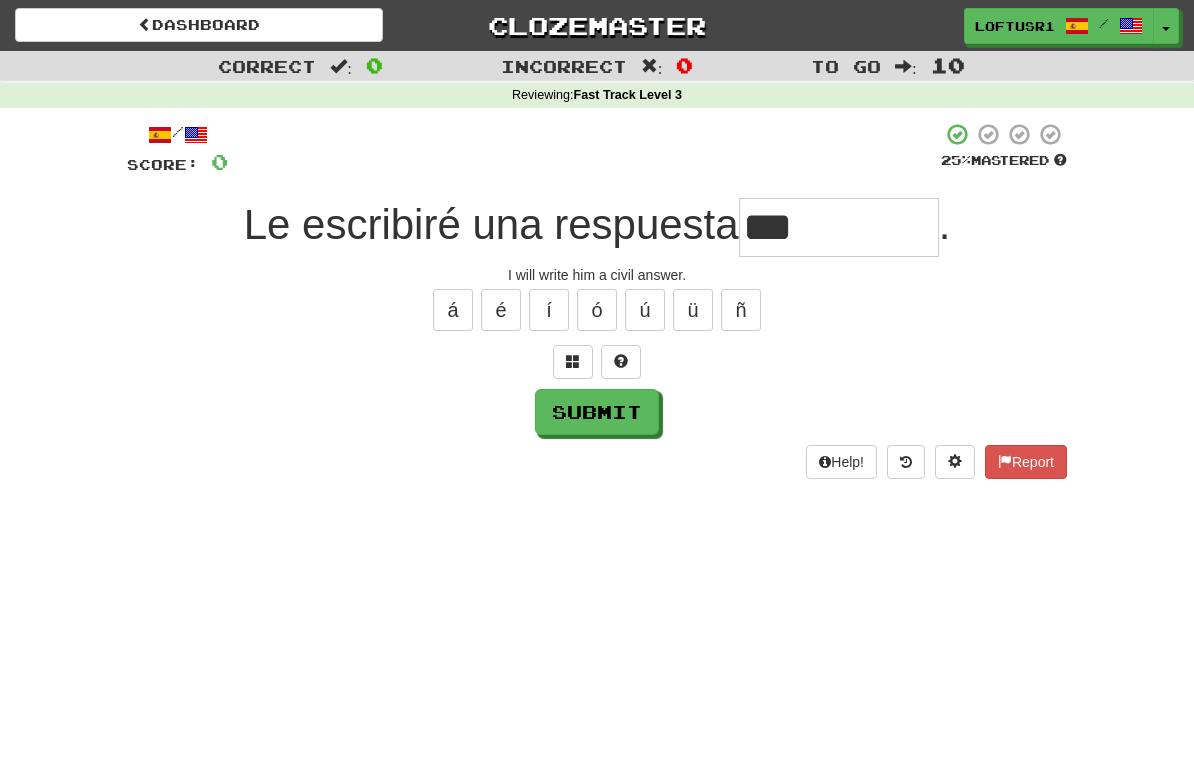click on "Submit" at bounding box center (597, 412) 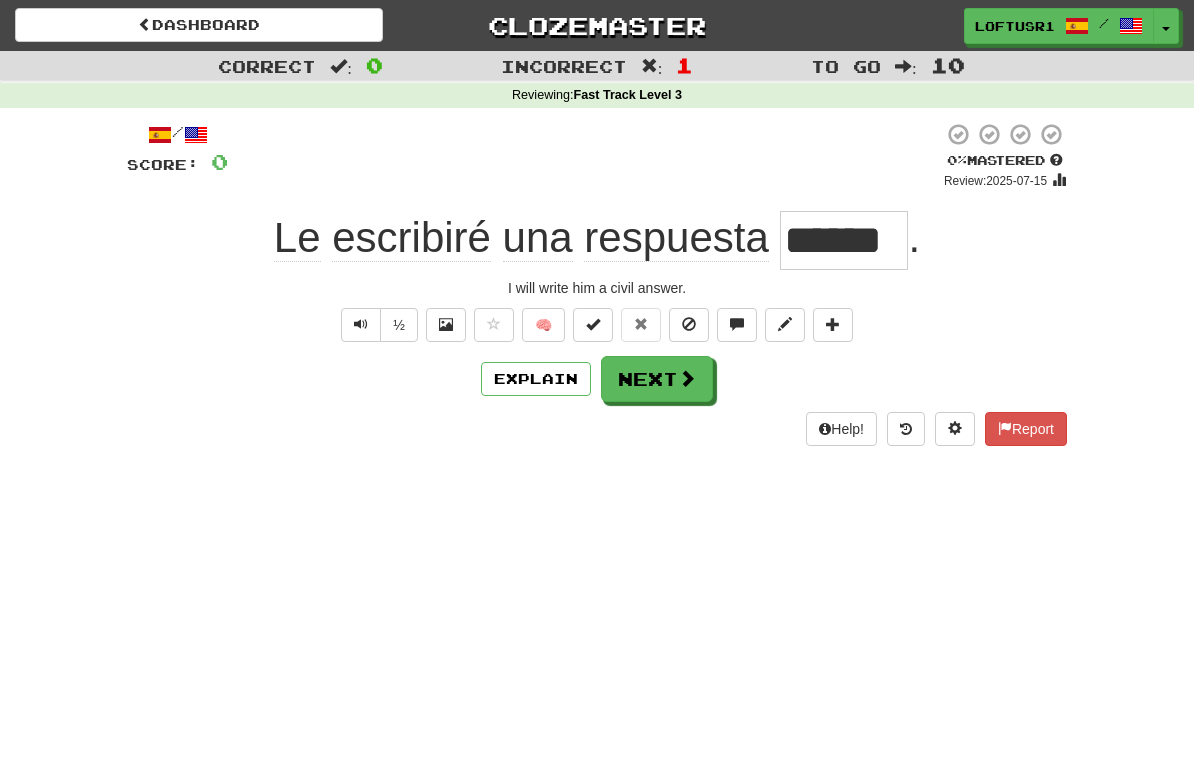click at bounding box center [687, 378] 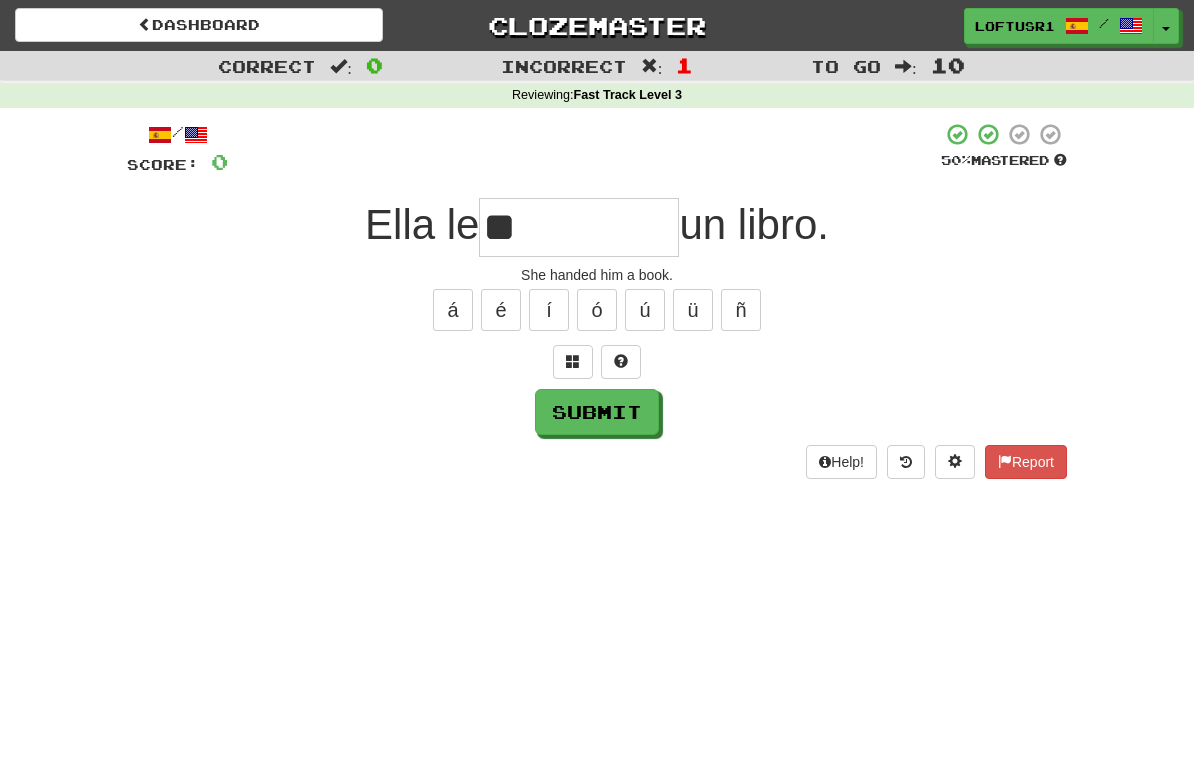 type on "*" 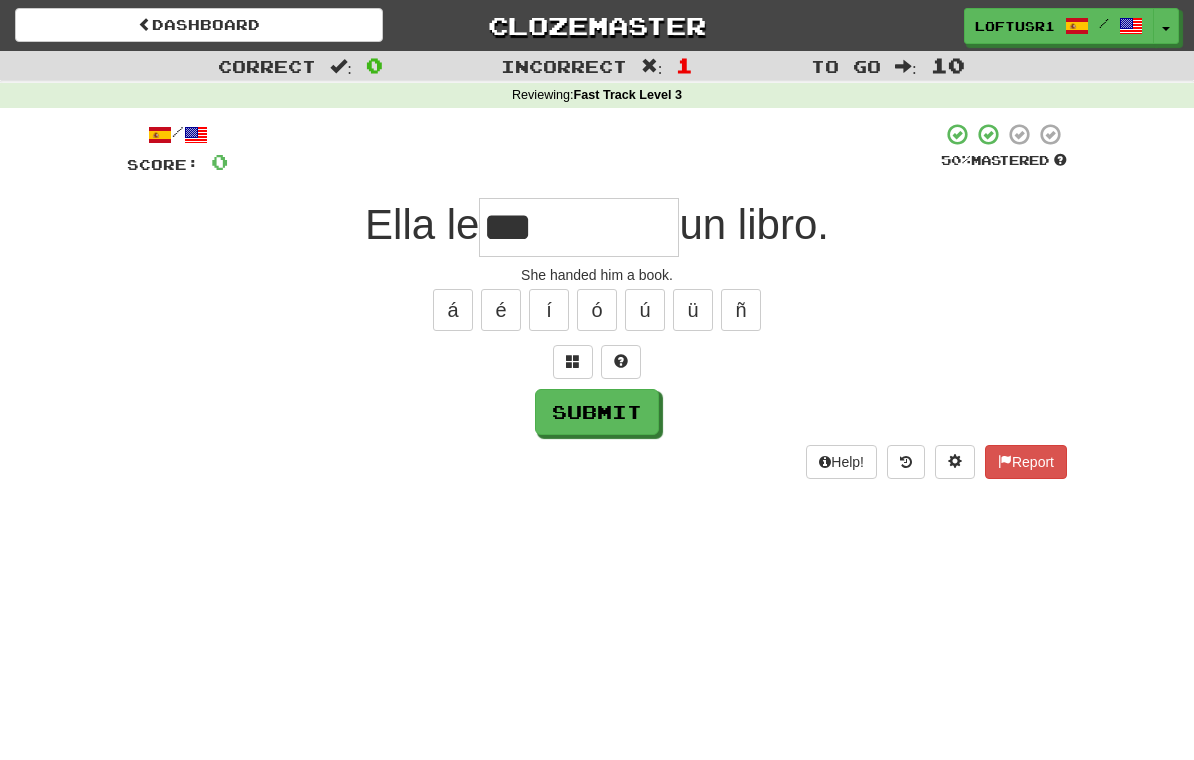 click on "Submit" at bounding box center [597, 412] 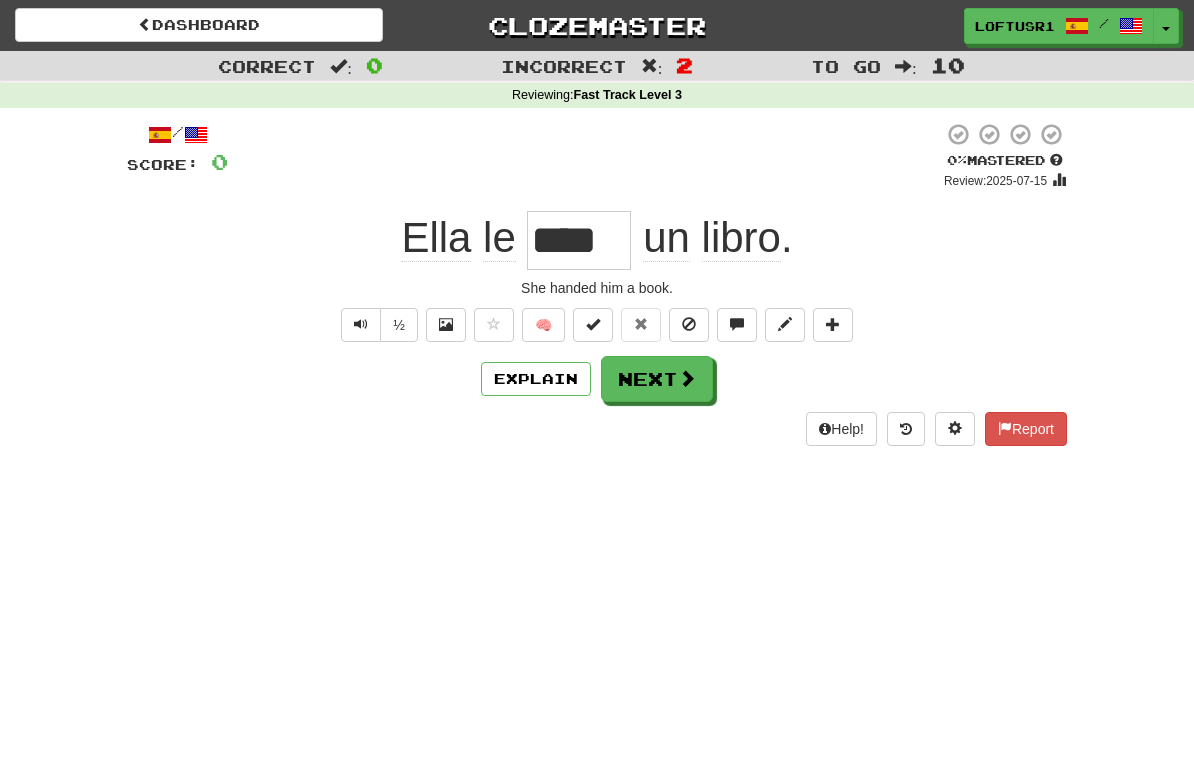 click on "Next" at bounding box center [657, 379] 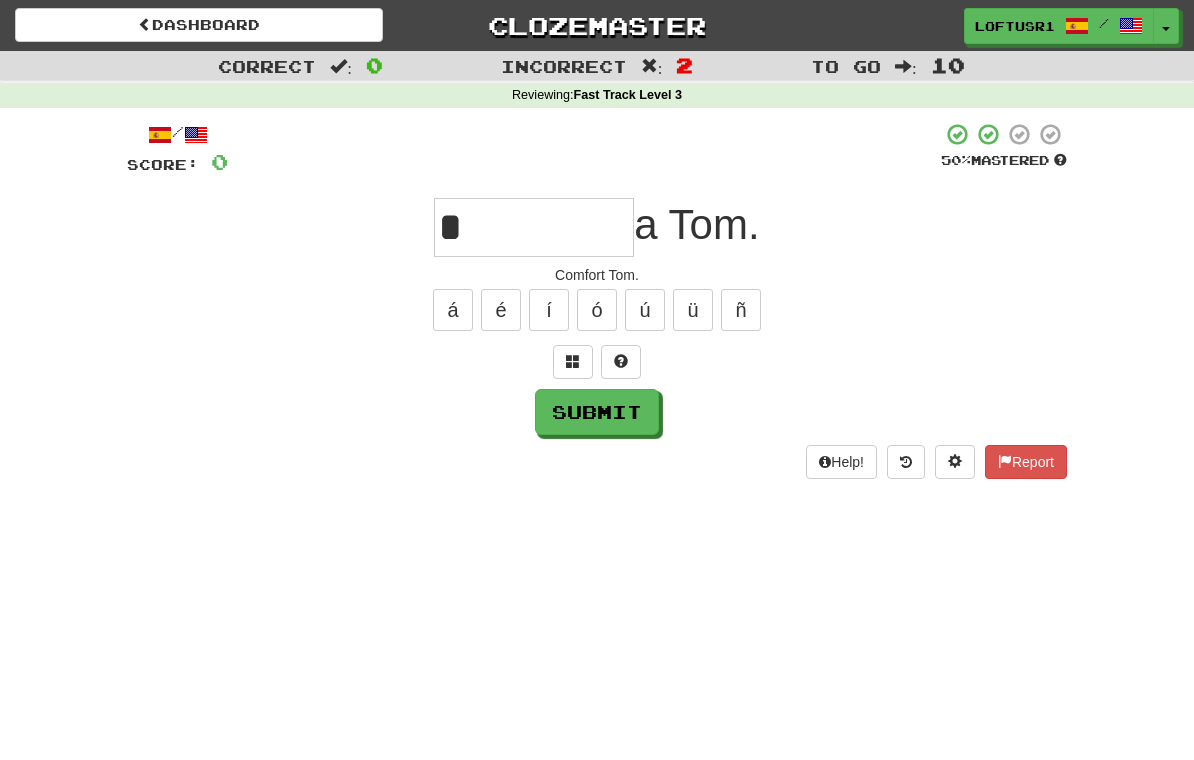 click on "Submit" at bounding box center (597, 412) 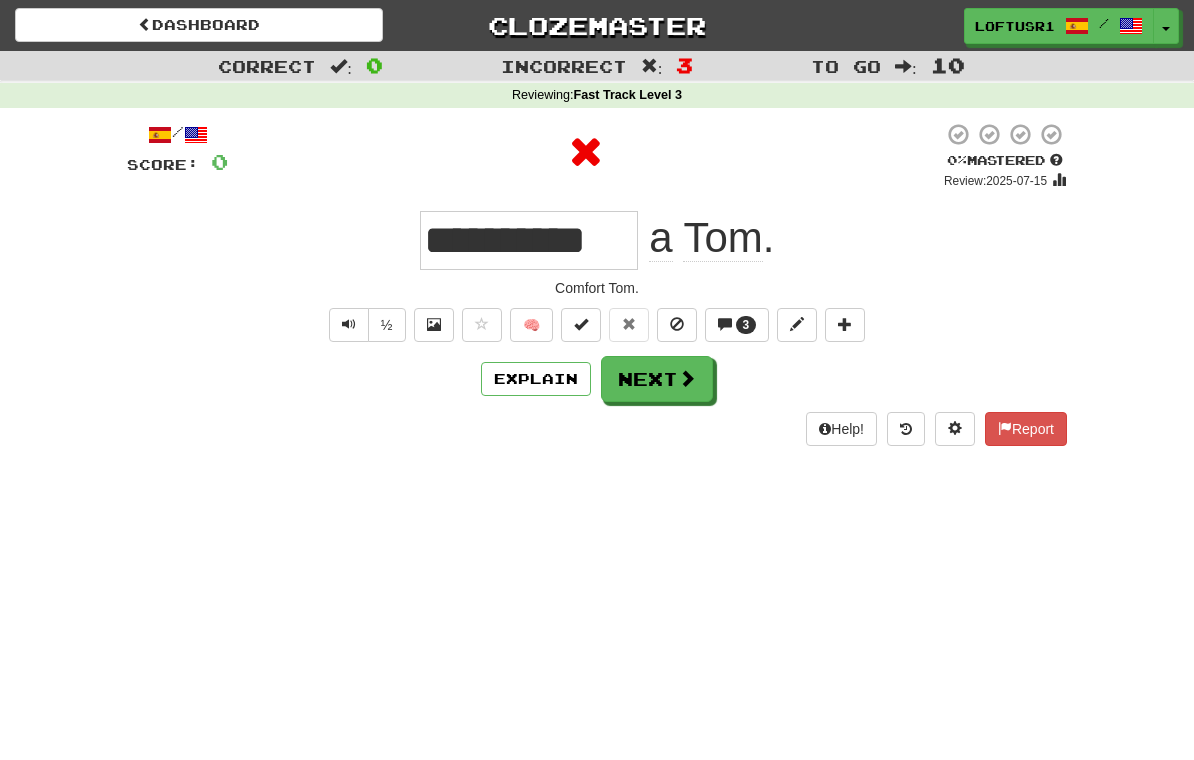 click on "Explain" at bounding box center [536, 379] 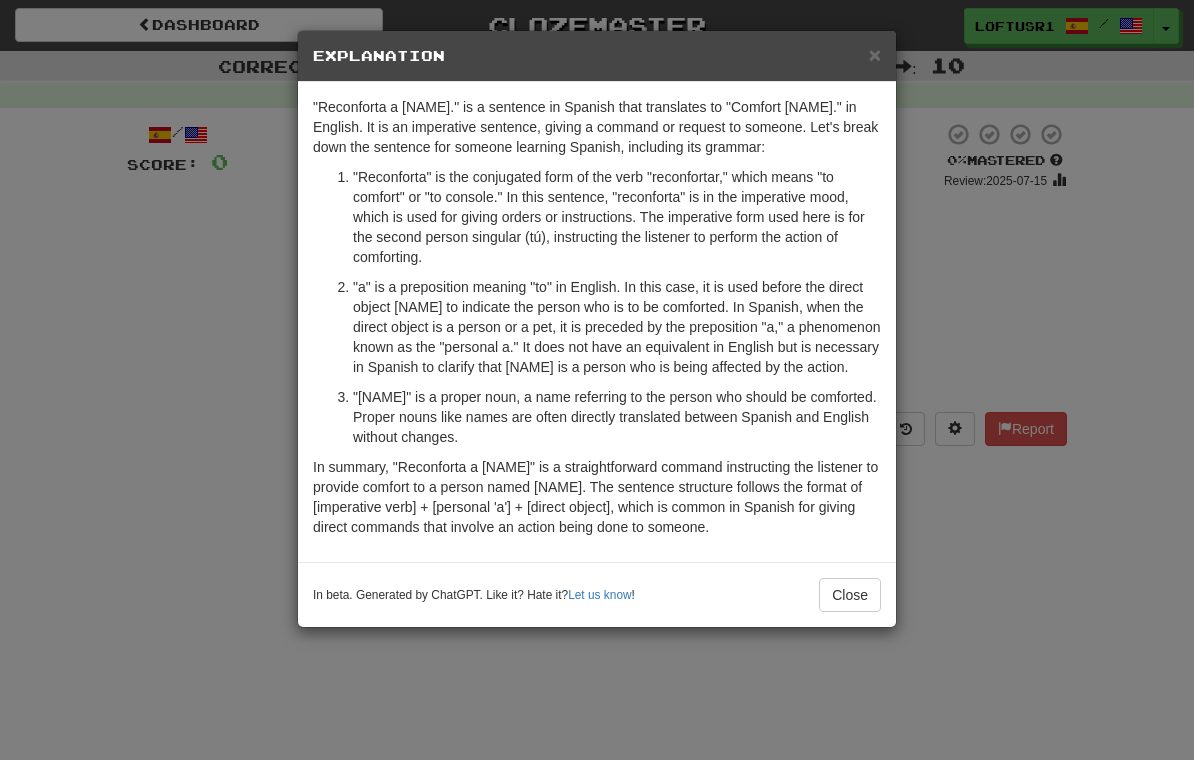click on "Close" at bounding box center (850, 595) 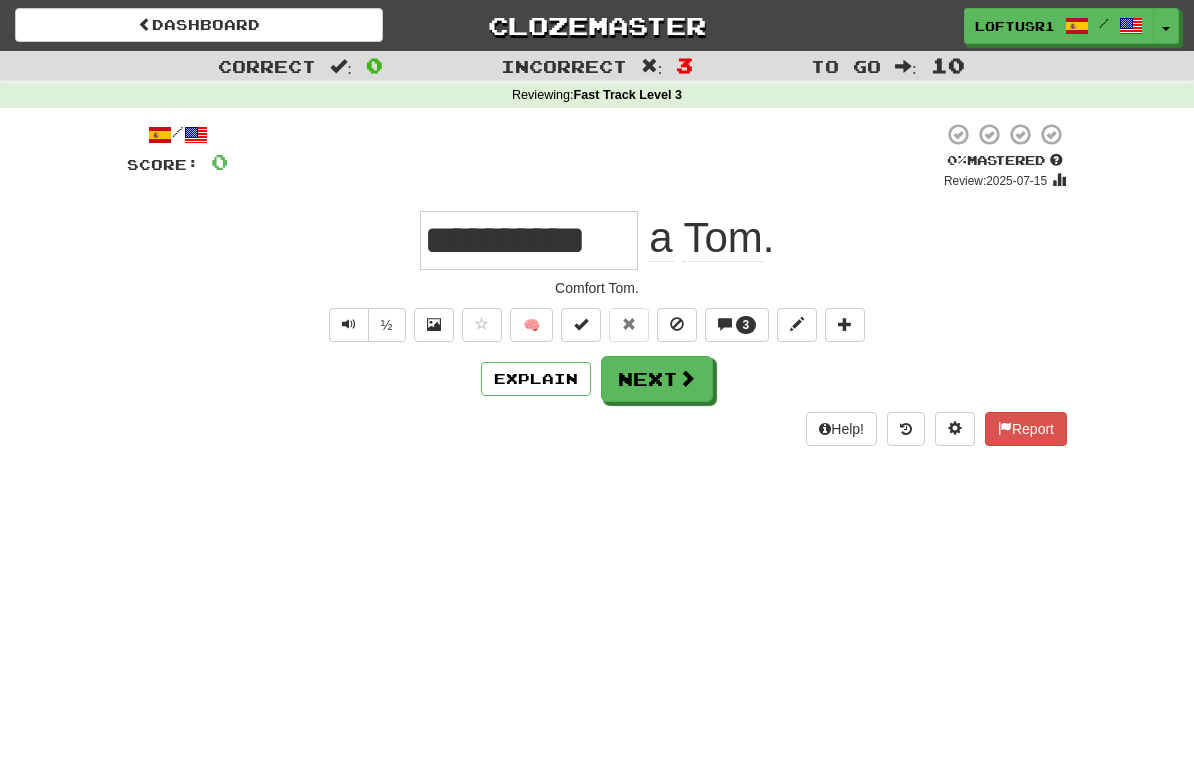 click on "Next" at bounding box center [657, 379] 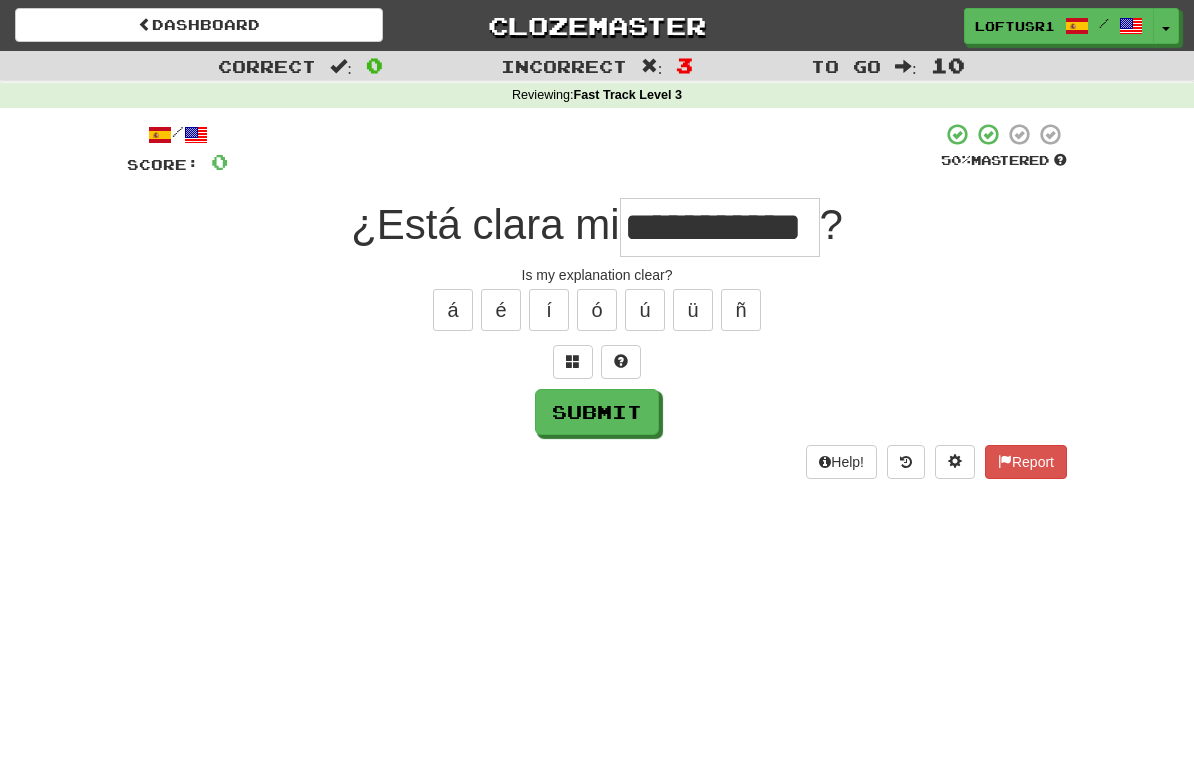 click on "Submit" at bounding box center [597, 412] 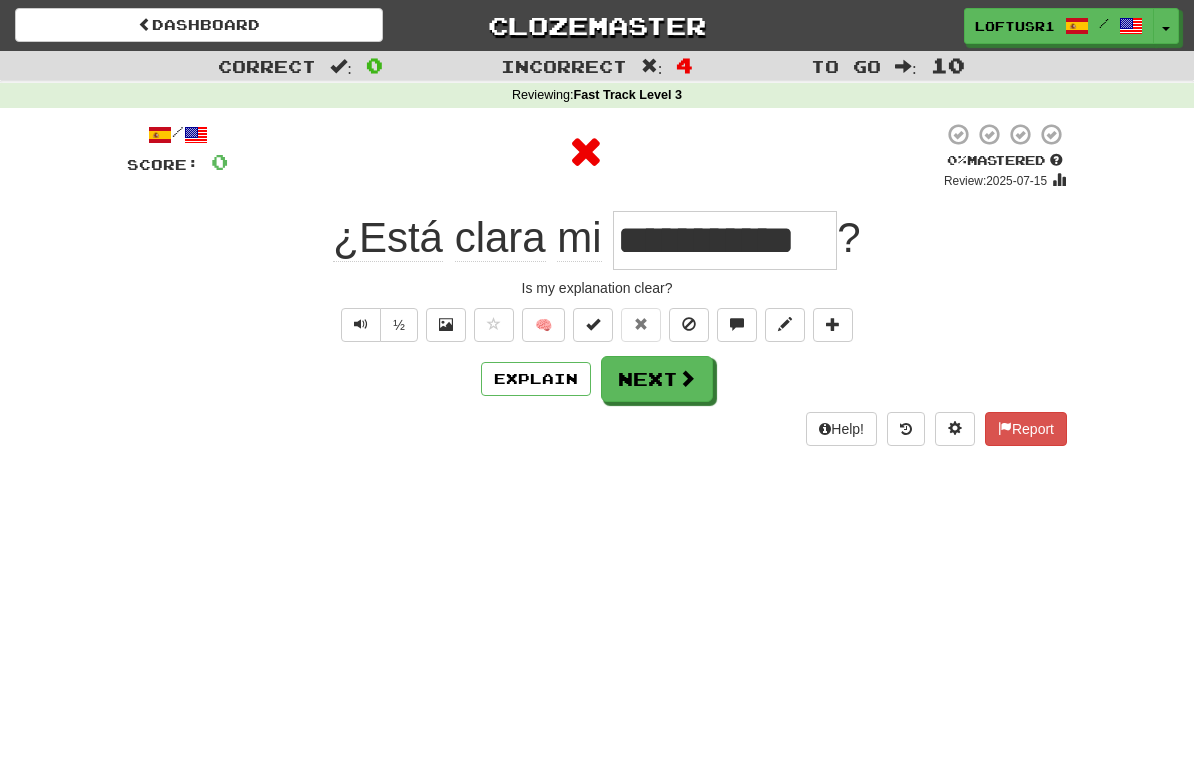 click on "Next" at bounding box center (657, 379) 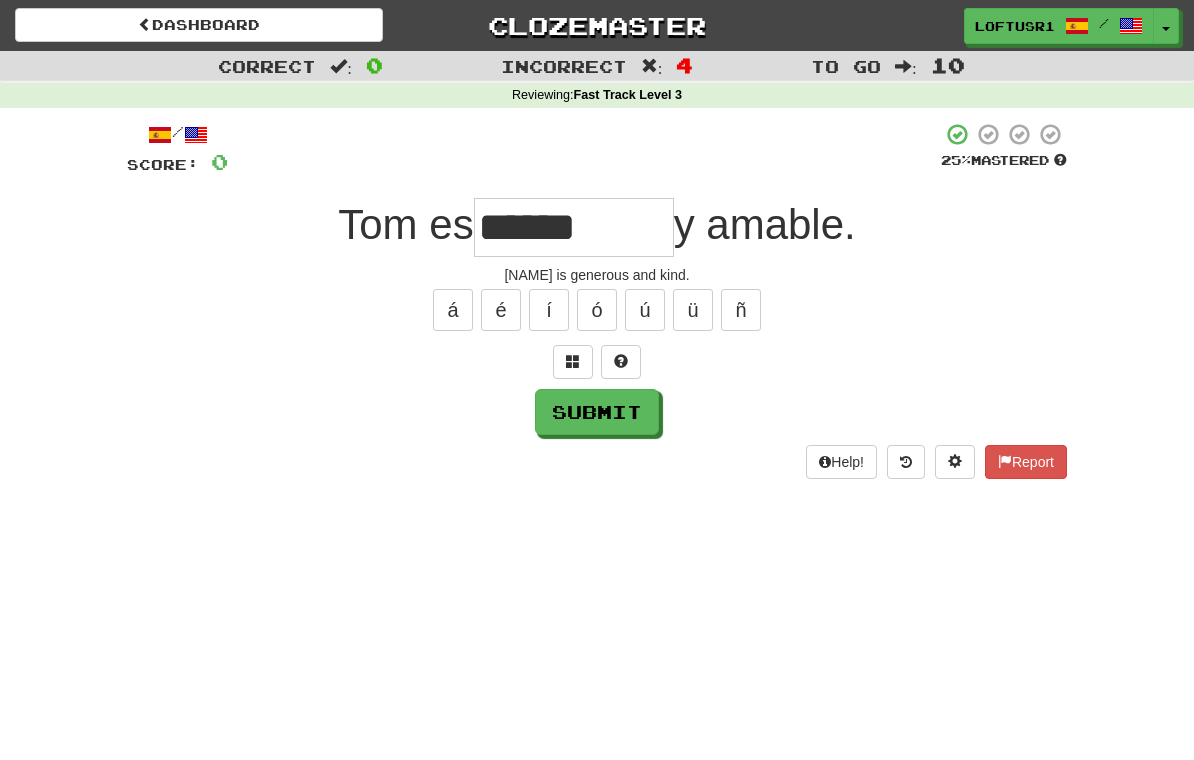 click on "Submit" at bounding box center [597, 412] 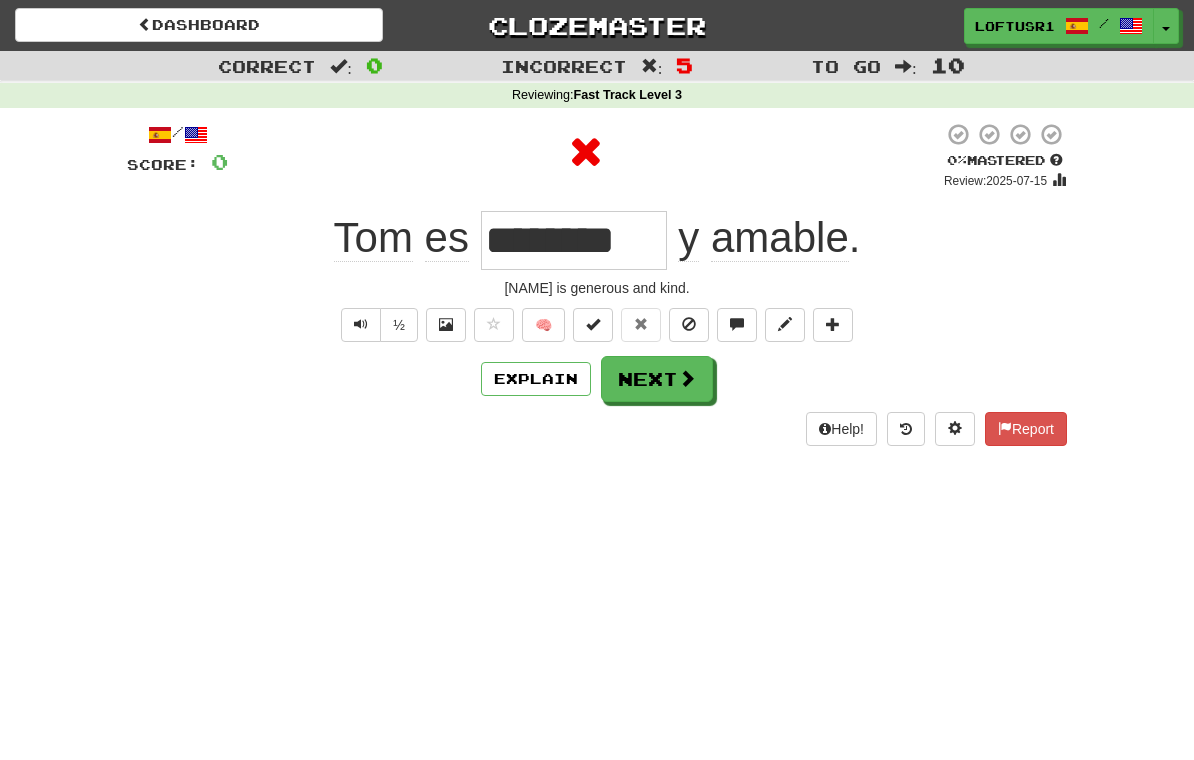 click on "Next" at bounding box center (657, 379) 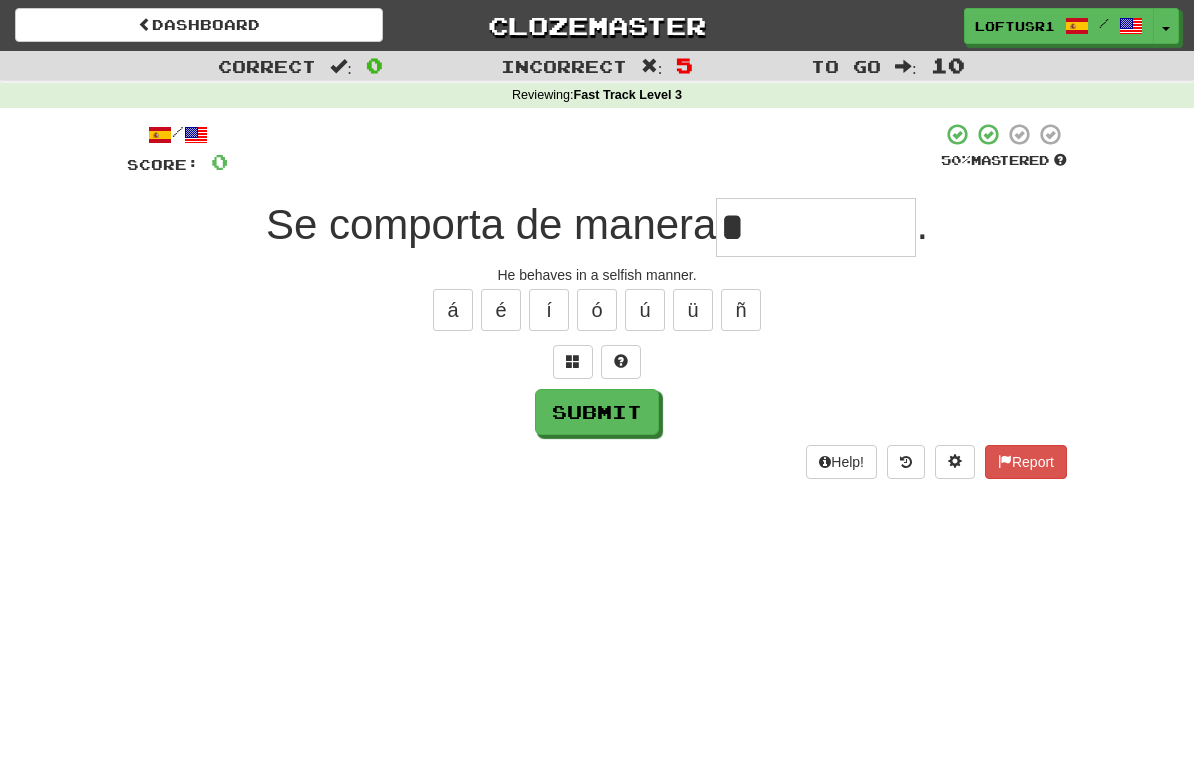 click on "Submit" at bounding box center (597, 412) 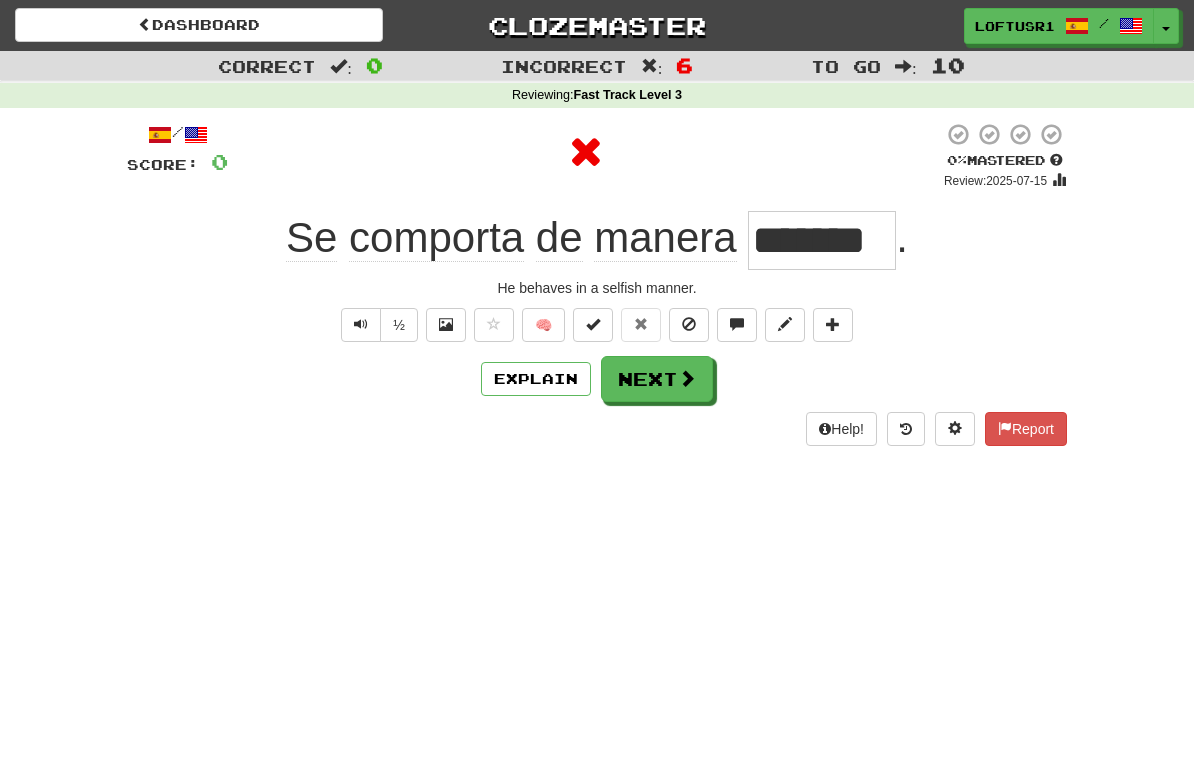 click on "Next" at bounding box center (657, 379) 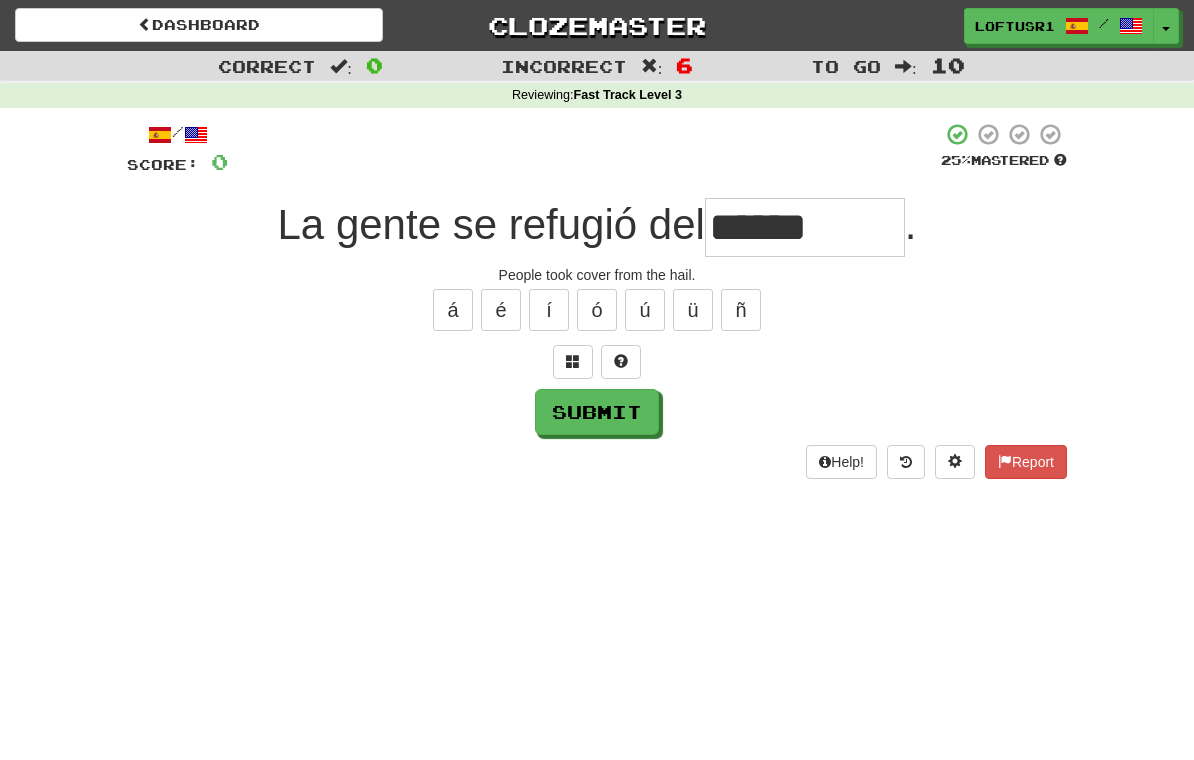 click on "Submit" at bounding box center [597, 412] 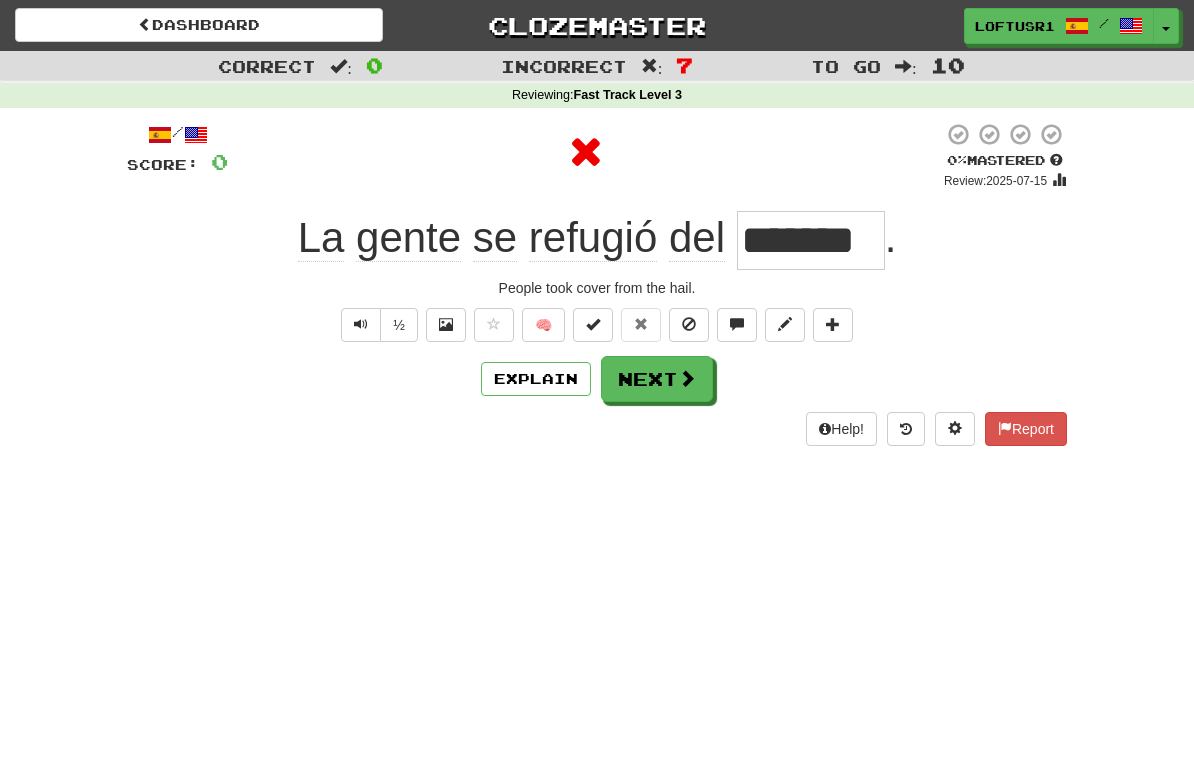 click on "Next" at bounding box center (657, 379) 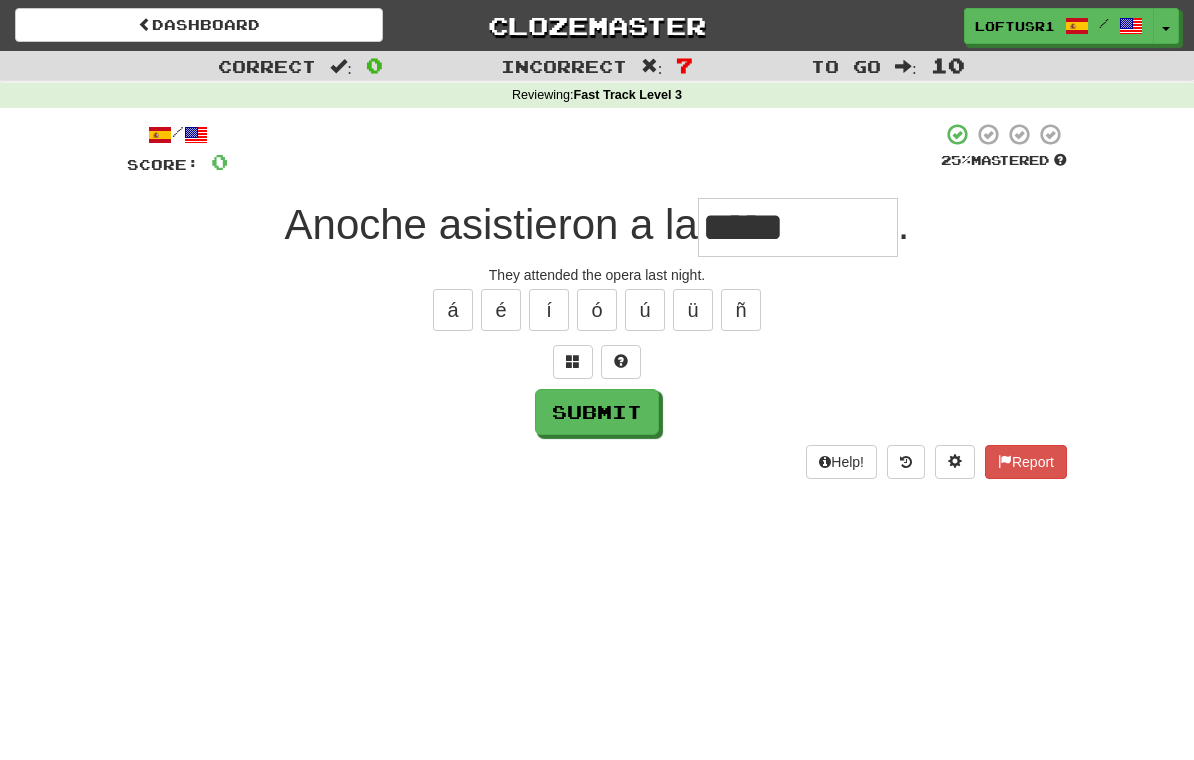 type on "*****" 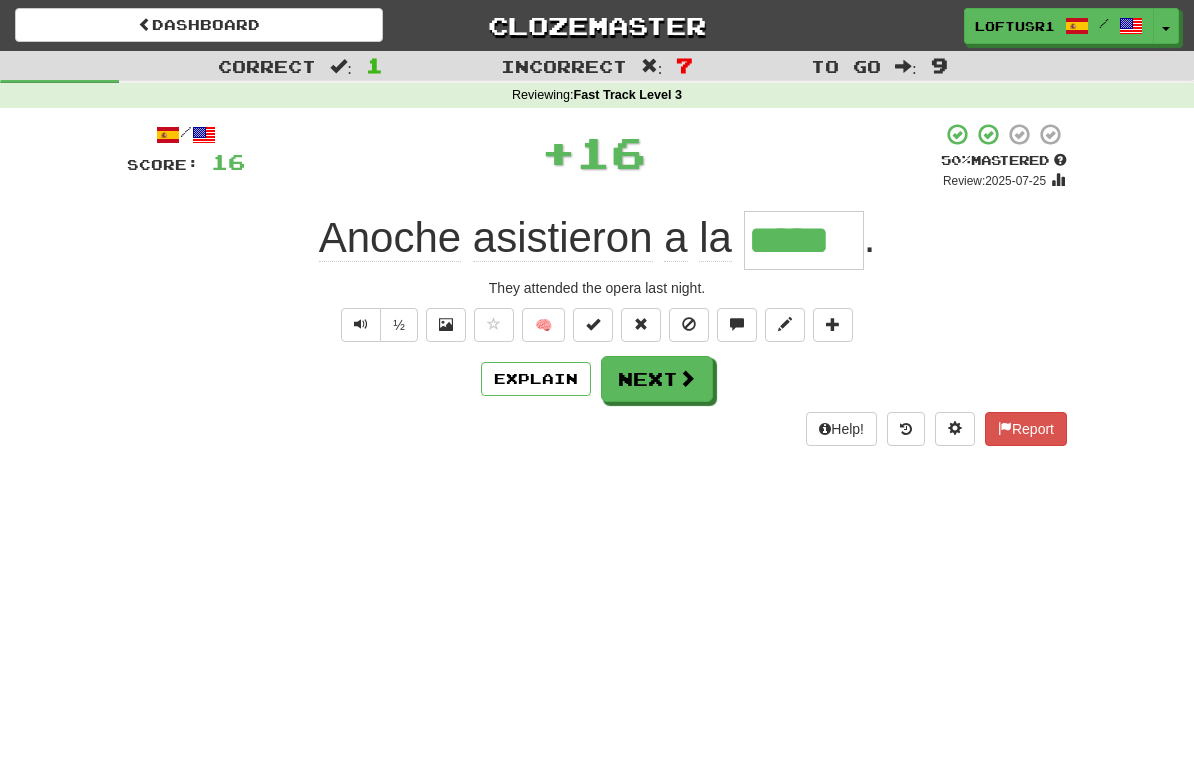 click on "Explain" at bounding box center [536, 379] 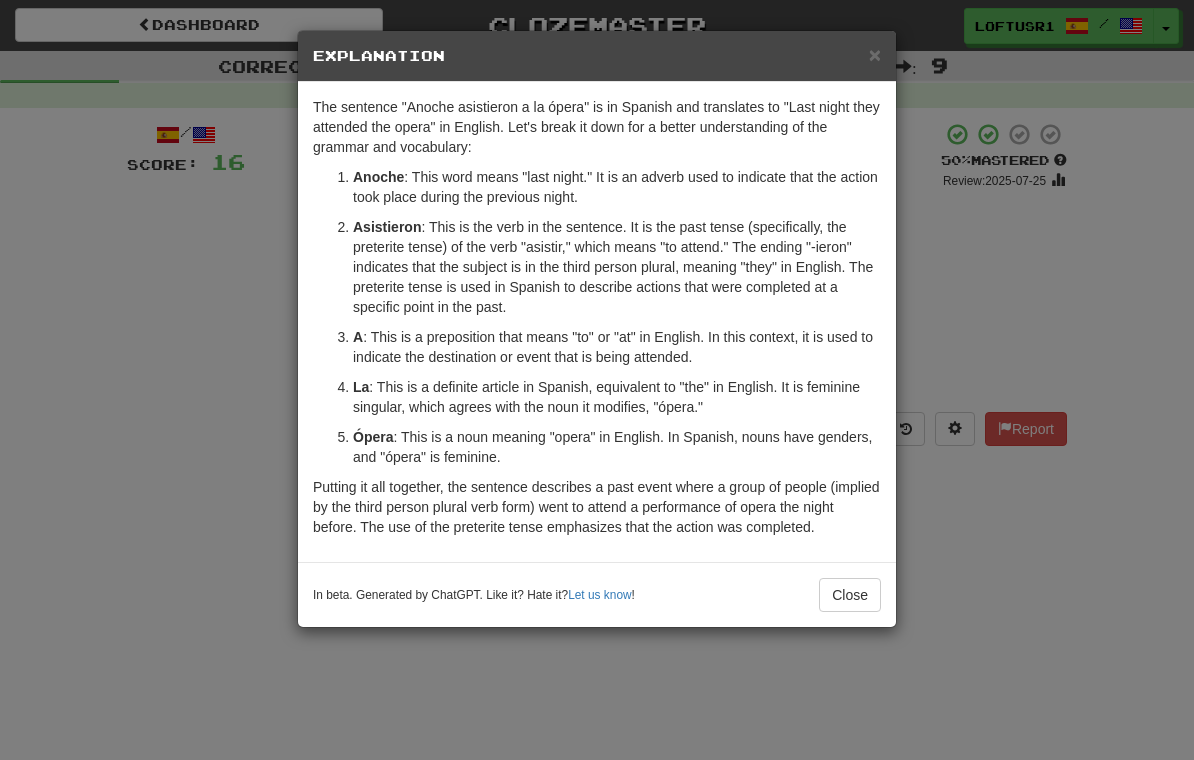 click on "Close" at bounding box center (850, 595) 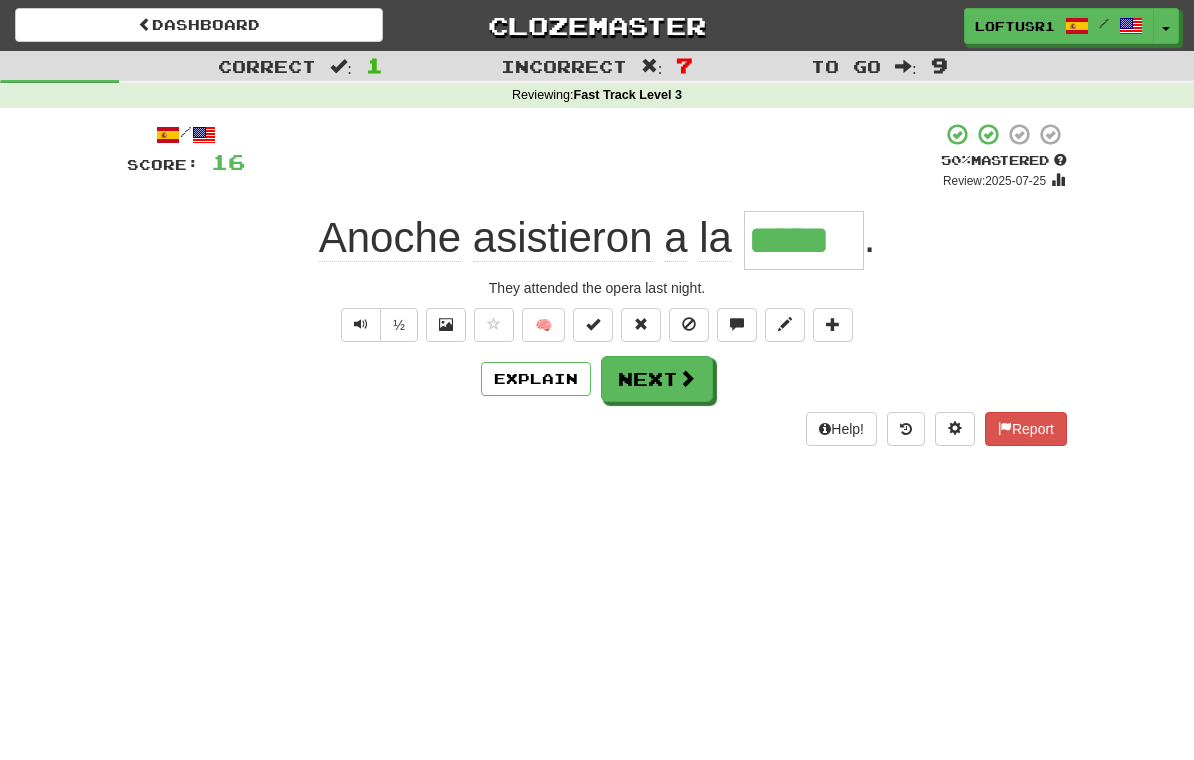 click on "Next" at bounding box center [657, 379] 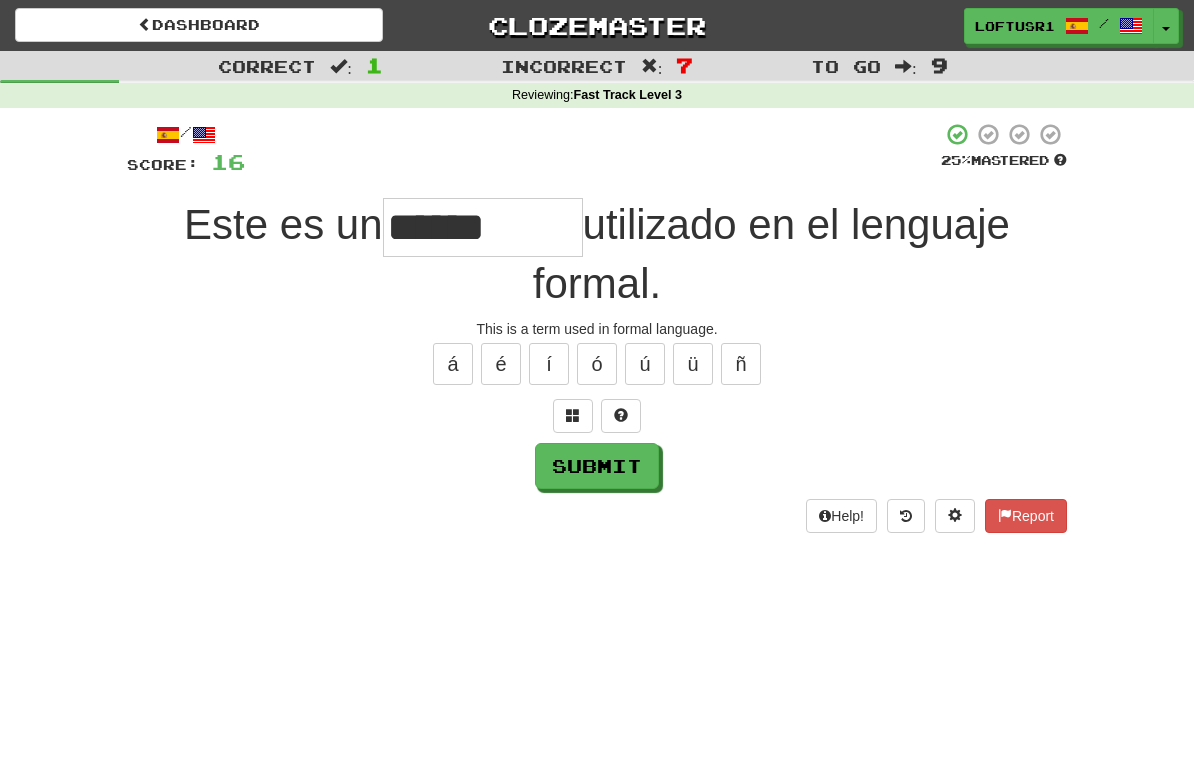 click on "Submit" at bounding box center [597, 466] 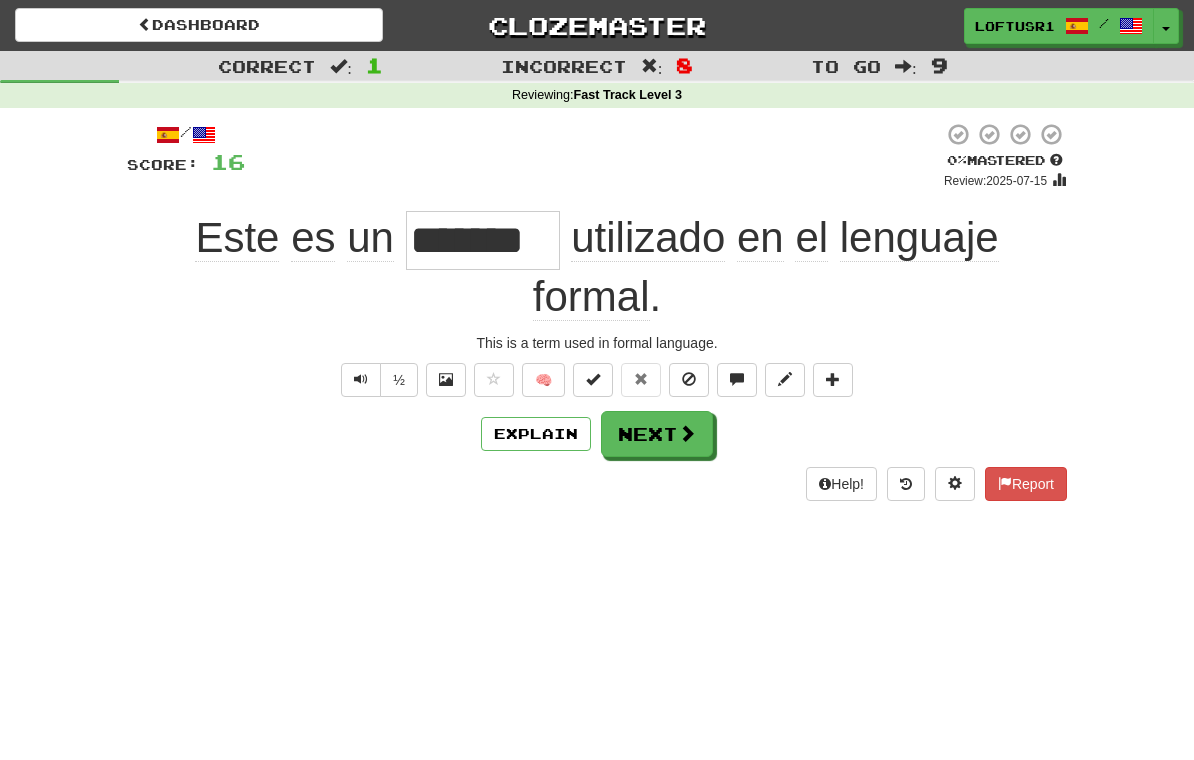 click on "Next" at bounding box center [657, 434] 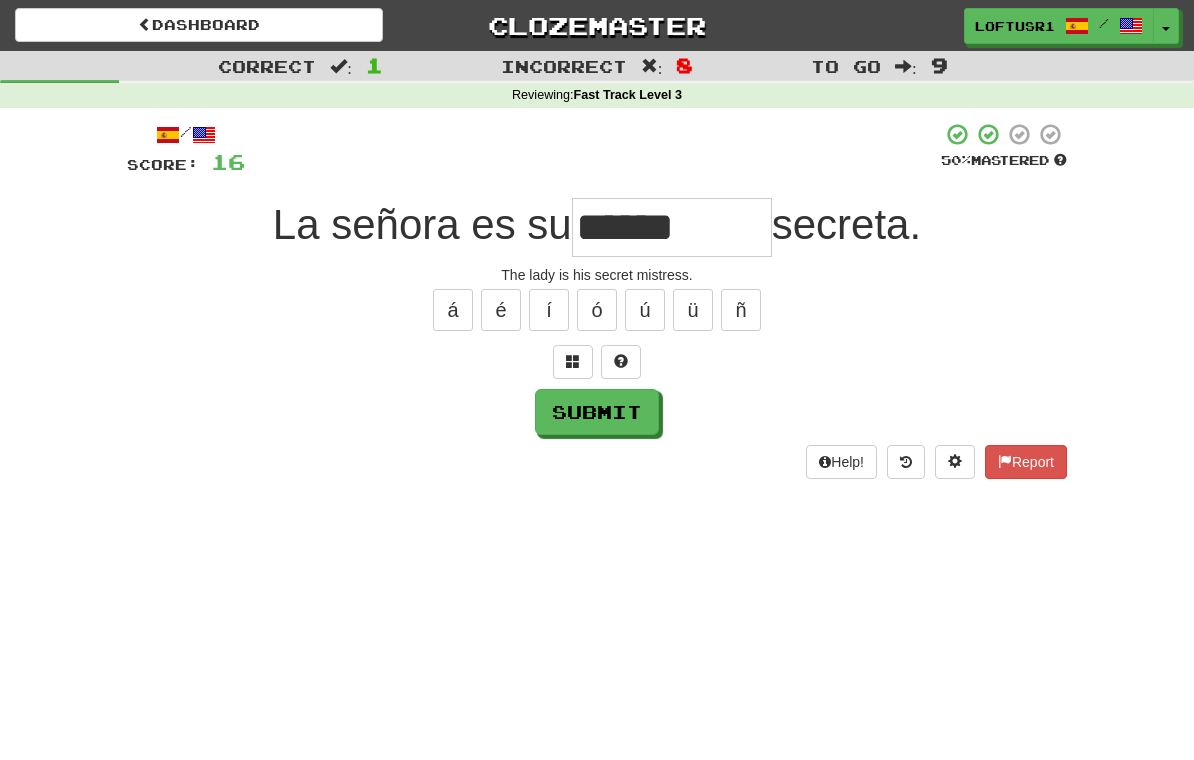 type on "******" 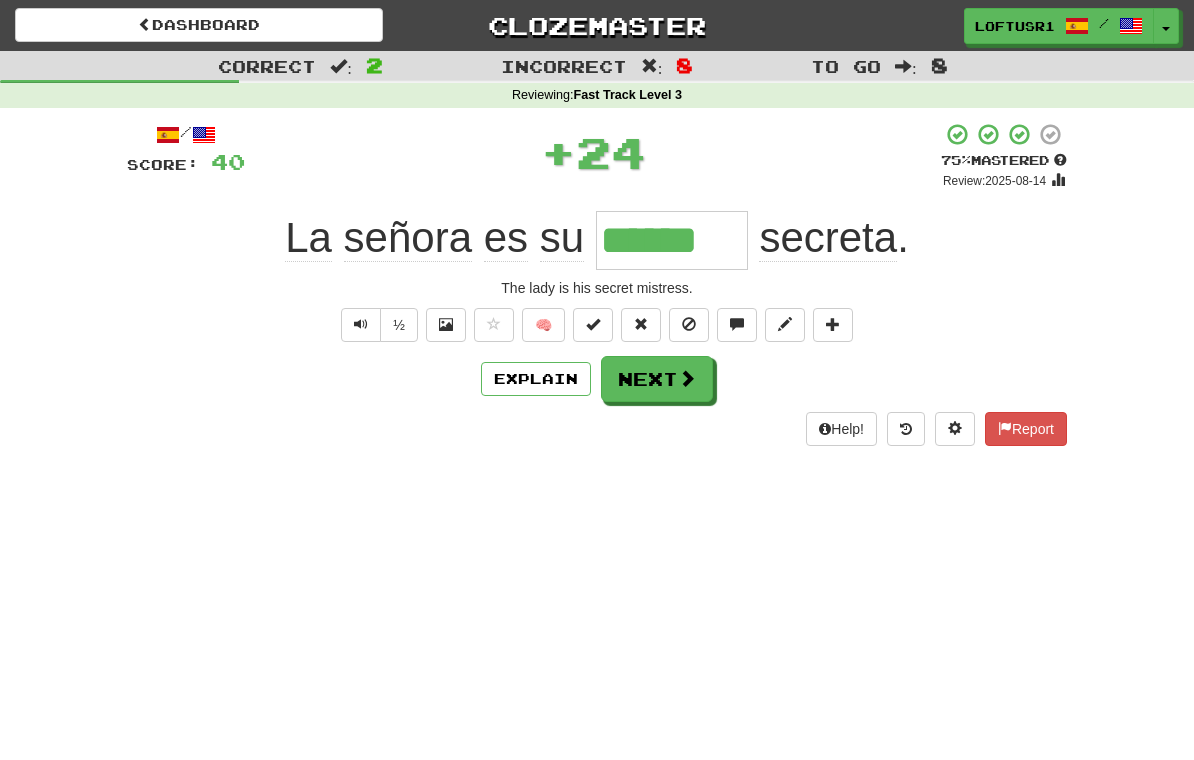 click on "Explain" at bounding box center [536, 379] 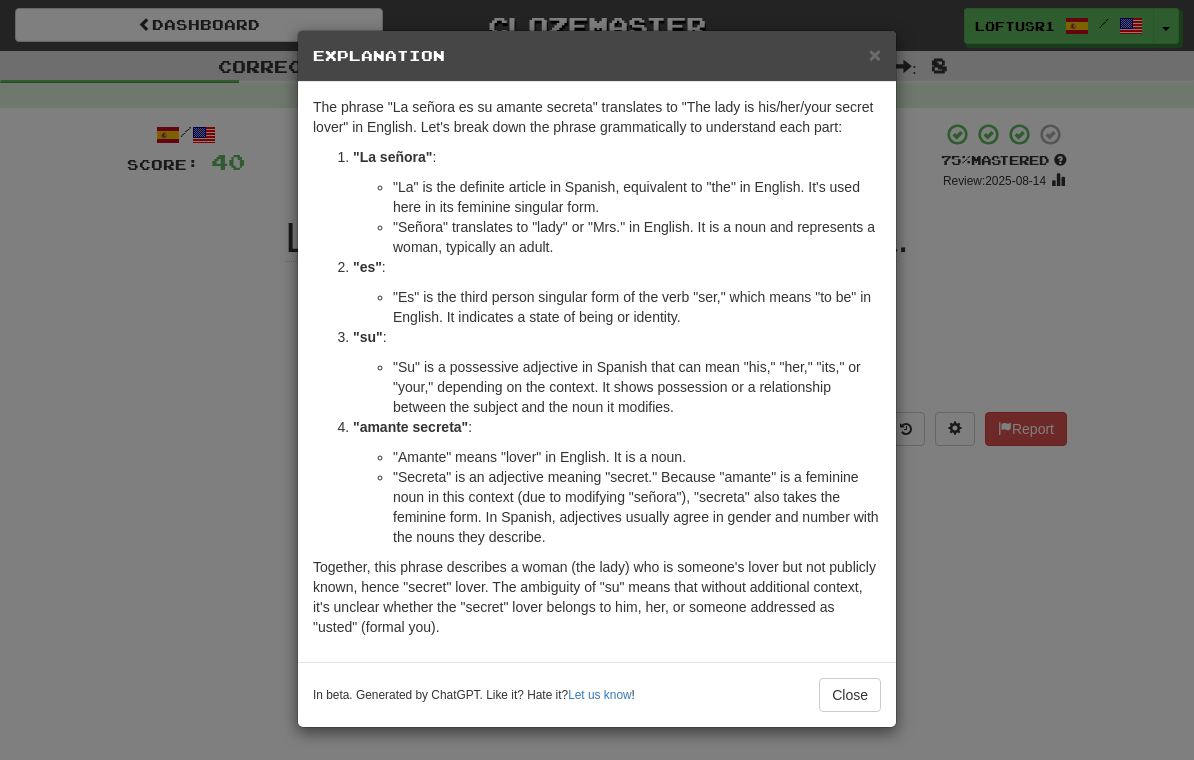 click on "× Explanation The phrase "La señora es su amante secreta" translates to "The lady is his/her/your secret lover" in English. Let's break down the phrase grammatically to understand each part:
"La señora" :
"La" is the definite article in Spanish, equivalent to "the" in English. It's used here in its feminine singular form.
"Señora" translates to "lady" or "Mrs." in English. It is a noun and represents a woman, typically an adult.
"es" :
"Es" is the third person singular form of the verb "ser," which means "to be" in English. It indicates a state of being or identity.
"su" :
"Su" is a possessive adjective in Spanish that can mean "his," "her," "its," or "your," depending on the context. It shows possession or a relationship between the subject and the noun it modifies.
"amante secreta" :
"Amante" means "lover" in English. It is a noun.
In beta. Generated by ChatGPT. Like it? Hate it?  Let us know ! Close" at bounding box center [597, 380] 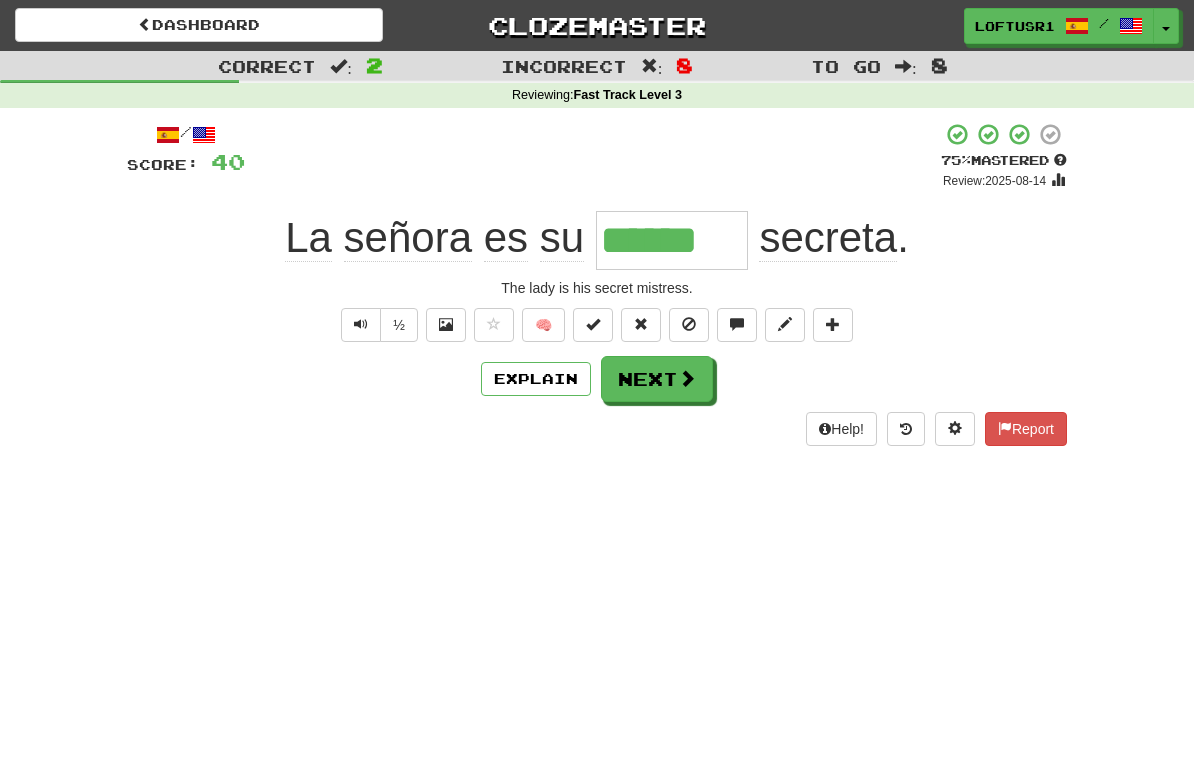 click on "Next" at bounding box center (657, 379) 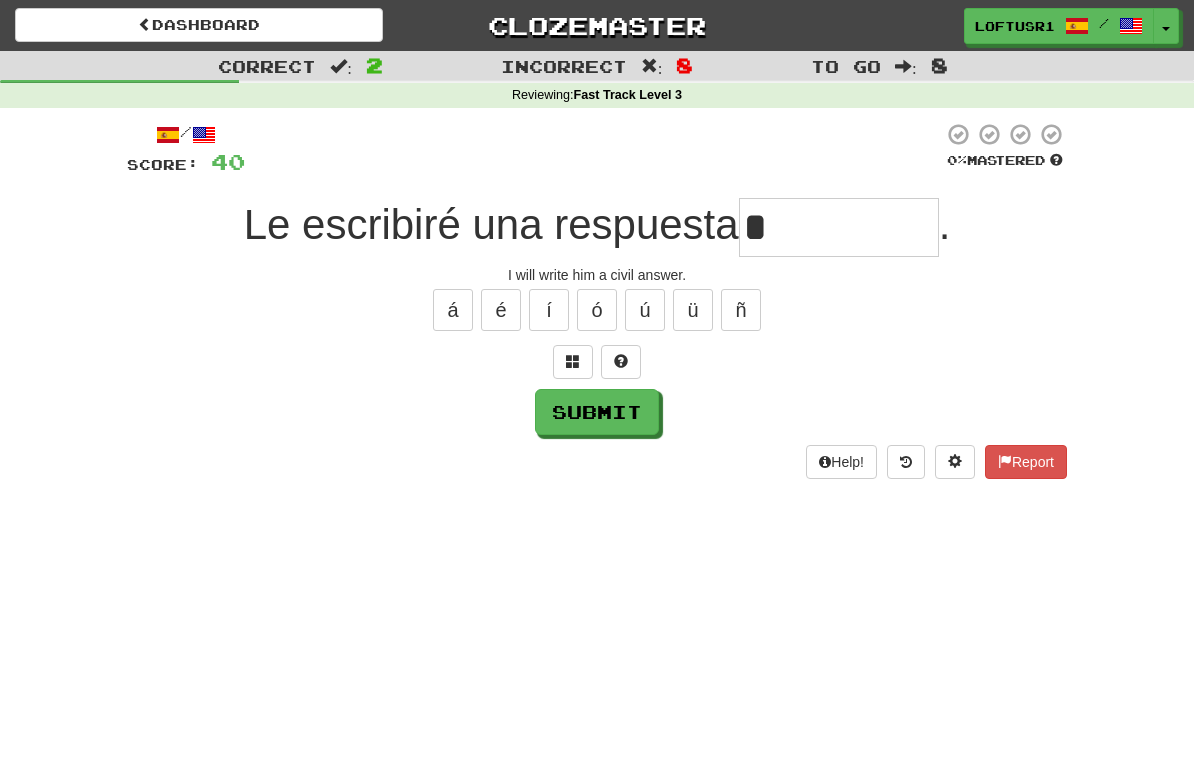 click on "Submit" at bounding box center (597, 412) 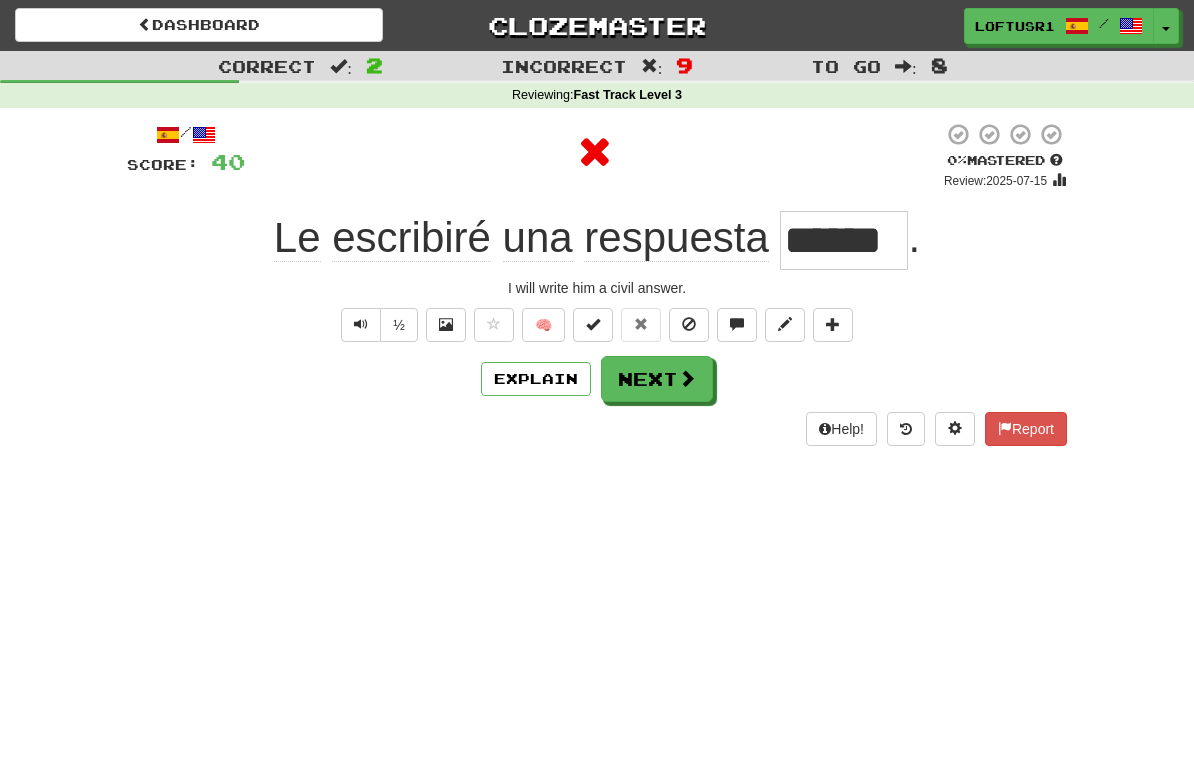 click at bounding box center (687, 378) 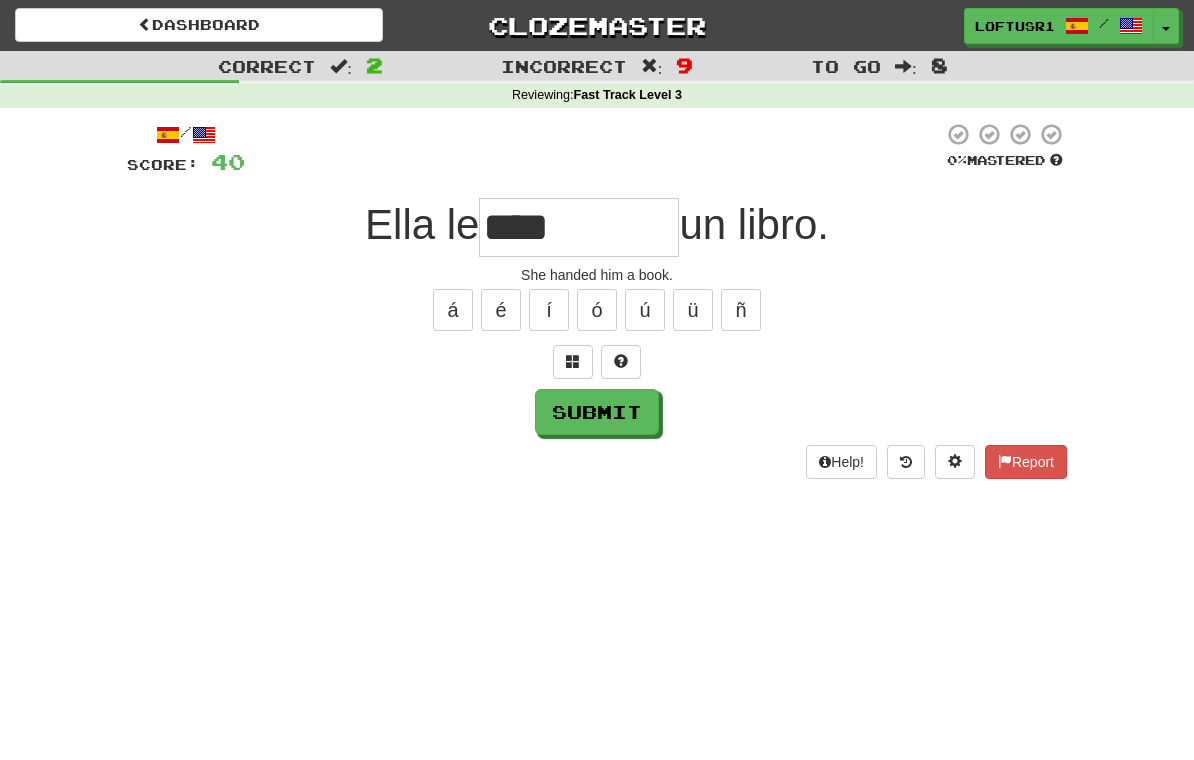 type on "****" 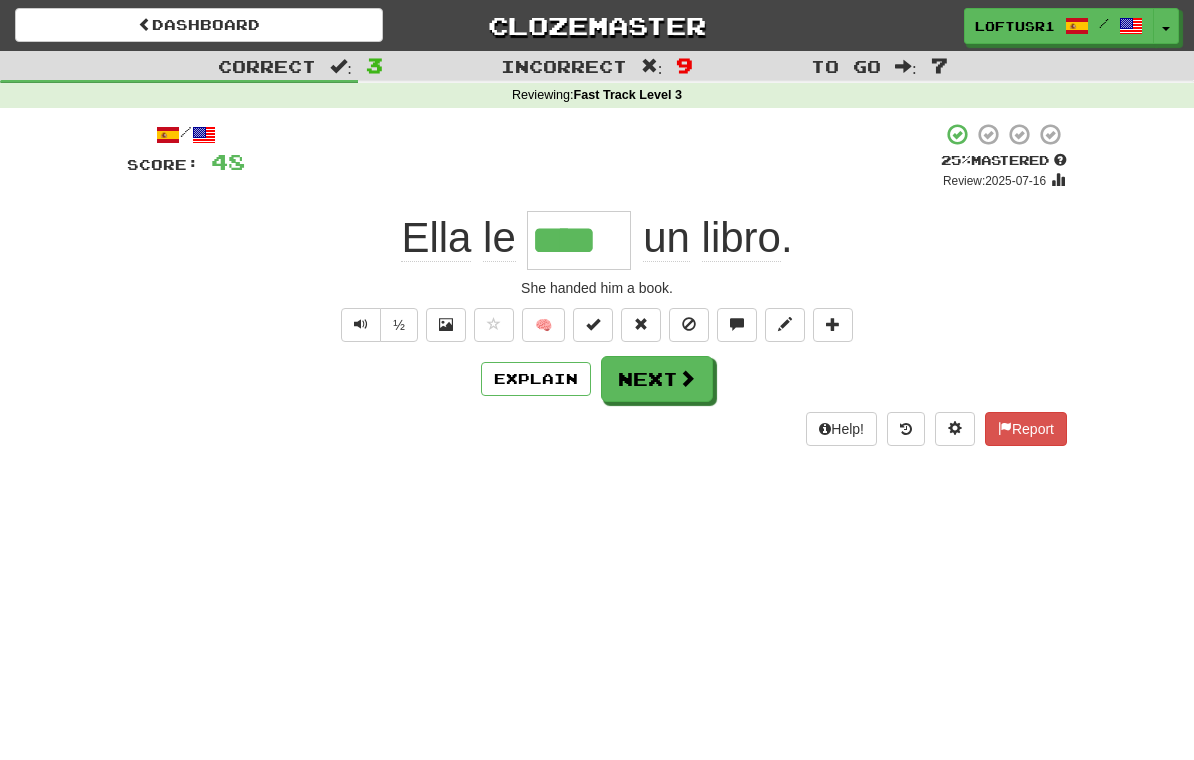 click on "Next" at bounding box center (657, 379) 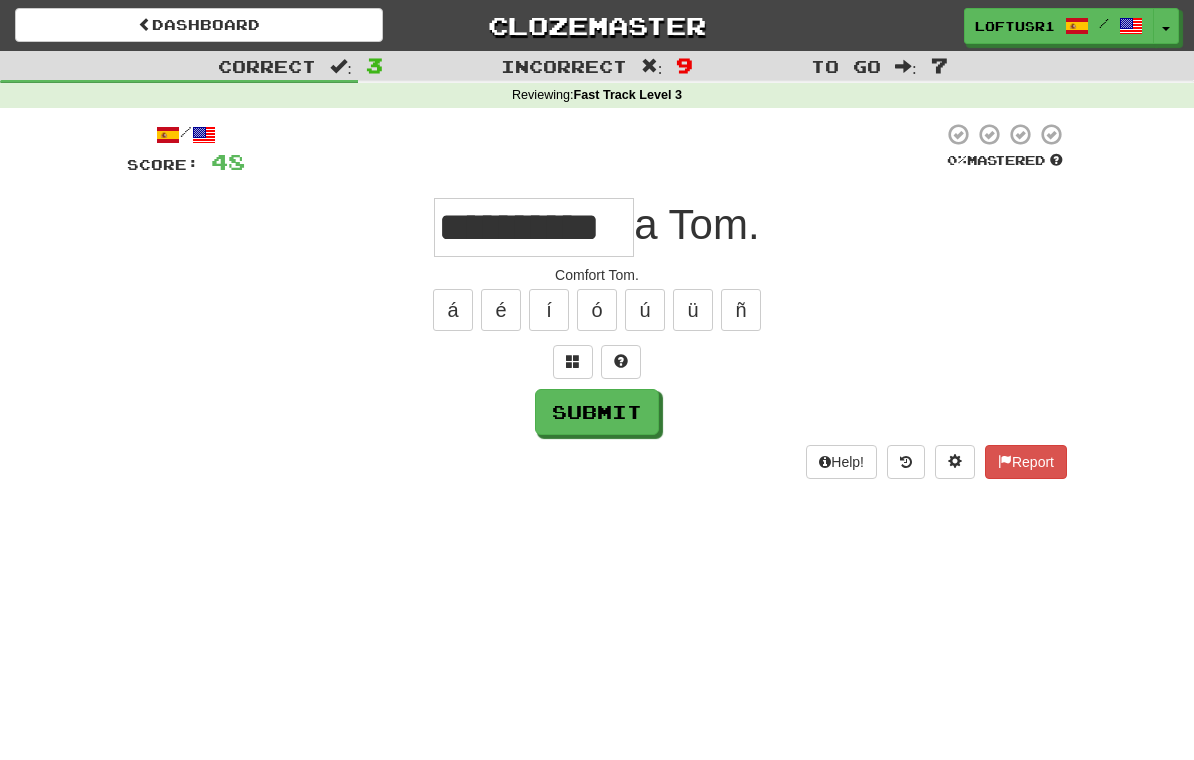 click on "Submit" at bounding box center (597, 412) 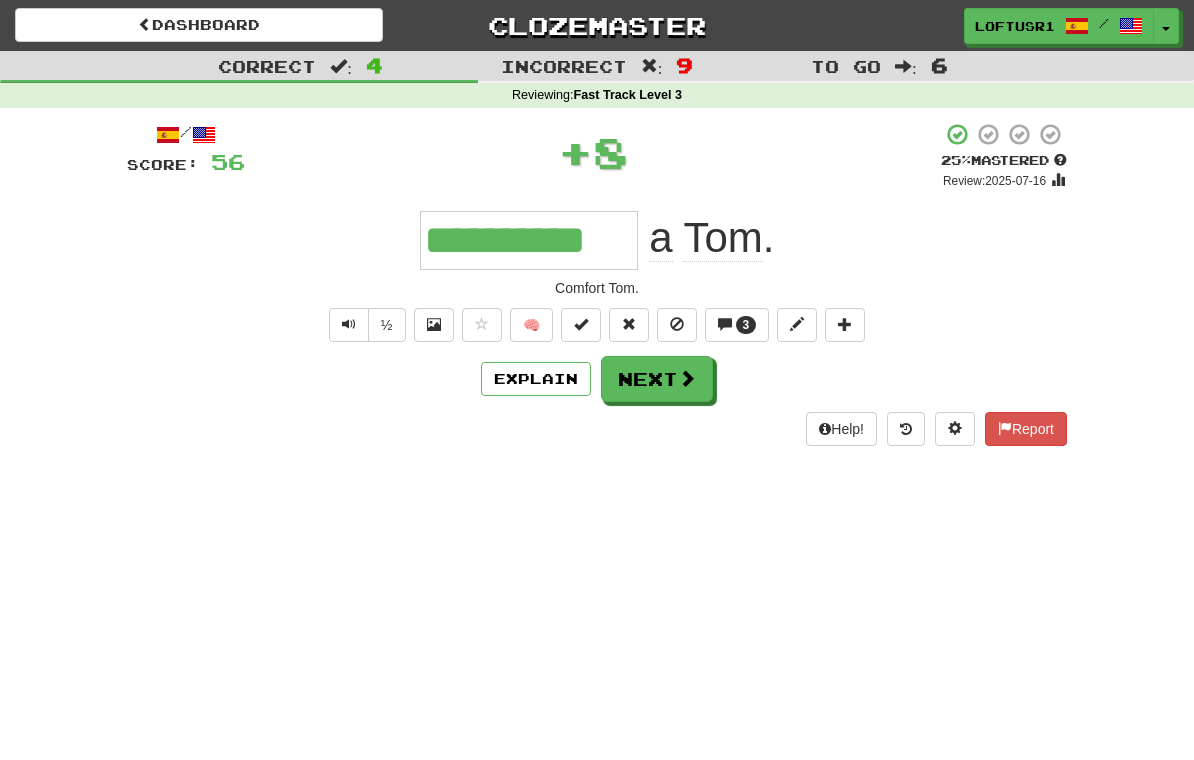 click on "Next" at bounding box center (657, 379) 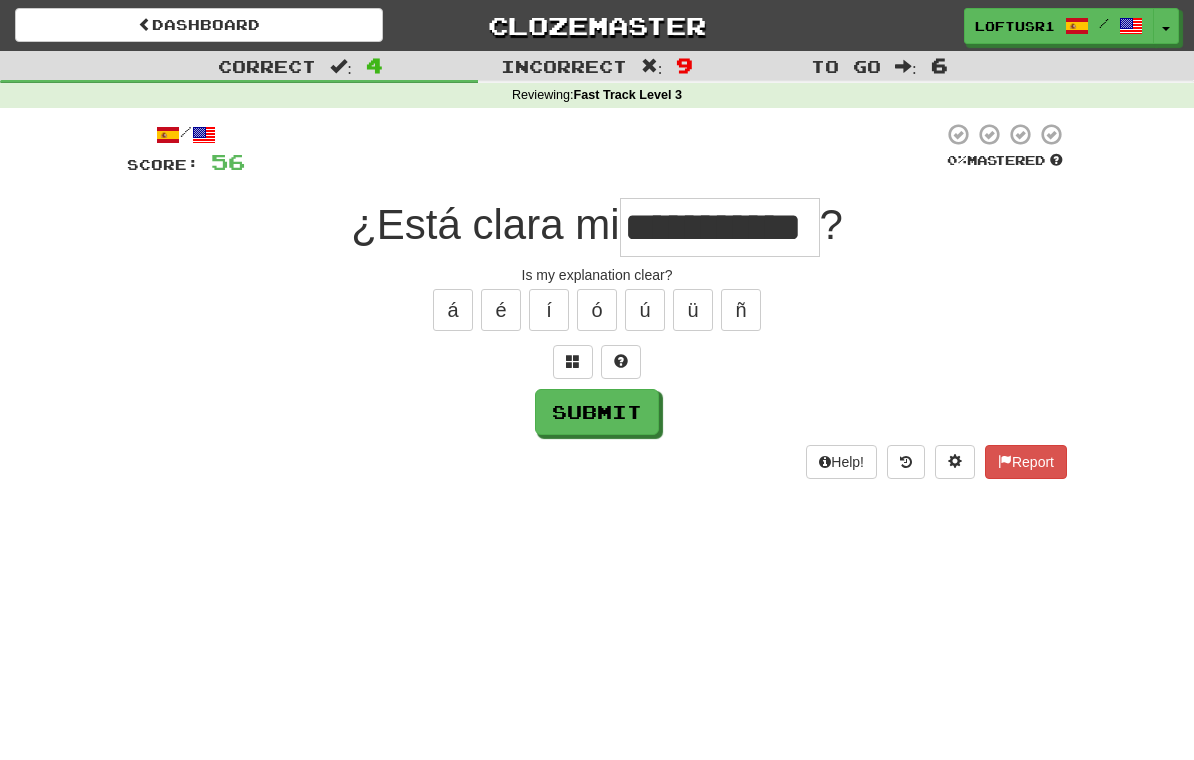 type on "**********" 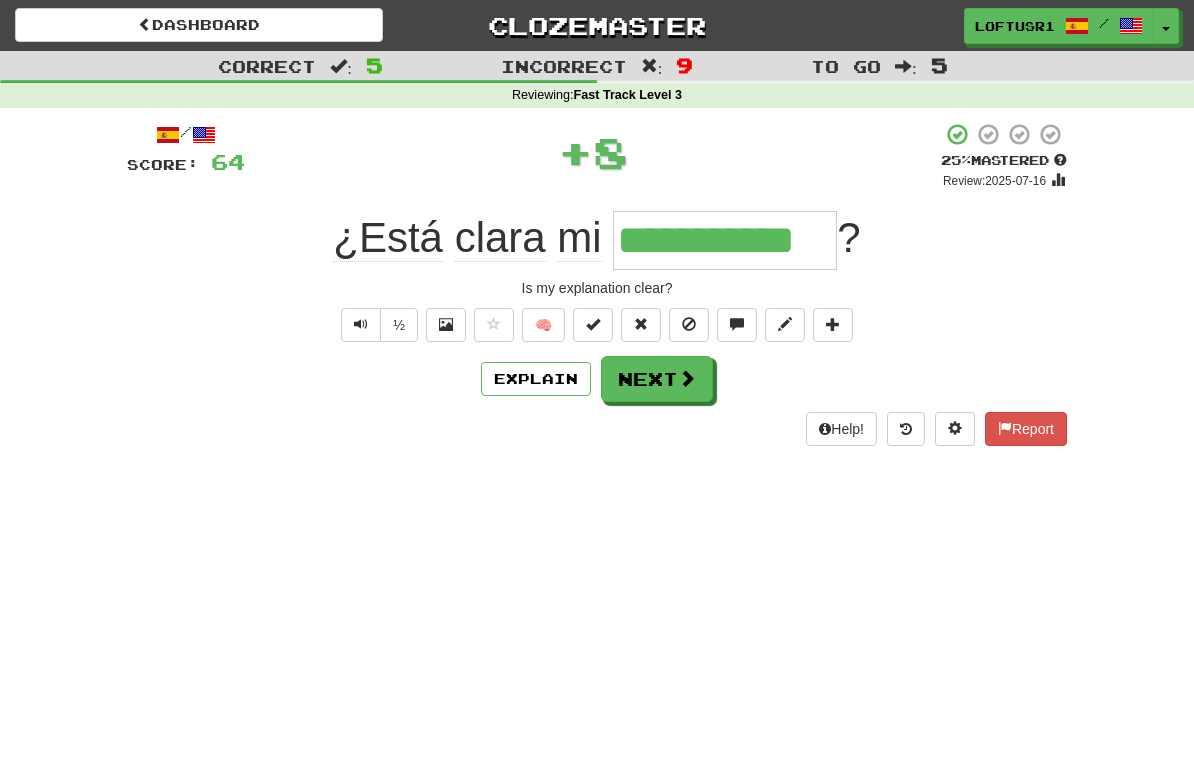 click at bounding box center (687, 378) 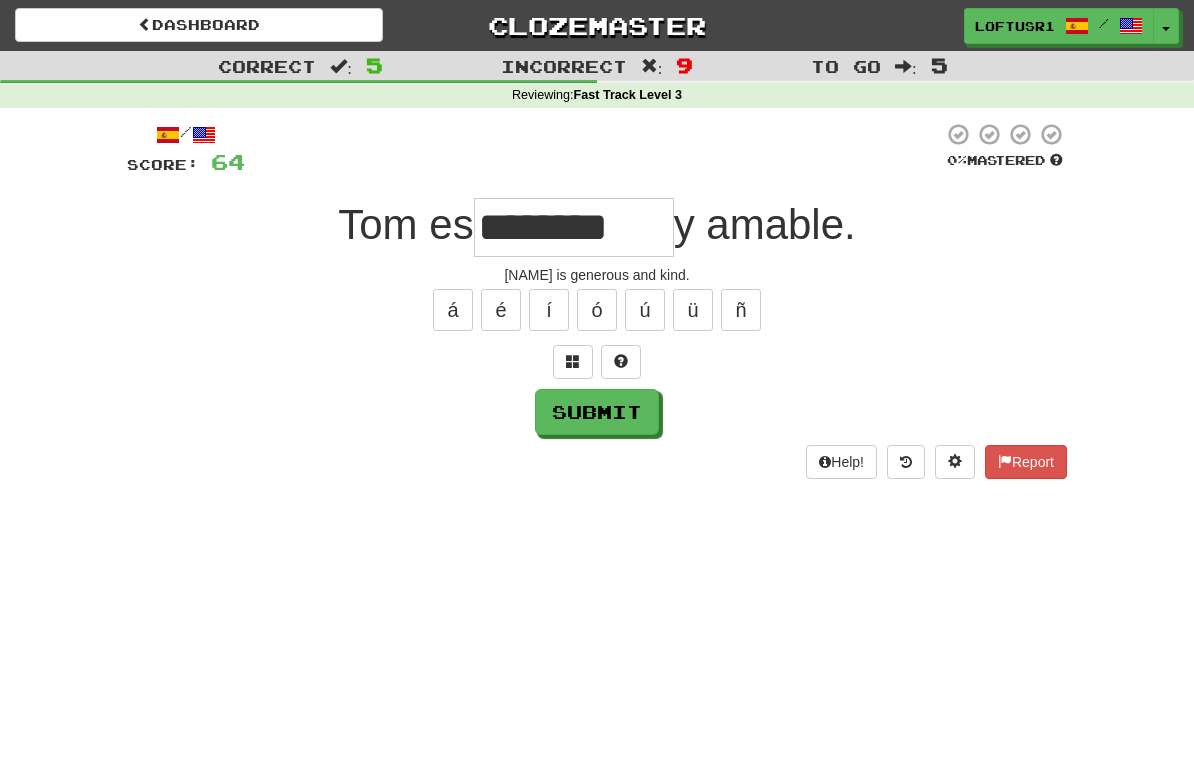 type on "********" 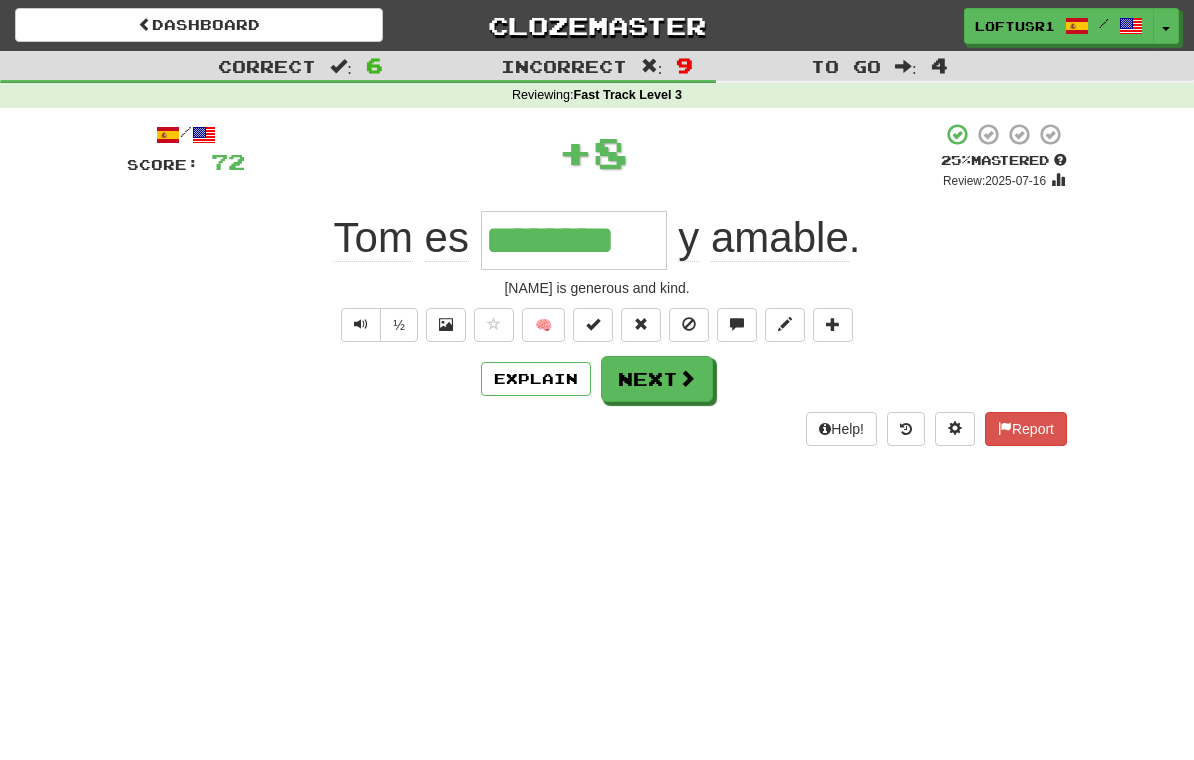 click on "Next" at bounding box center (657, 379) 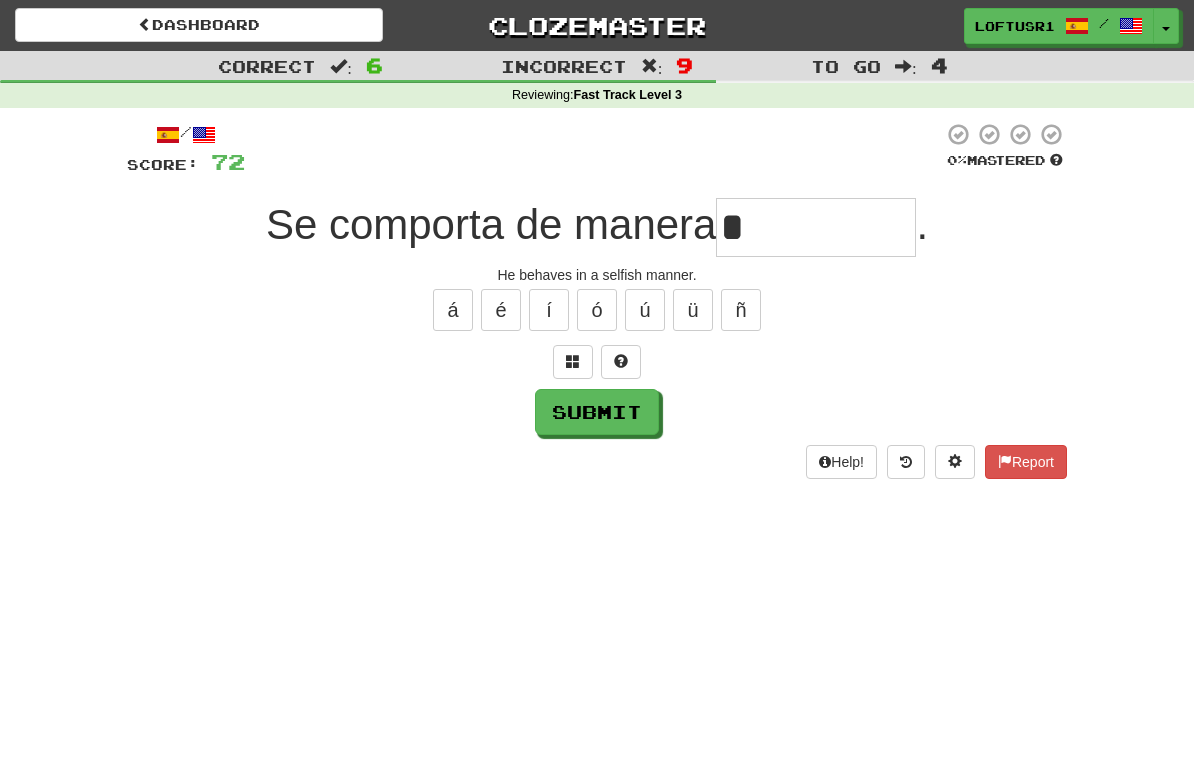 click on "Submit" at bounding box center [597, 412] 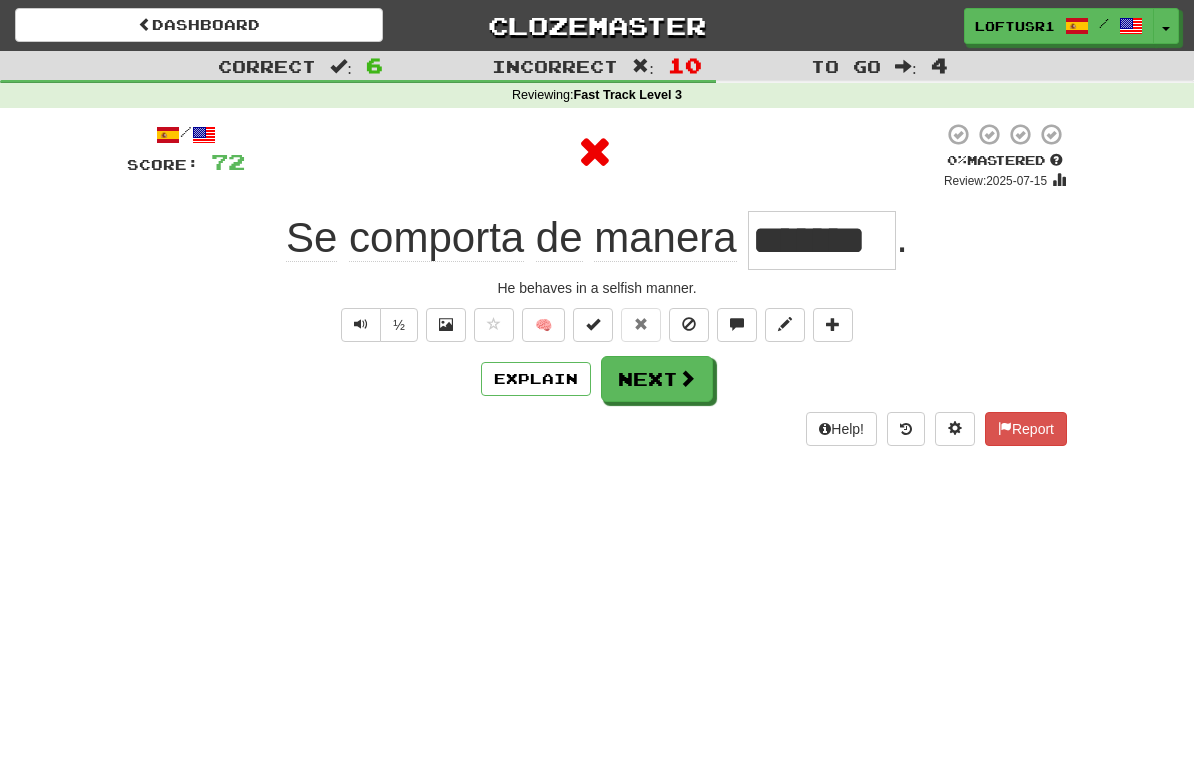 click on "Explain" at bounding box center [536, 379] 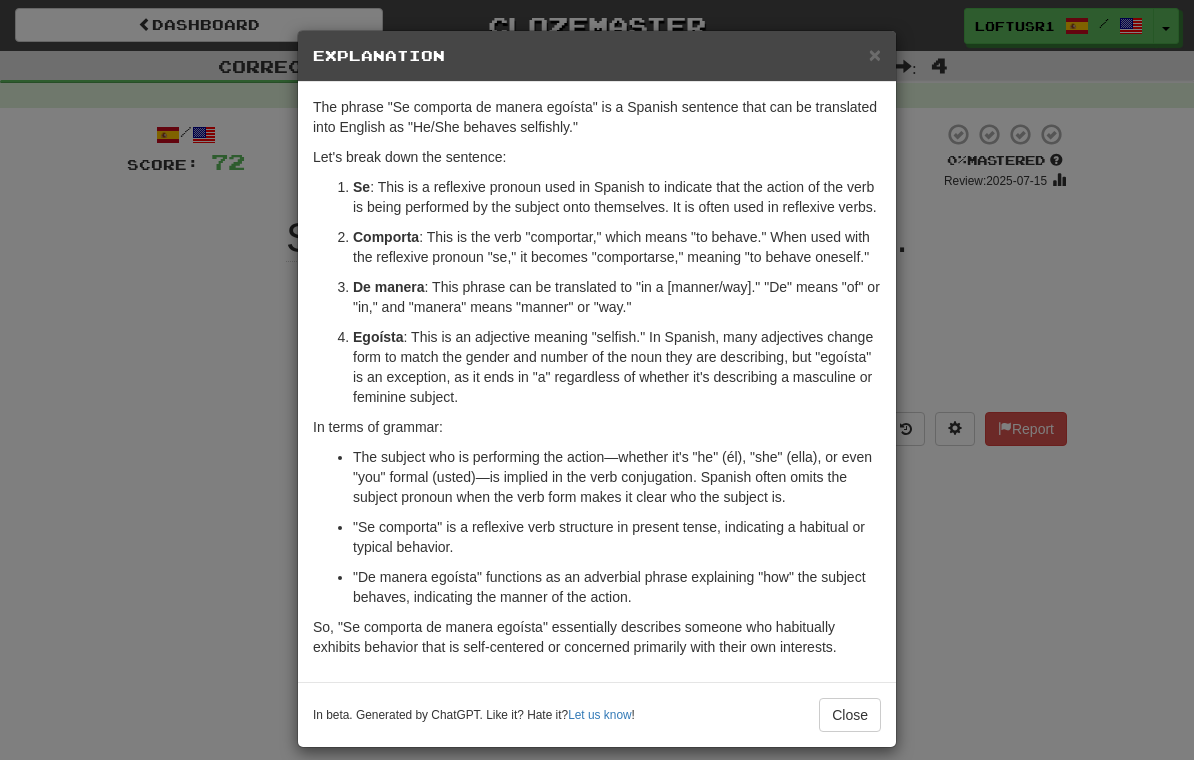click on "× Explanation The phrase "Se comporta de manera egoísta" is a Spanish sentence that can be translated into English as "He/She behaves selfishly."
Let's break down the sentence:
Se : This is a reflexive pronoun used in Spanish to indicate that the action of the verb is being performed by the subject onto themselves. It is often used in reflexive verbs.
Comporta : This is the verb "comportar," which means "to behave." When used with the reflexive pronoun "se," it becomes "comportarse," meaning "to behave oneself."
De manera : This phrase can be translated to "in a [manner/way]." "De" means "of" or "in," and "manera" means "manner" or "way."
Egoísta : This is an adjective meaning "selfish." In Spanish, many adjectives change form to match the gender and number of the noun they are describing, but "egoísta" is an exception, as it ends in "a" regardless of whether it's describing a masculine or feminine subject.
In terms of grammar:
Let us know ! Close" at bounding box center (597, 380) 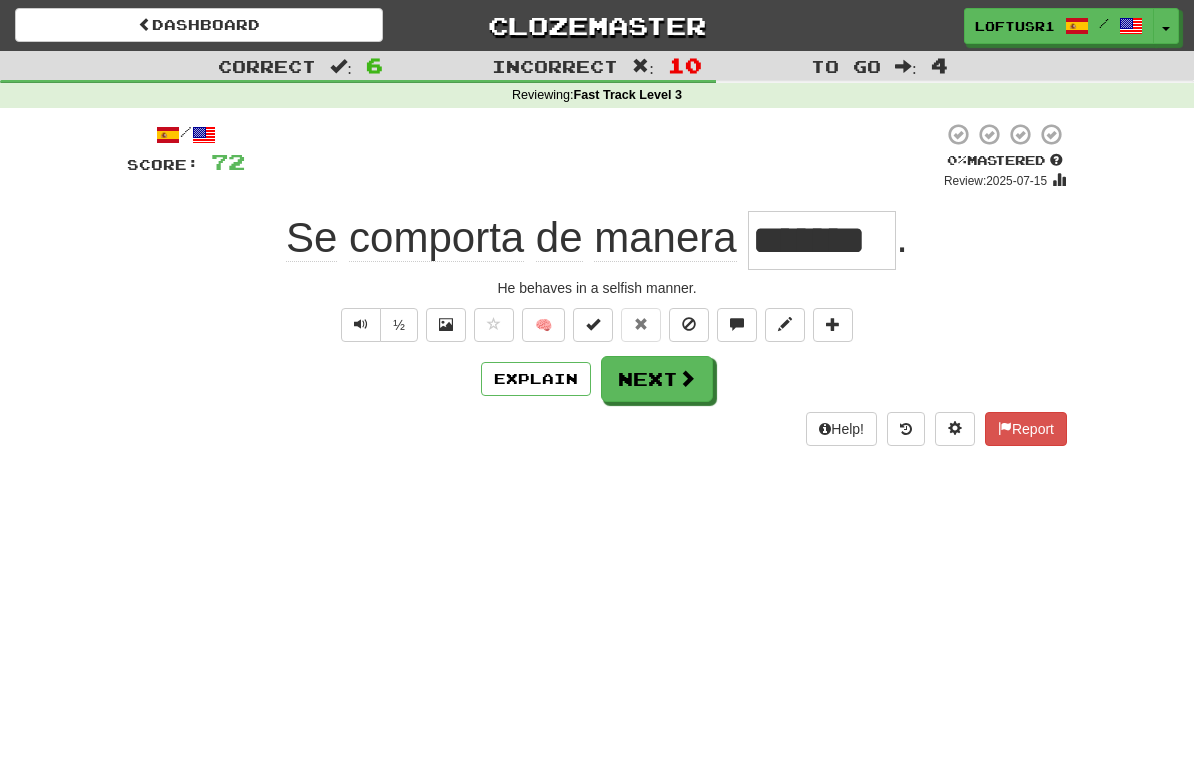 click on "Explain" at bounding box center [536, 379] 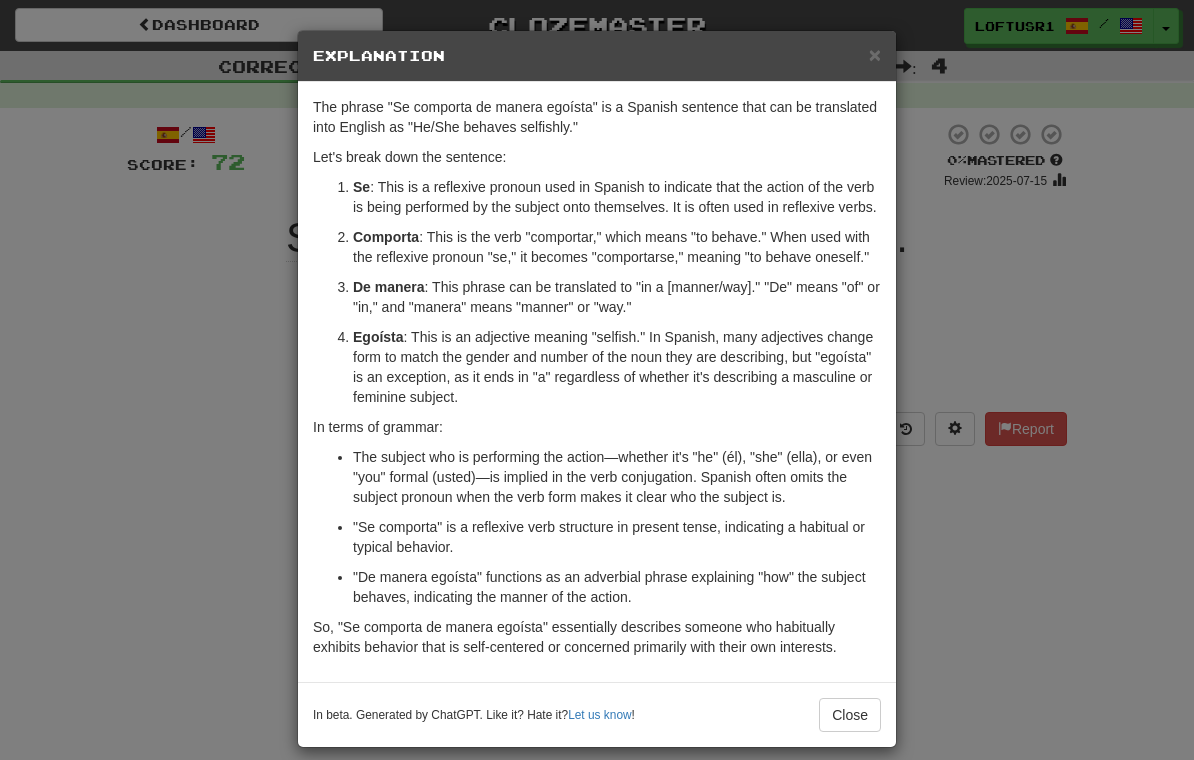 click on "× Explanation The phrase "Se comporta de manera egoísta" is a Spanish sentence that can be translated into English as "He/She behaves selfishly."
Let's break down the sentence:
Se : This is a reflexive pronoun used in Spanish to indicate that the action of the verb is being performed by the subject onto themselves. It is often used in reflexive verbs.
Comporta : This is the verb "comportar," which means "to behave." When used with the reflexive pronoun "se," it becomes "comportarse," meaning "to behave oneself."
De manera : This phrase can be translated to "in a [manner/way]." "De" means "of" or "in," and "manera" means "manner" or "way."
Egoísta : This is an adjective meaning "selfish." In Spanish, many adjectives change form to match the gender and number of the noun they are describing, but "egoísta" is an exception, as it ends in "a" regardless of whether it's describing a masculine or feminine subject.
In terms of grammar:
Let us know ! Close" at bounding box center (597, 380) 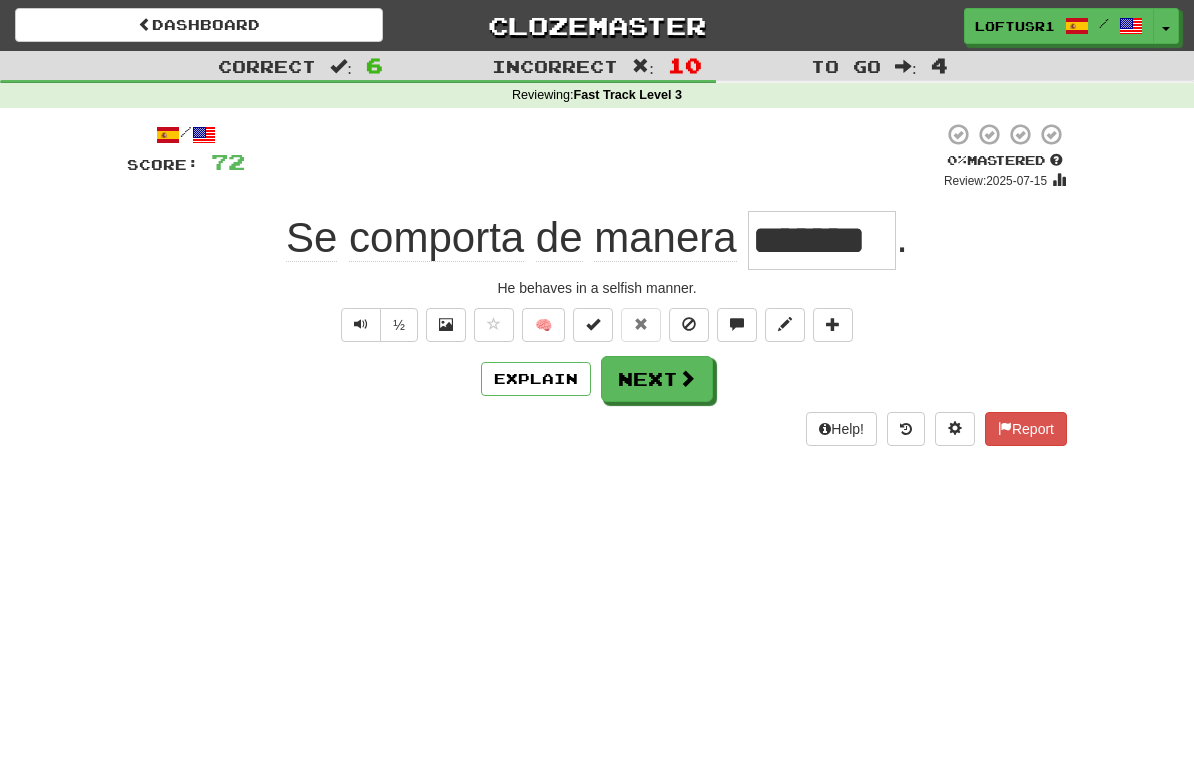 click on "Next" at bounding box center (657, 379) 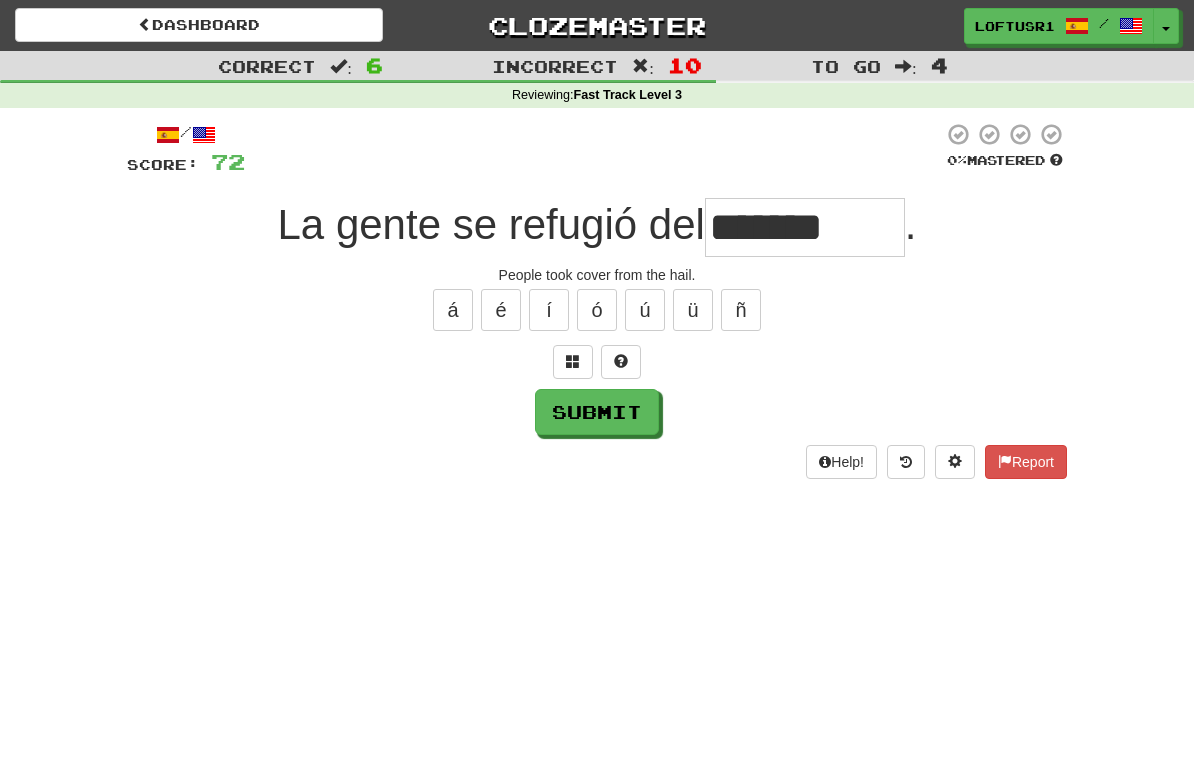 type on "*******" 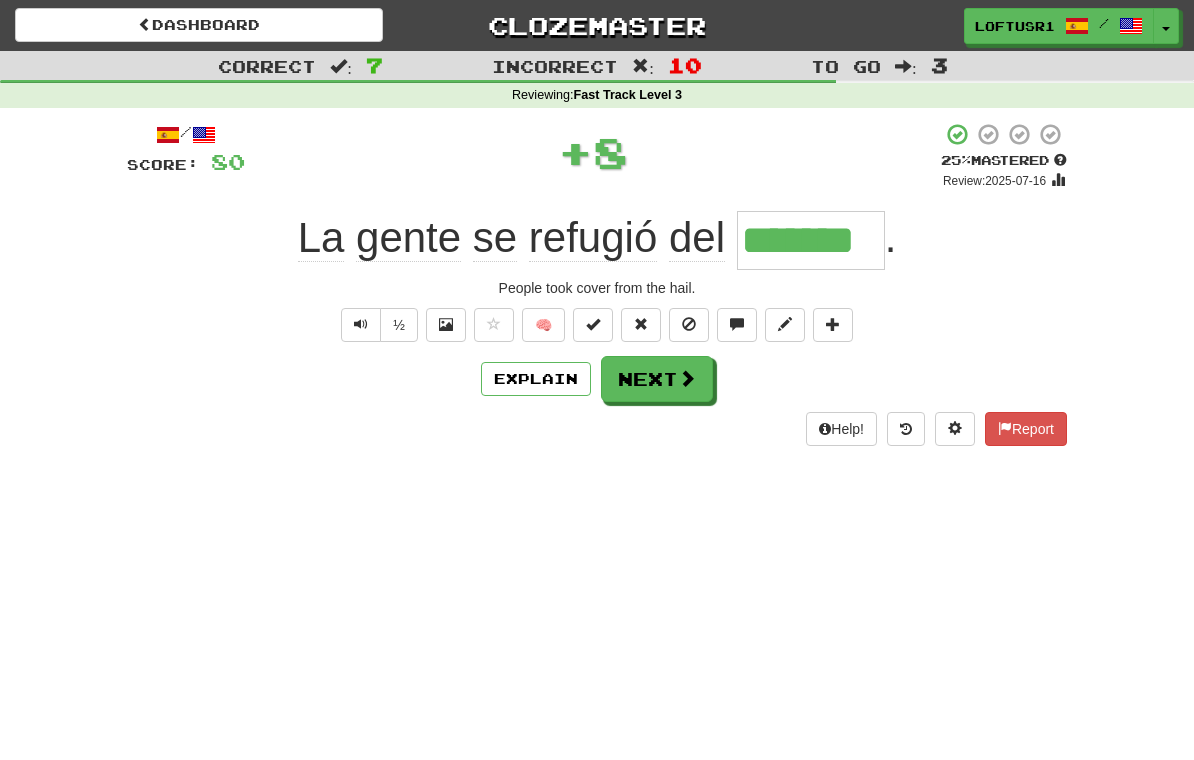 click on "Next" at bounding box center [657, 379] 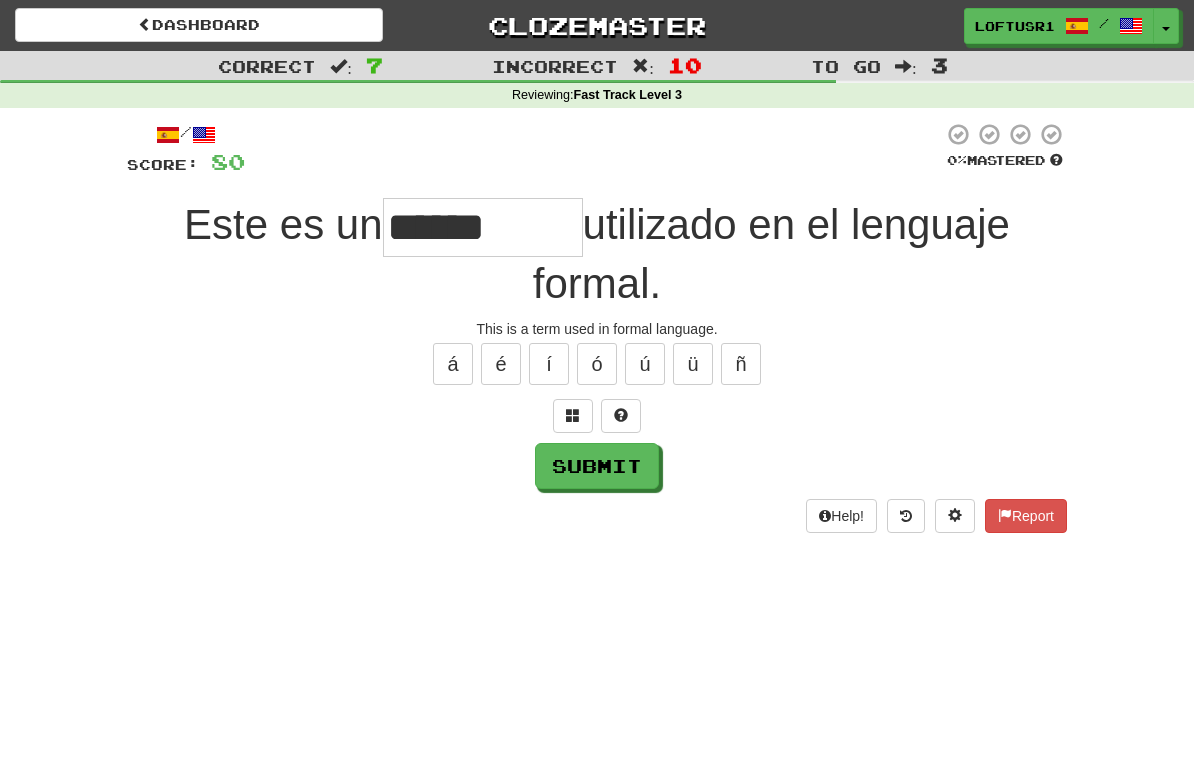 click on "Submit" at bounding box center (597, 466) 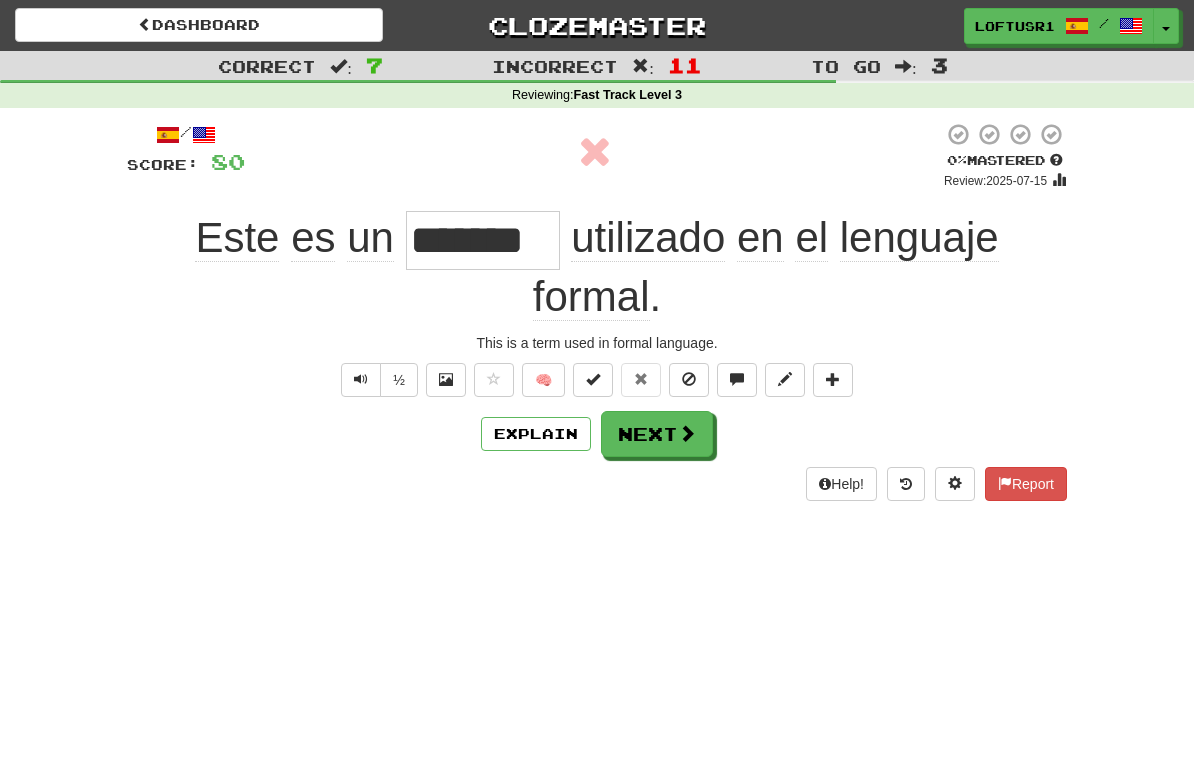 click on "Next" at bounding box center (657, 434) 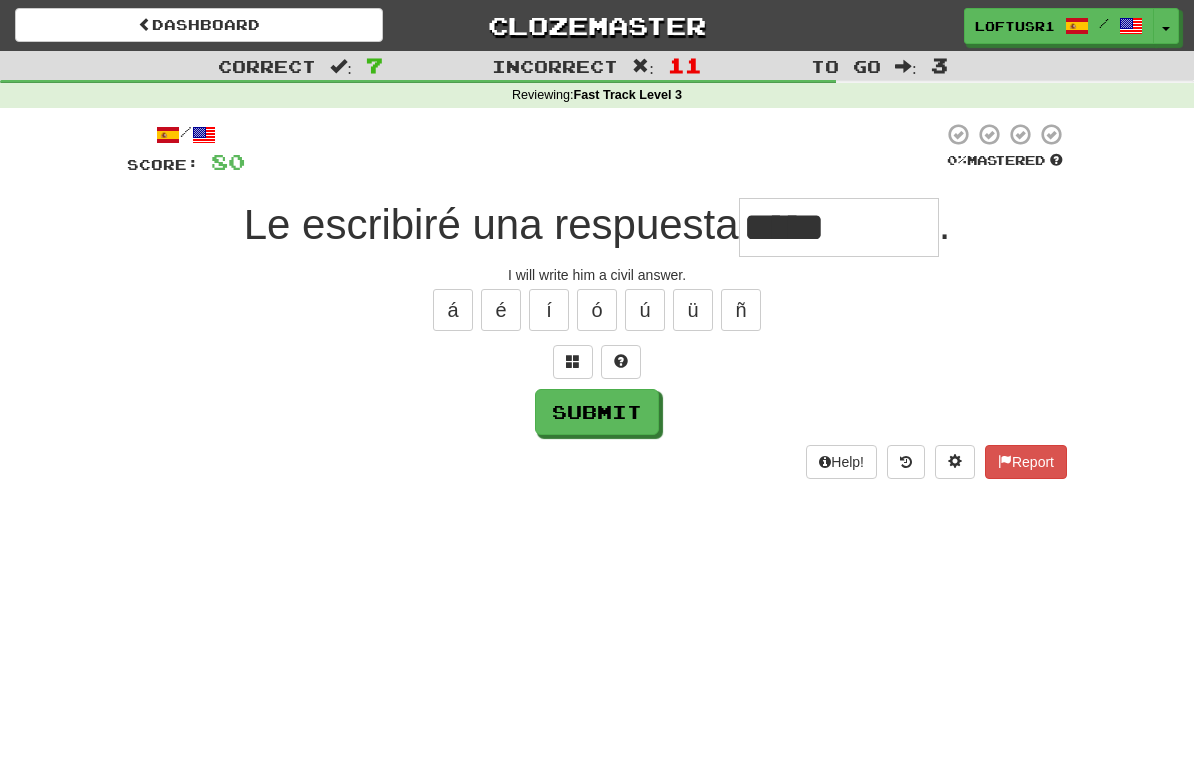 click on "Submit" at bounding box center [597, 412] 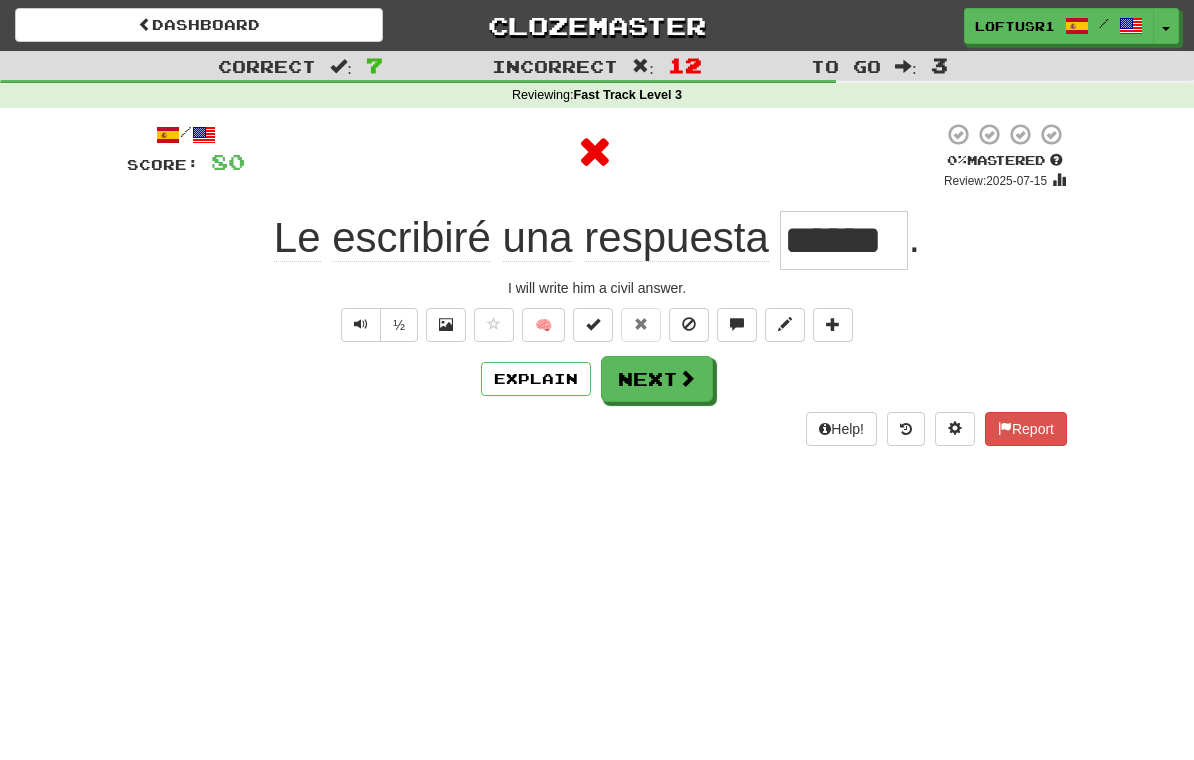 click at bounding box center [687, 378] 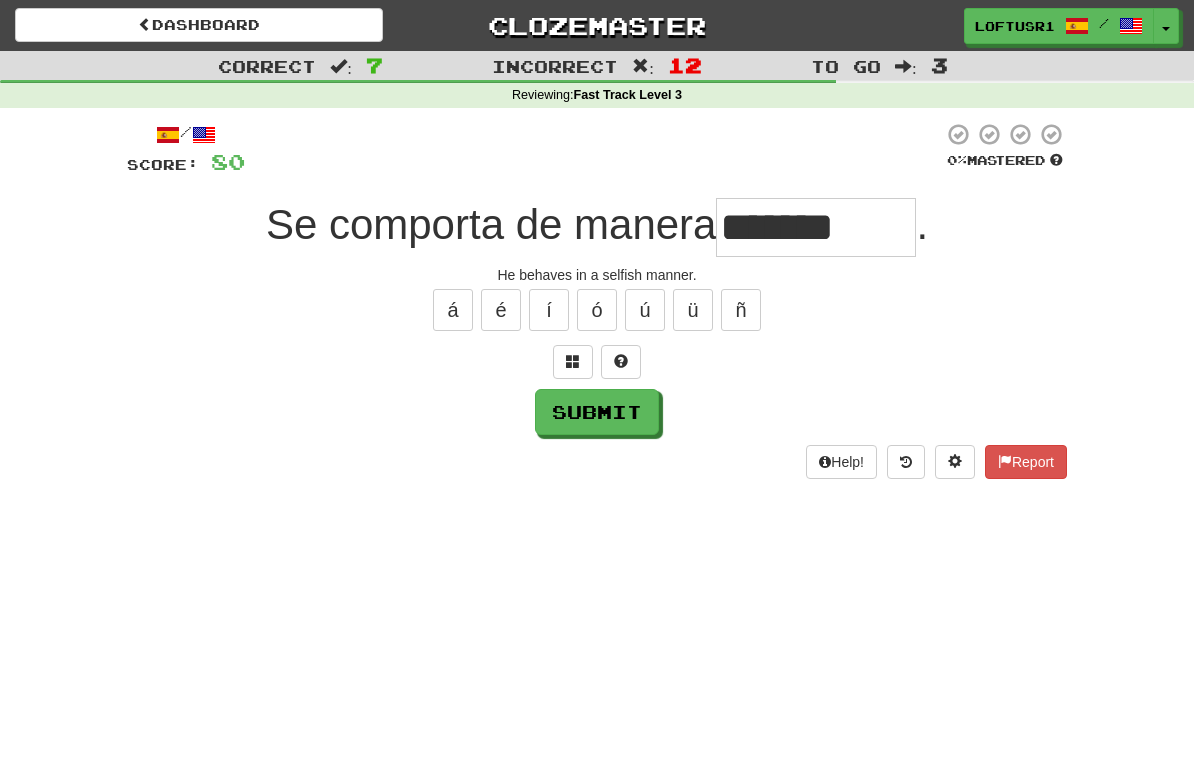 type on "*******" 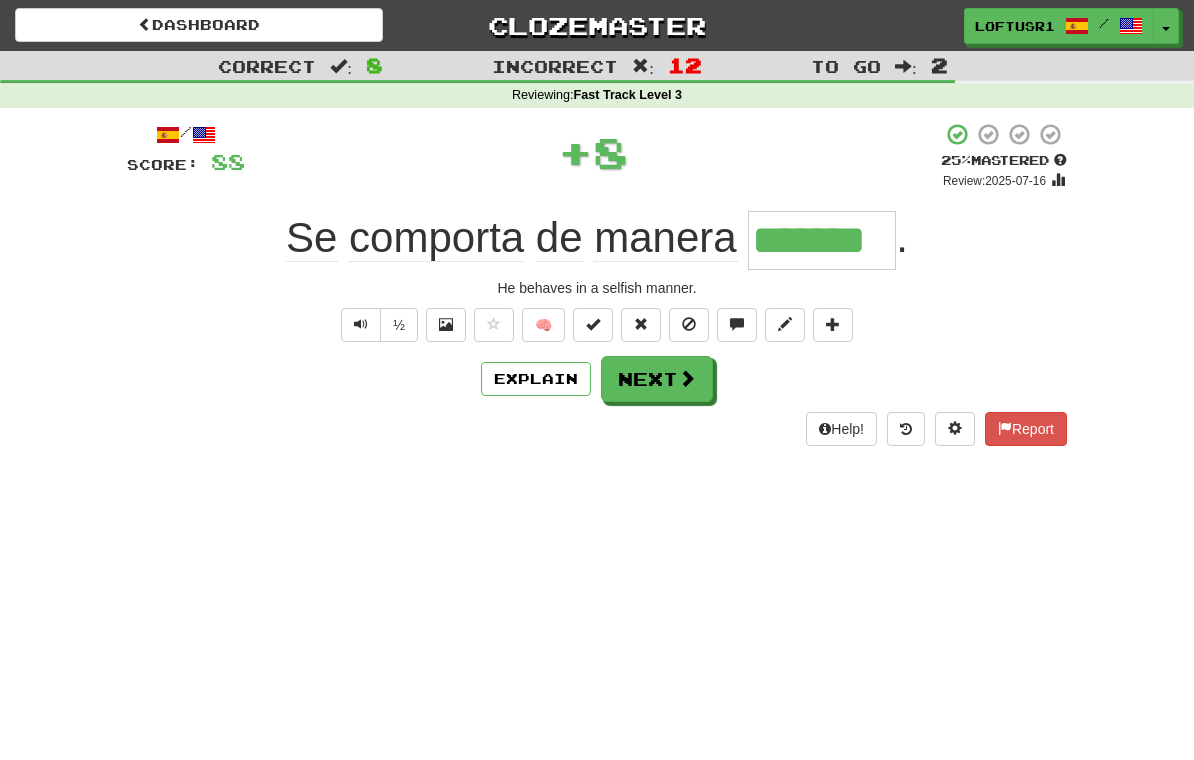 click on "Explain" at bounding box center [536, 379] 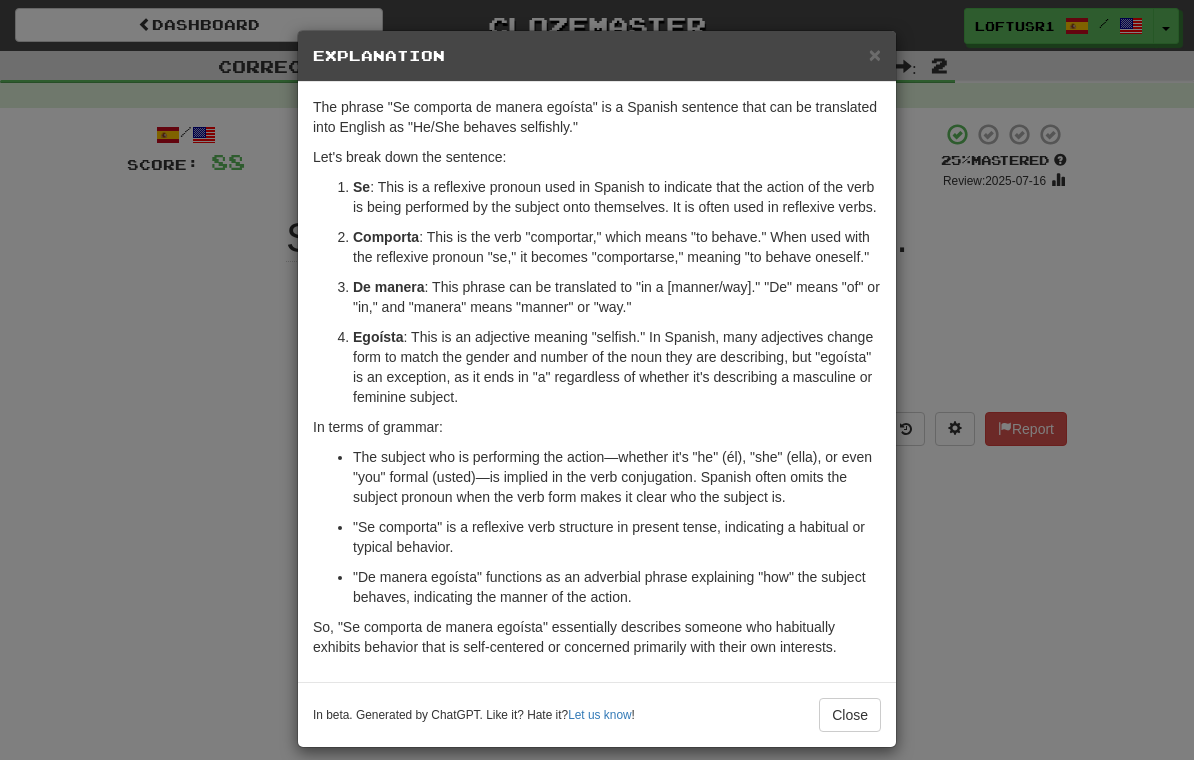 click on "Close" at bounding box center [850, 715] 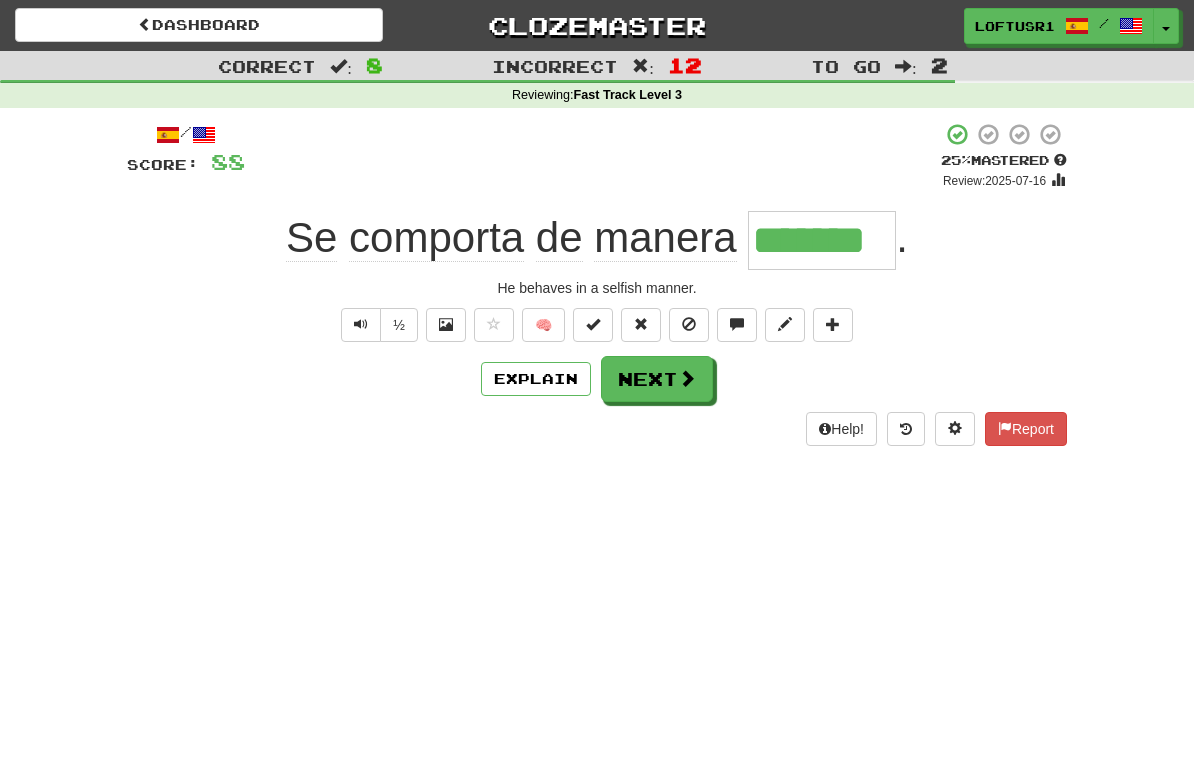 click on "Next" at bounding box center [657, 379] 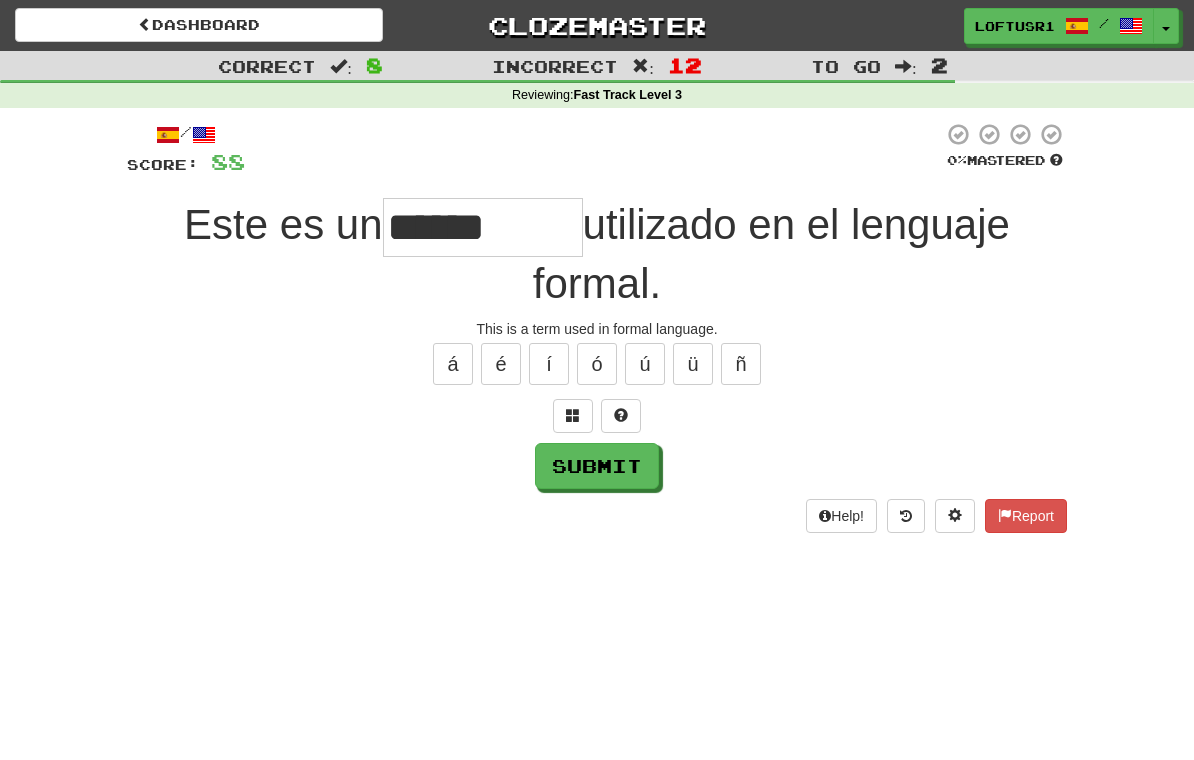 click on "Submit" at bounding box center (597, 466) 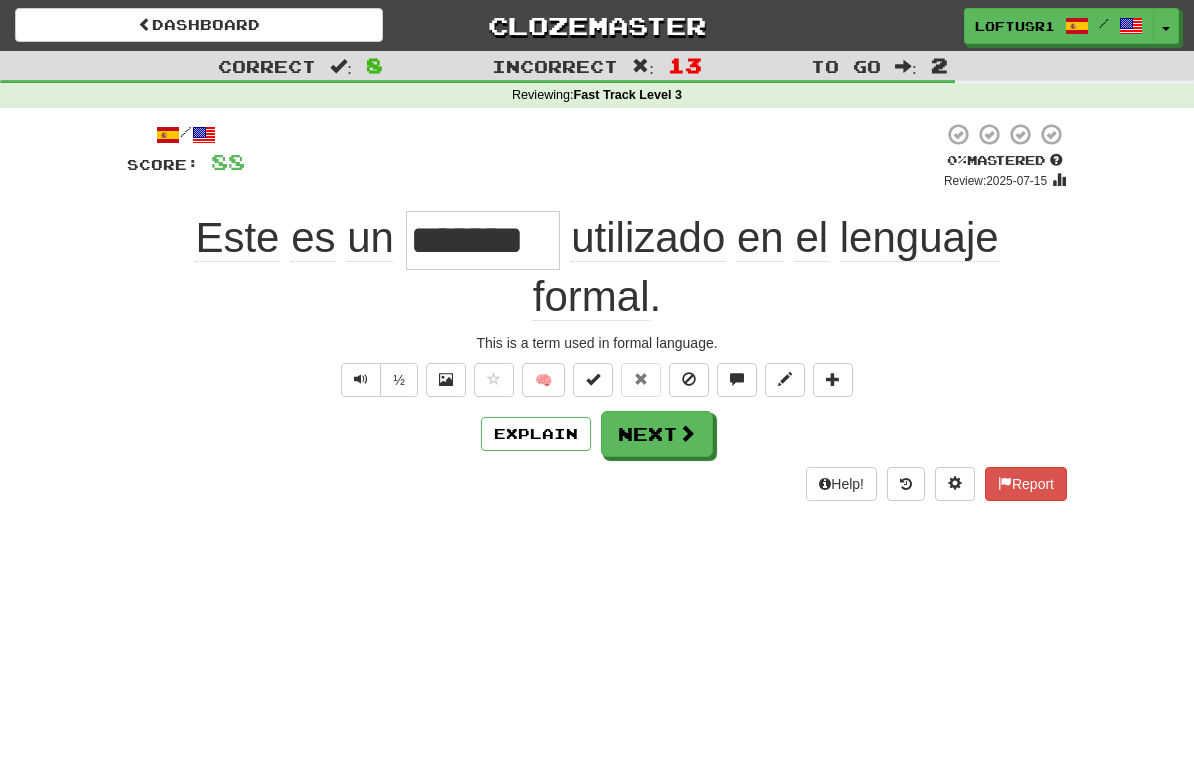 click on "Next" at bounding box center (657, 434) 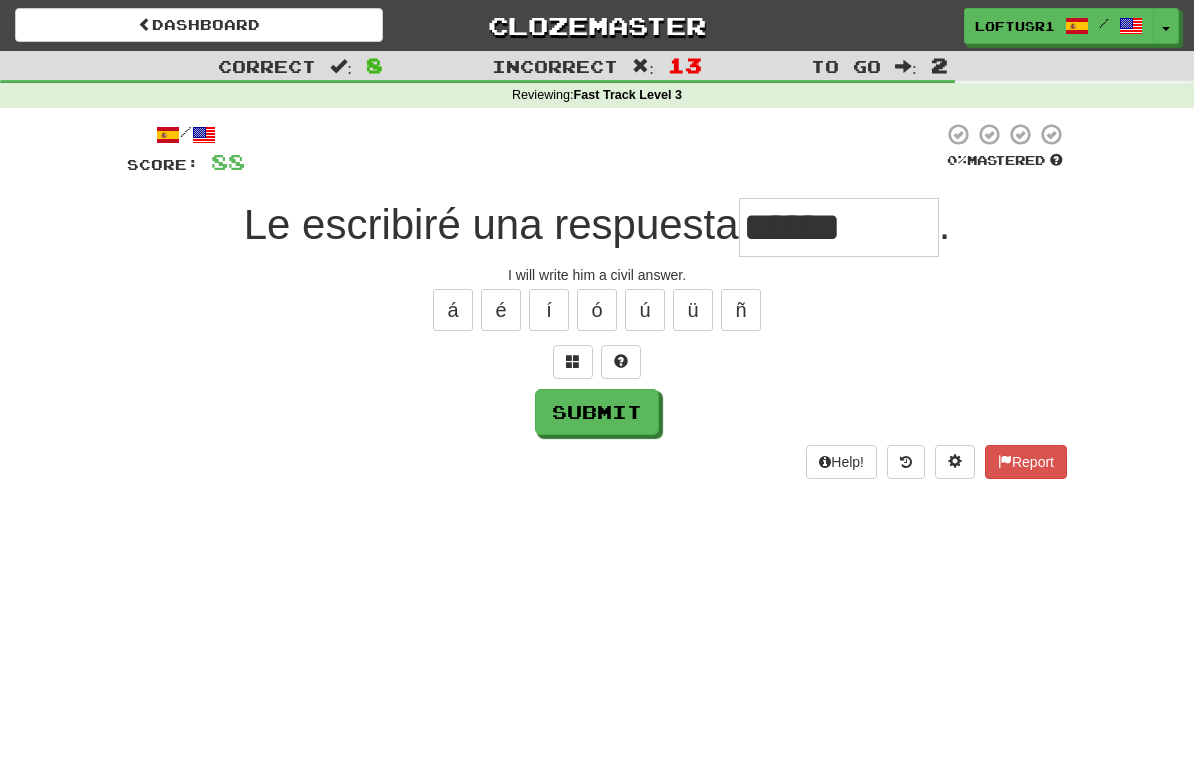 type on "******" 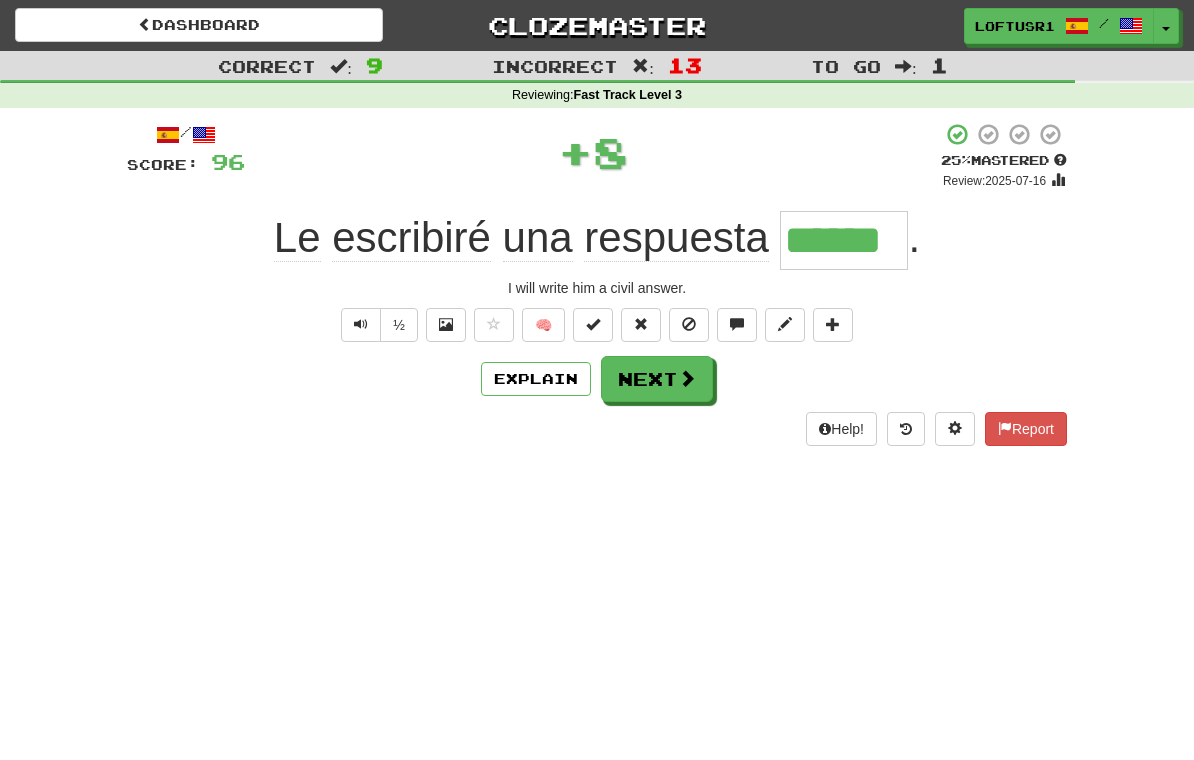 click on "Next" at bounding box center (657, 379) 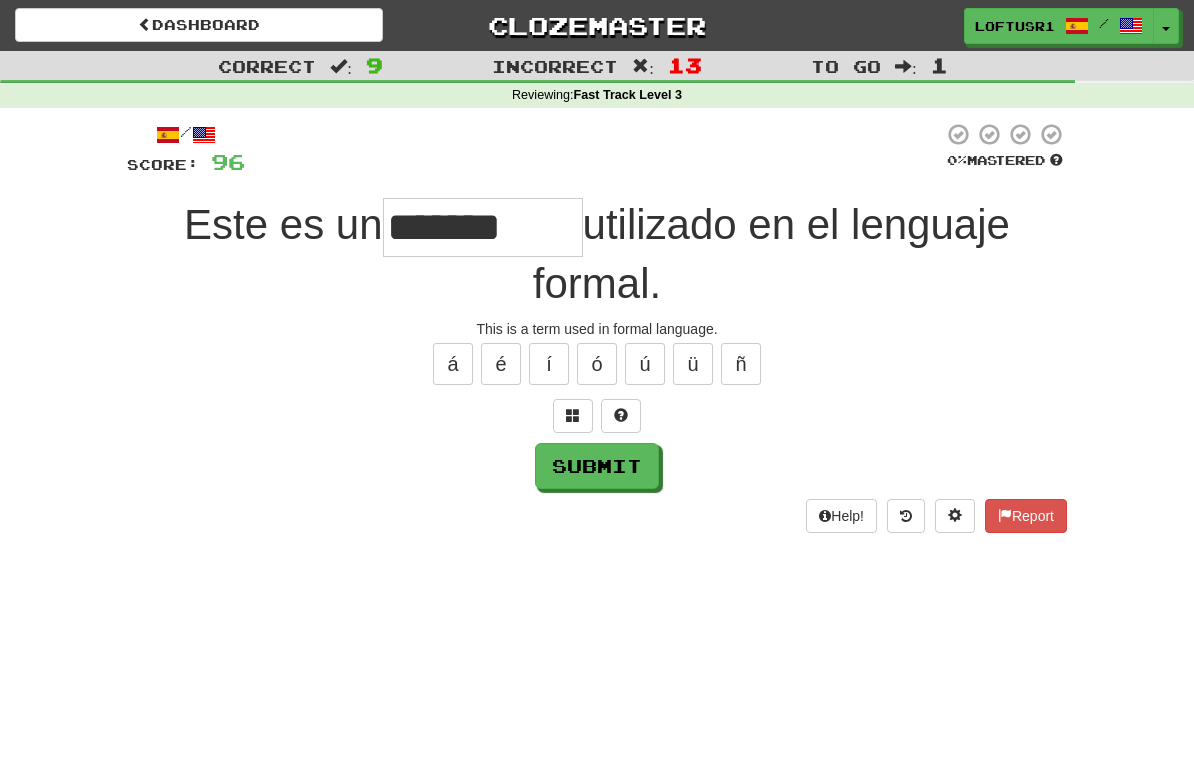 click on "Submit" at bounding box center [597, 466] 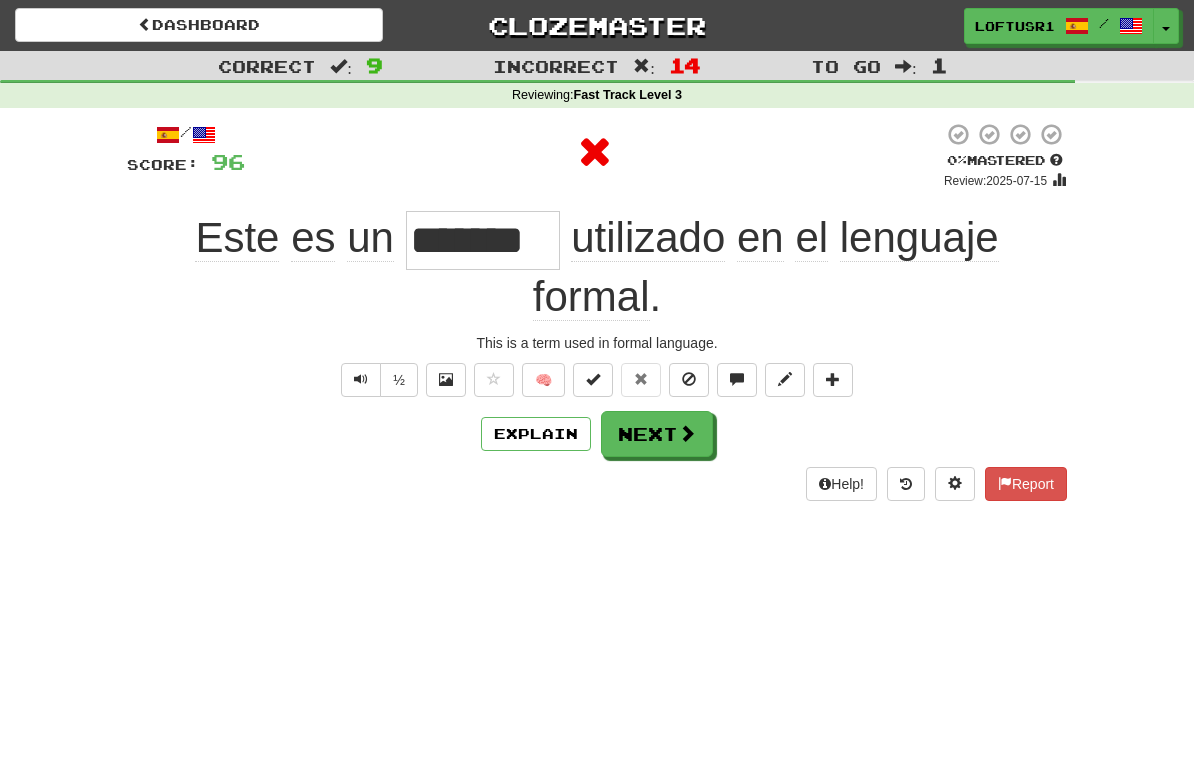 type on "*******" 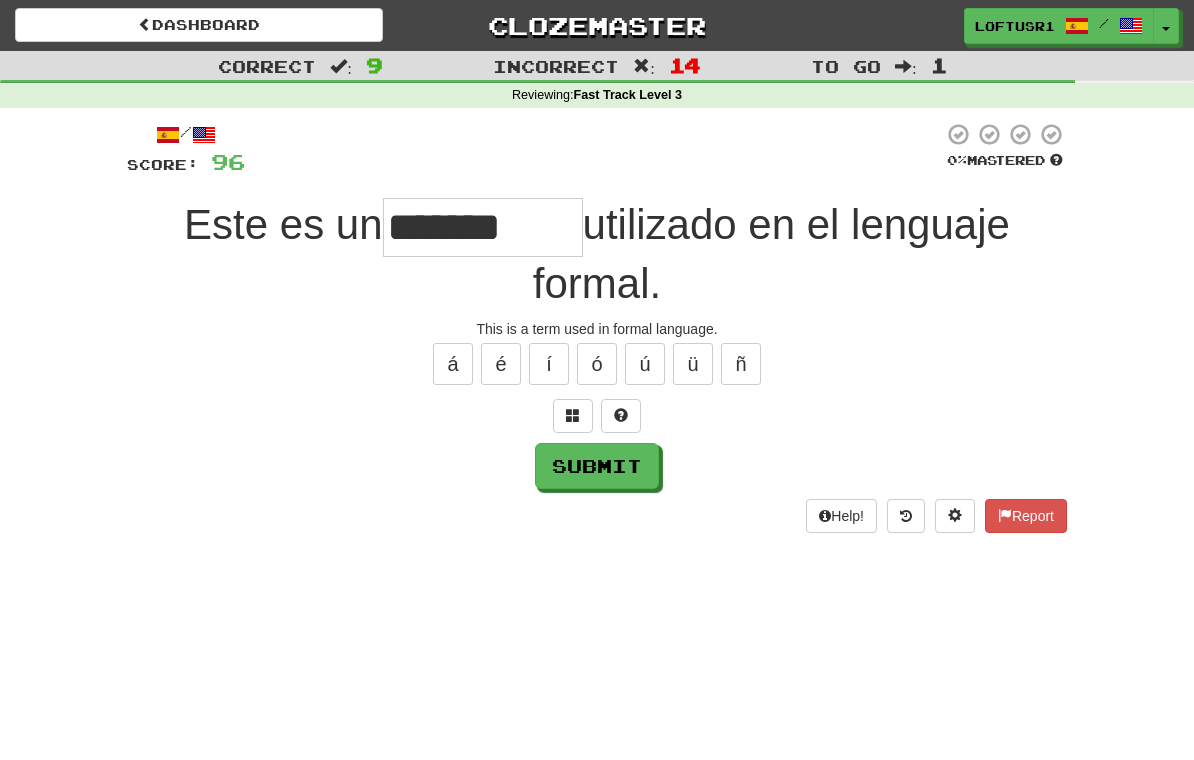 type on "*******" 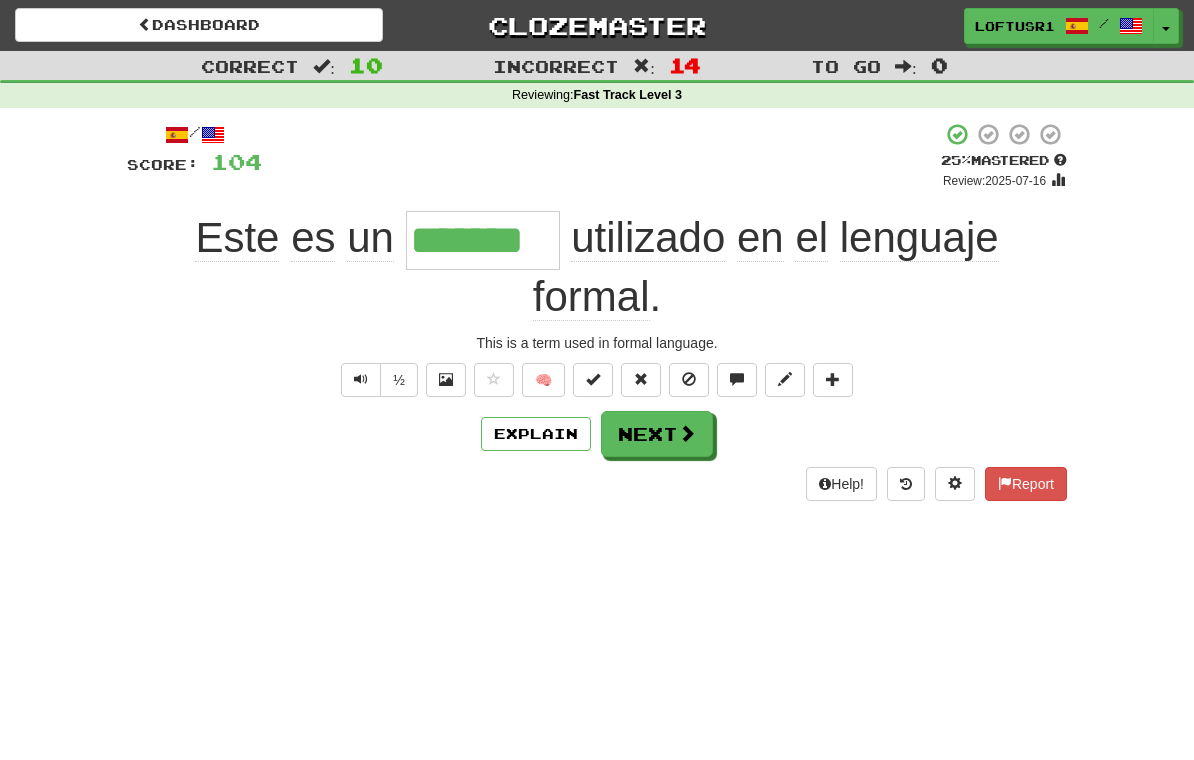 click at bounding box center (687, 433) 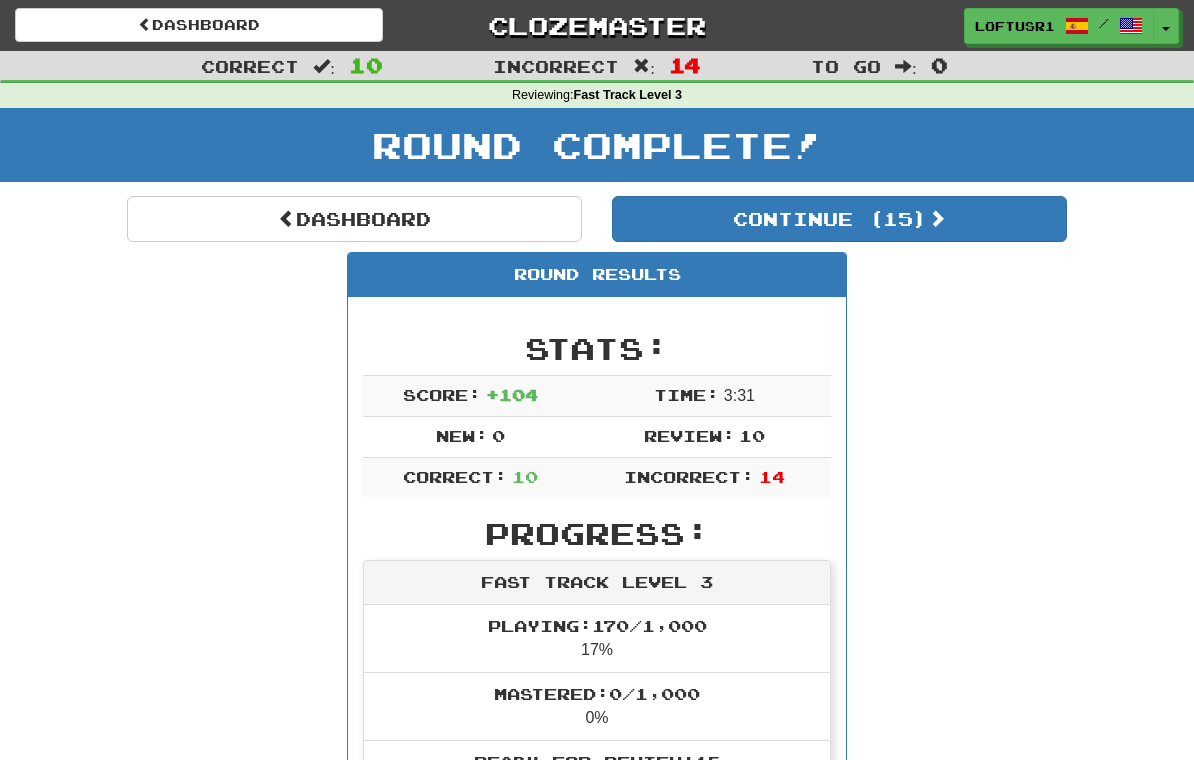 click on "Dashboard" at bounding box center (354, 219) 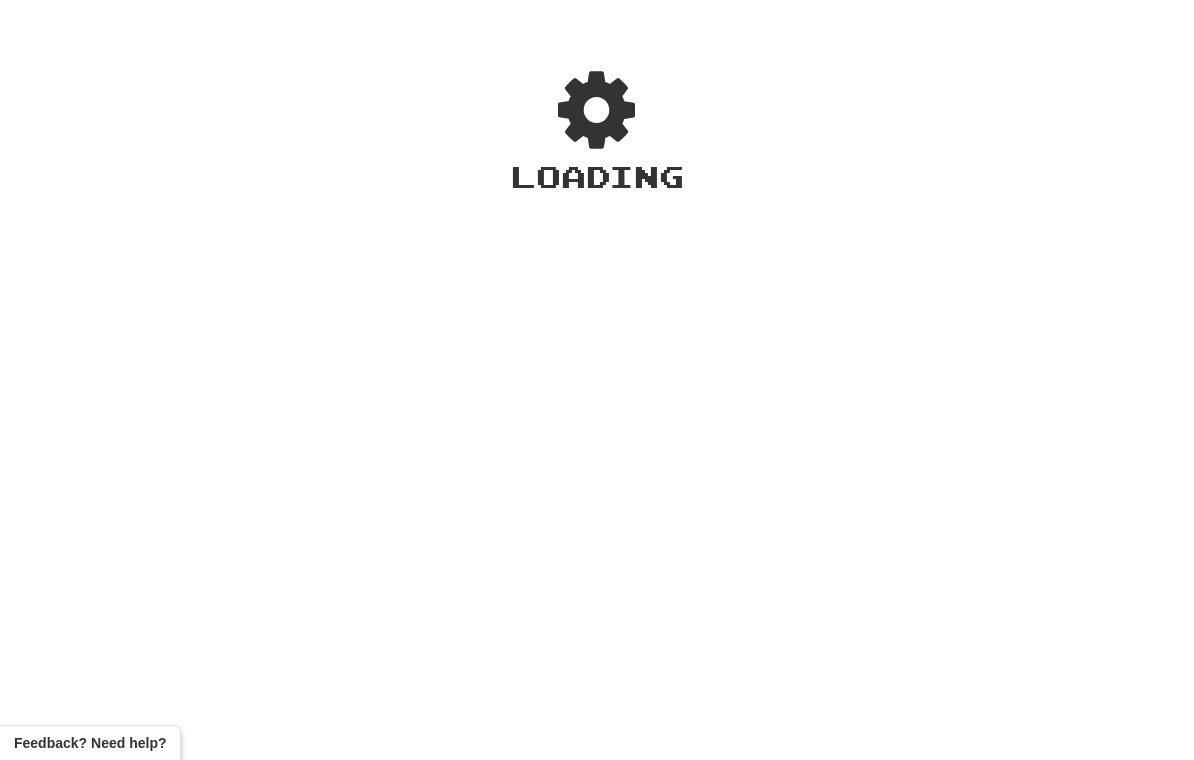 scroll, scrollTop: 0, scrollLeft: 0, axis: both 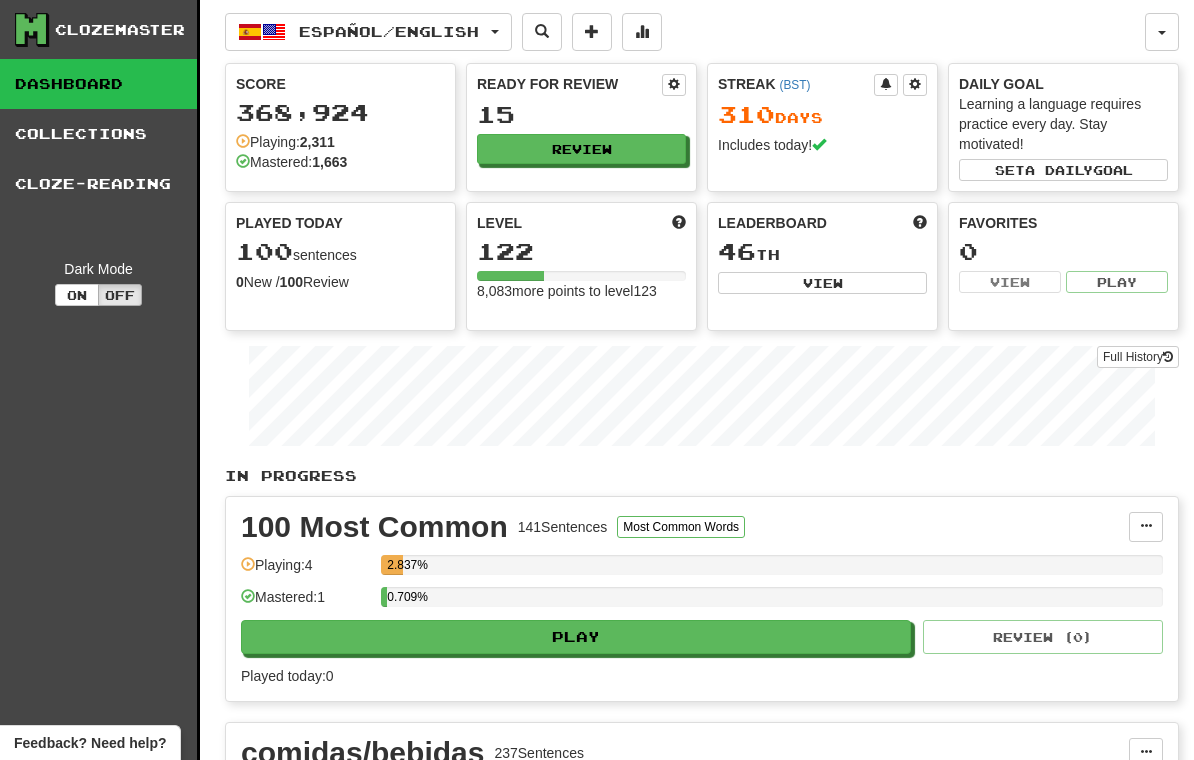 click on "Full History" at bounding box center [1138, 357] 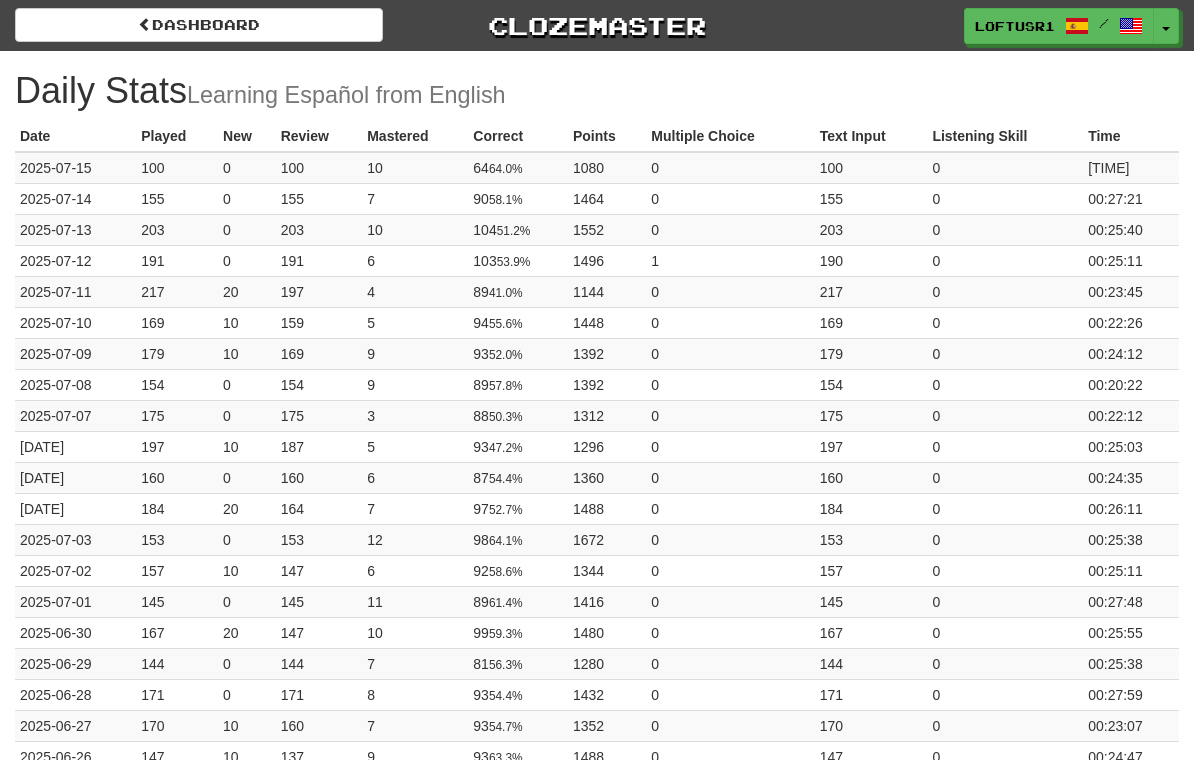 scroll, scrollTop: 0, scrollLeft: 0, axis: both 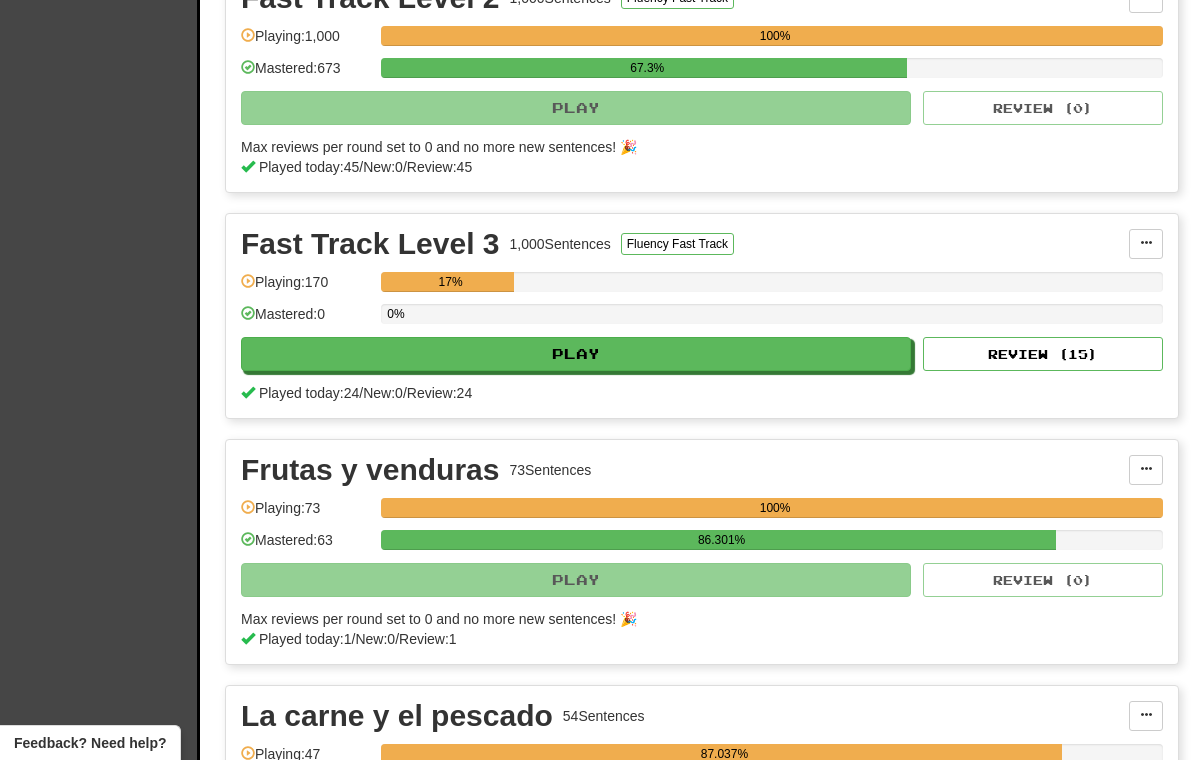 click on "Review ( 15 )" at bounding box center (1043, 354) 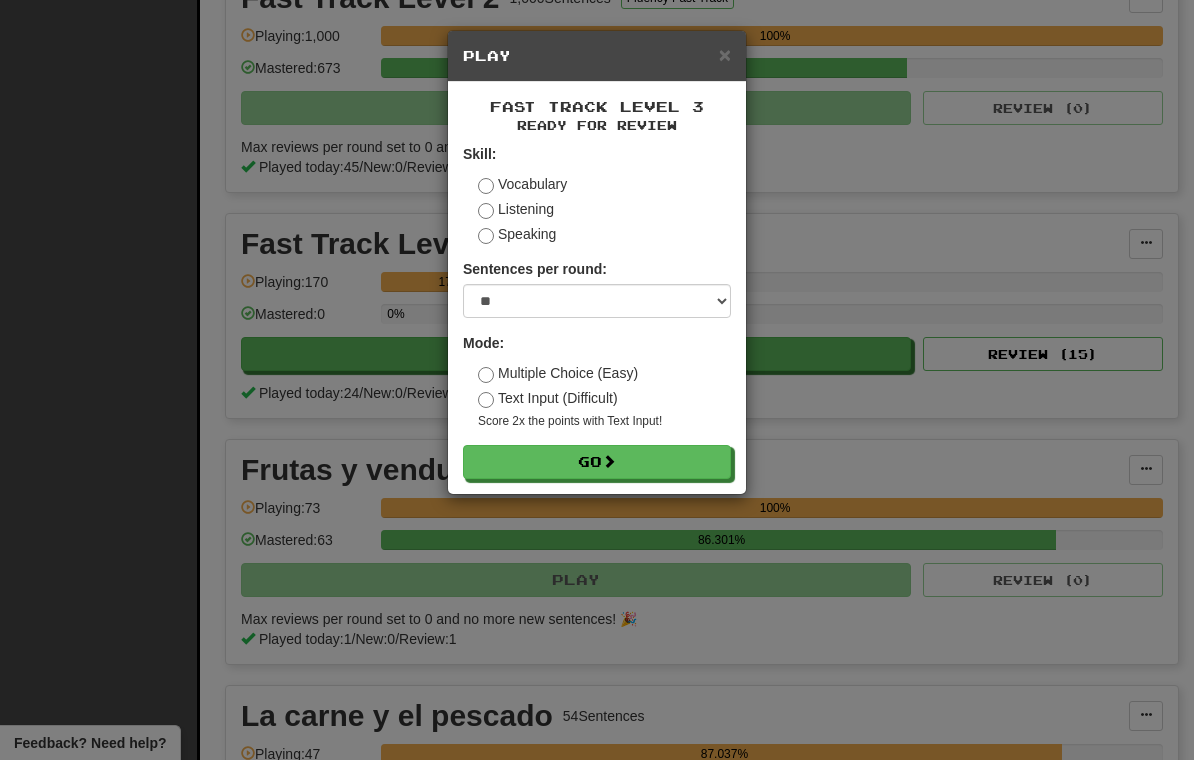 click on "Go" at bounding box center [597, 462] 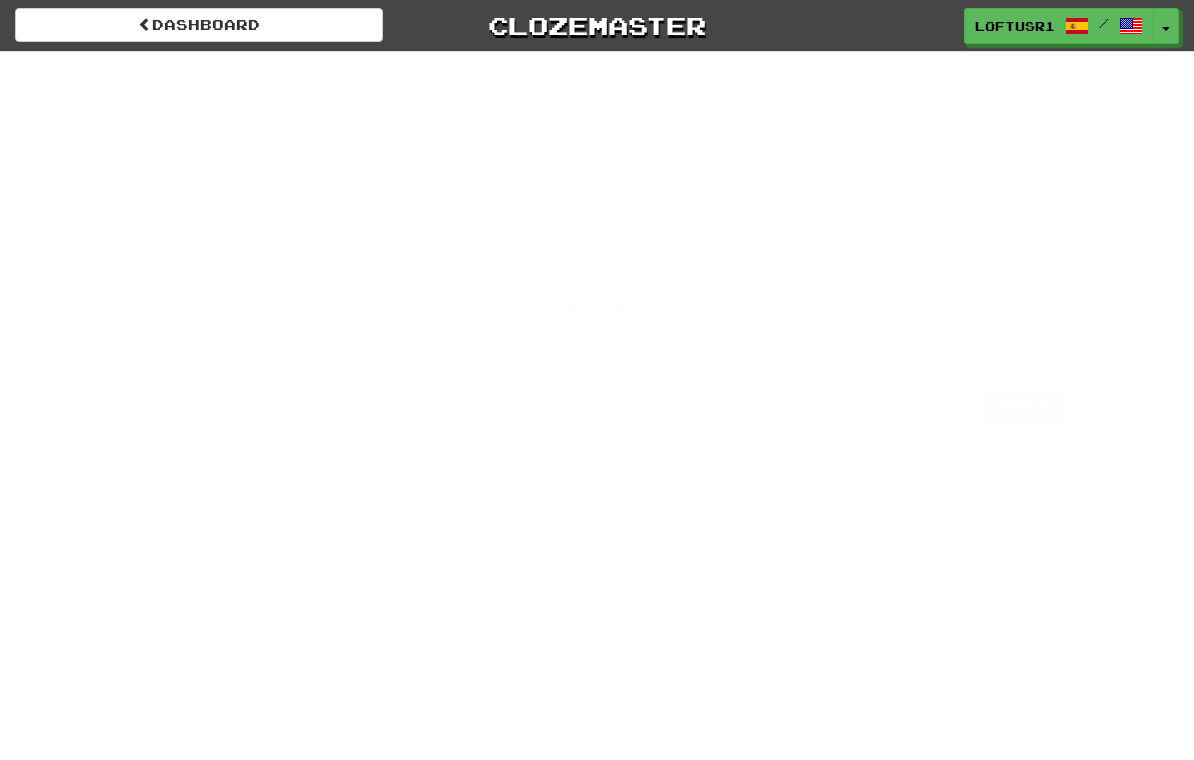 scroll, scrollTop: 0, scrollLeft: 0, axis: both 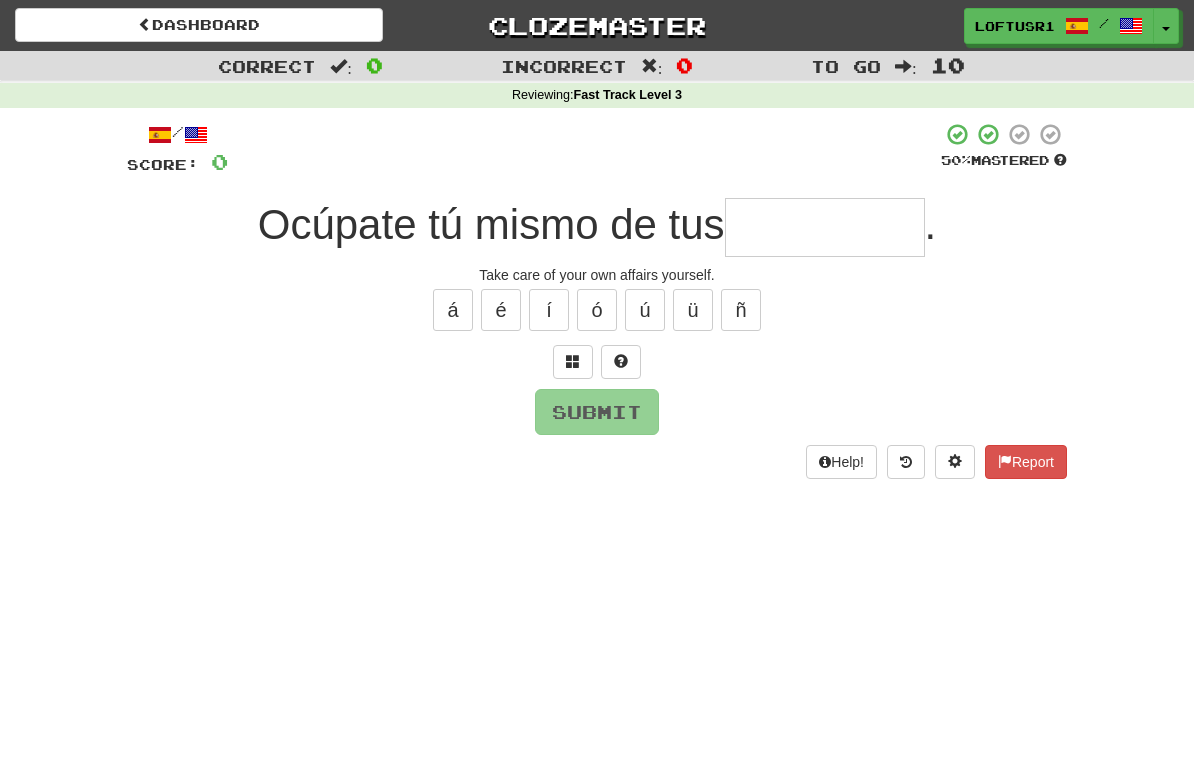 click at bounding box center (825, 227) 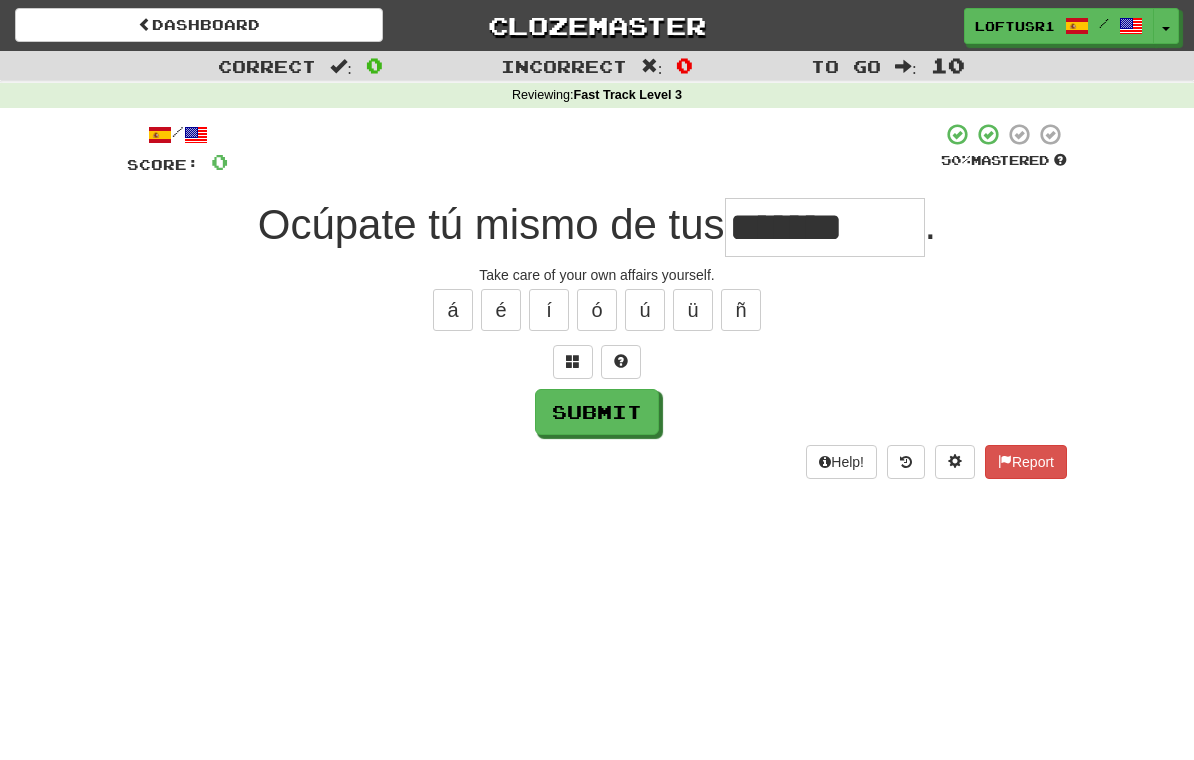 type on "*******" 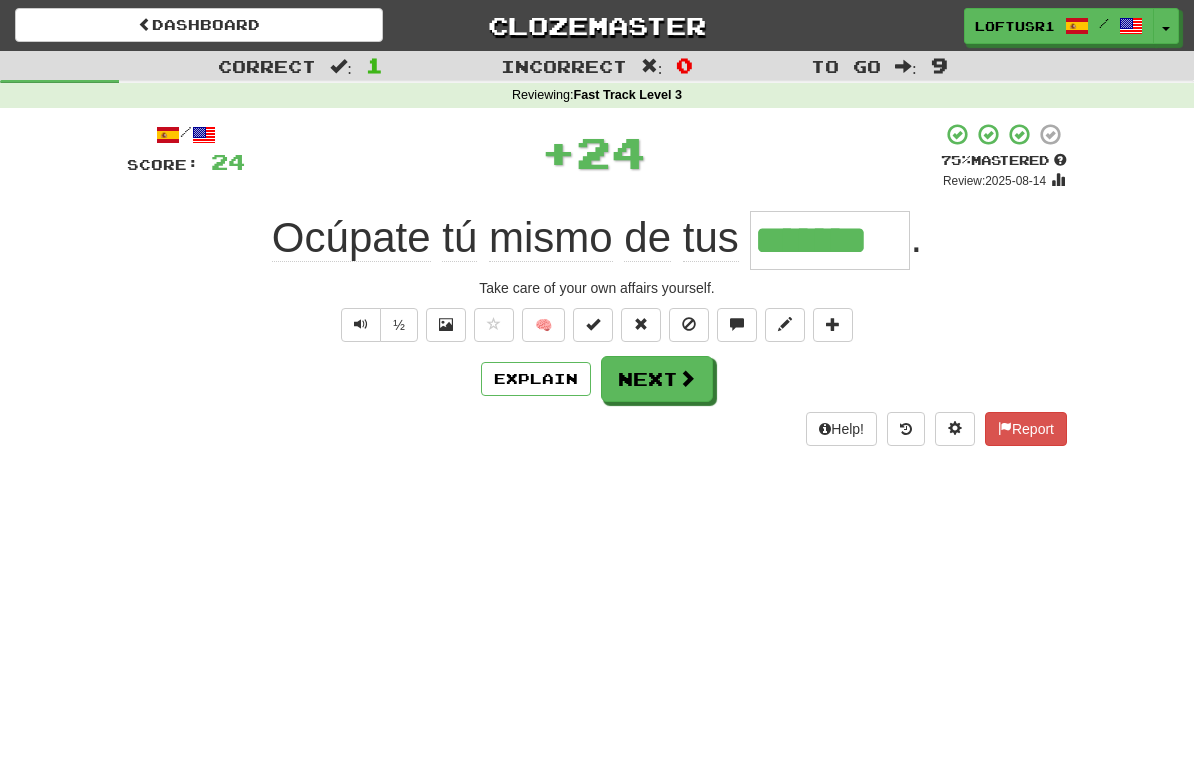 click on "Explain" at bounding box center [536, 379] 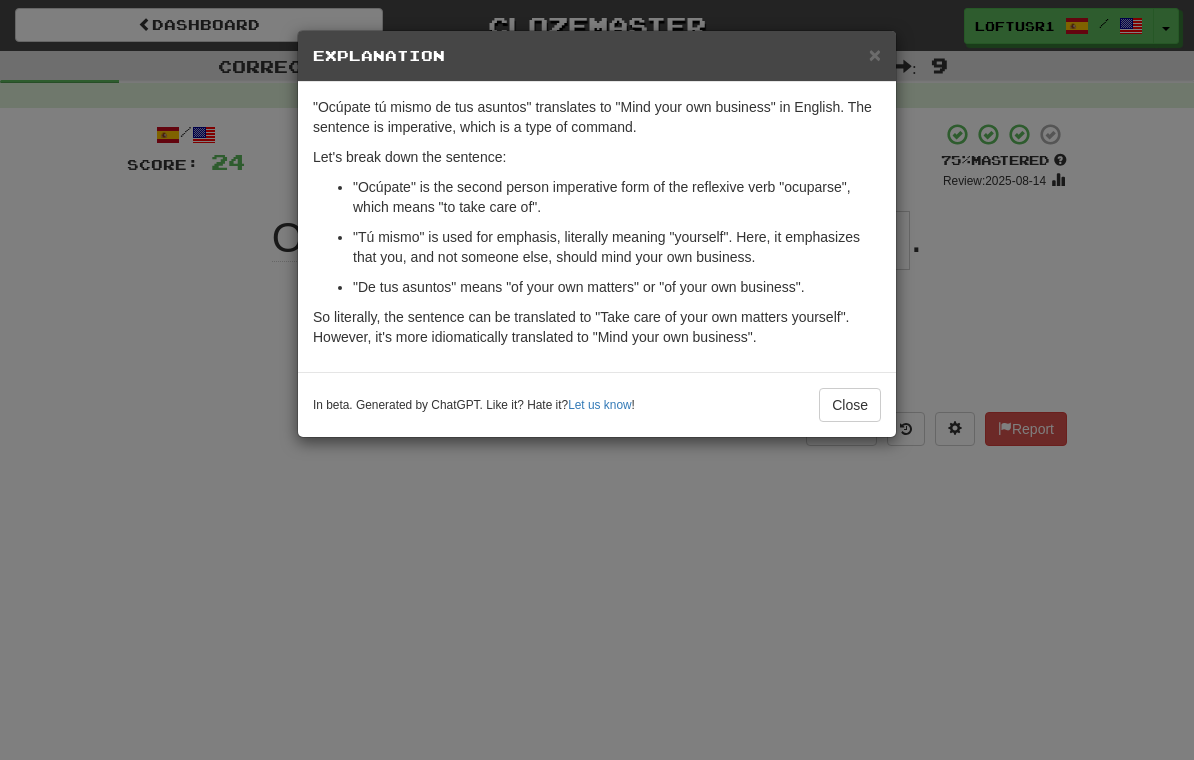 click on "Close" at bounding box center [850, 405] 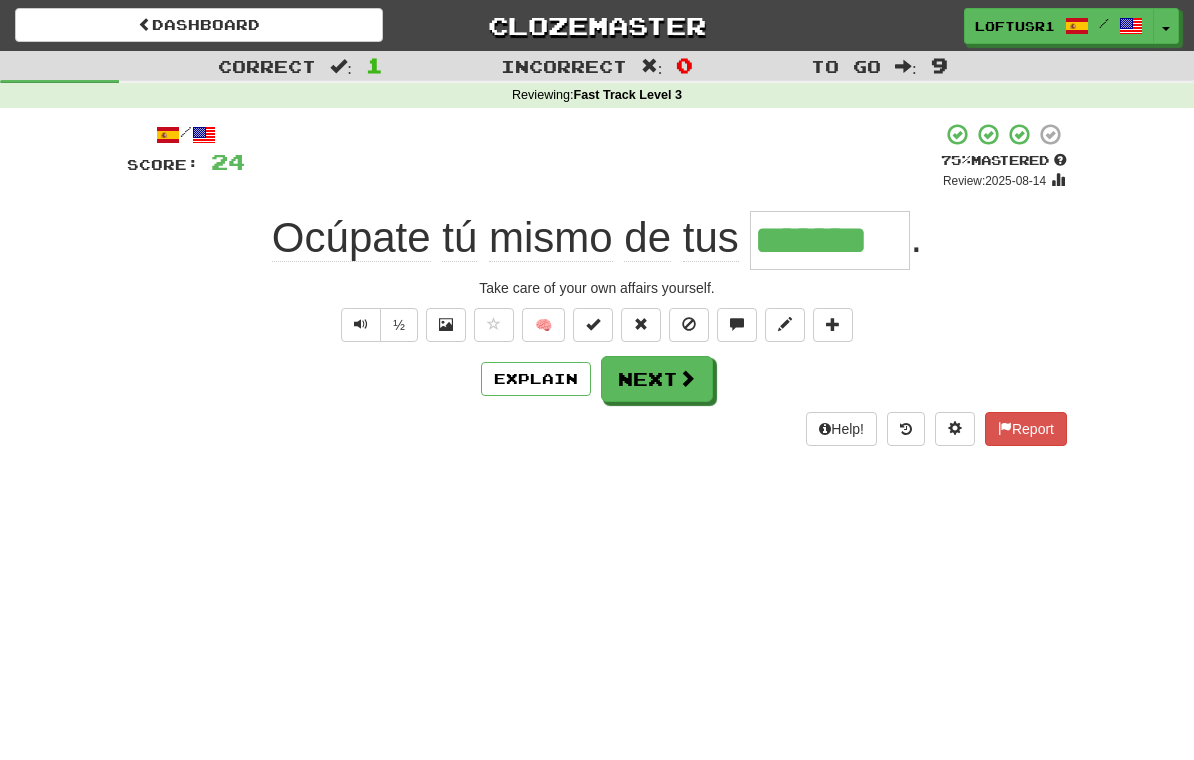 click on "Explain" at bounding box center [536, 379] 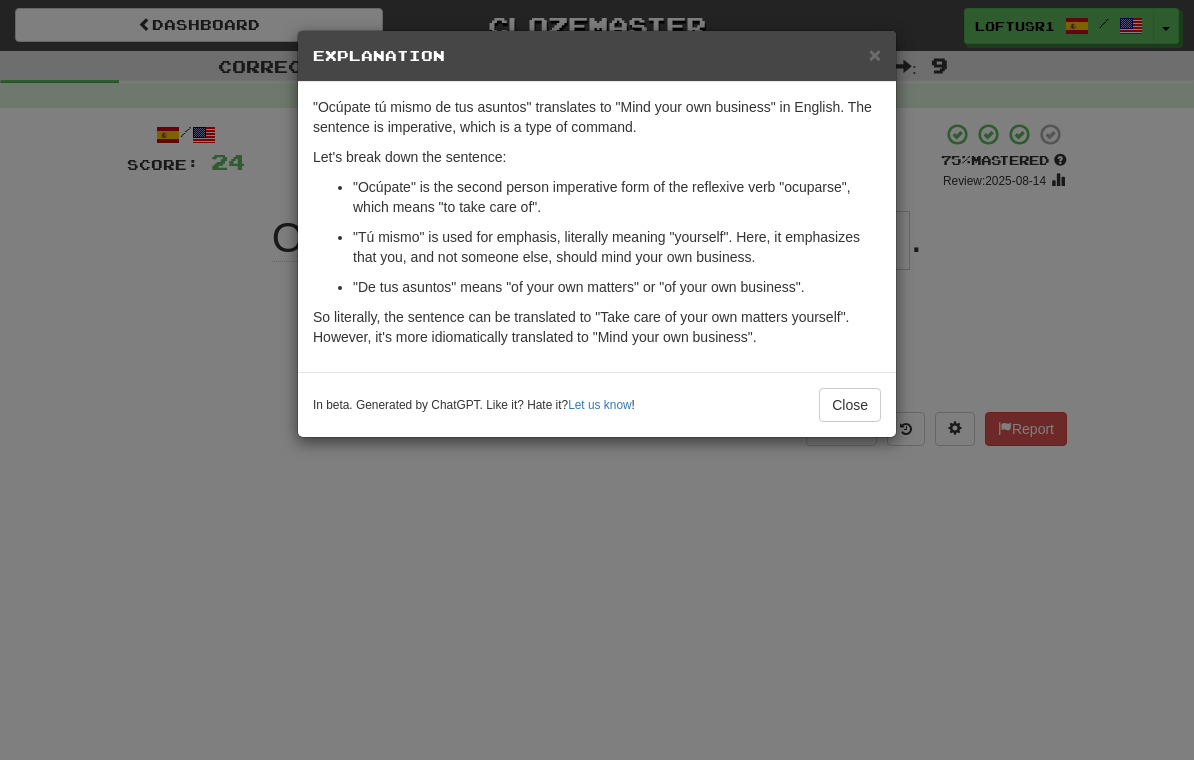 click on "Close" at bounding box center (850, 405) 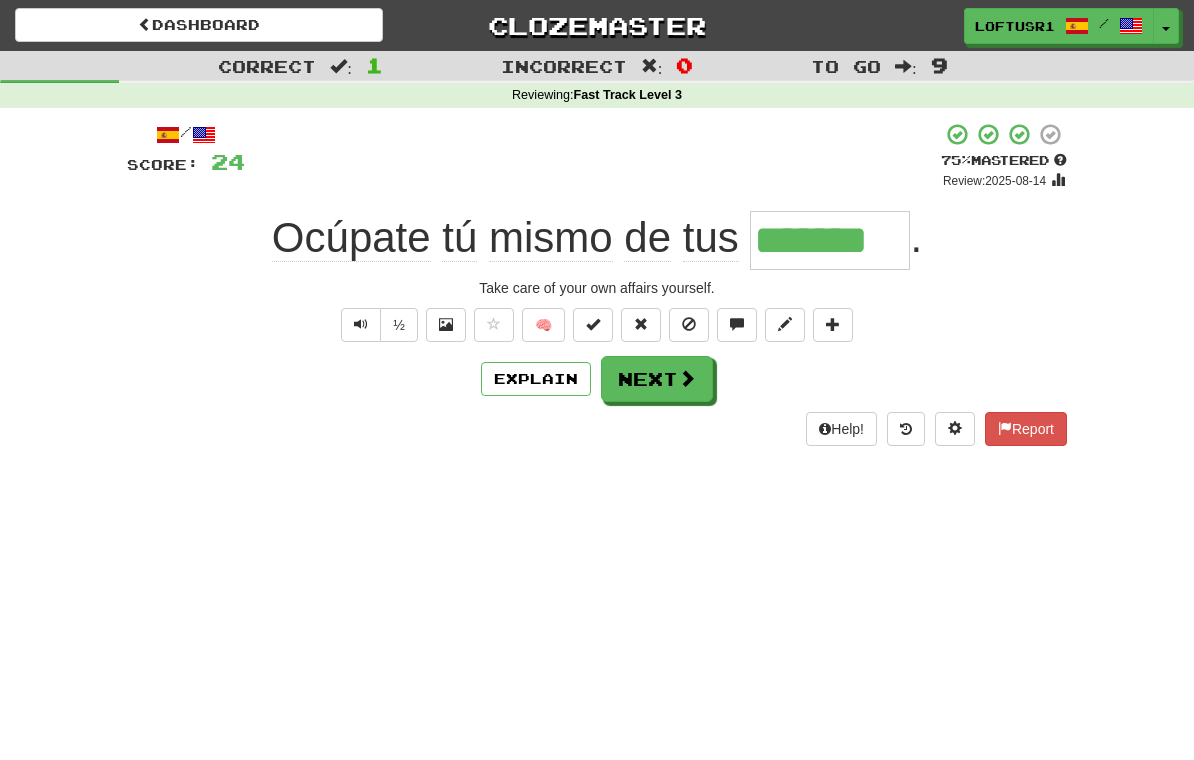 click at bounding box center (687, 378) 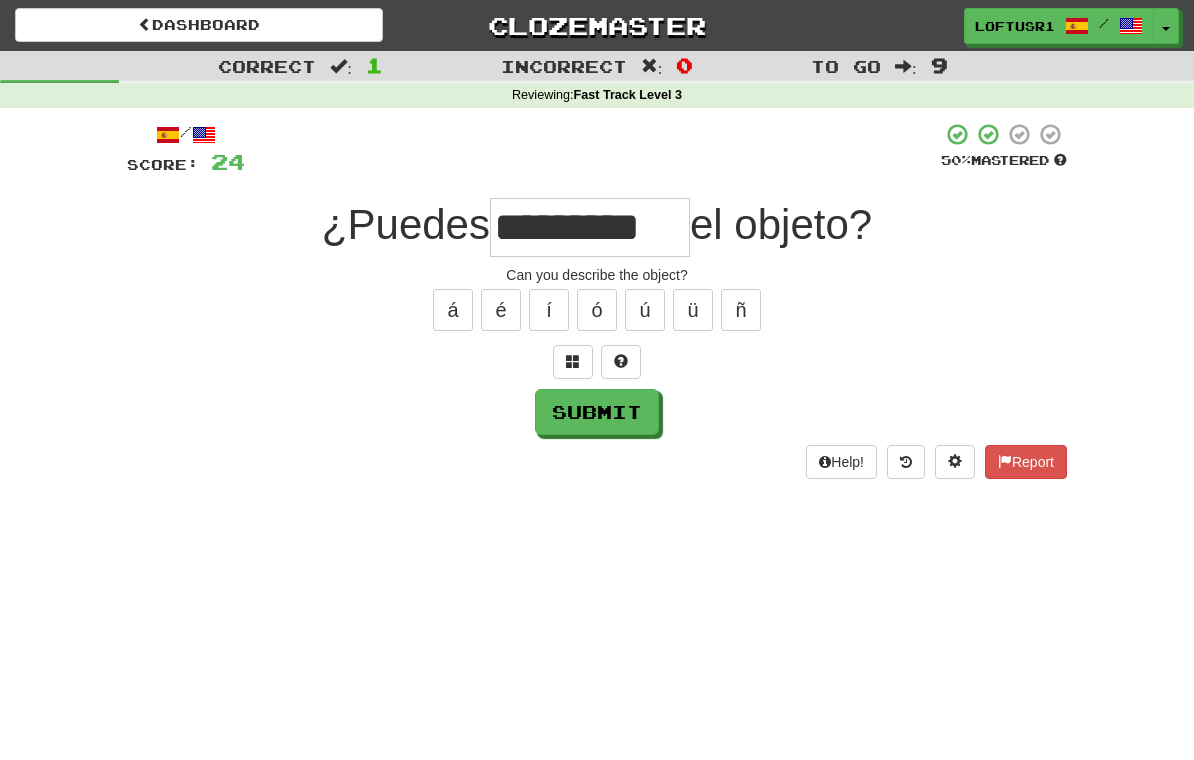 type on "*********" 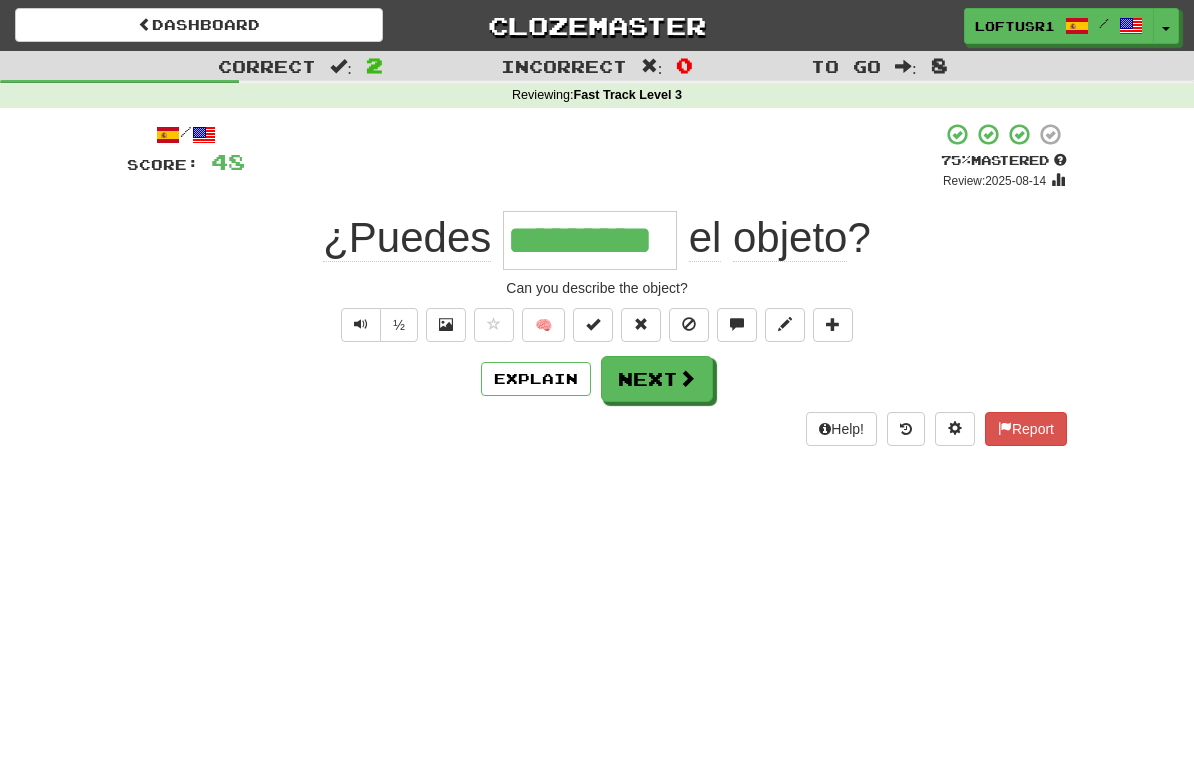 click on "Next" at bounding box center [657, 379] 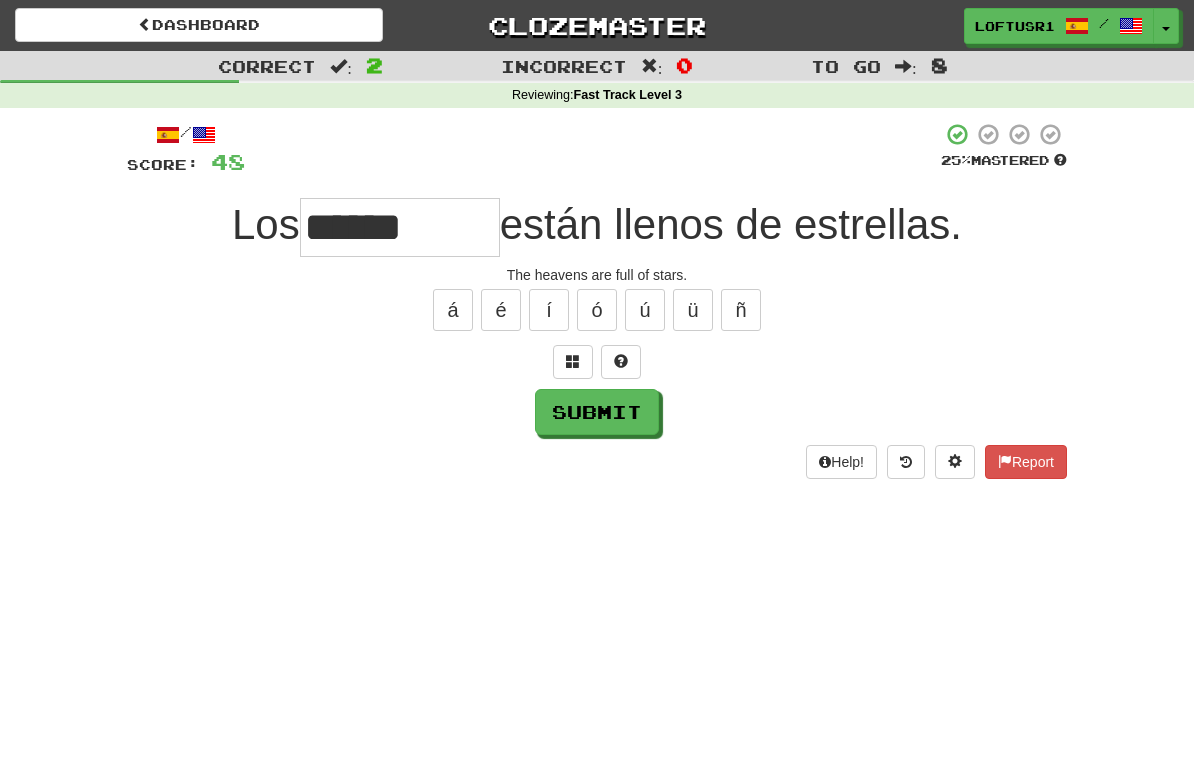 type on "******" 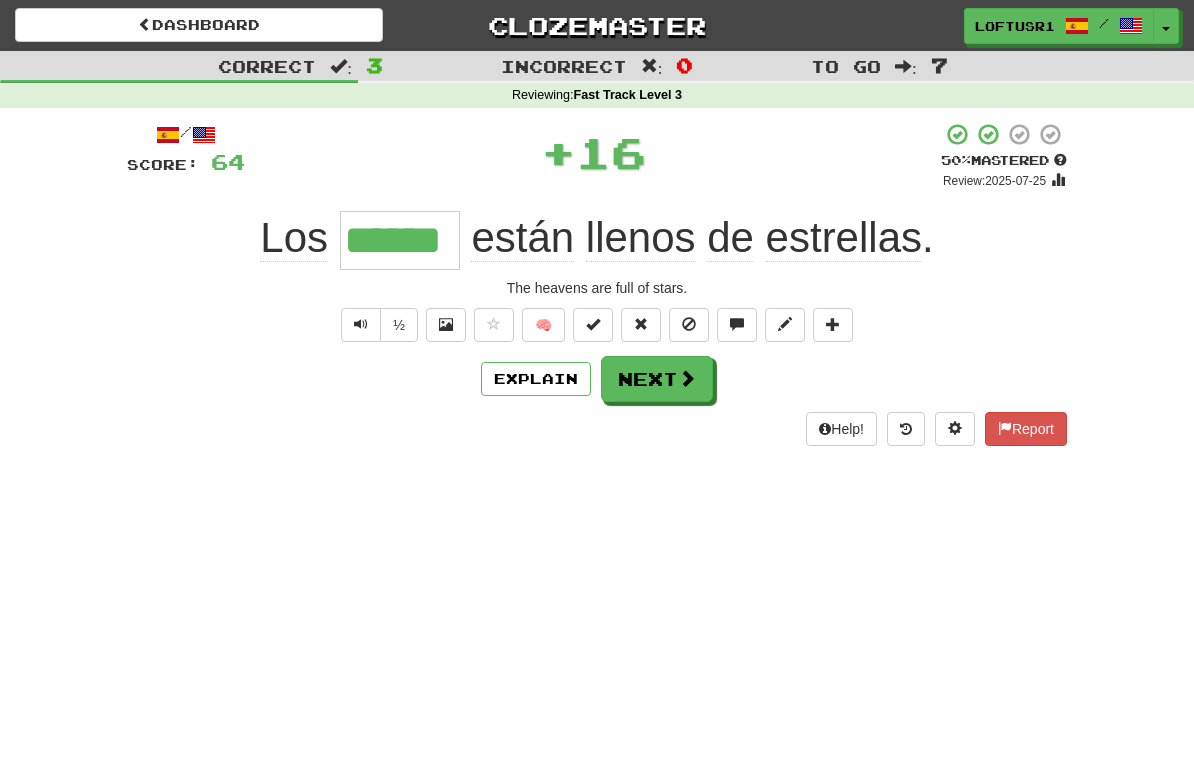 click on "Explain" at bounding box center (536, 379) 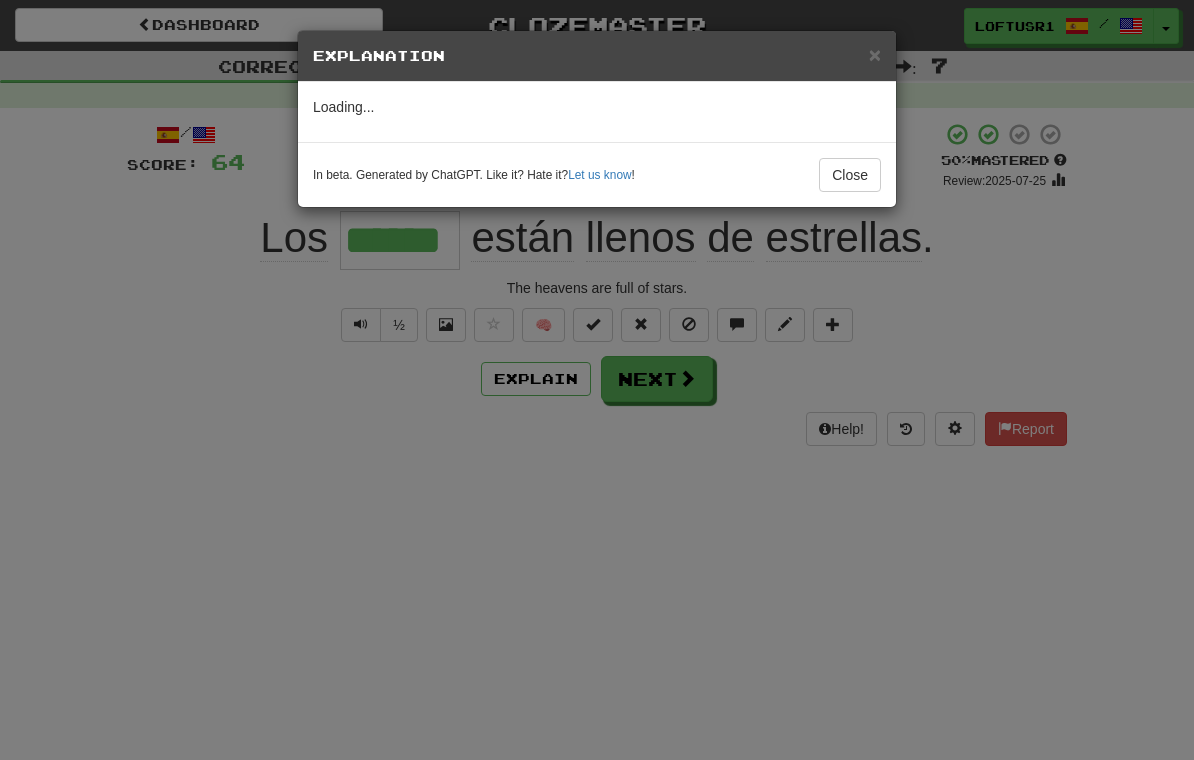 click on "Close" at bounding box center (850, 175) 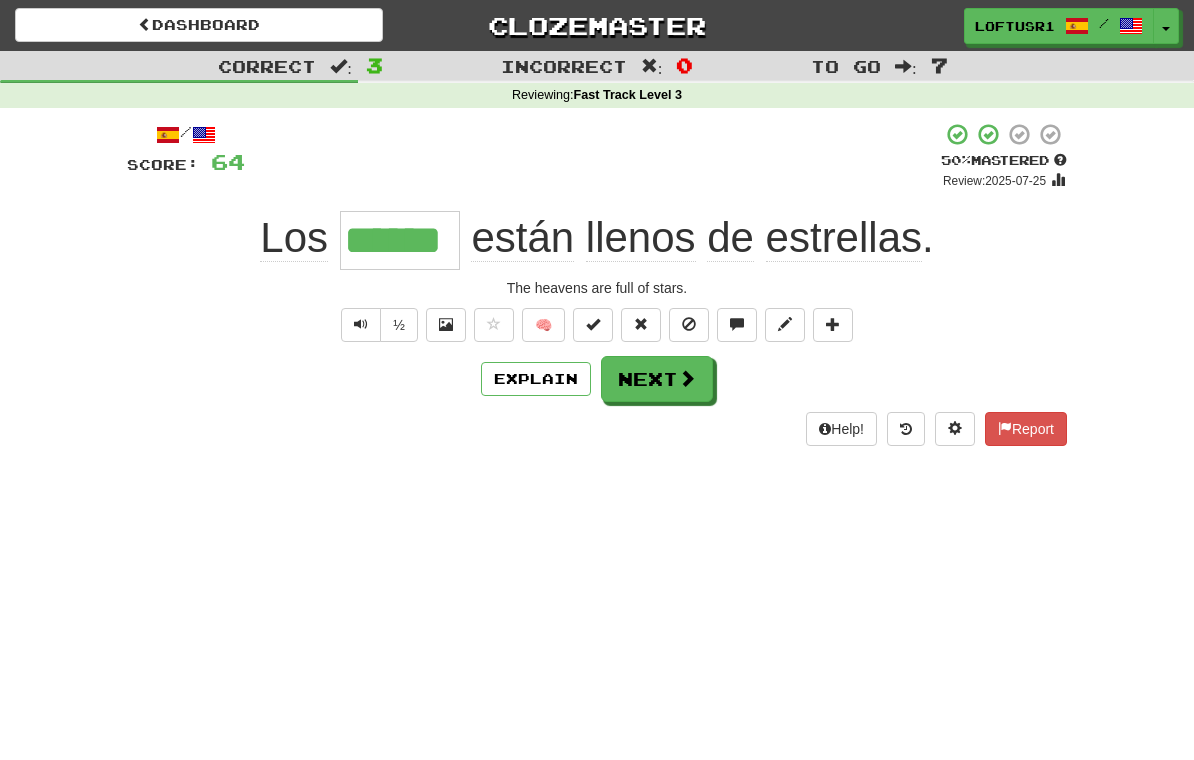 click on "Next" at bounding box center [657, 379] 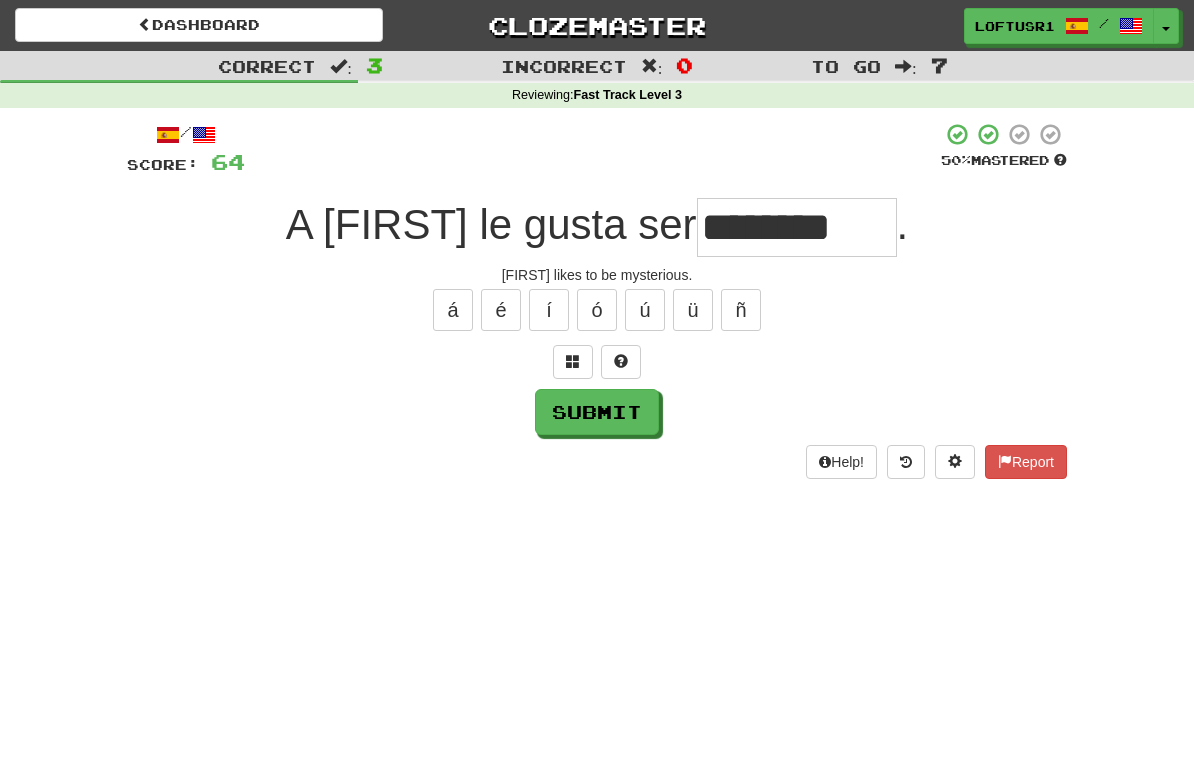 click on "Submit" at bounding box center [597, 412] 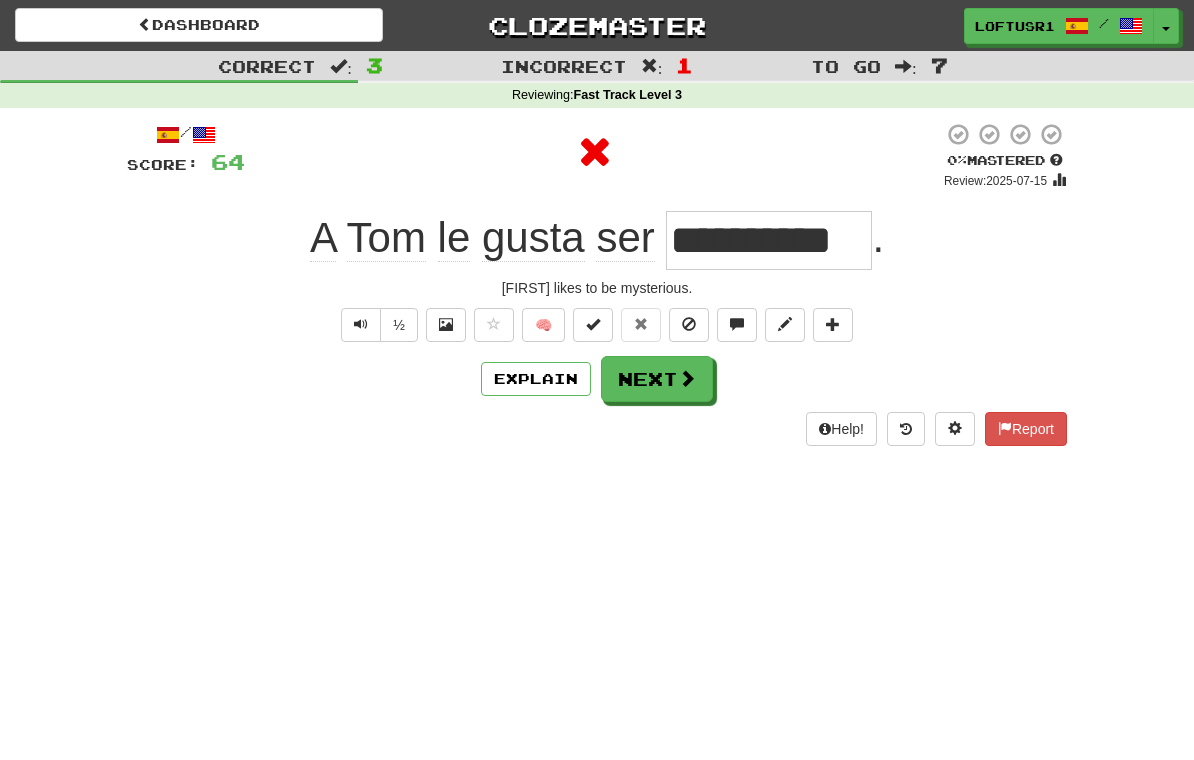 click on "Next" at bounding box center (657, 379) 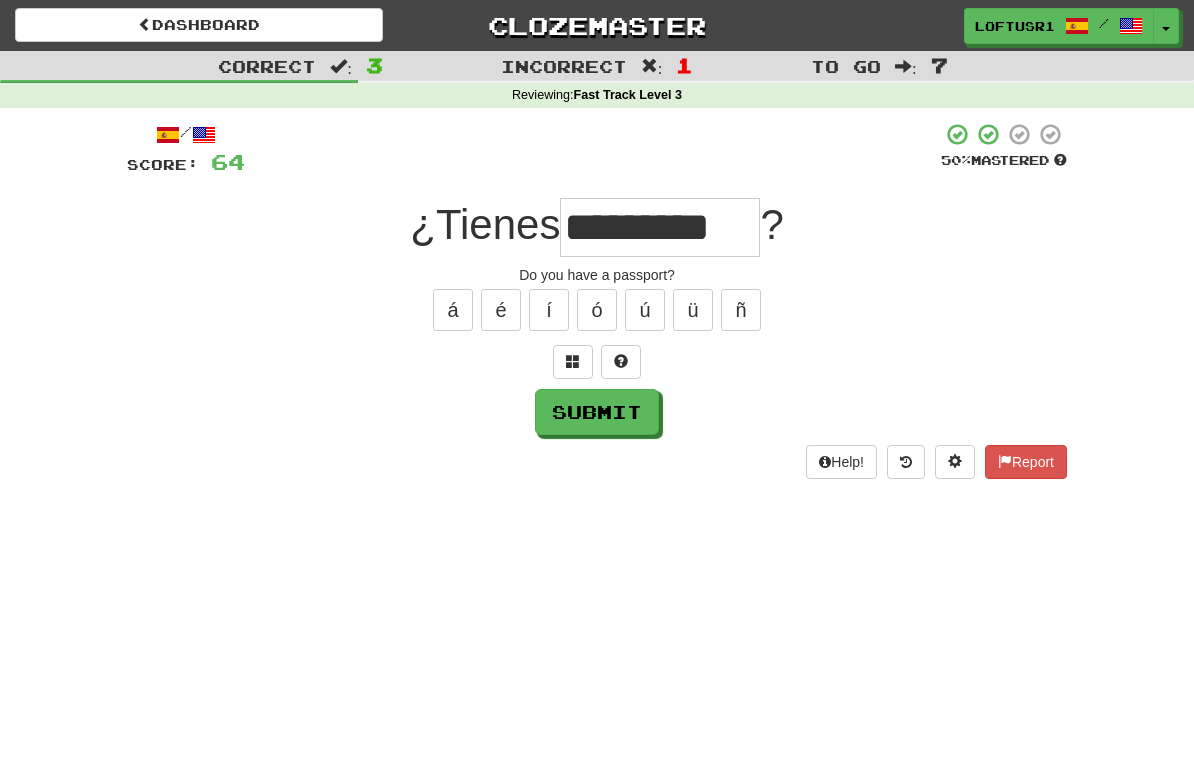 type on "*********" 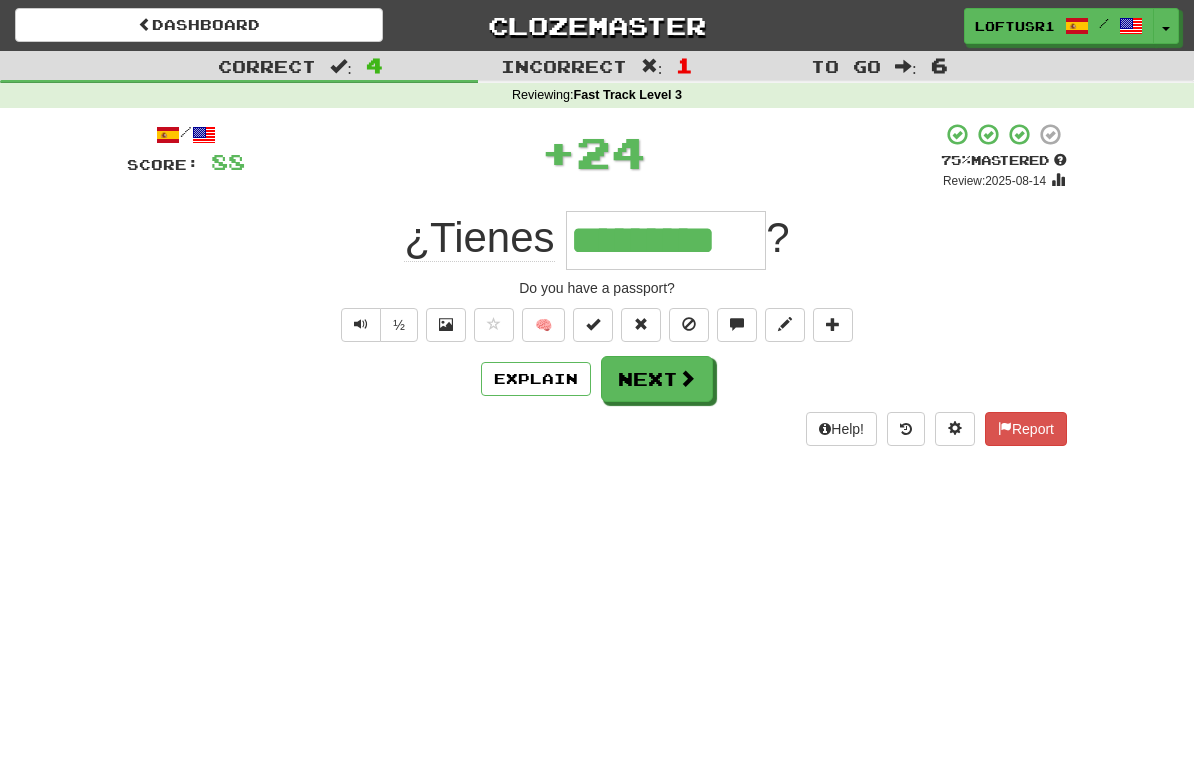 click on "Next" at bounding box center [657, 379] 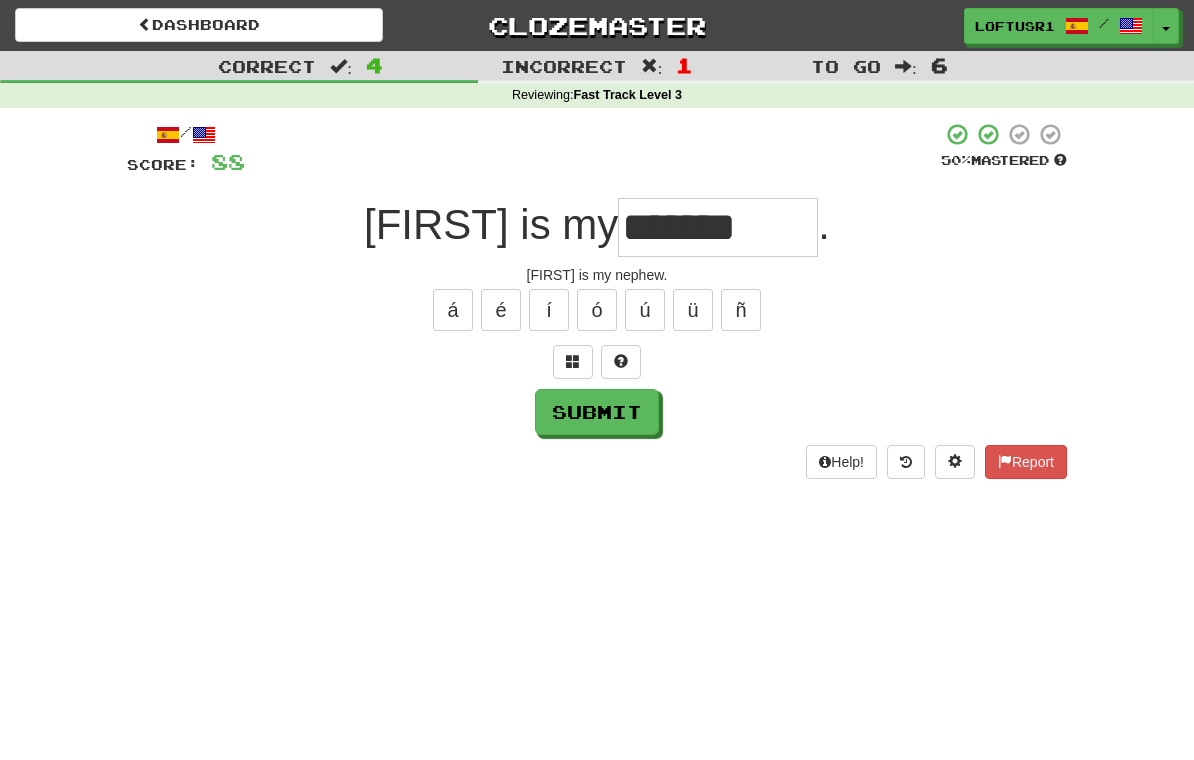 type on "*******" 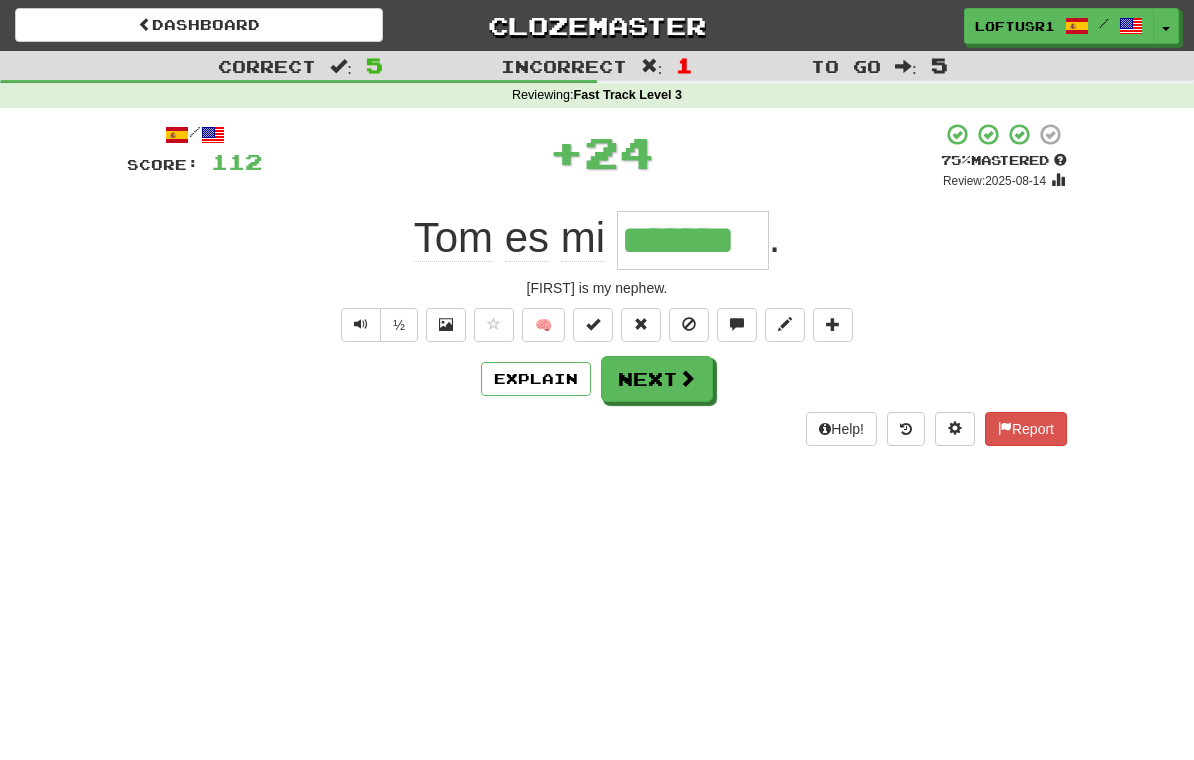 click on "Next" at bounding box center (657, 379) 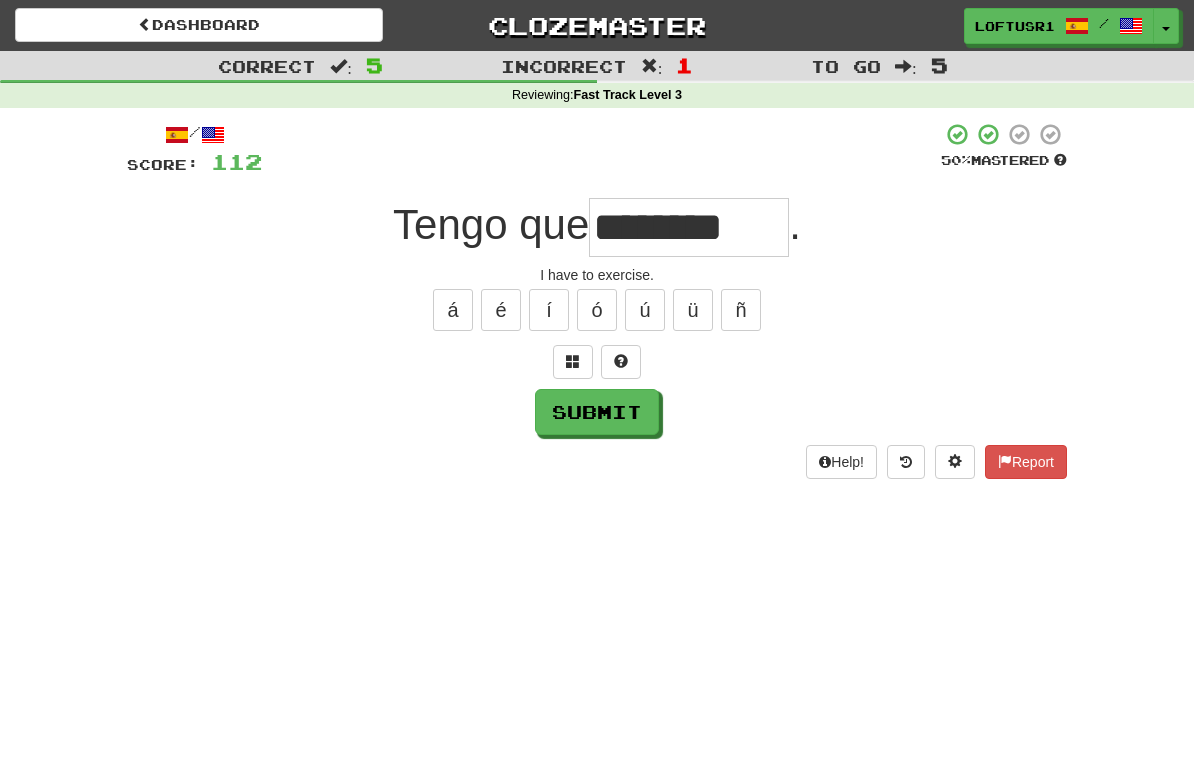 type on "********" 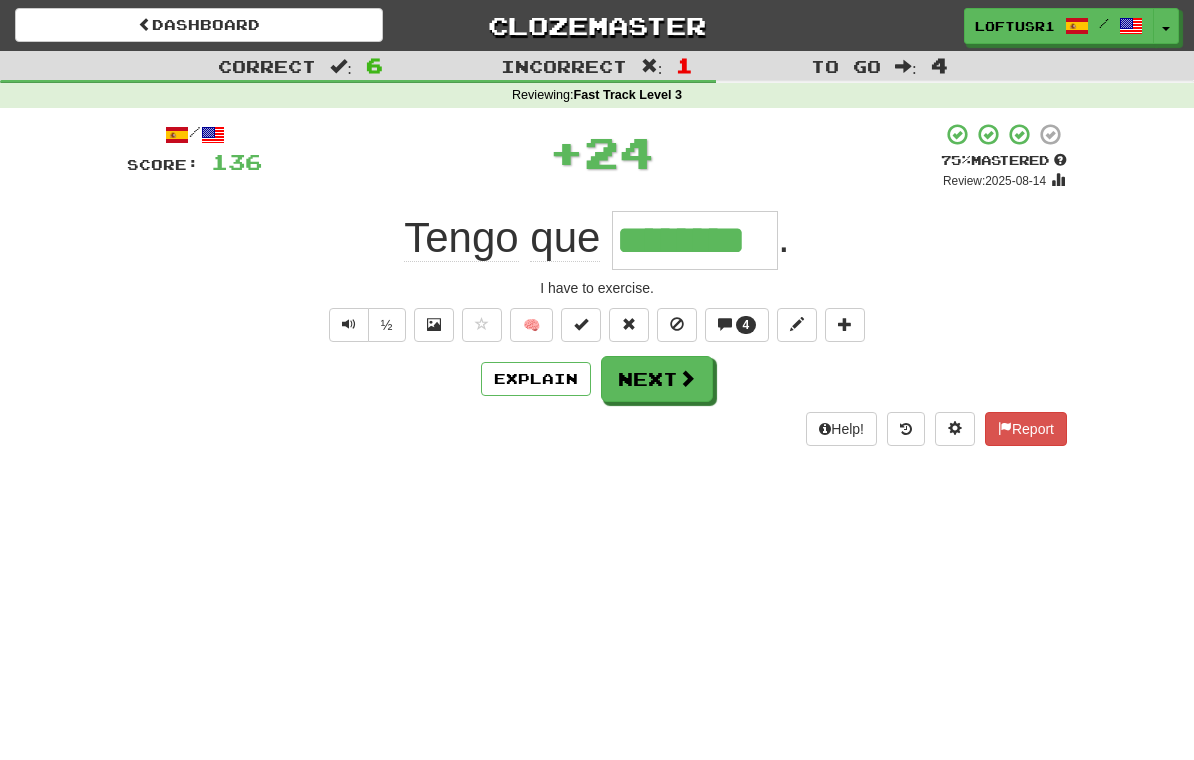 click on "Explain" at bounding box center (536, 379) 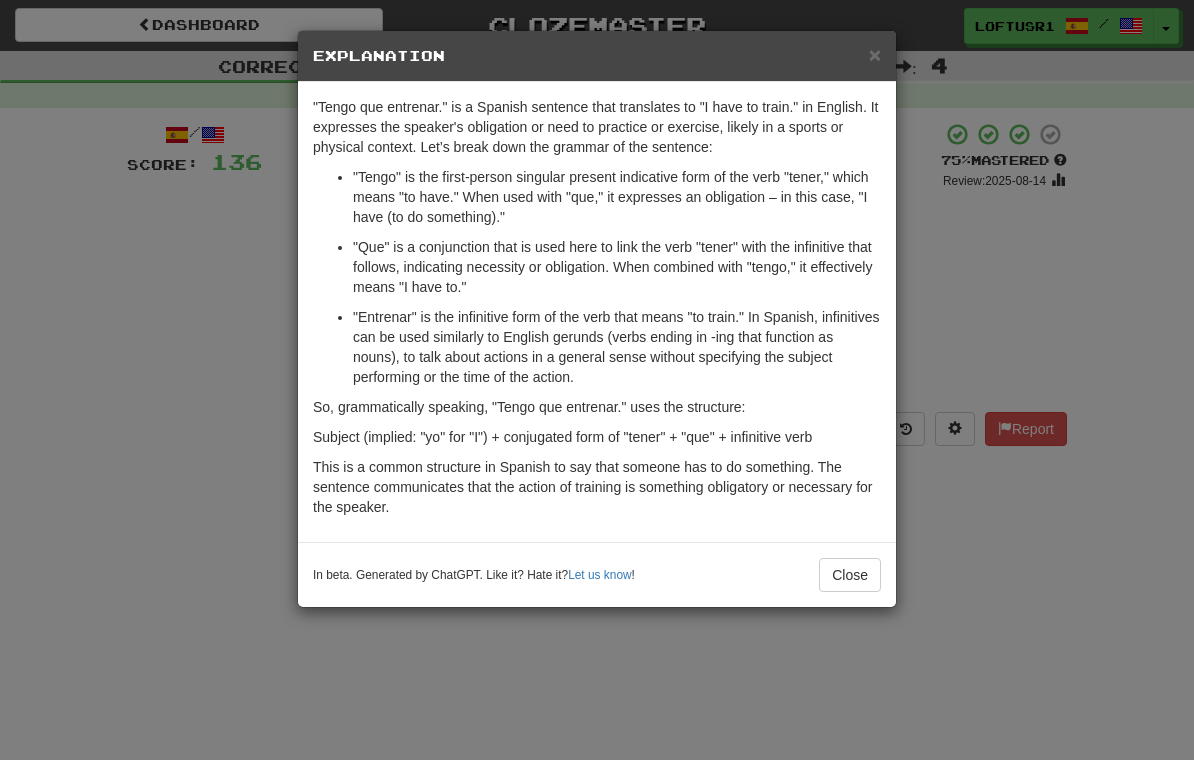 click on "Close" at bounding box center (850, 575) 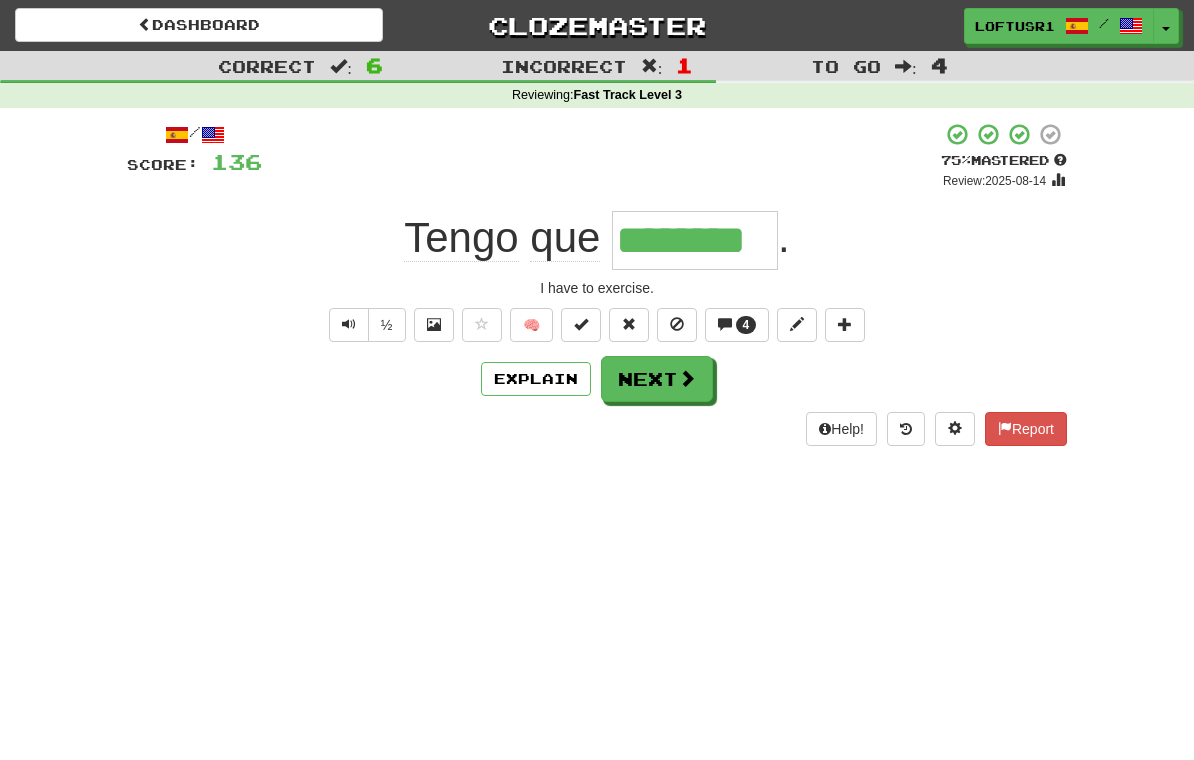 click at bounding box center [687, 378] 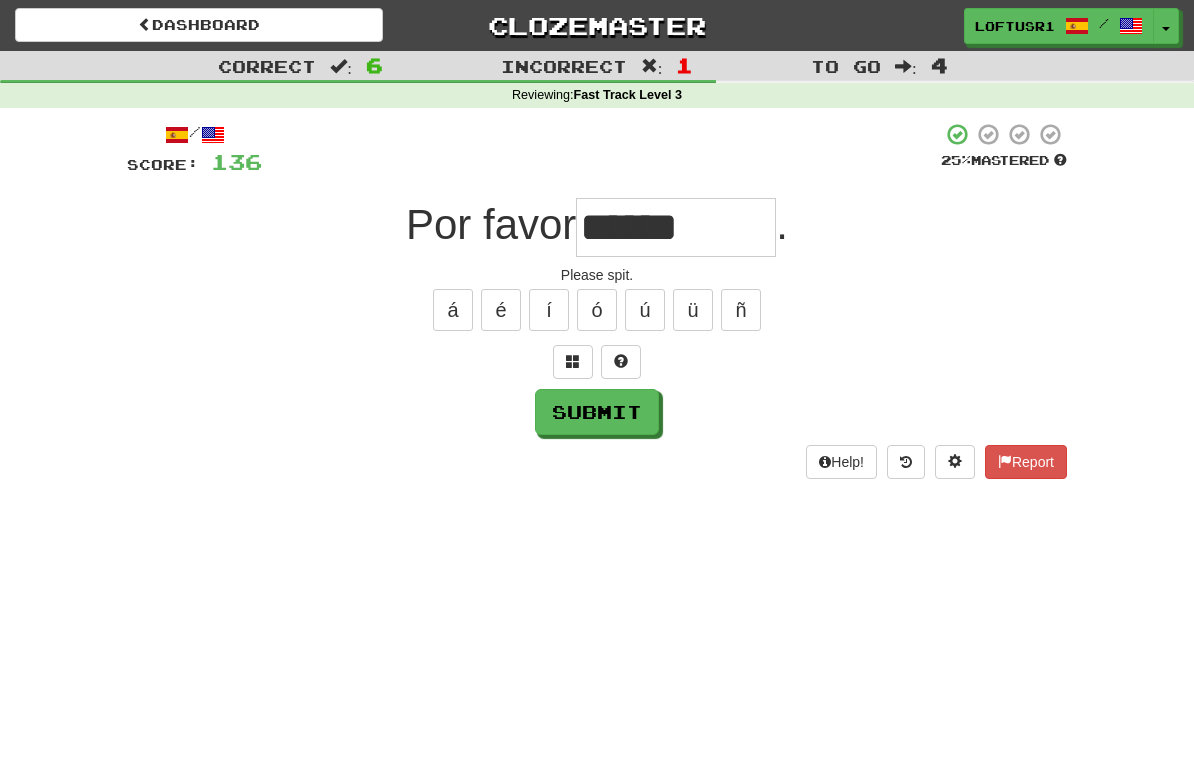 click on "Submit" at bounding box center (597, 412) 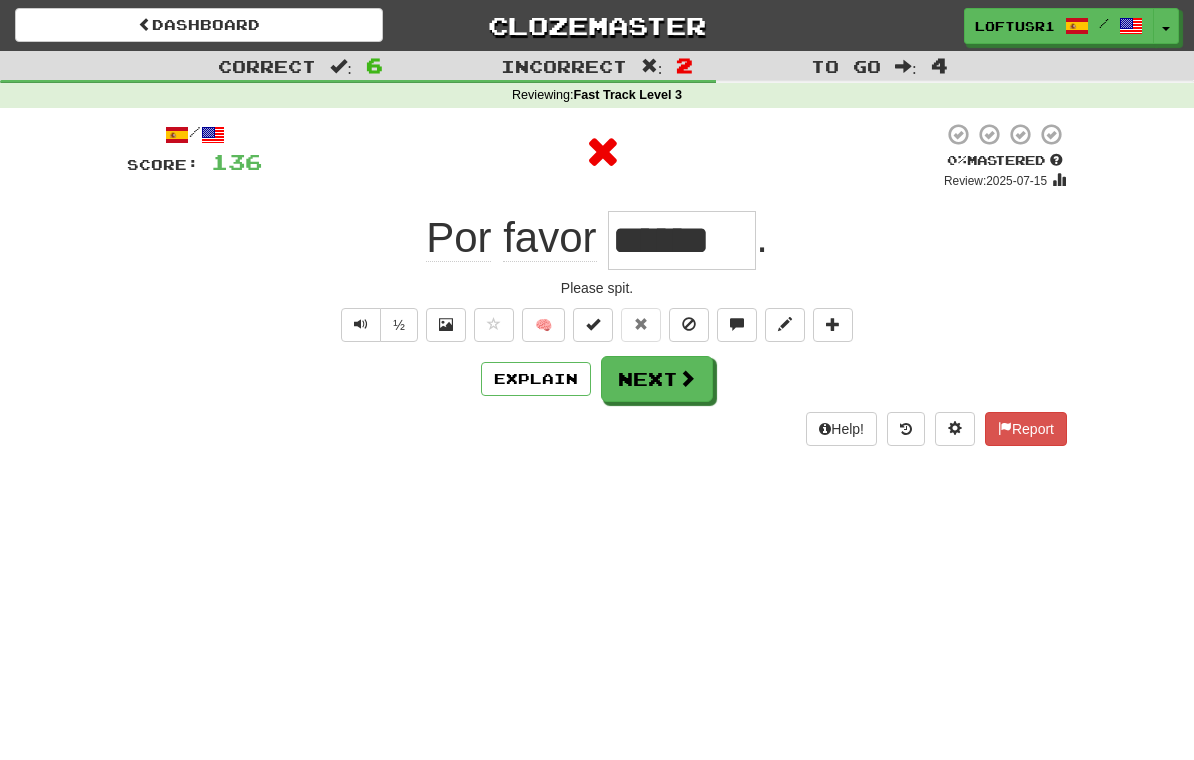 click on "Next" at bounding box center (657, 379) 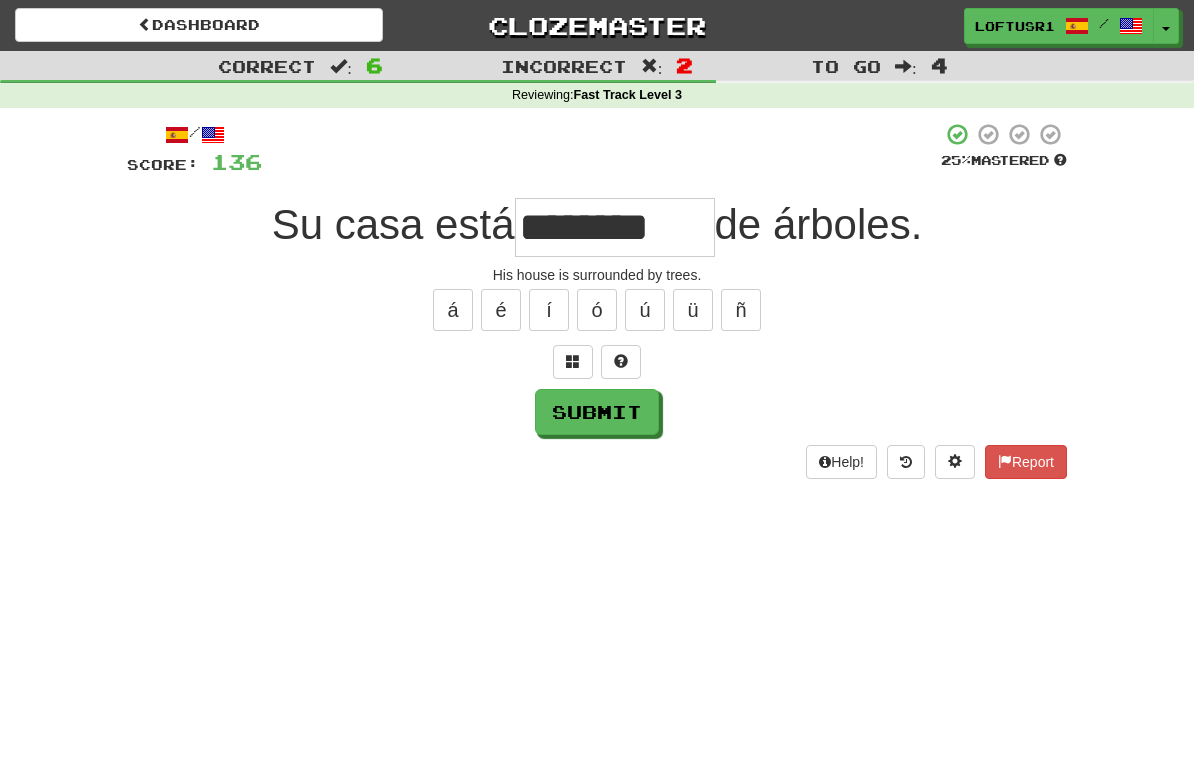 click on "Submit" at bounding box center (597, 412) 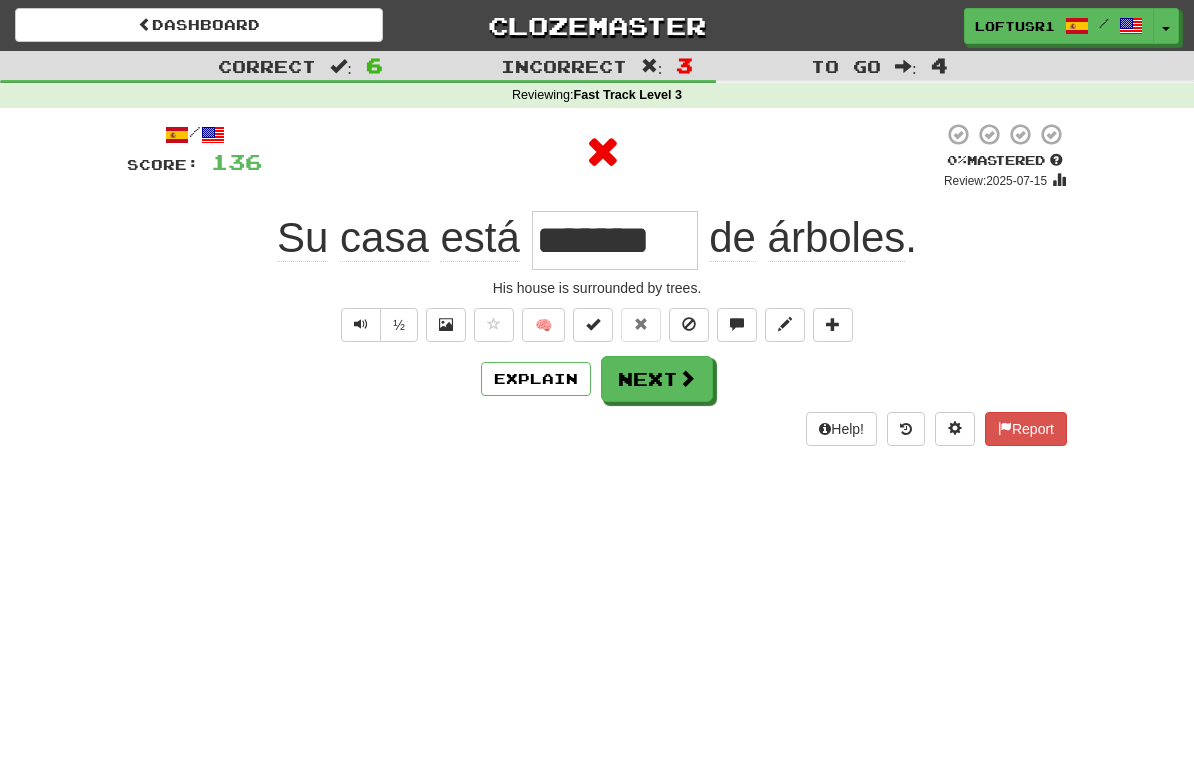 click on "Explain" at bounding box center [536, 379] 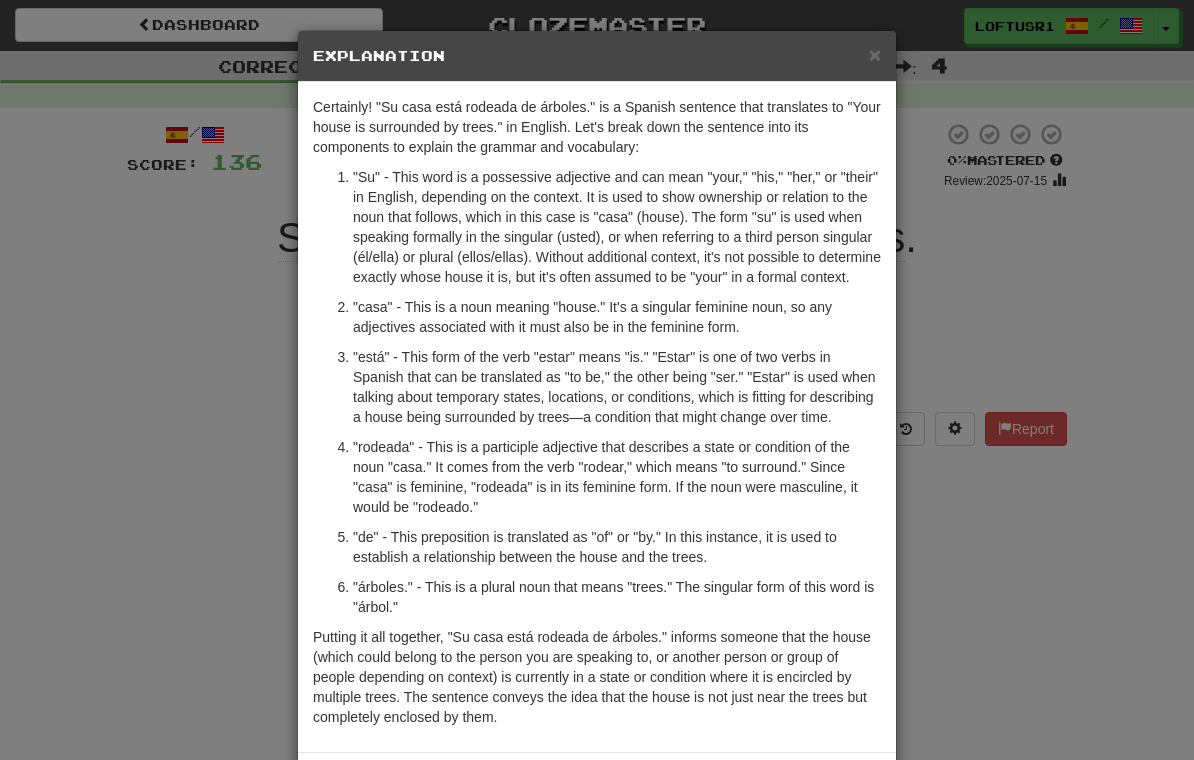 click on "× Explanation Certainly! "Su casa está rodeada de árboles." is a Spanish sentence that translates to "Your house is surrounded by trees." in English. Let's break down the sentence into its components to explain the grammar and vocabulary:
"Su" - This word is a possessive adjective and can mean "your," "his," "her," or "their" in English, depending on the context. It is used to show ownership or relation to the noun that follows, which in this case is "casa" (house). The form "su" is used when speaking formally in the singular (usted), or when referring to a third person singular (él/ella) or plural (ellos/ellas). Without additional context, it's not possible to determine exactly whose house it is, but it's often assumed to be "your" in a formal context.
"casa" - This is a noun meaning "house." It's a singular feminine noun, so any adjectives associated with it must also be in the feminine form.
In beta. Generated by ChatGPT. Like it? Hate it?  Let us know ! Close" at bounding box center (597, 380) 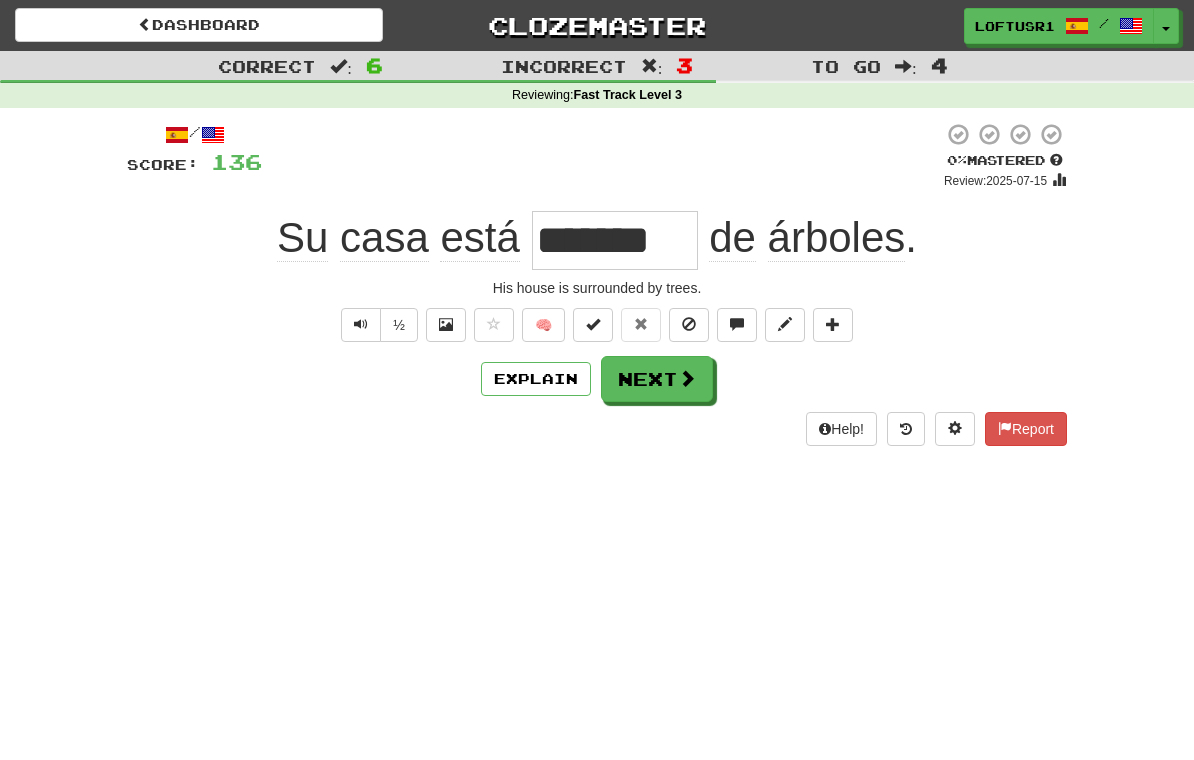 click on "Next" at bounding box center (657, 379) 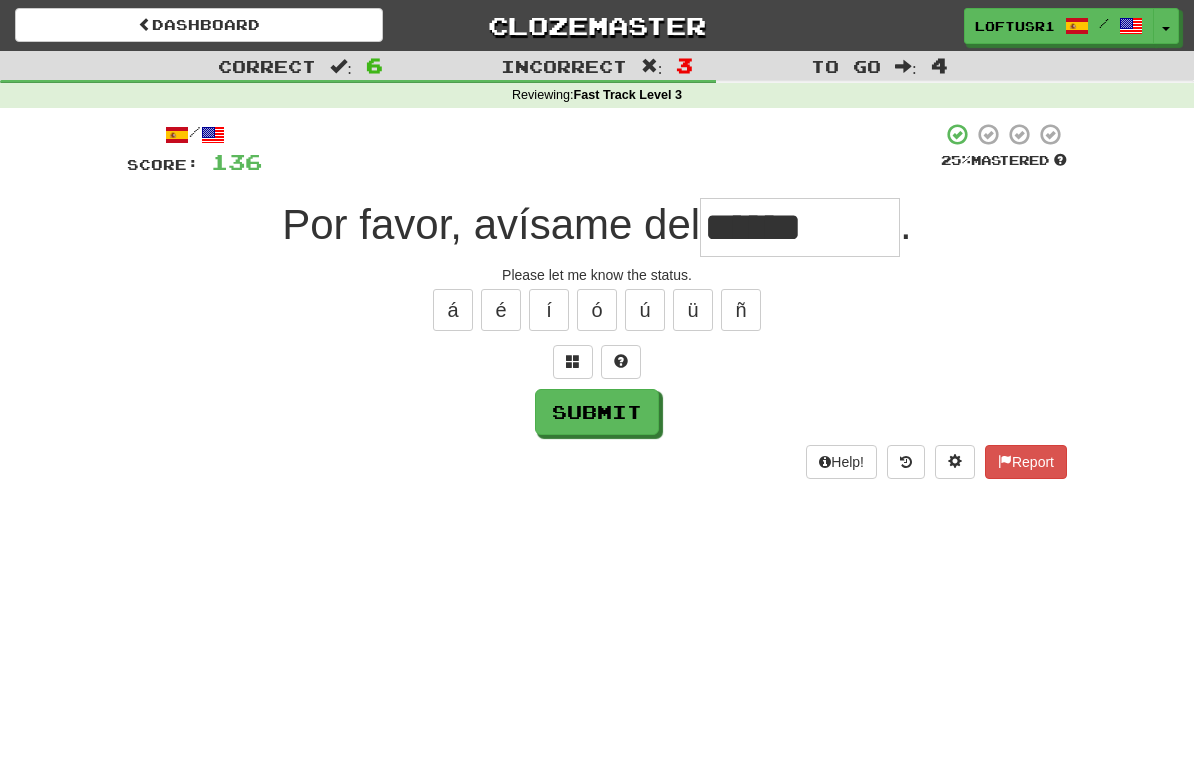 type on "******" 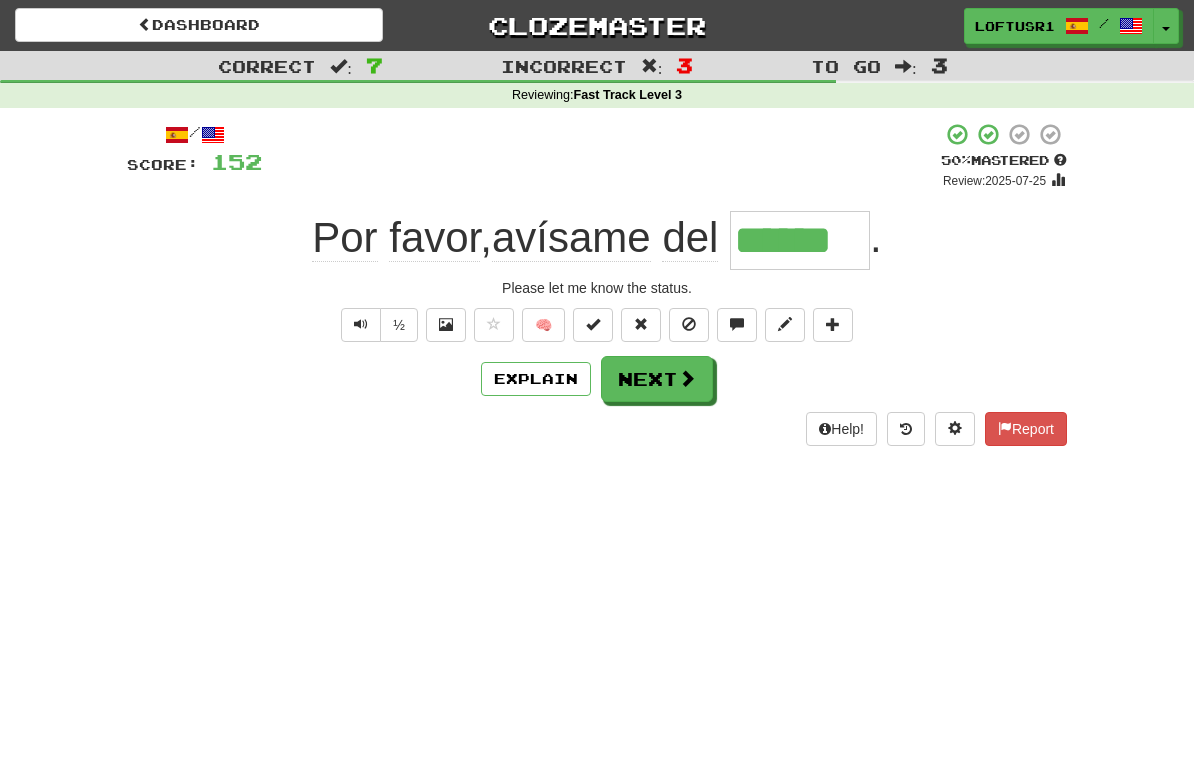 click on "Next" at bounding box center (657, 379) 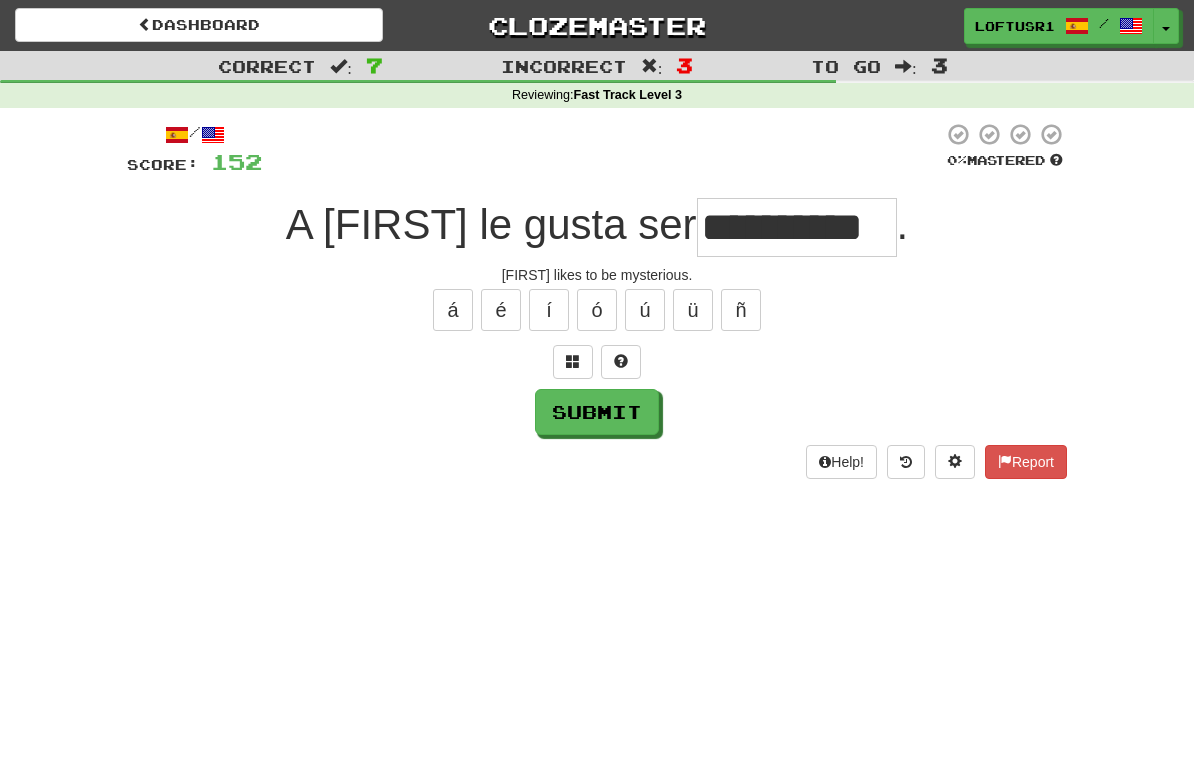 click on "Submit" at bounding box center [597, 412] 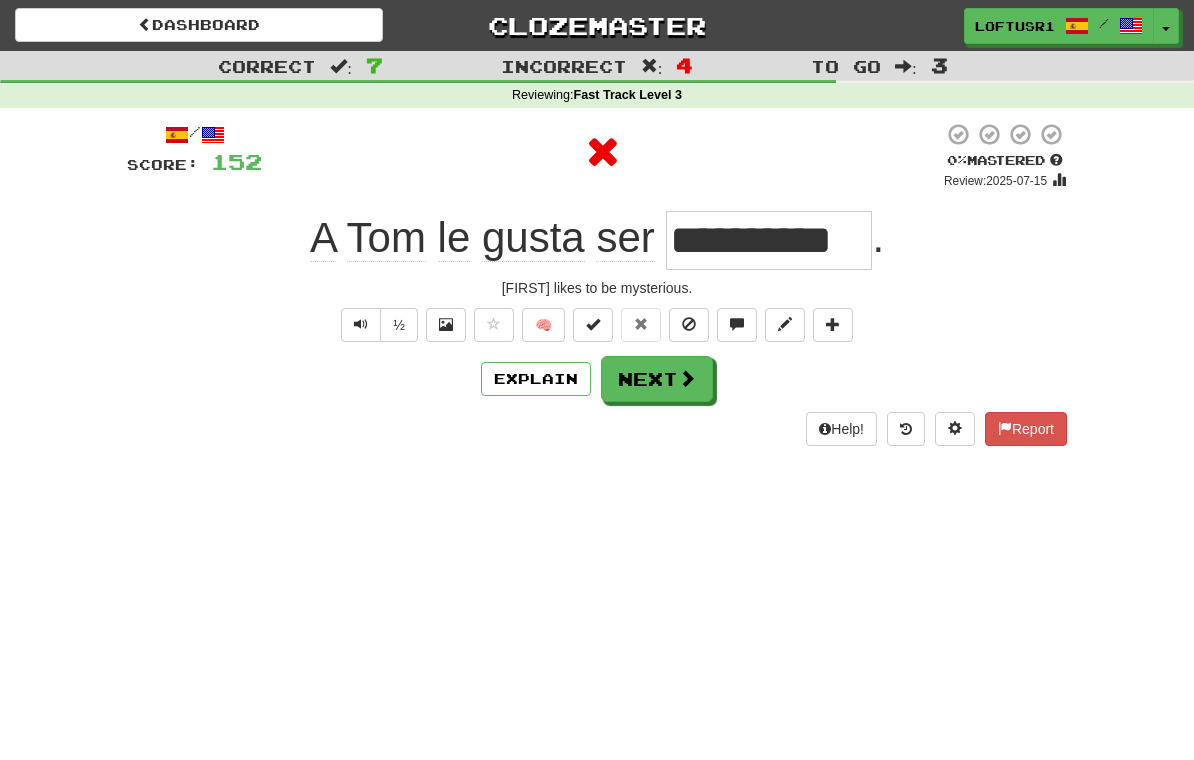 click on "Next" at bounding box center (657, 379) 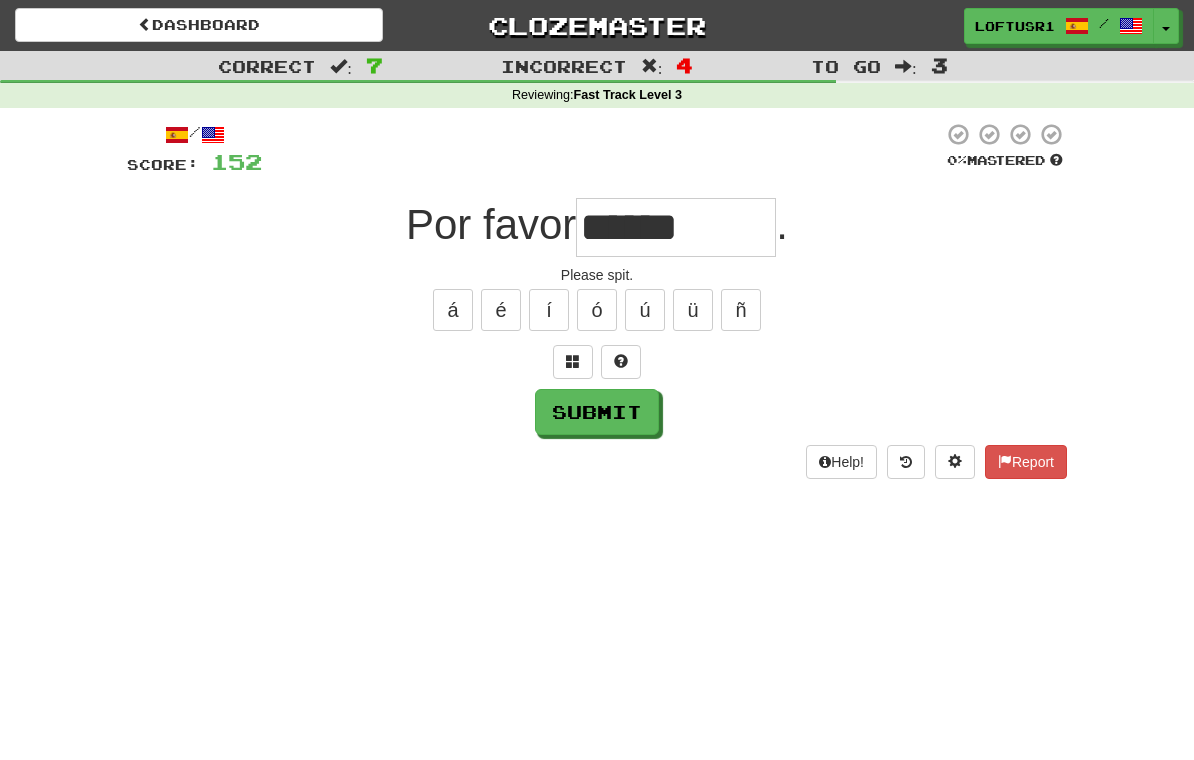 type on "******" 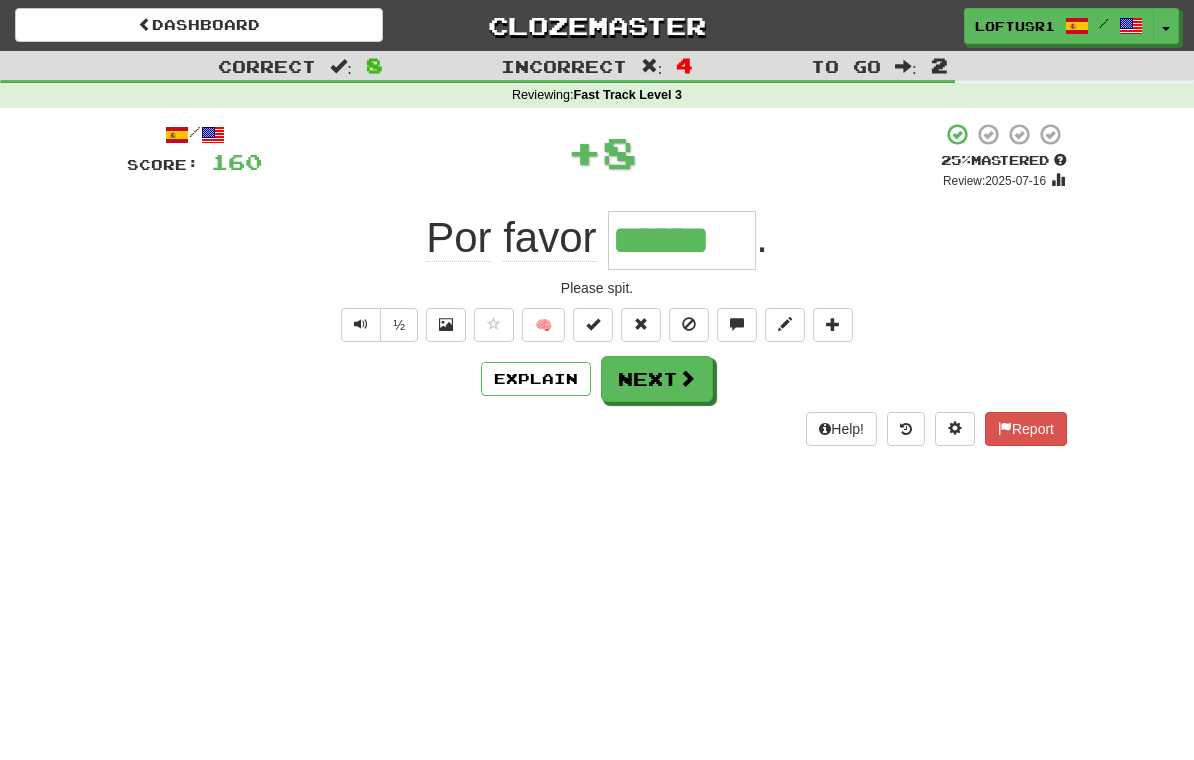 click on "Explain" at bounding box center (536, 379) 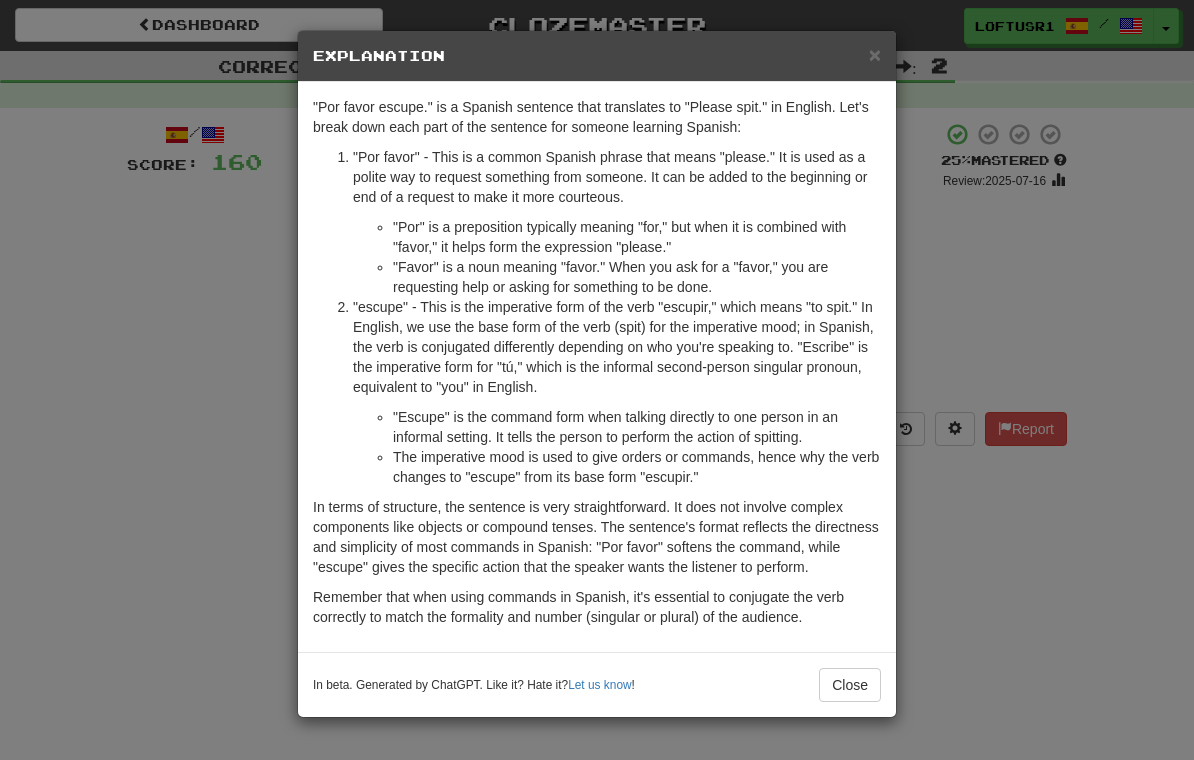 click on "Close" at bounding box center [850, 685] 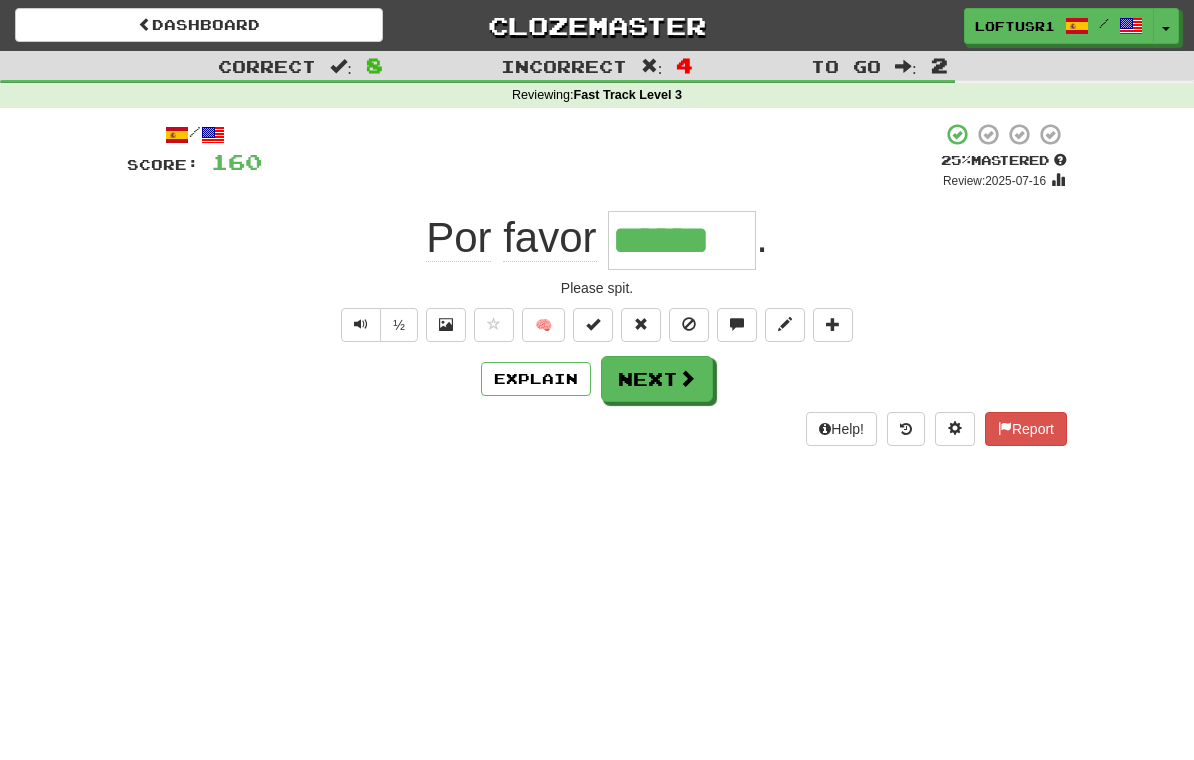 click on "Next" at bounding box center [657, 379] 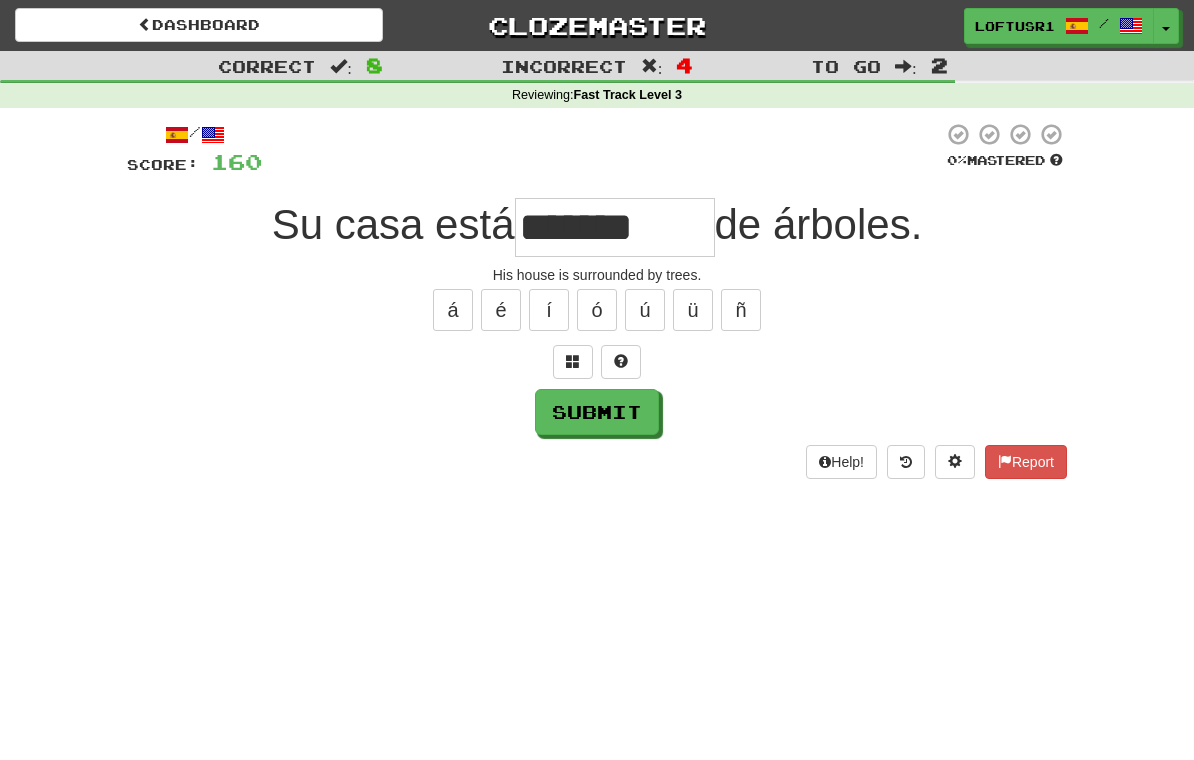 click on "Help!  Report" at bounding box center (597, 462) 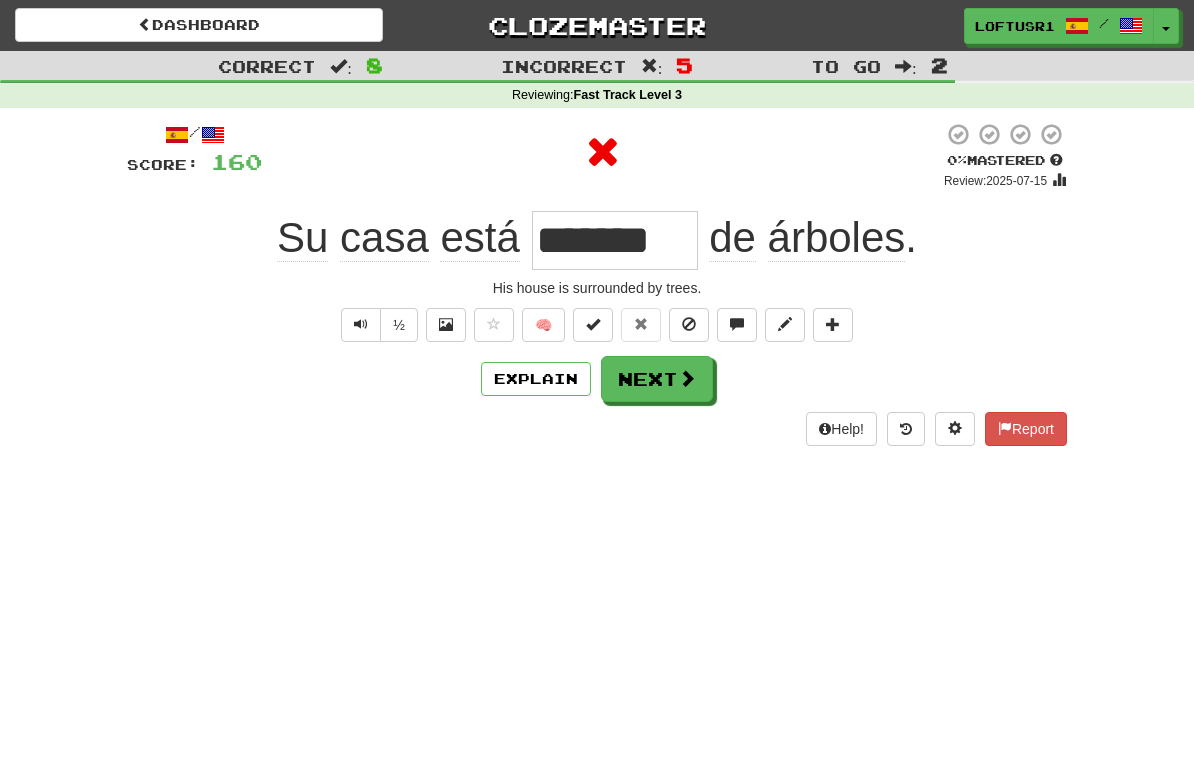 click on "Next" at bounding box center (657, 379) 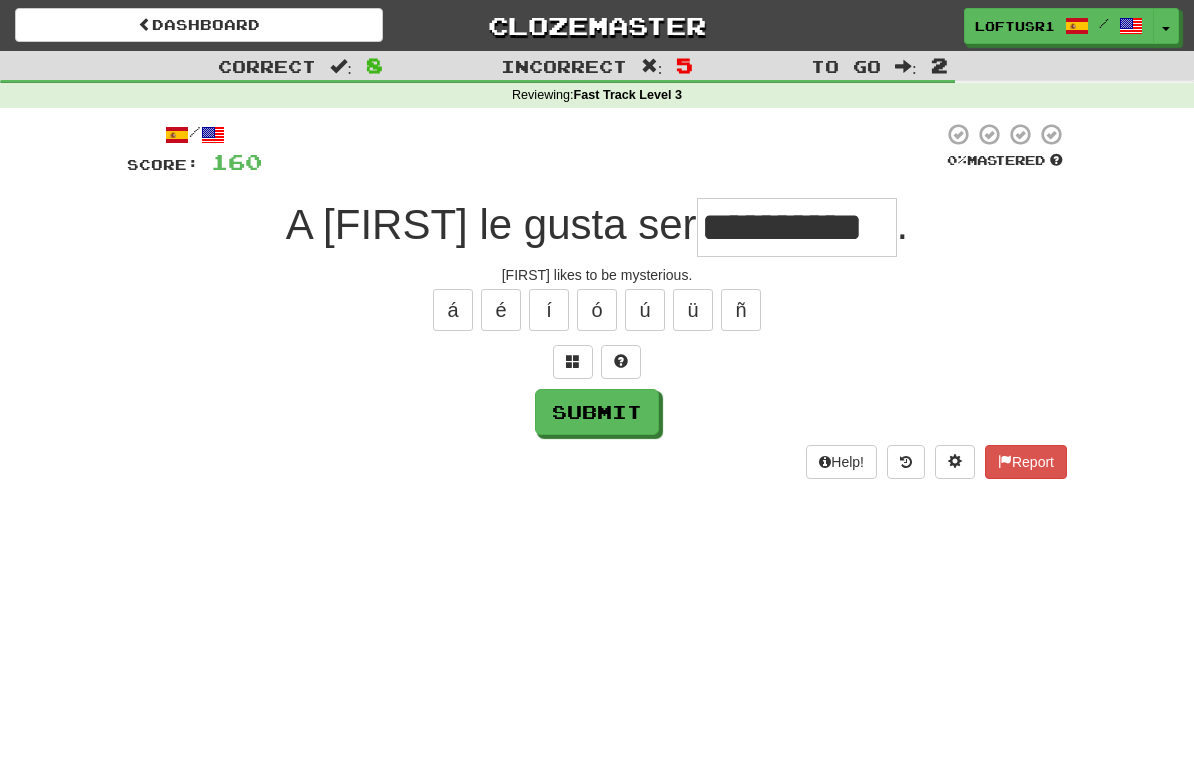type on "**********" 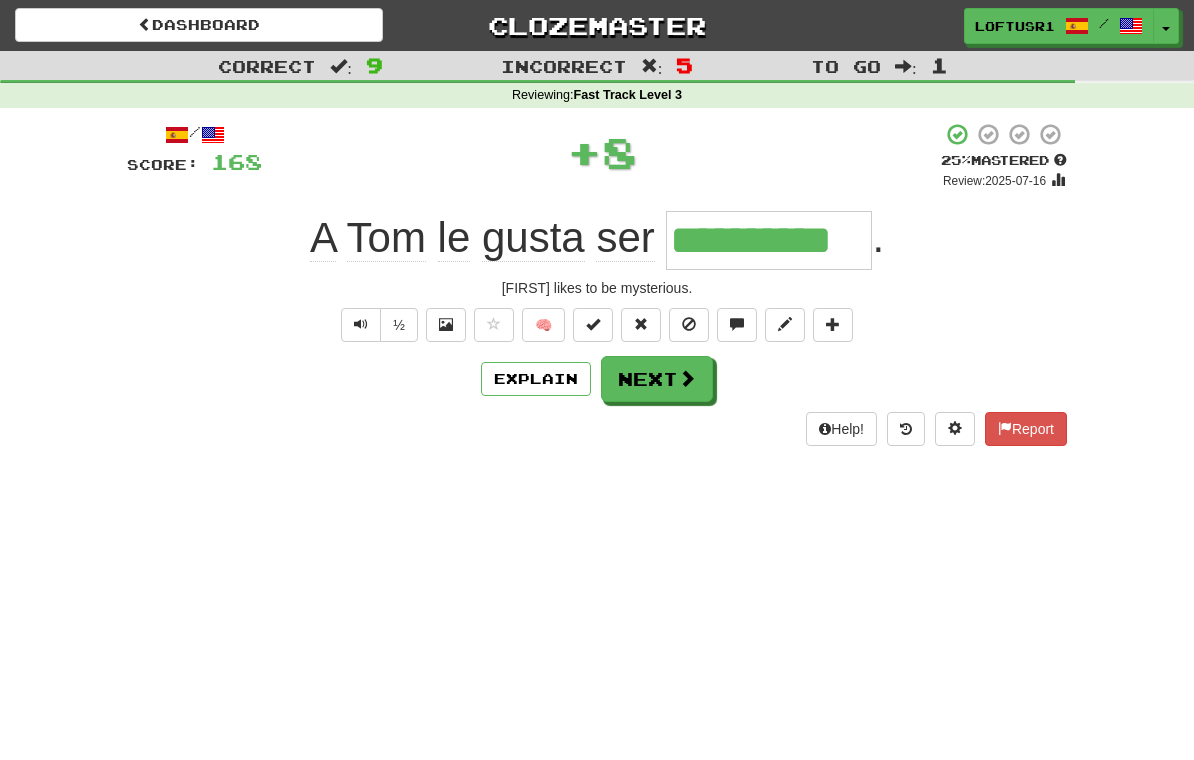 click on "Next" at bounding box center [657, 379] 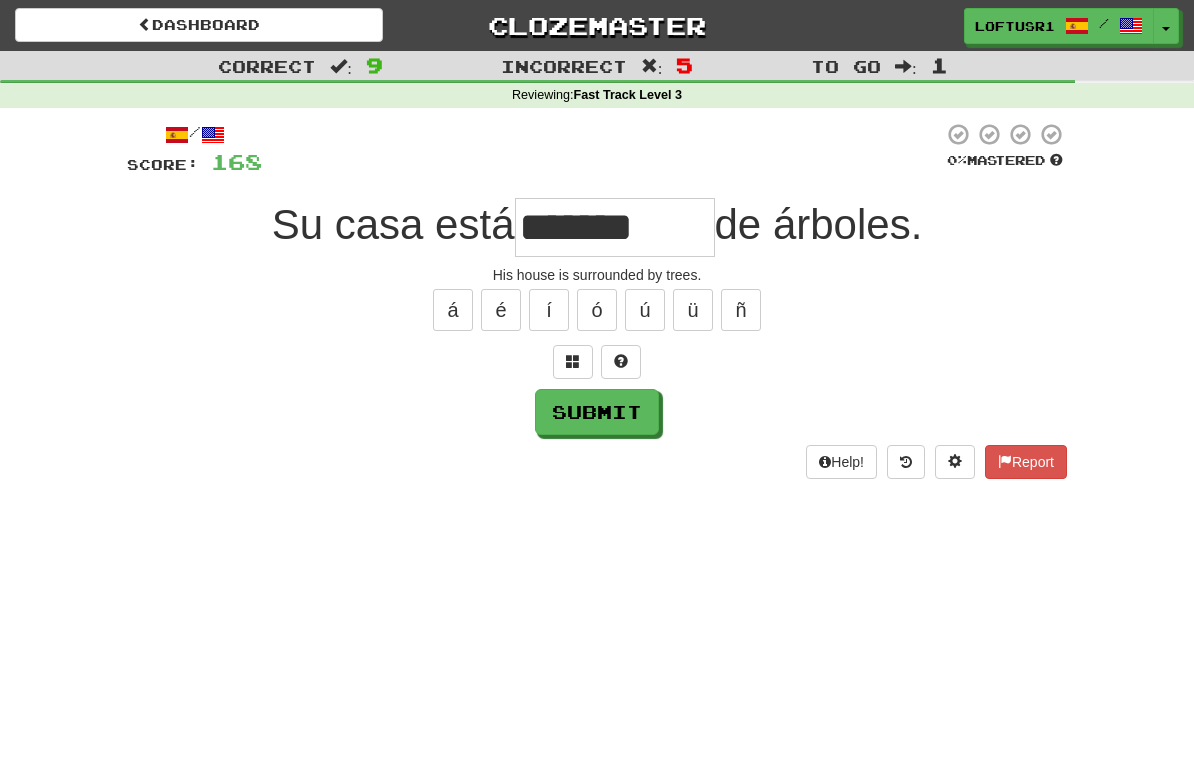 click on "*******" at bounding box center [615, 227] 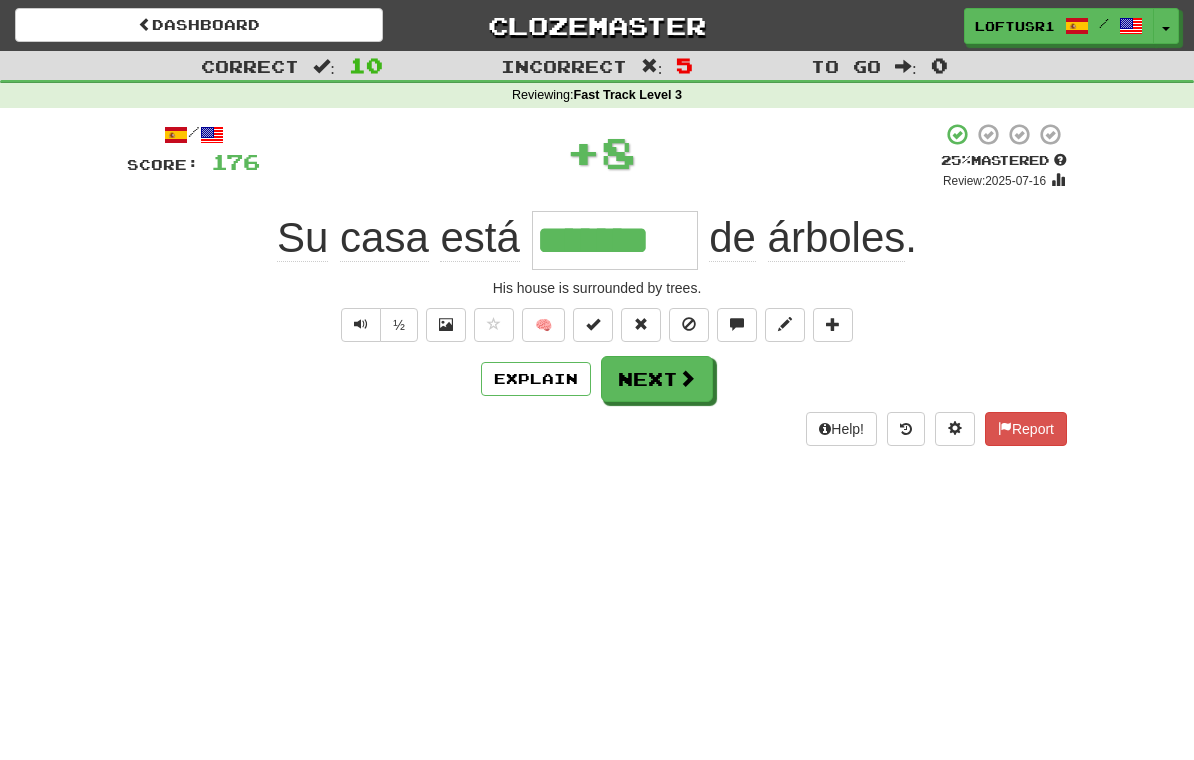 click on "Next" at bounding box center [657, 379] 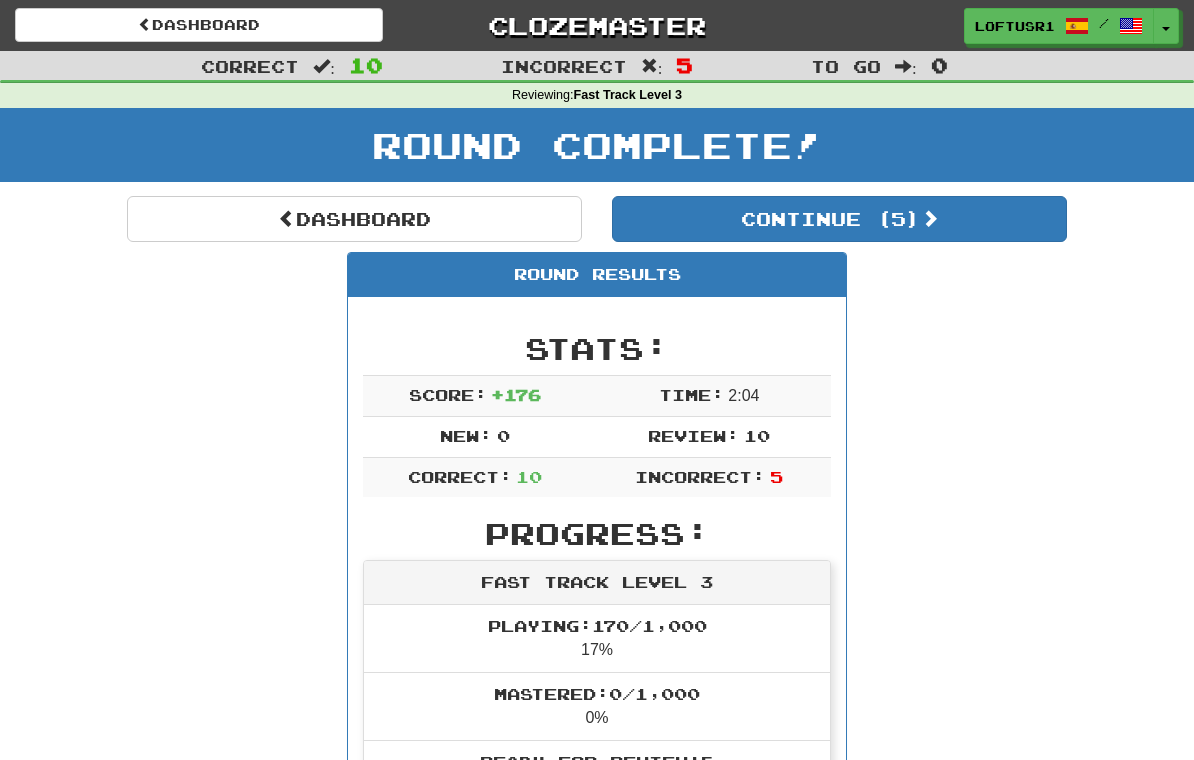 click on "Dashboard" at bounding box center [354, 219] 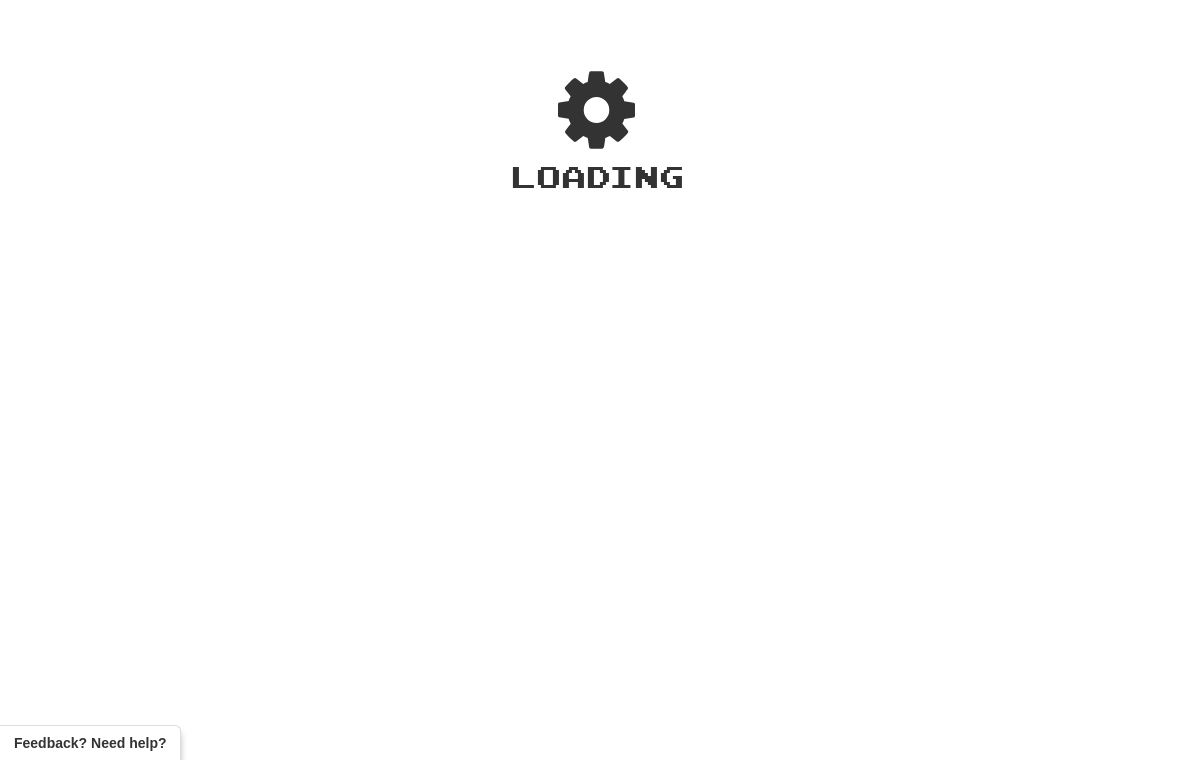 scroll, scrollTop: 0, scrollLeft: 0, axis: both 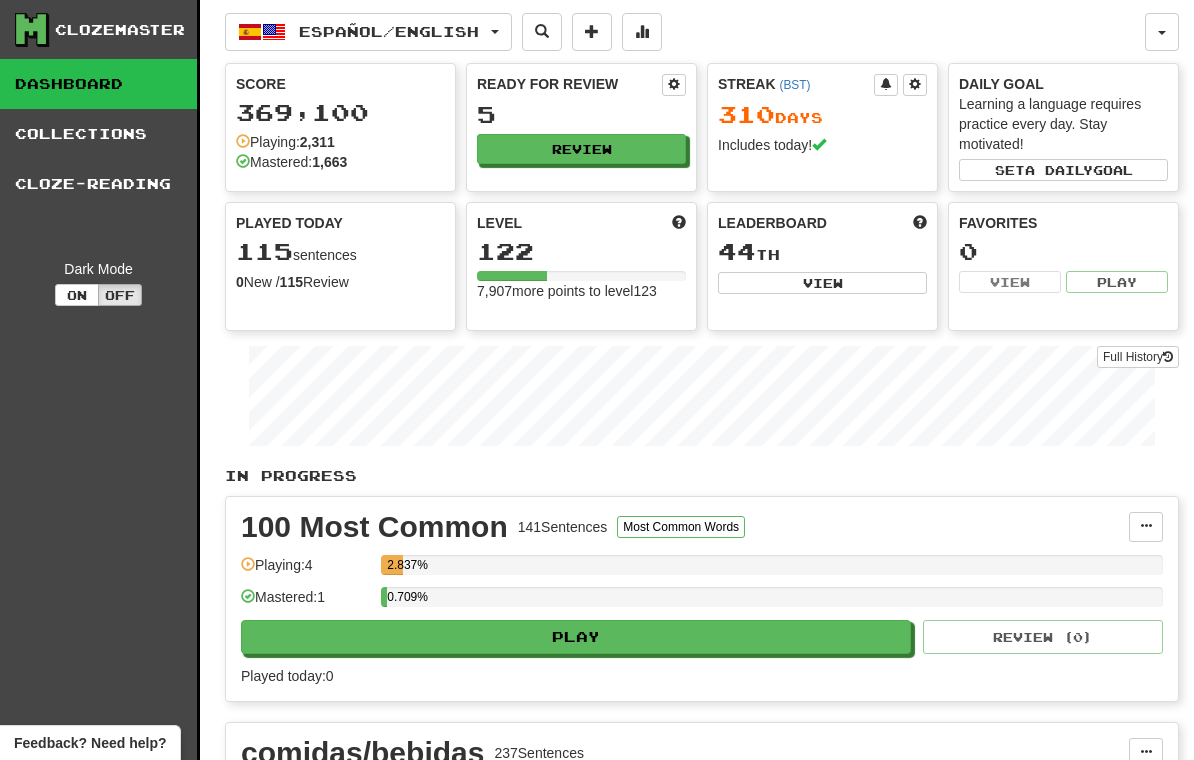 click on "Full History" at bounding box center (1138, 357) 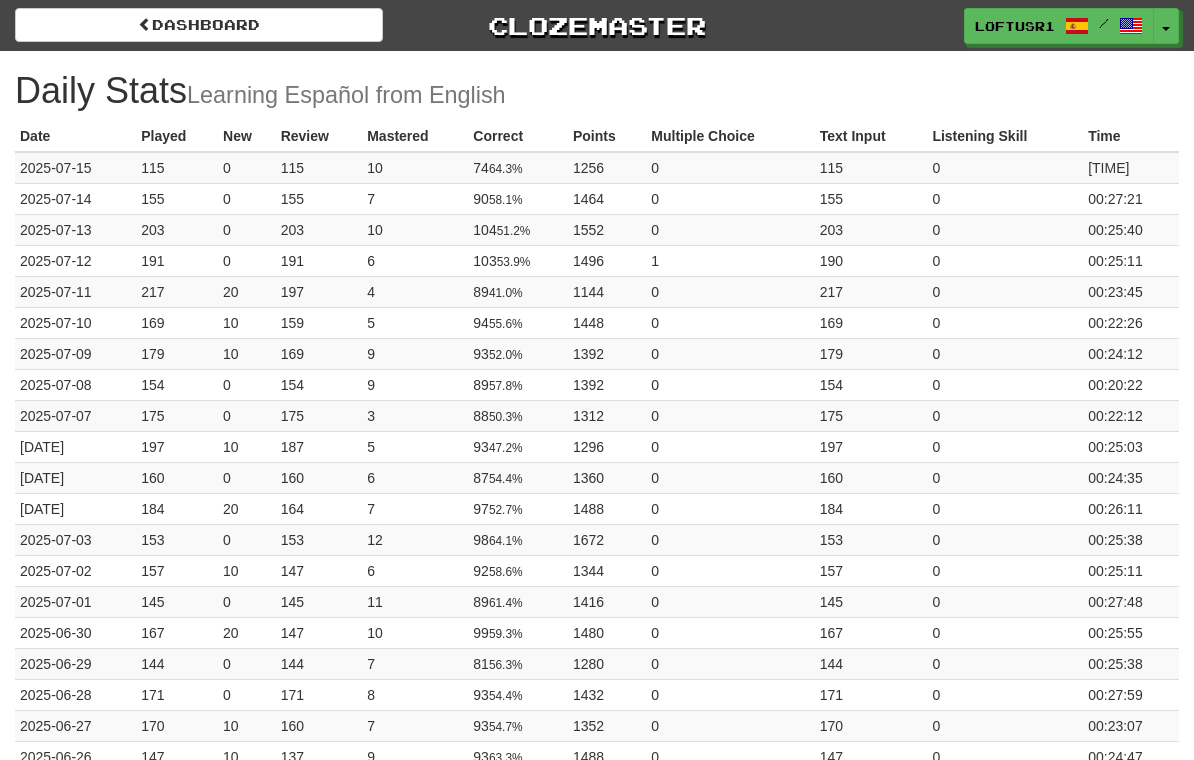 scroll, scrollTop: 0, scrollLeft: 0, axis: both 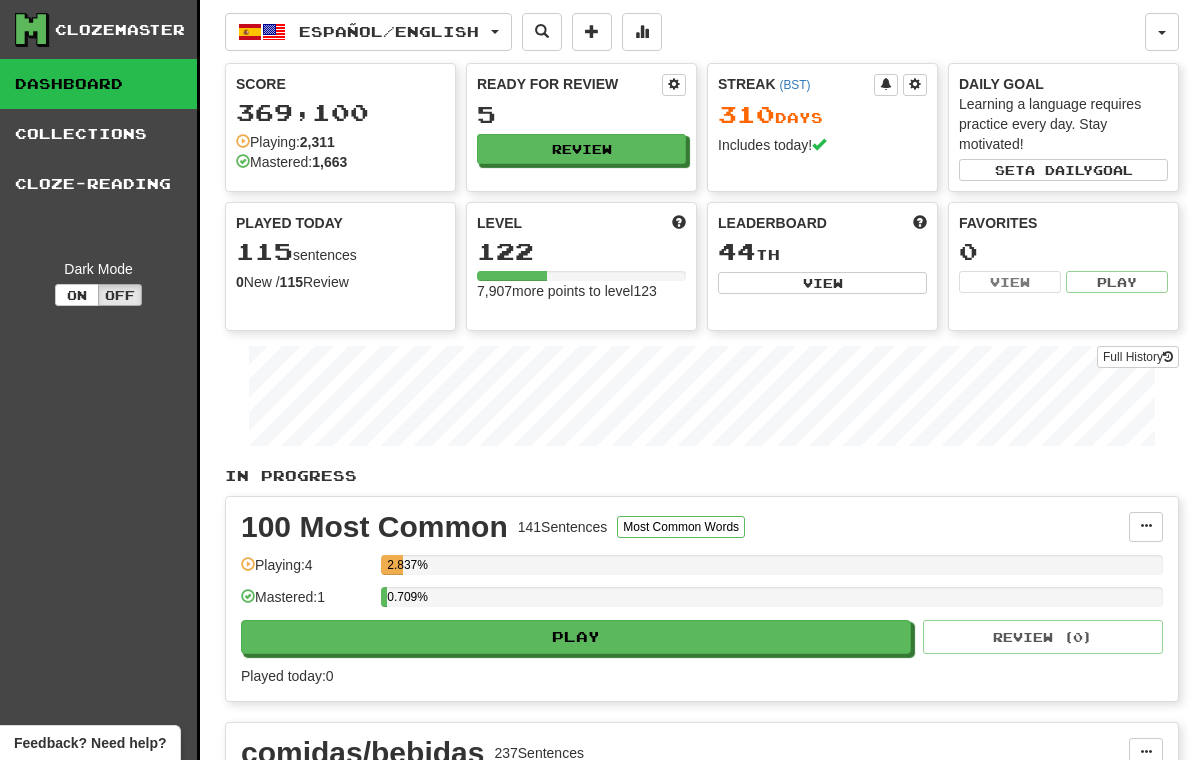 click on "Full History" at bounding box center [1138, 357] 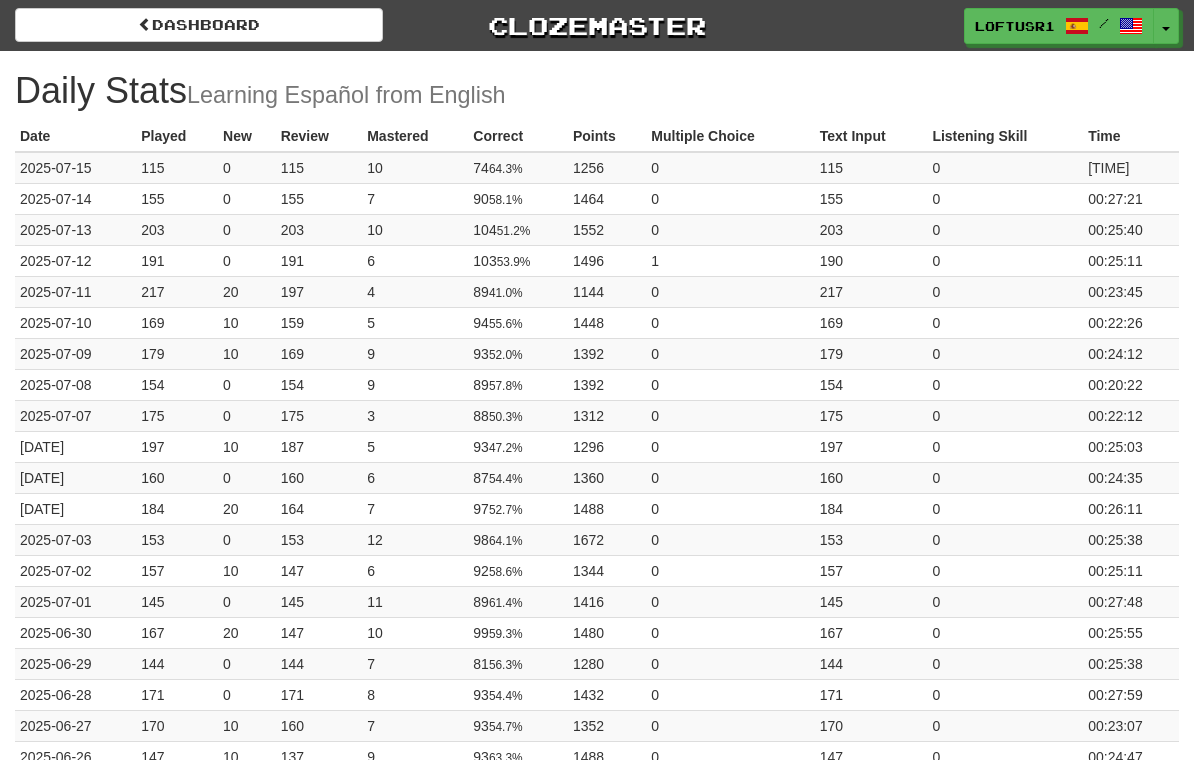 scroll, scrollTop: 0, scrollLeft: 0, axis: both 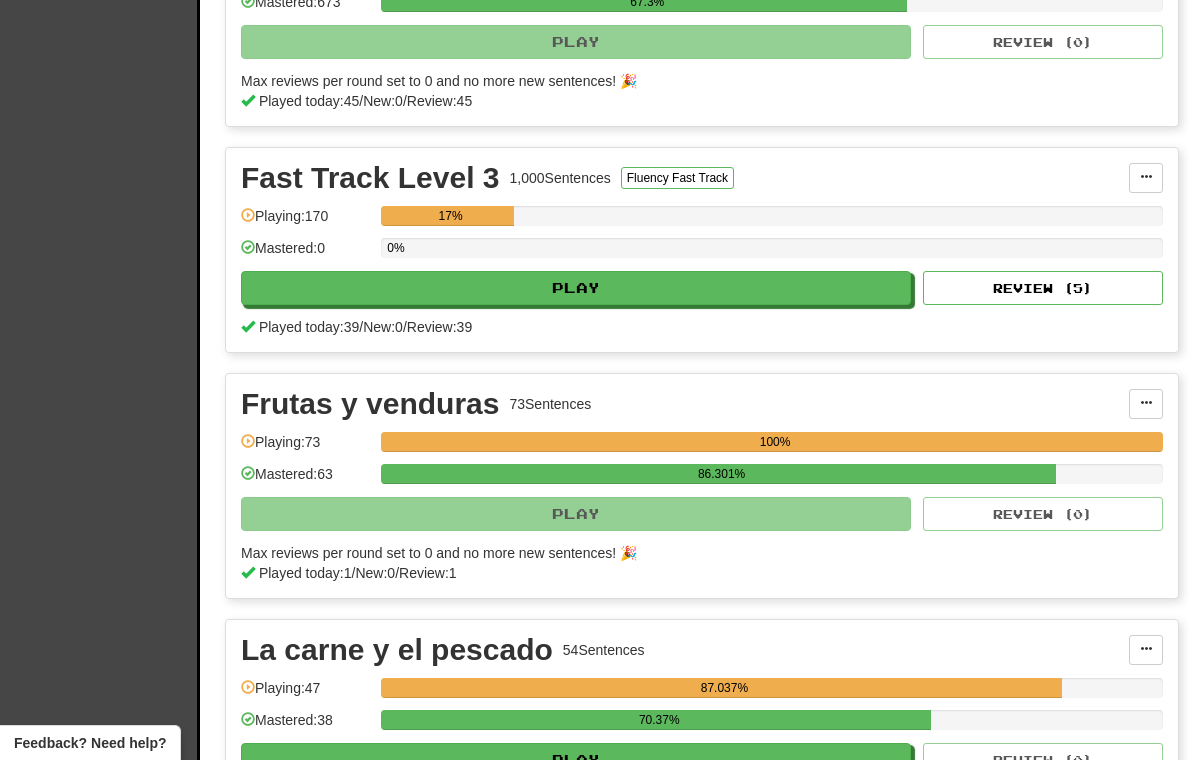 click on "Review ( 5 )" at bounding box center (1043, 288) 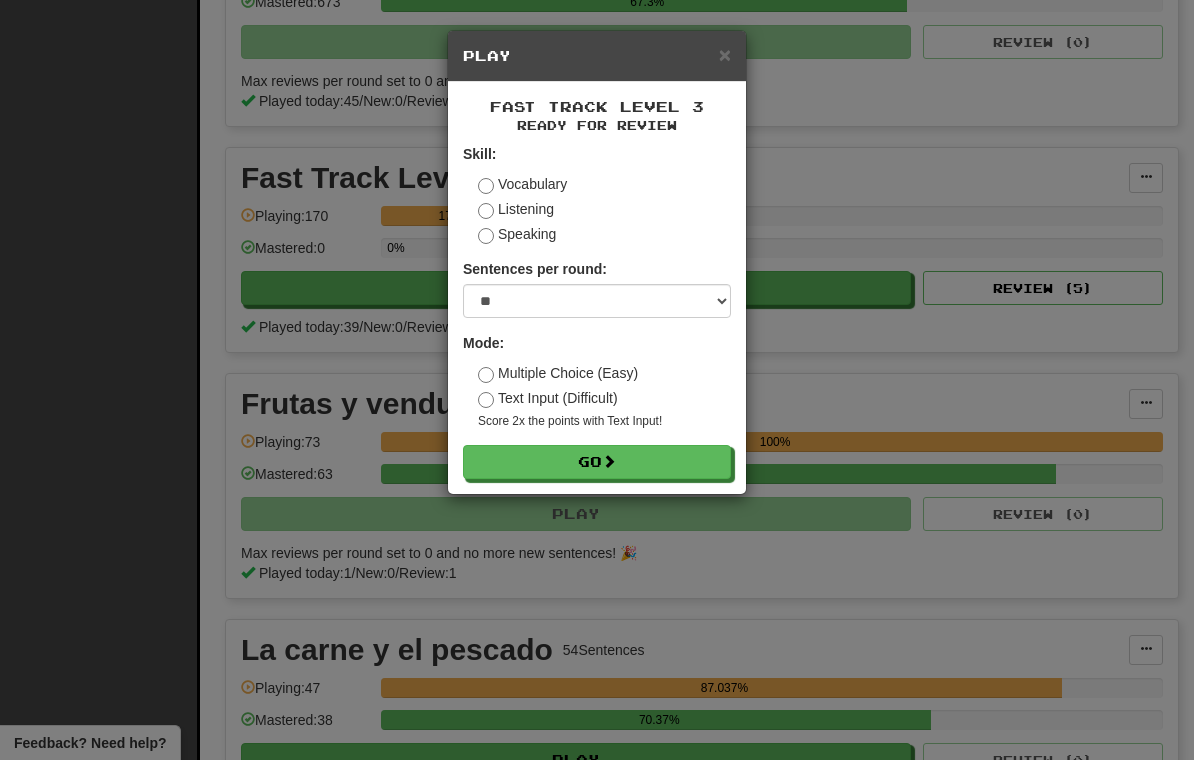 click on "Go" at bounding box center [597, 462] 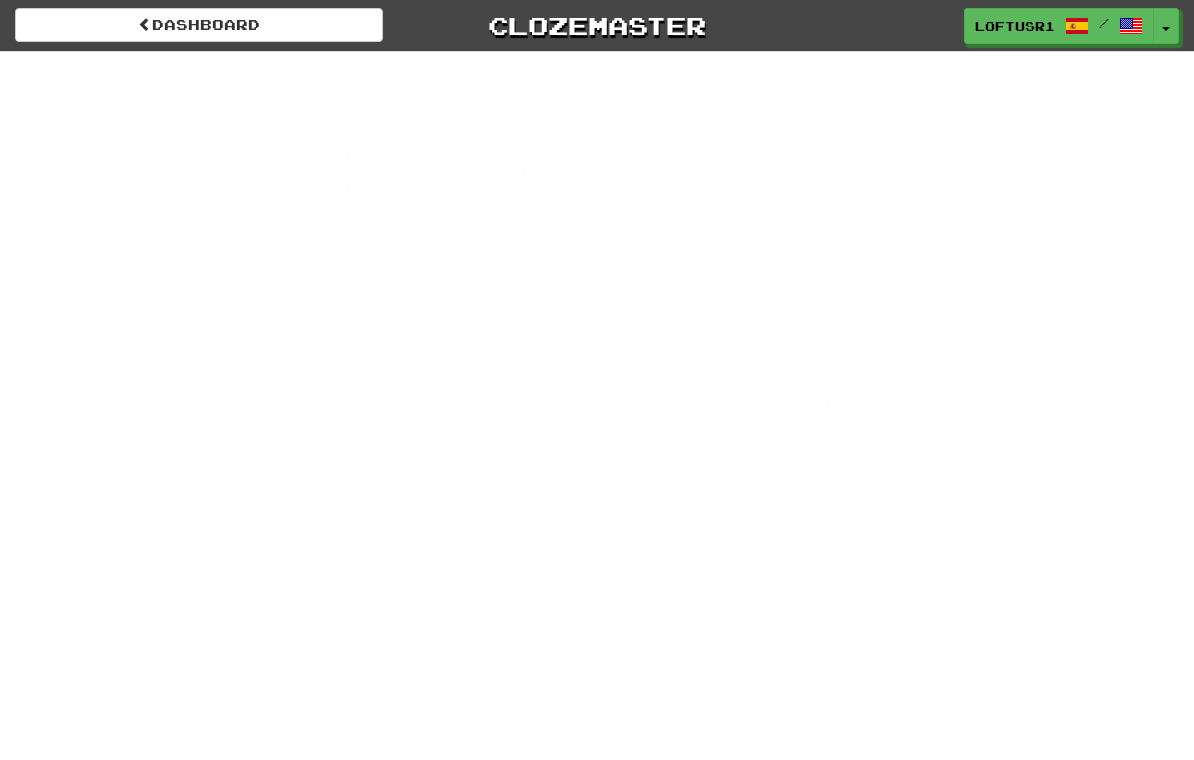 scroll, scrollTop: 0, scrollLeft: 0, axis: both 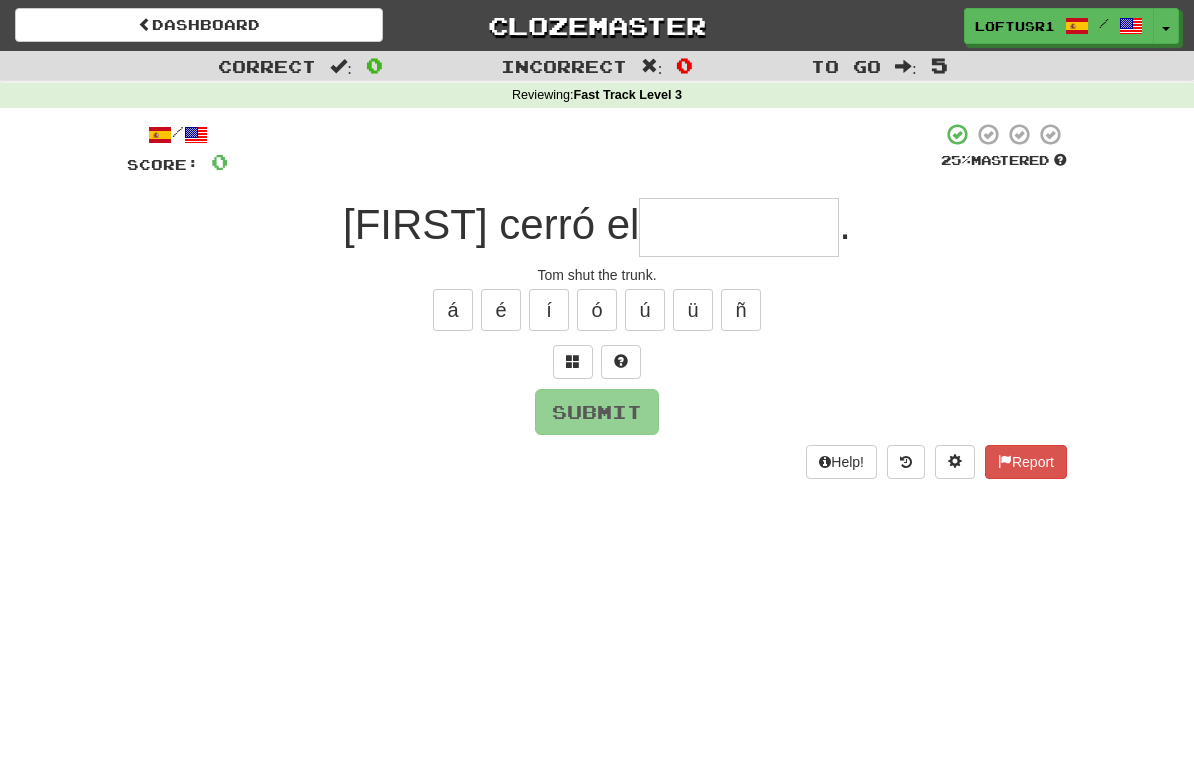 click at bounding box center [739, 227] 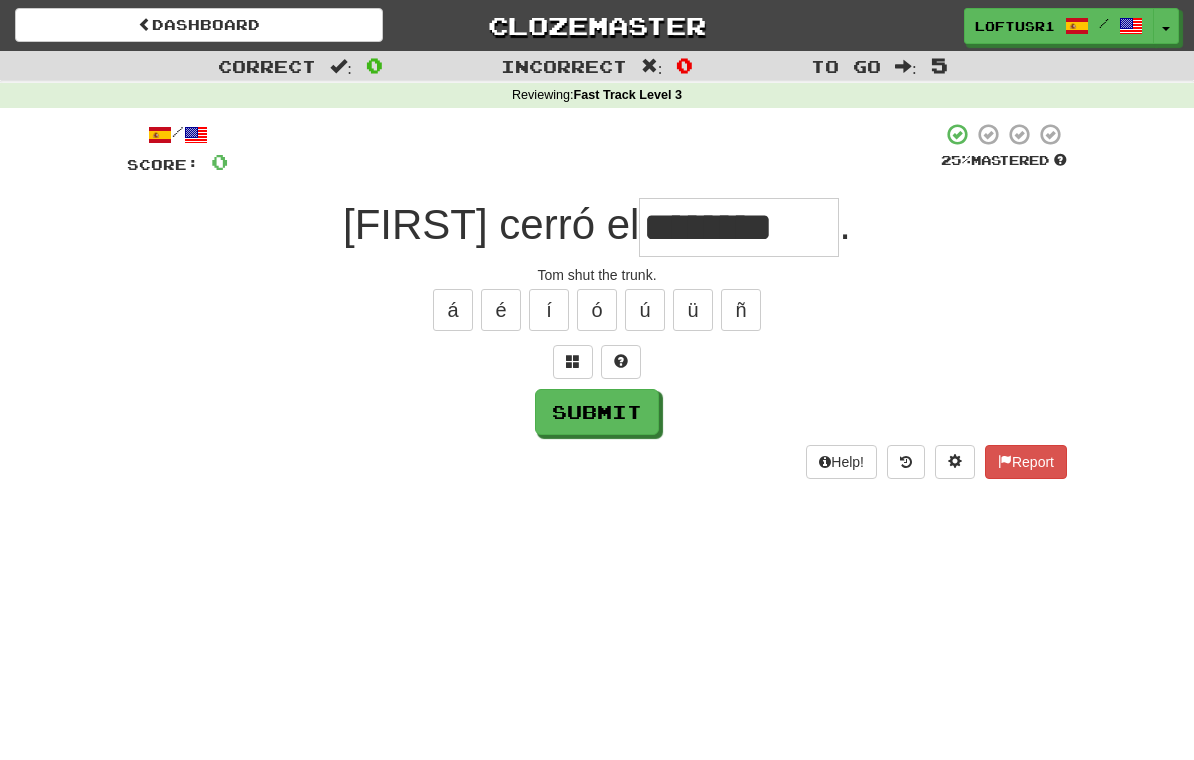 click on "Submit" at bounding box center [597, 412] 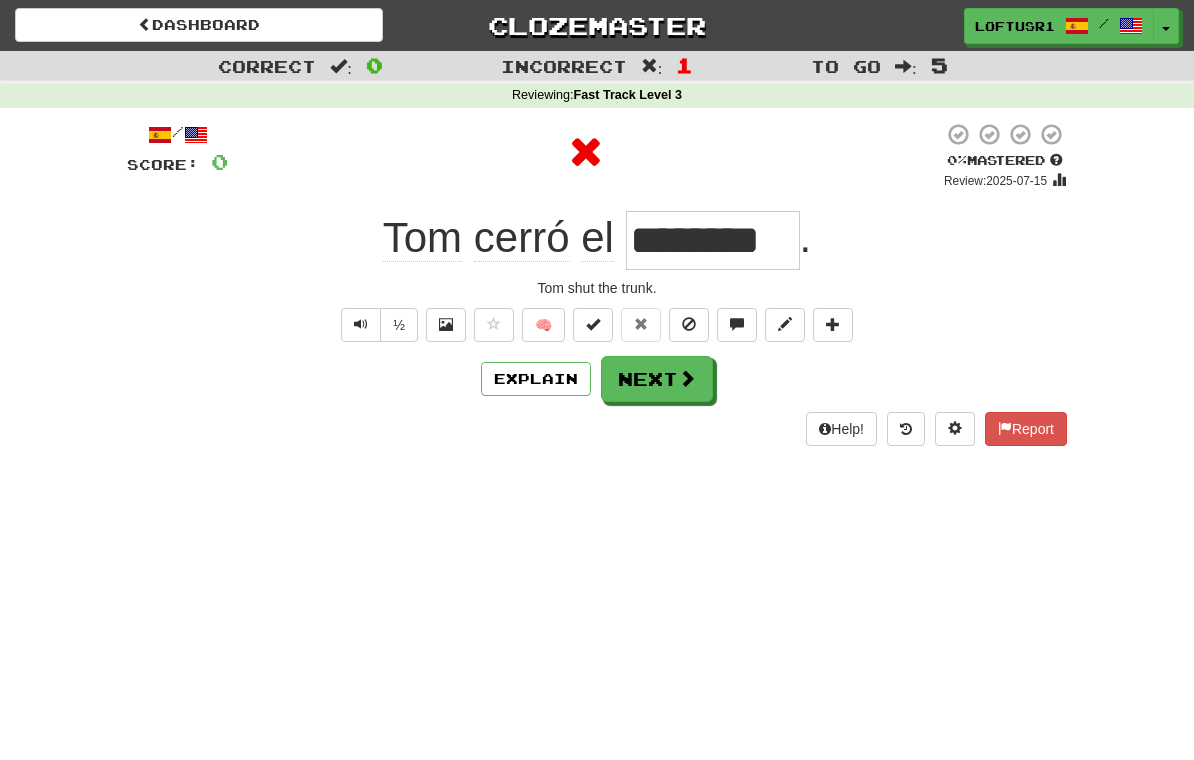 click on "Next" at bounding box center [657, 379] 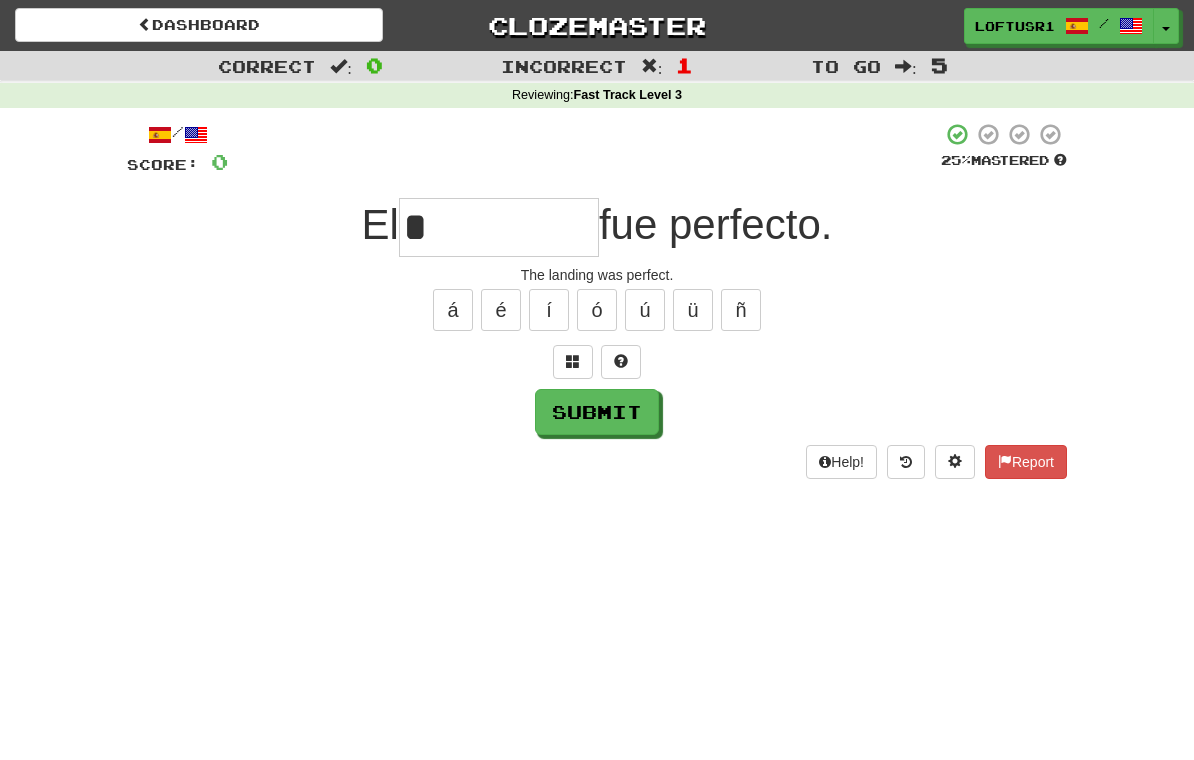 click on "Submit" at bounding box center [597, 412] 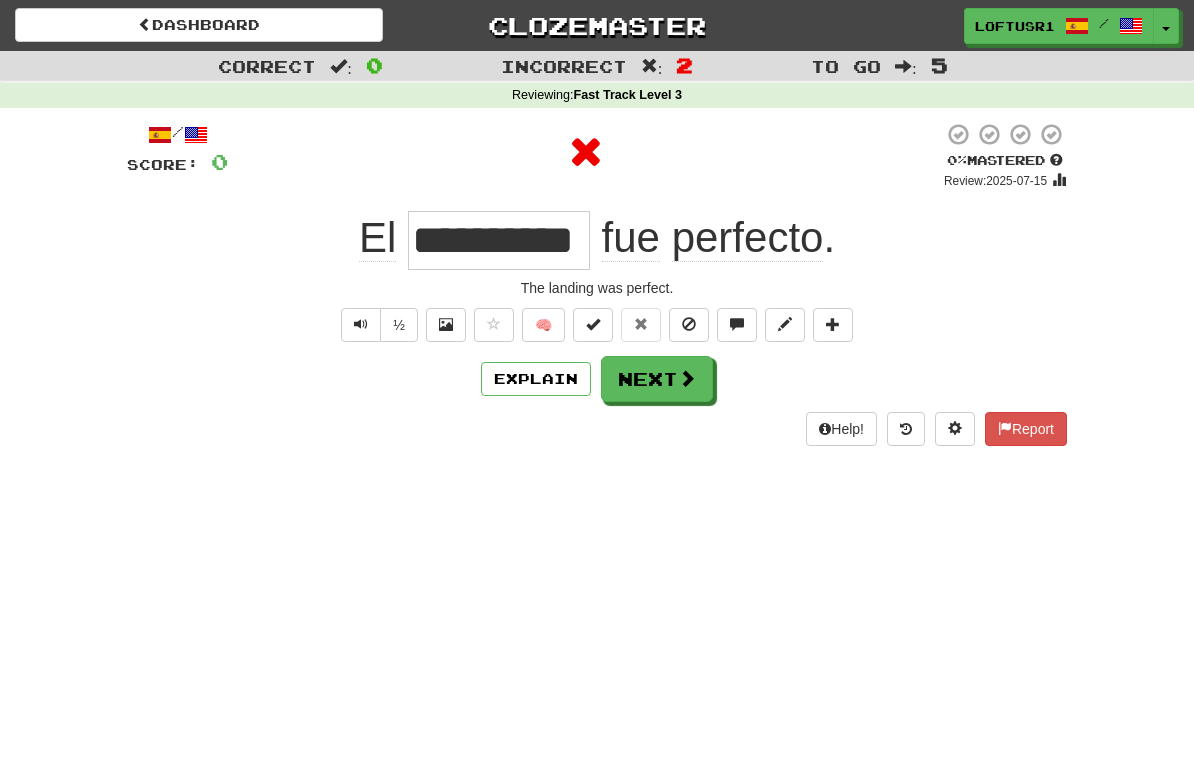 click on "Next" at bounding box center (657, 379) 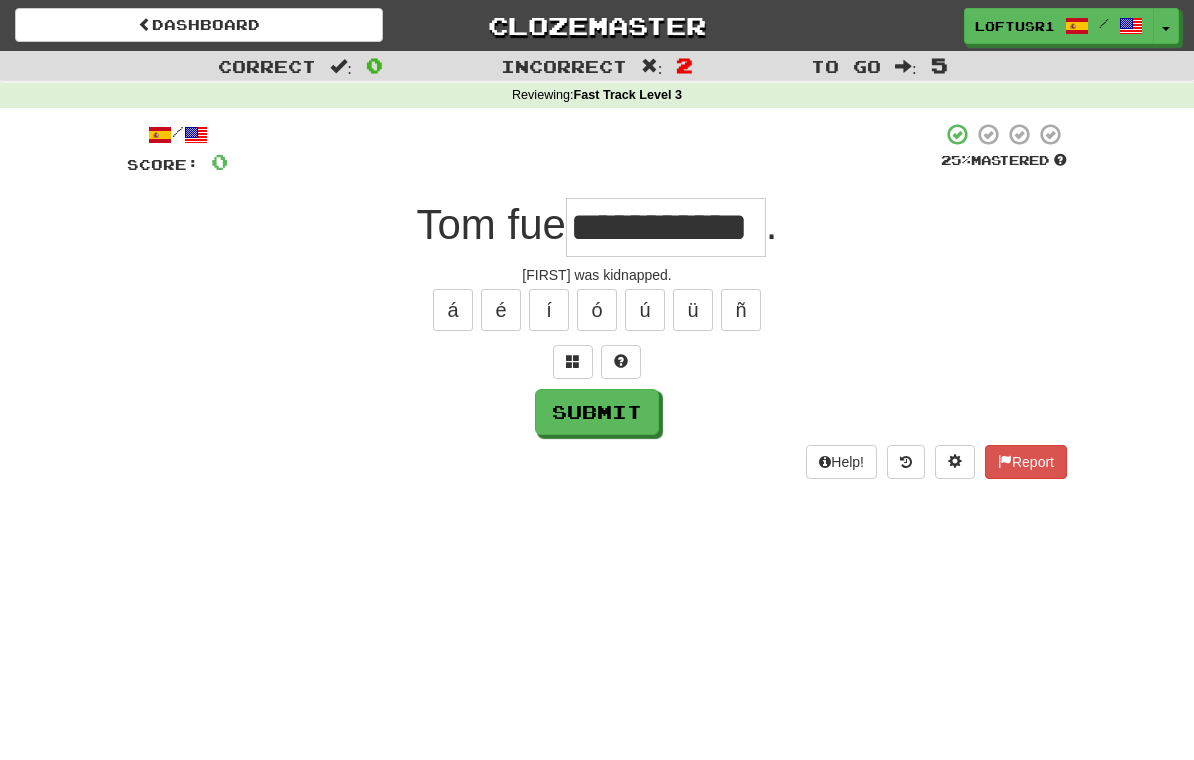 type on "**********" 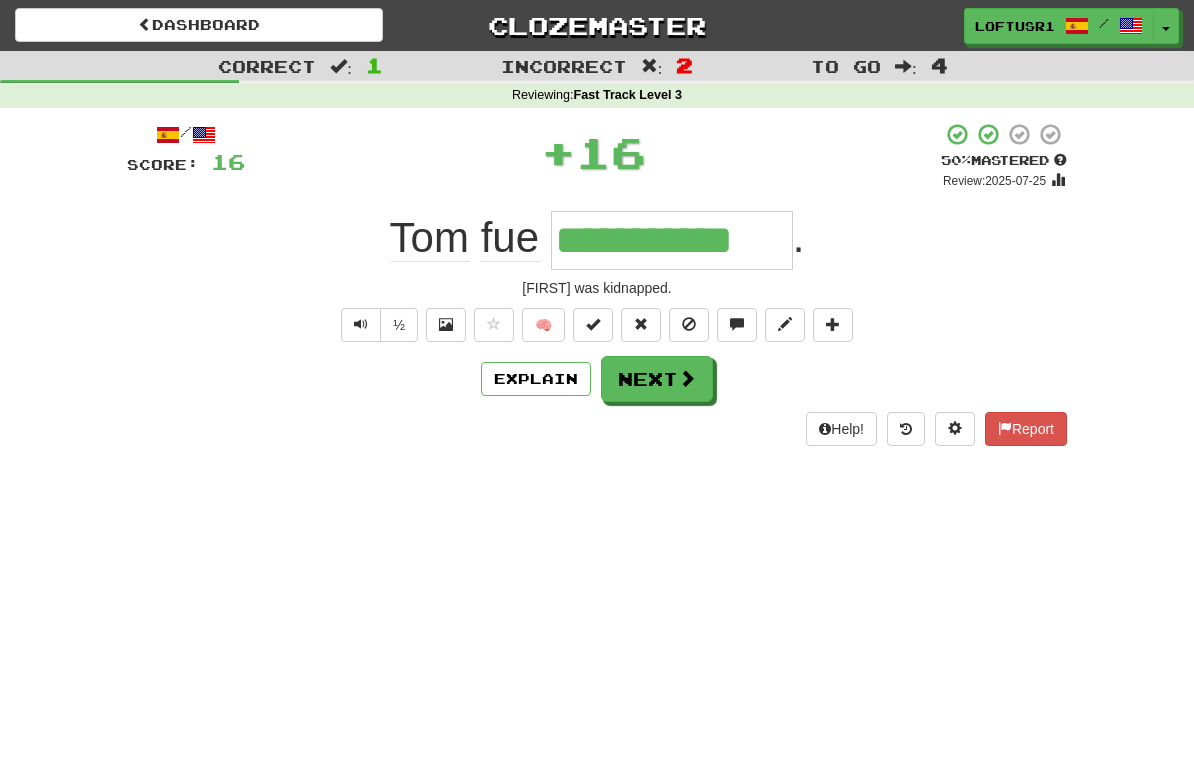 click on "Explain" at bounding box center (536, 379) 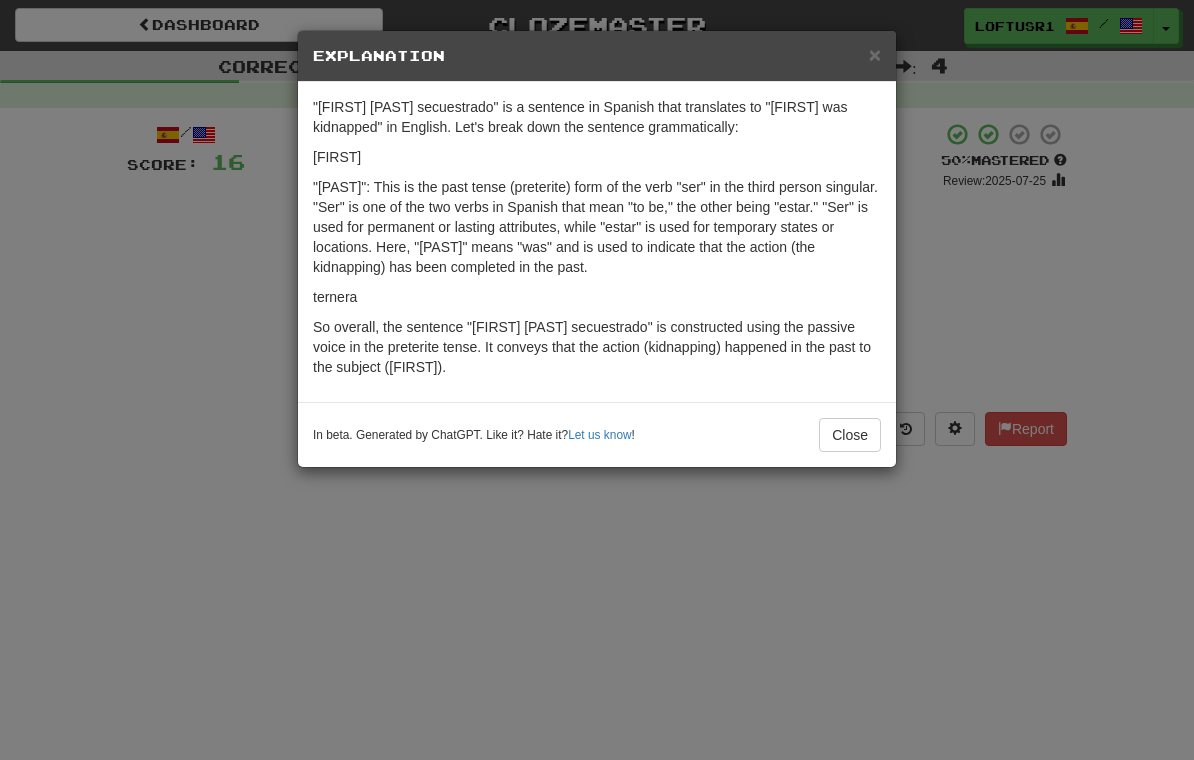 click on "Close" at bounding box center (850, 435) 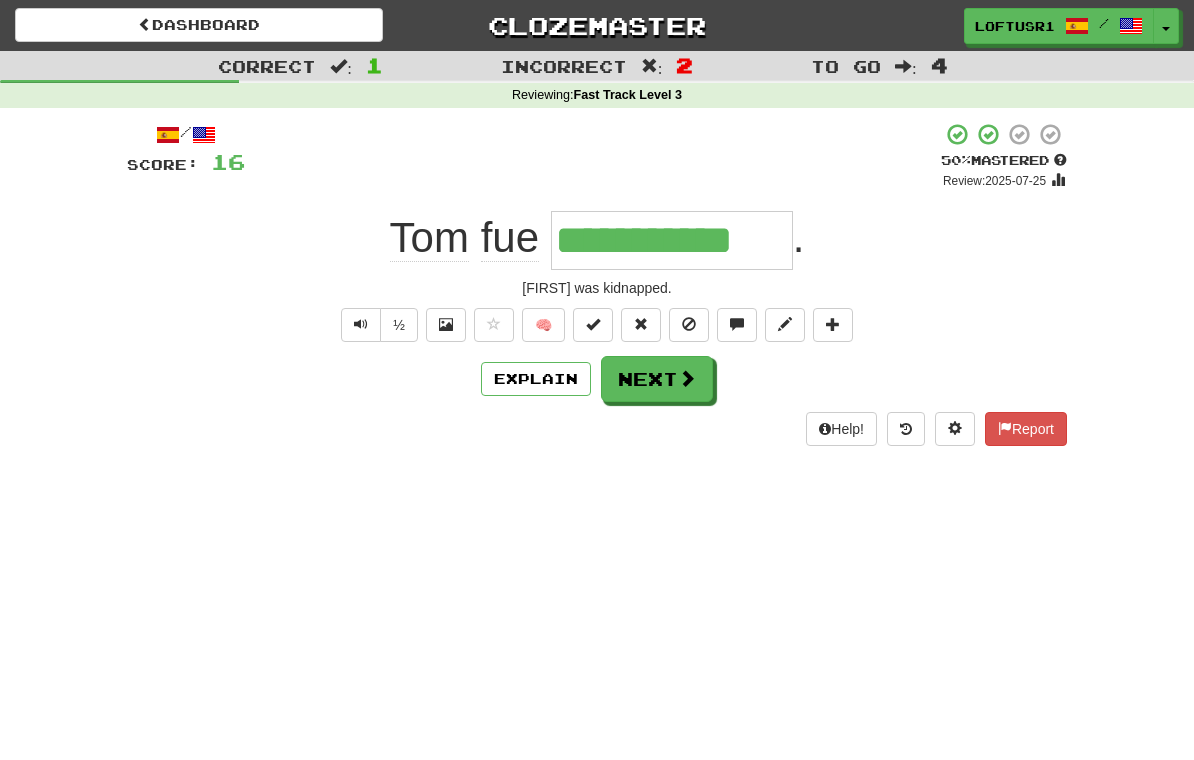 click on "Next" at bounding box center [657, 379] 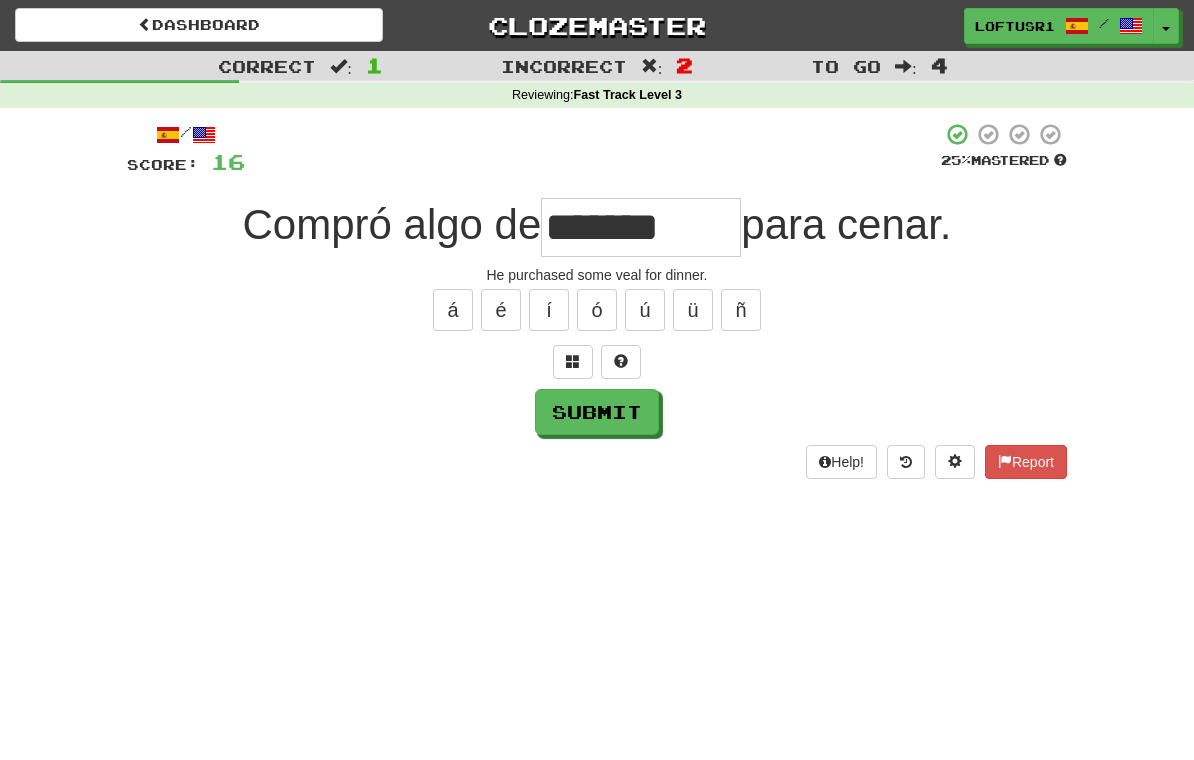click on "Submit" at bounding box center (597, 412) 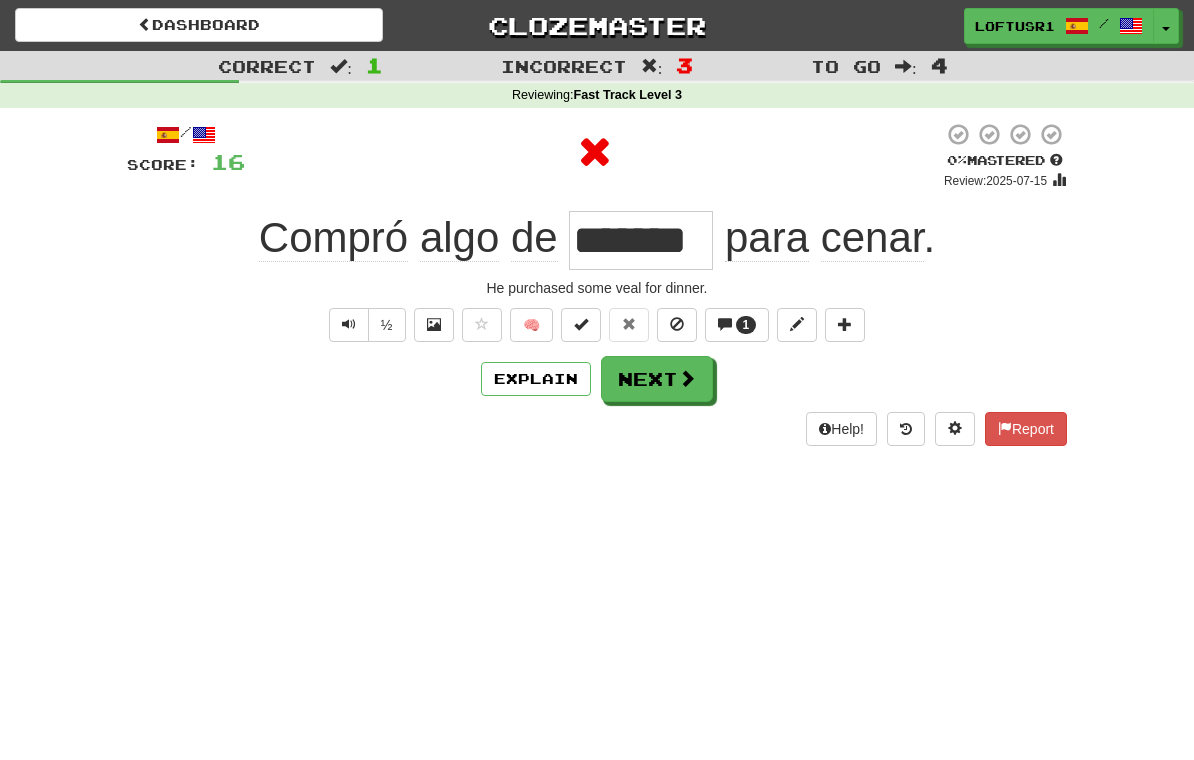 click on "Explain" at bounding box center [536, 379] 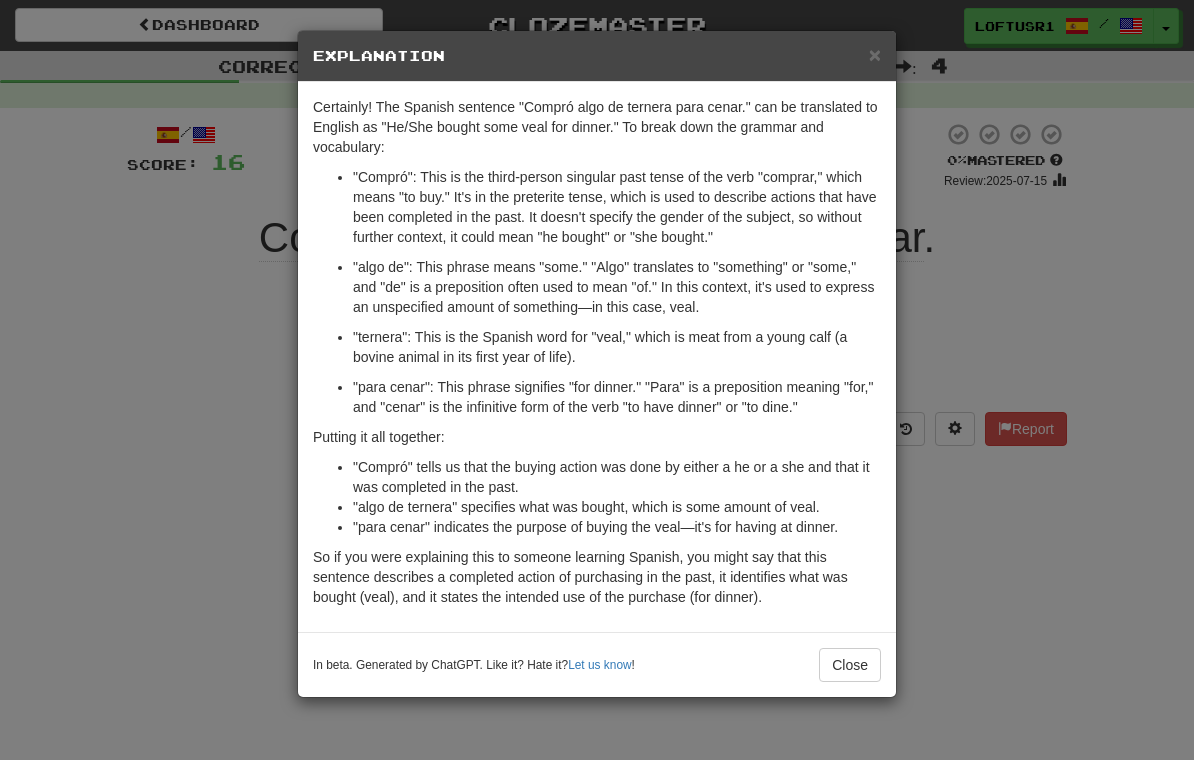 click on "Close" at bounding box center [850, 665] 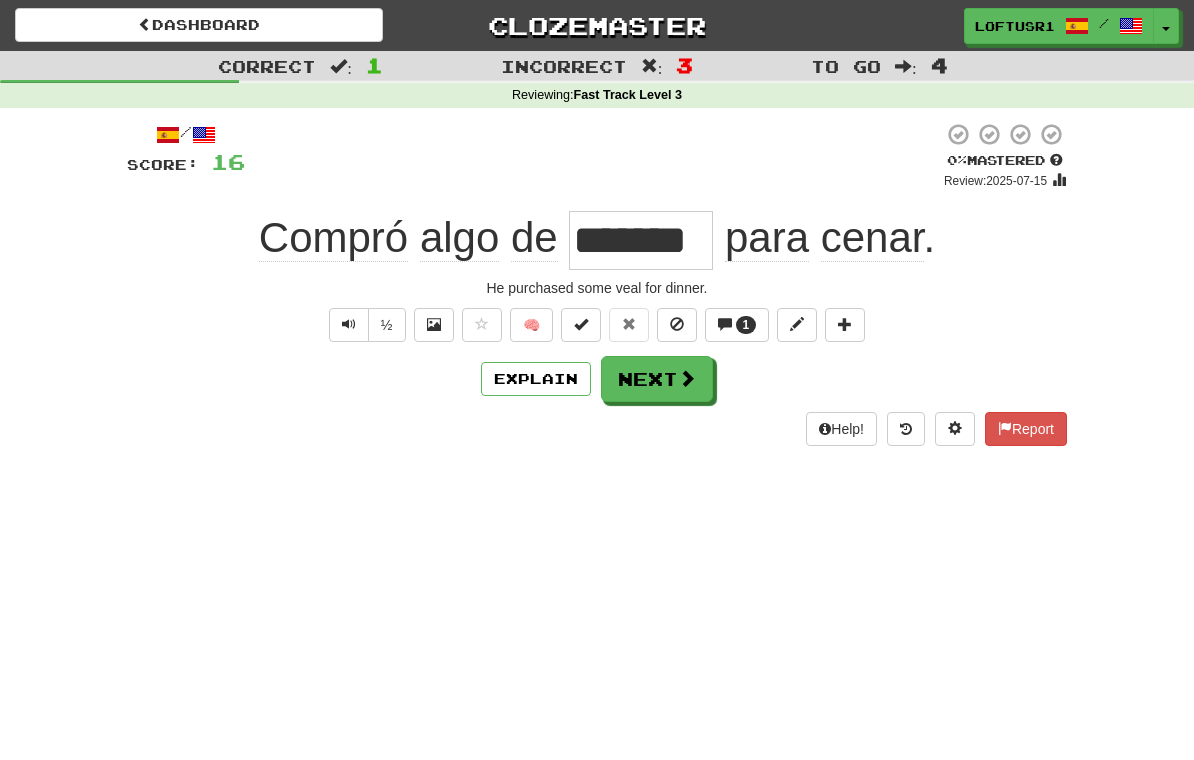 click on "Next" at bounding box center [657, 379] 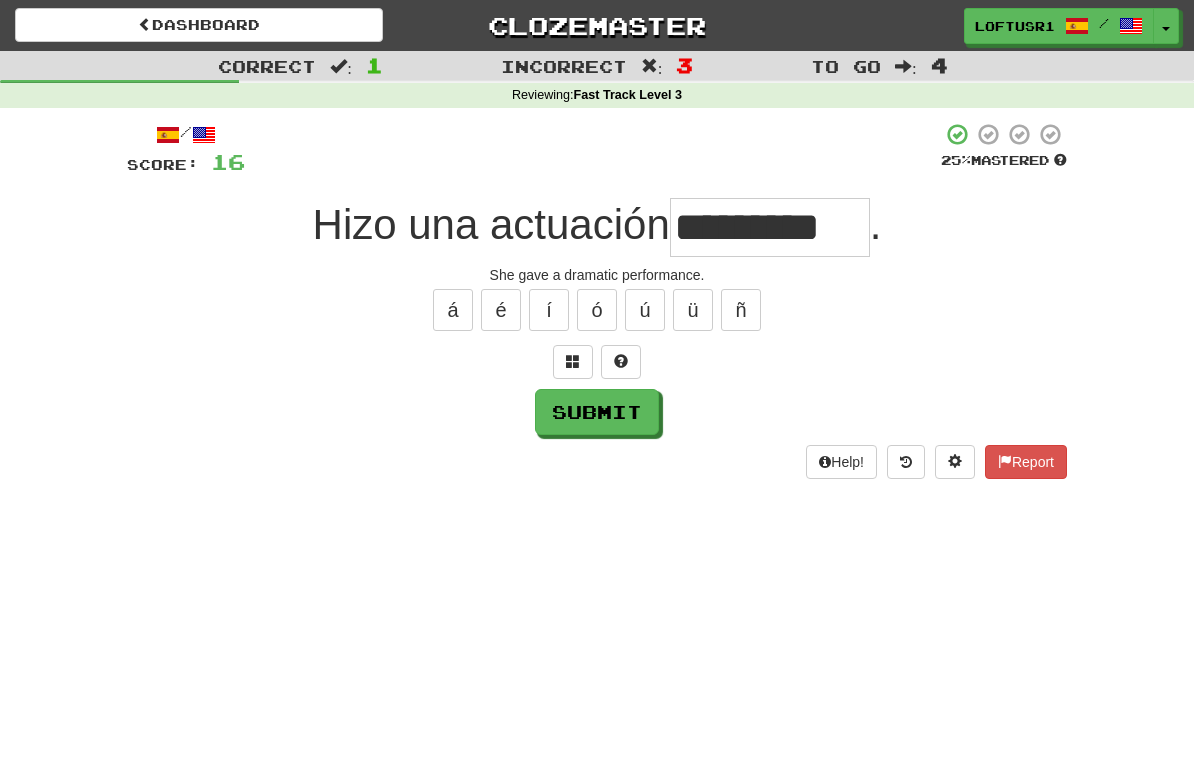click on "Submit" at bounding box center [597, 412] 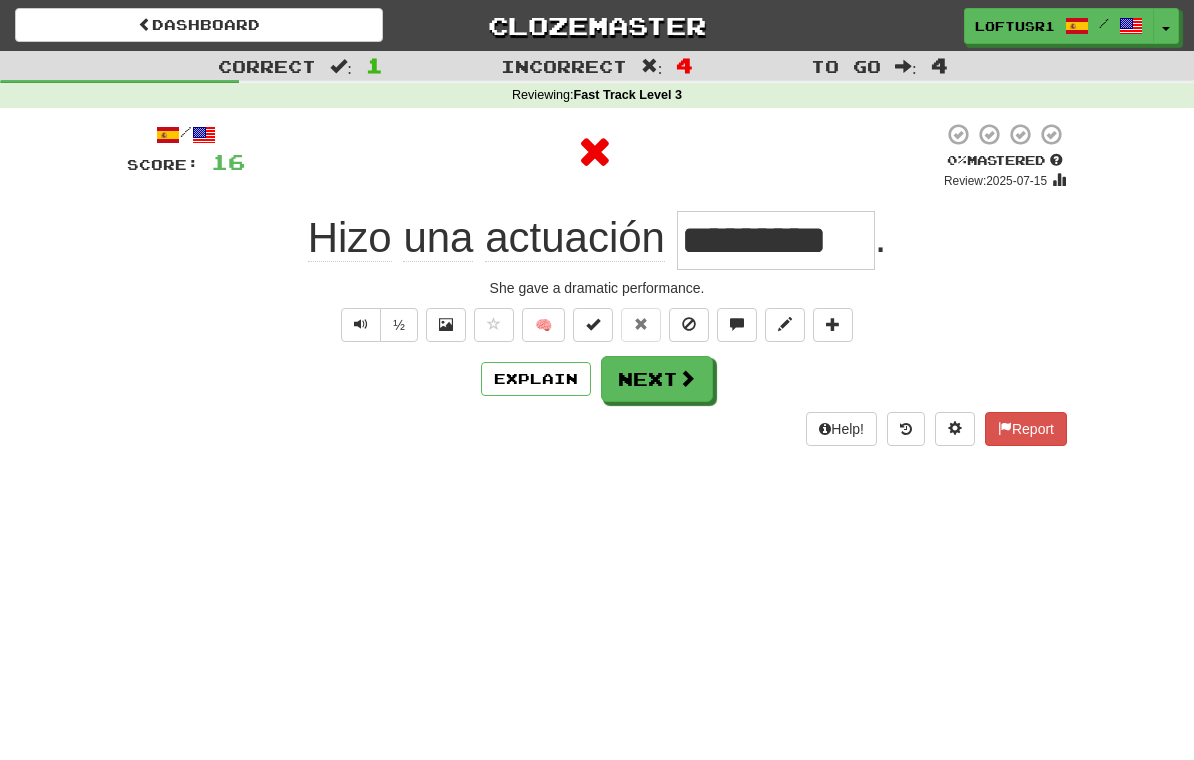 click on "Next" at bounding box center (657, 379) 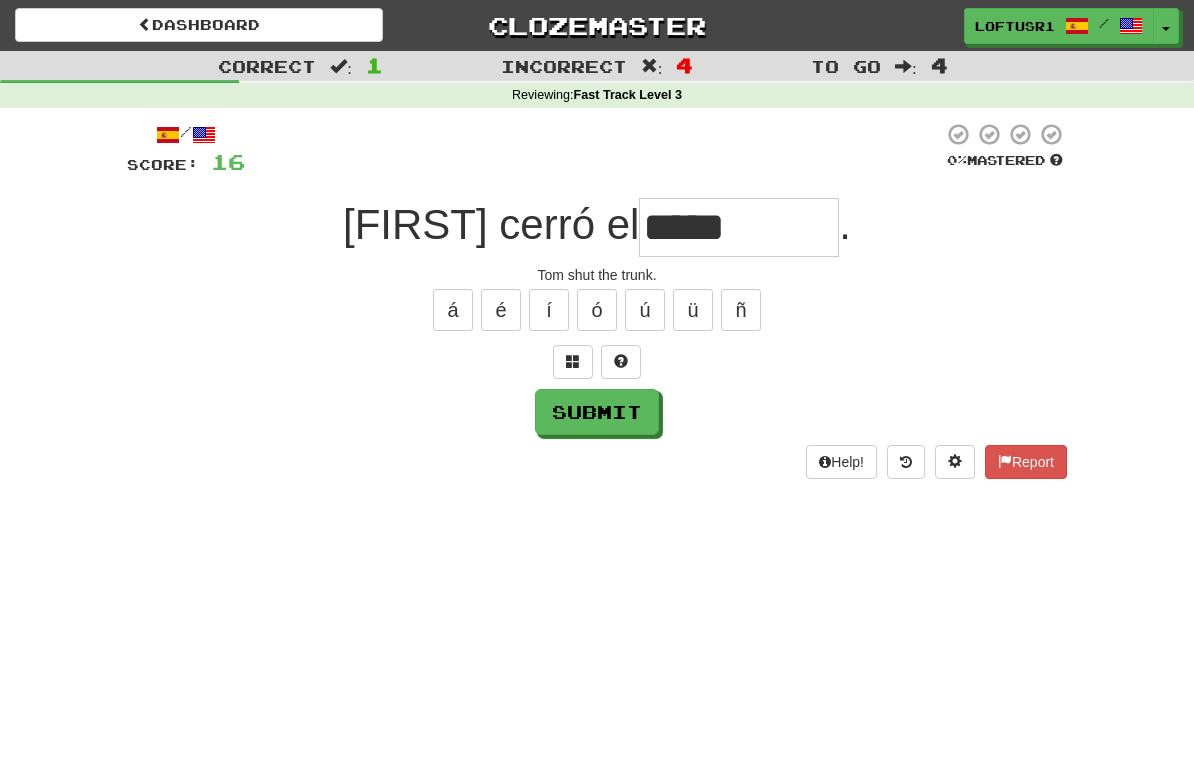 click on "Submit" at bounding box center (597, 412) 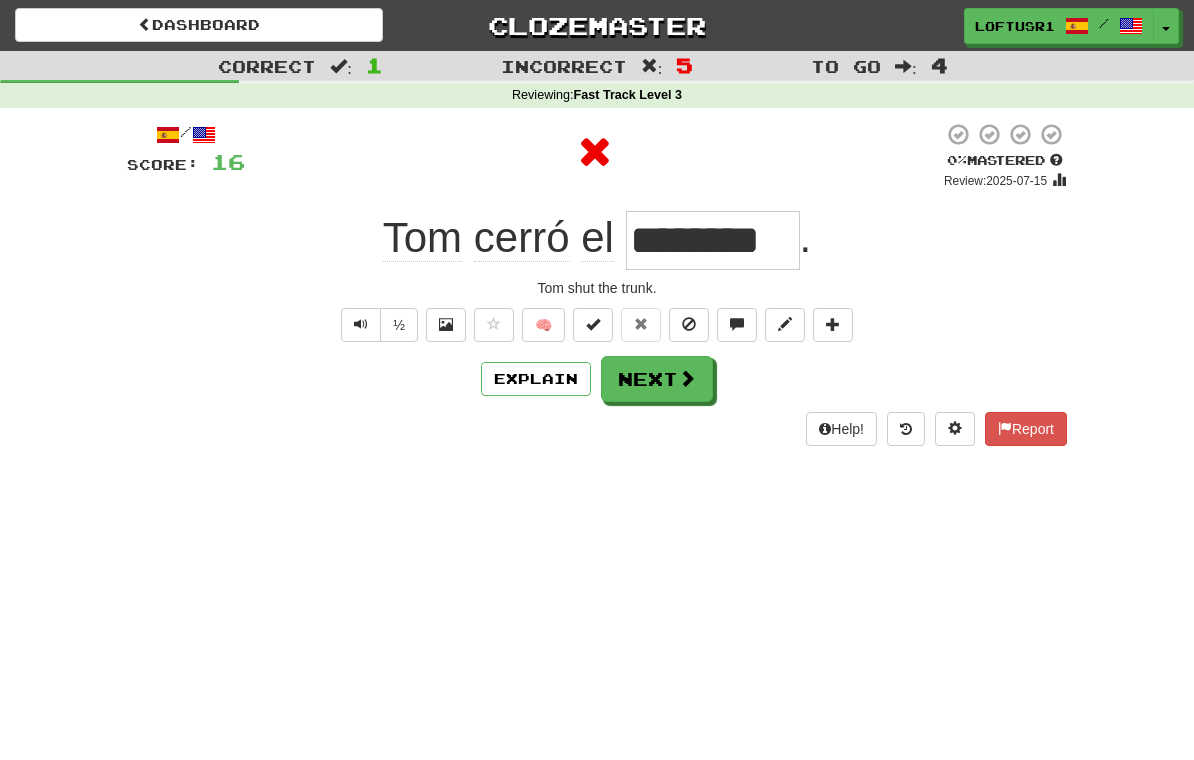 click on "Next" at bounding box center [657, 379] 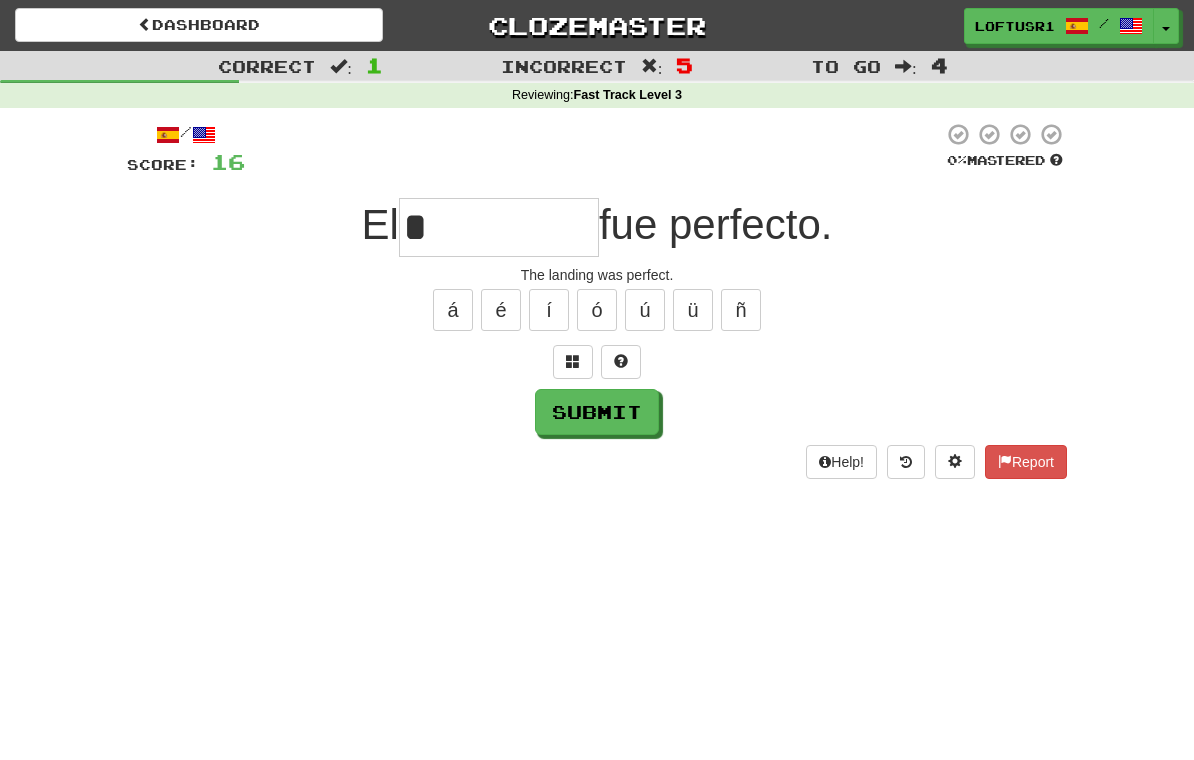 click on "Submit" at bounding box center (597, 412) 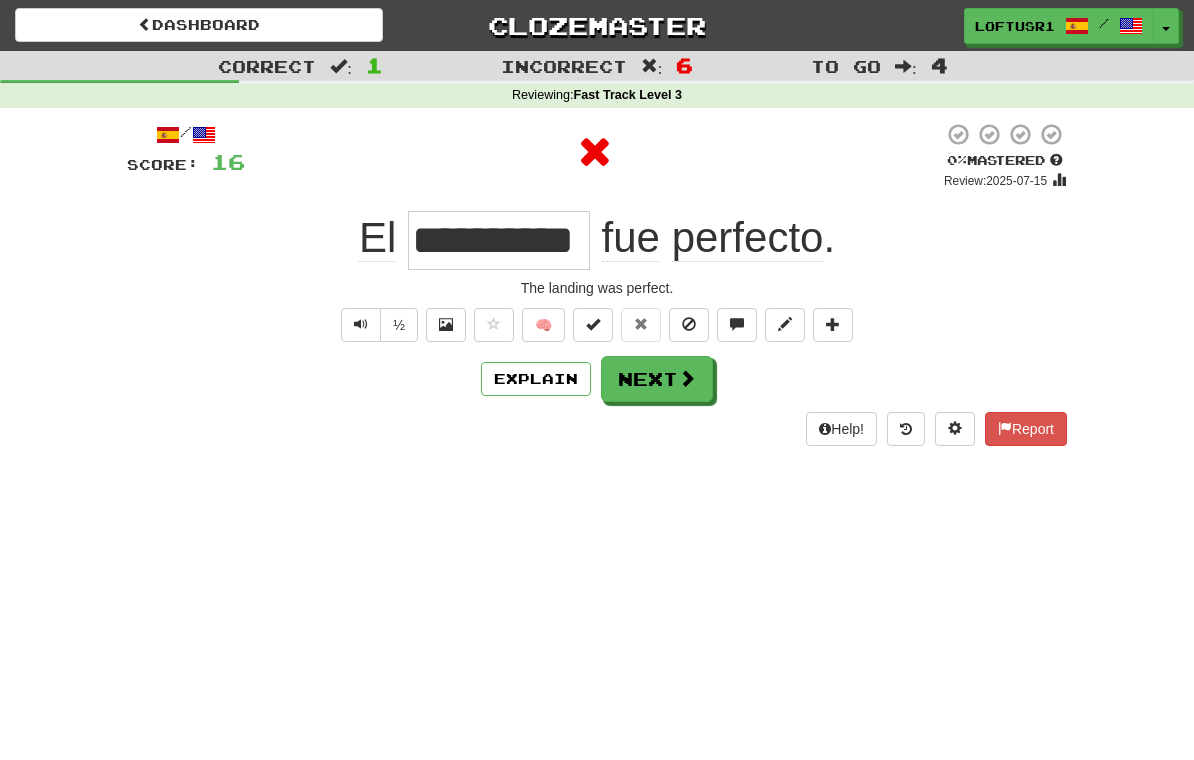 click on "Next" at bounding box center [657, 379] 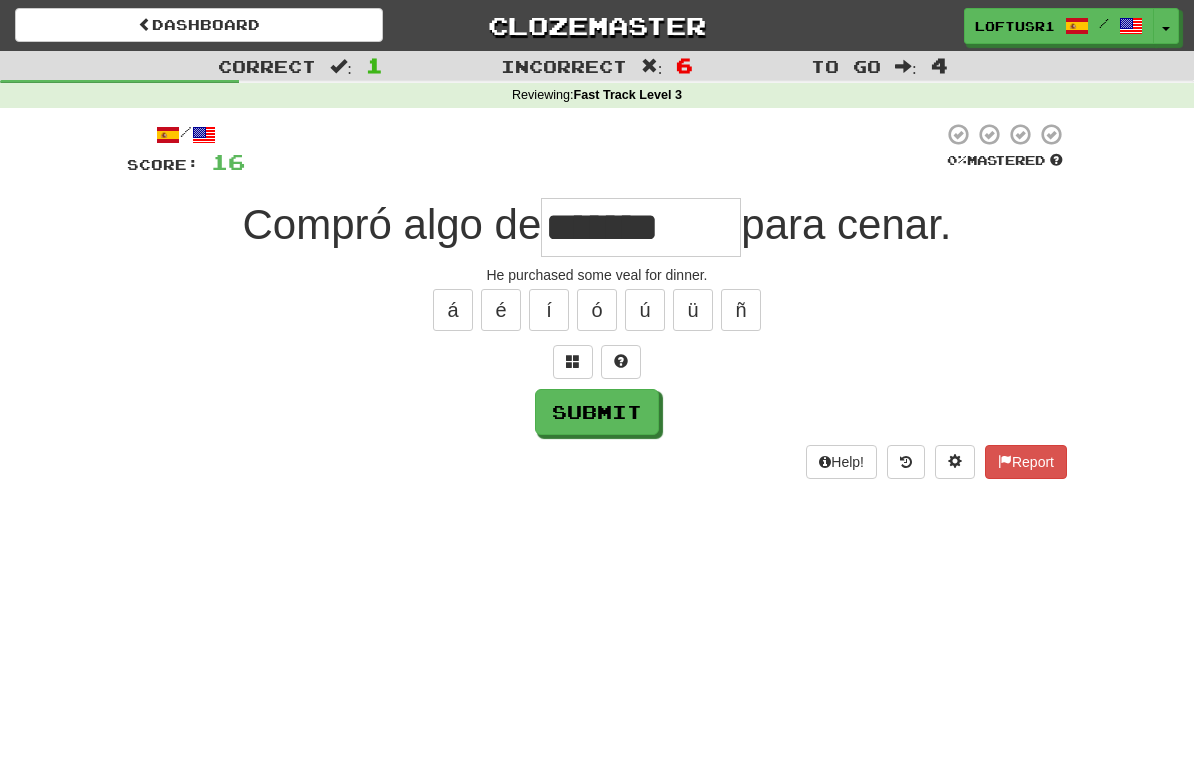 type on "*******" 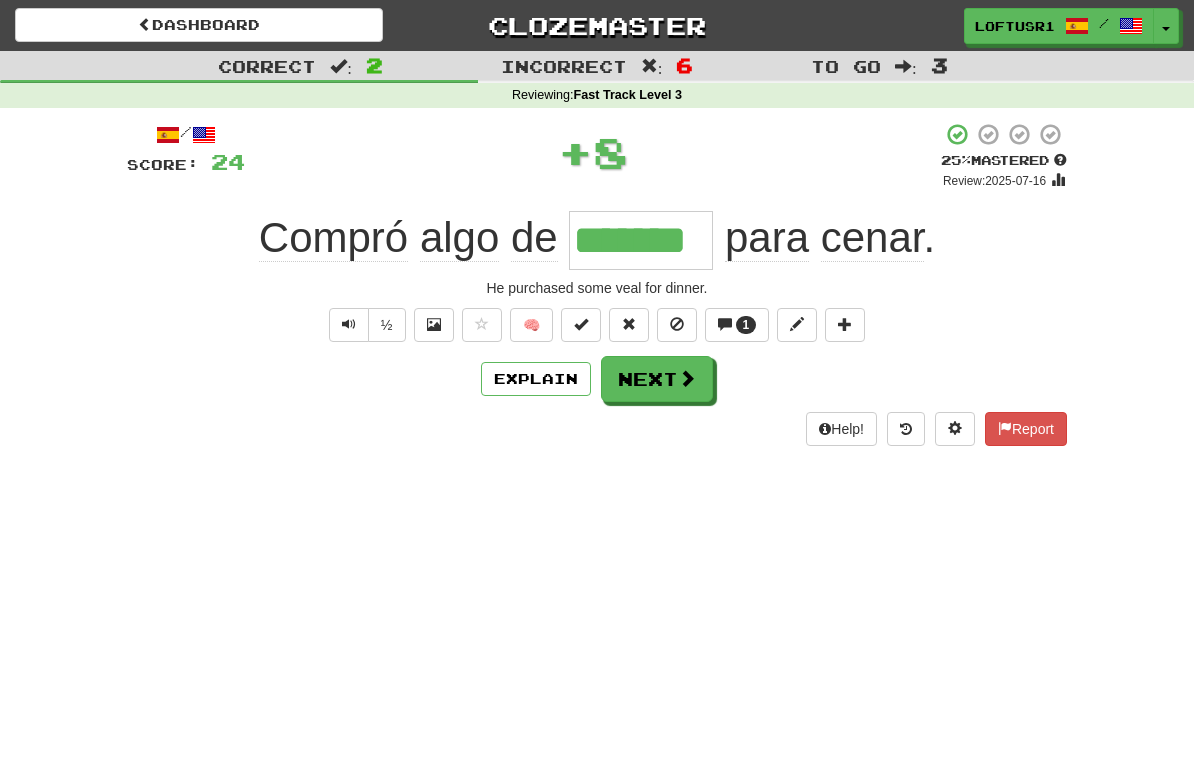 click on "Next" at bounding box center [657, 379] 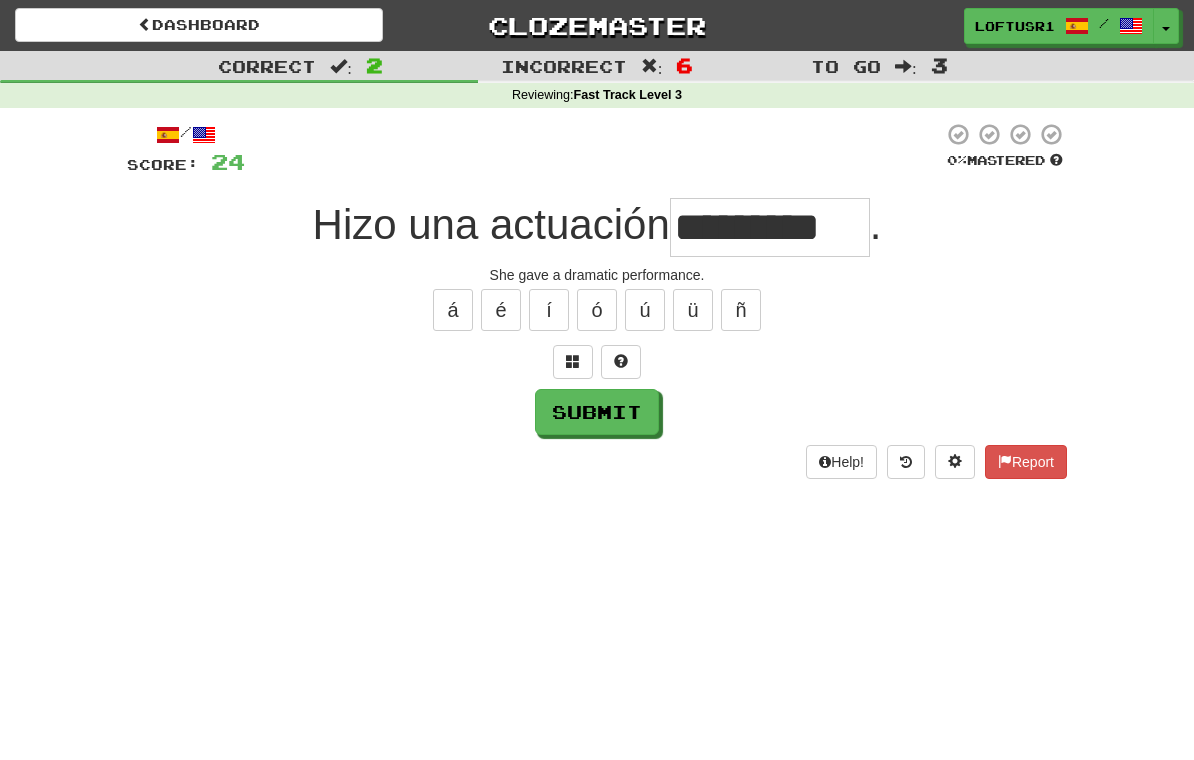 click on "Submit" at bounding box center [597, 412] 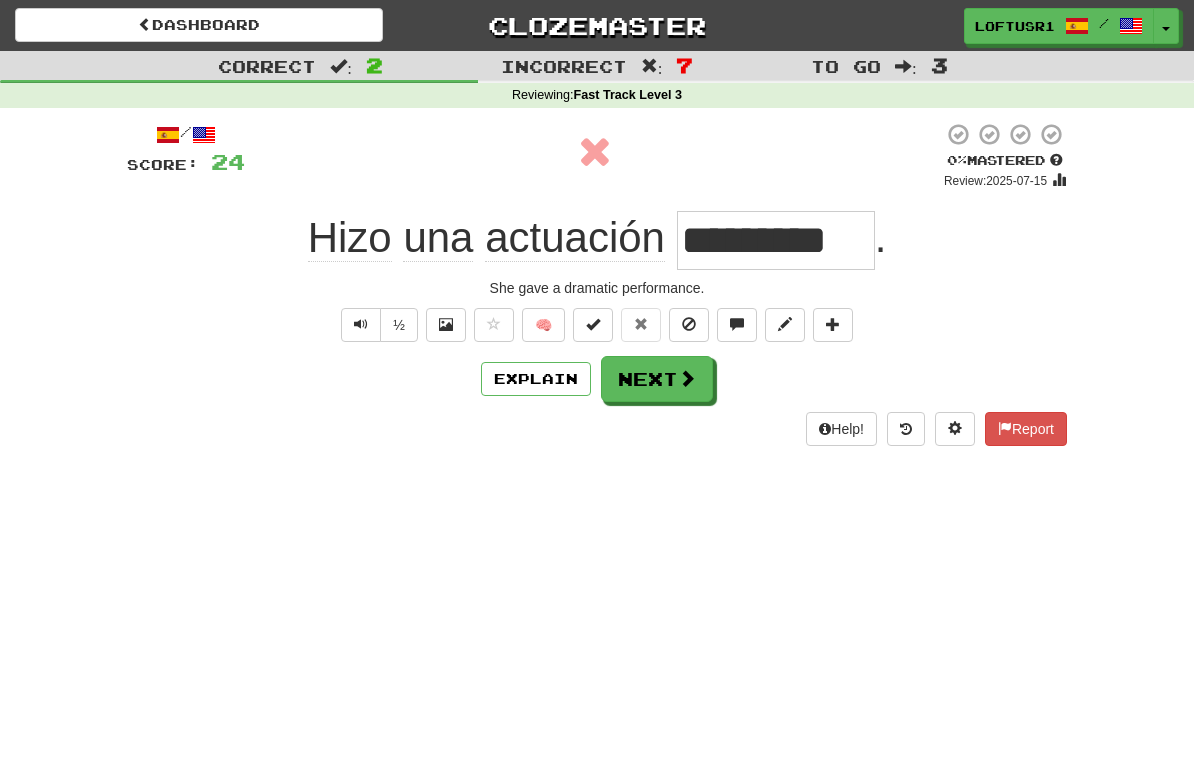 click on "Next" at bounding box center [657, 379] 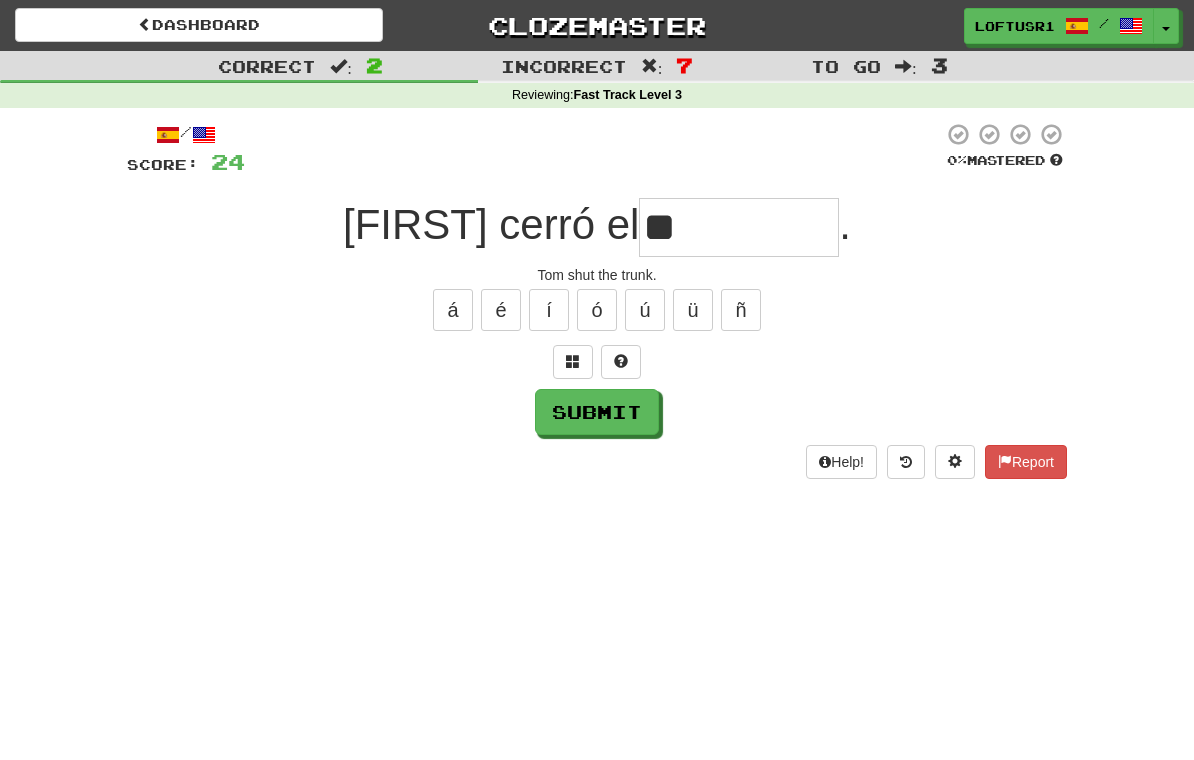 click on "Submit" at bounding box center (597, 412) 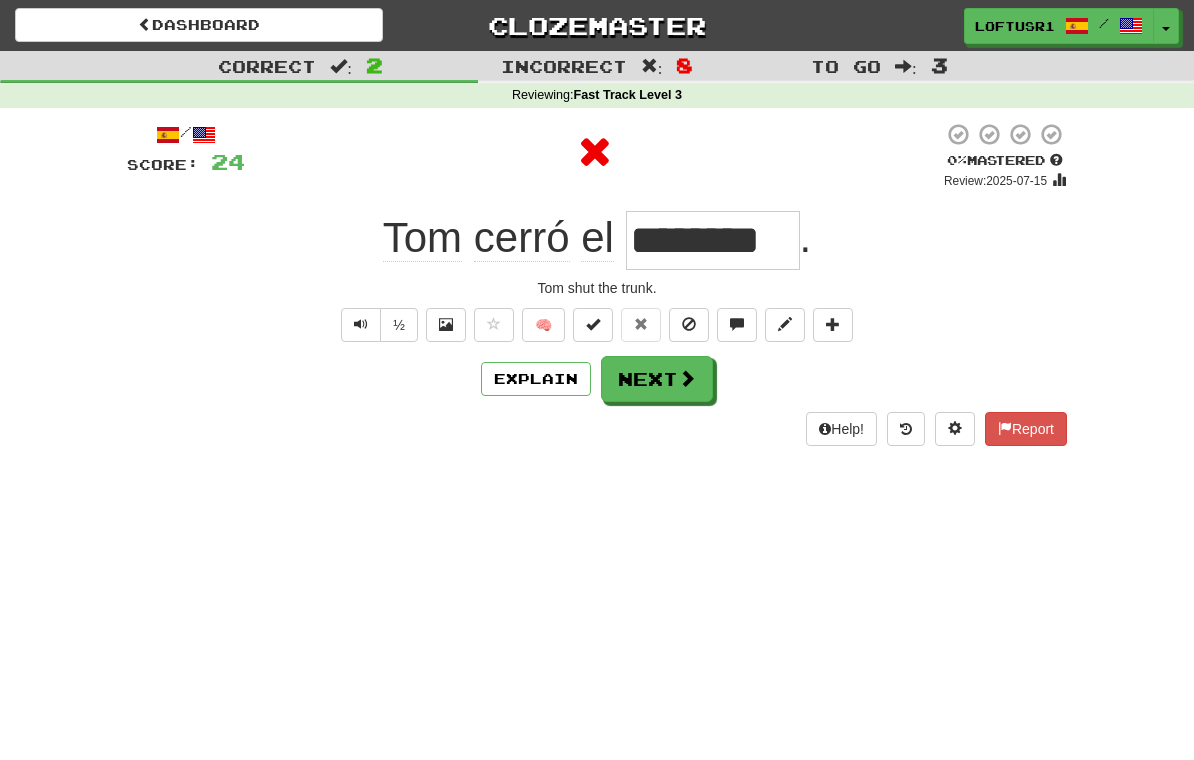 click on "Next" at bounding box center [657, 379] 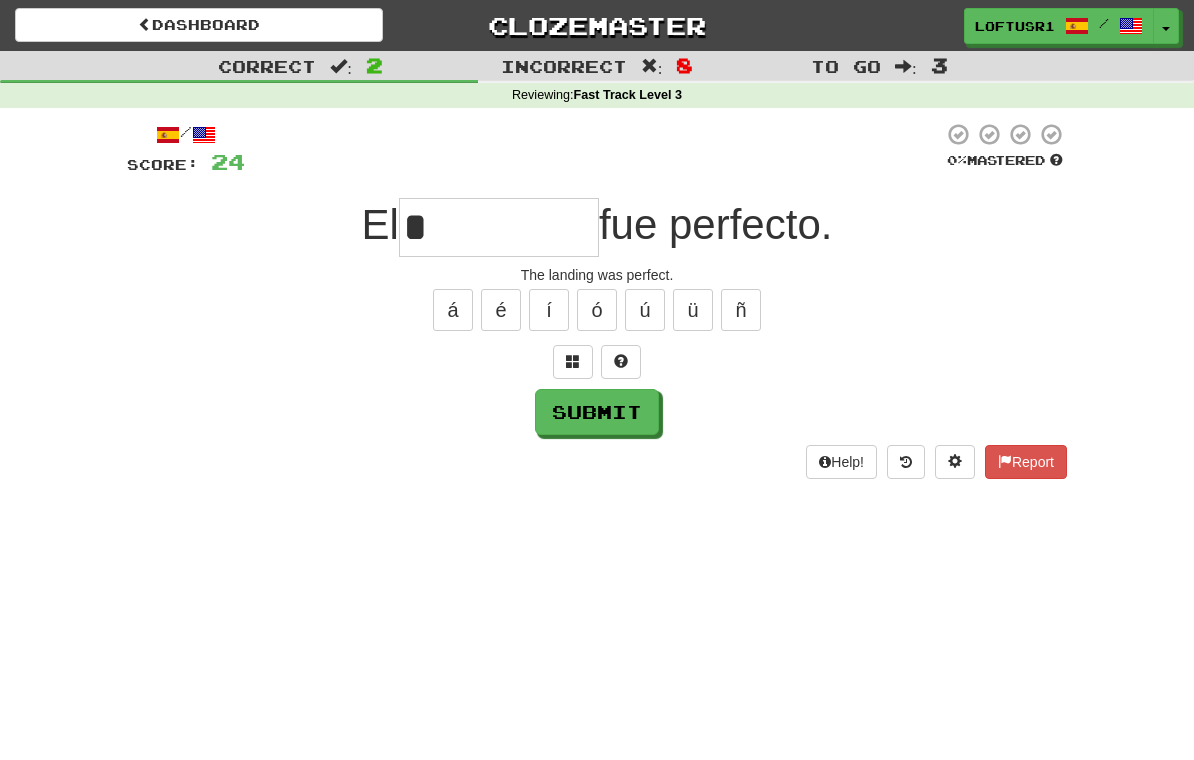 click on "Submit" at bounding box center (597, 412) 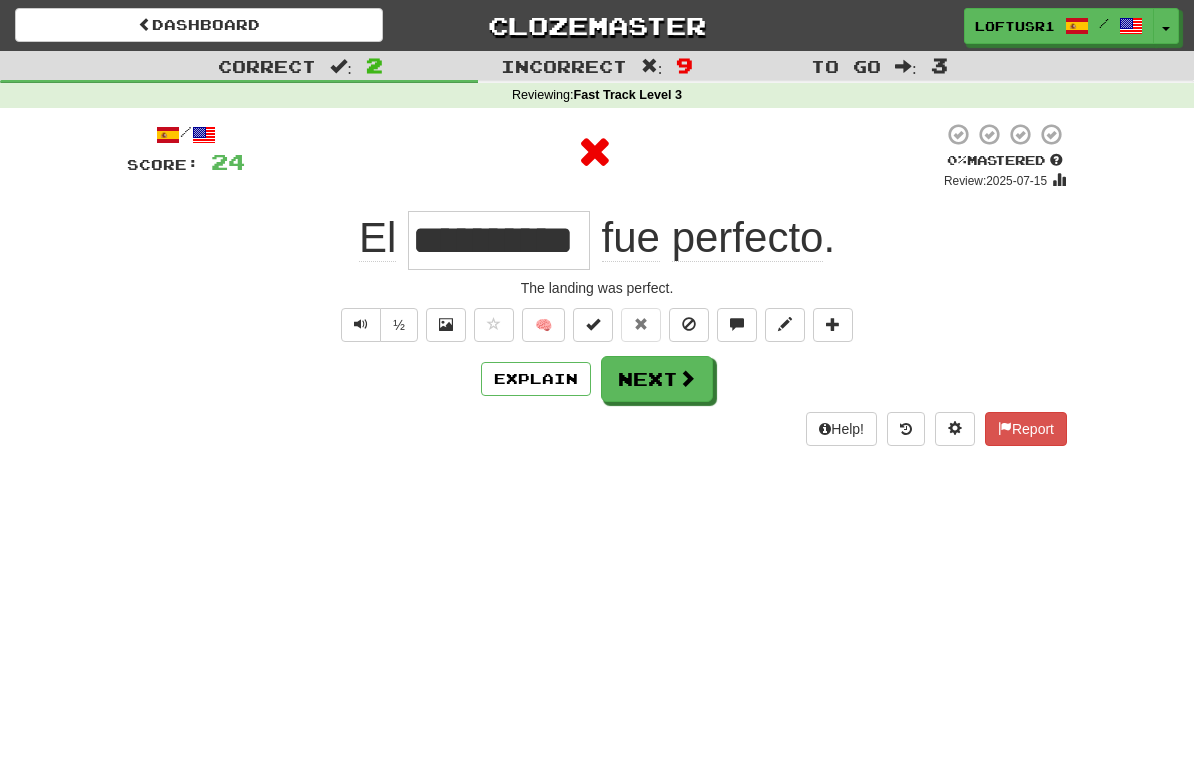 click at bounding box center [687, 378] 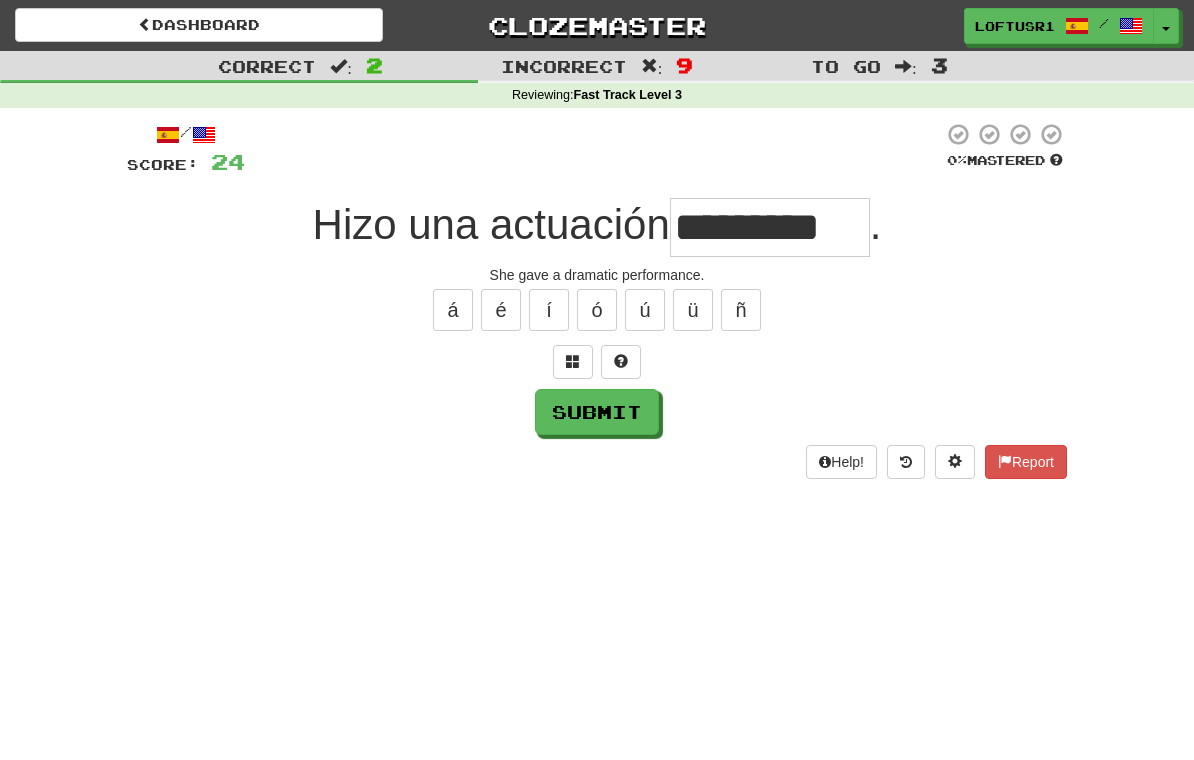 type on "*********" 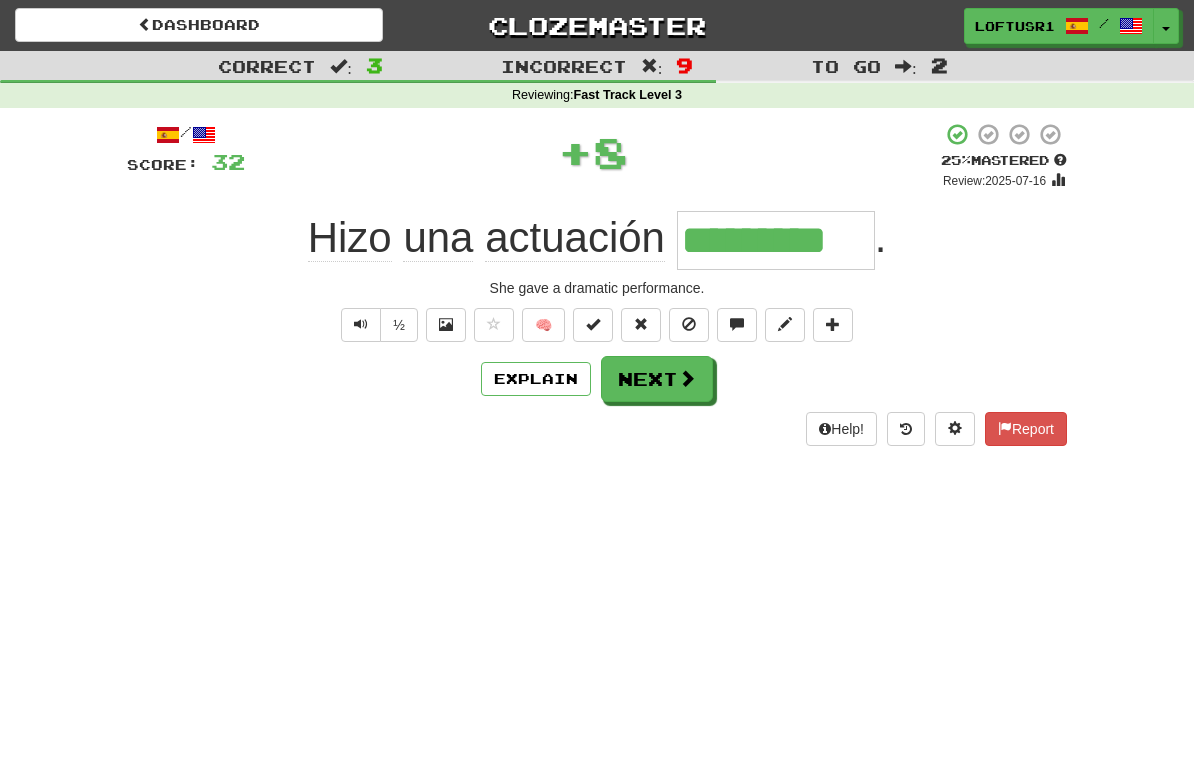 click on "Next" at bounding box center [657, 379] 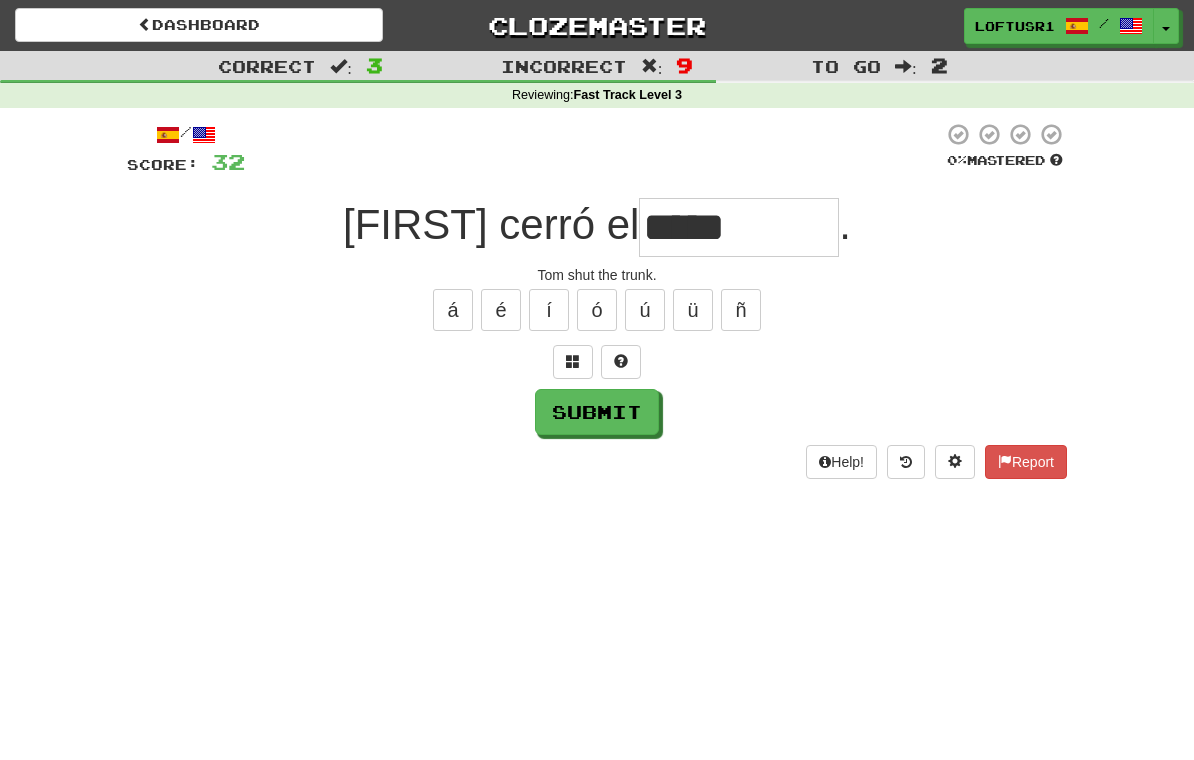 click on "Submit" at bounding box center [597, 412] 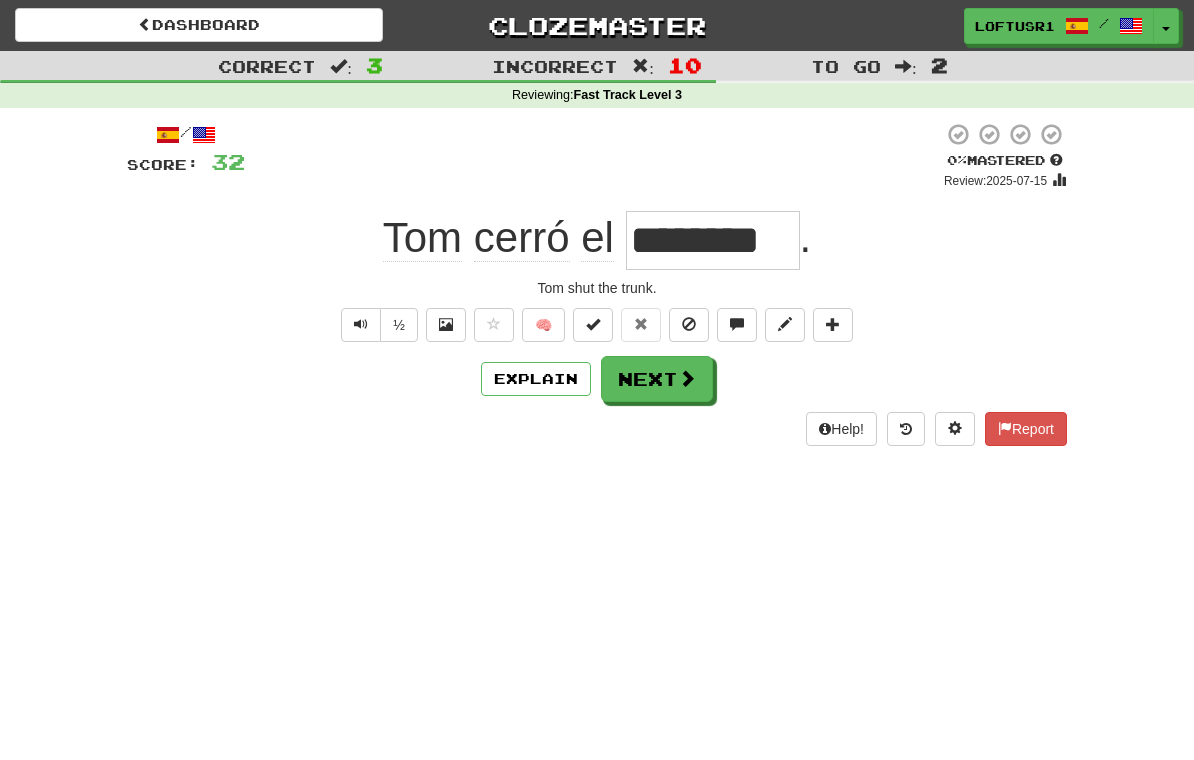 click on "Next" at bounding box center (657, 379) 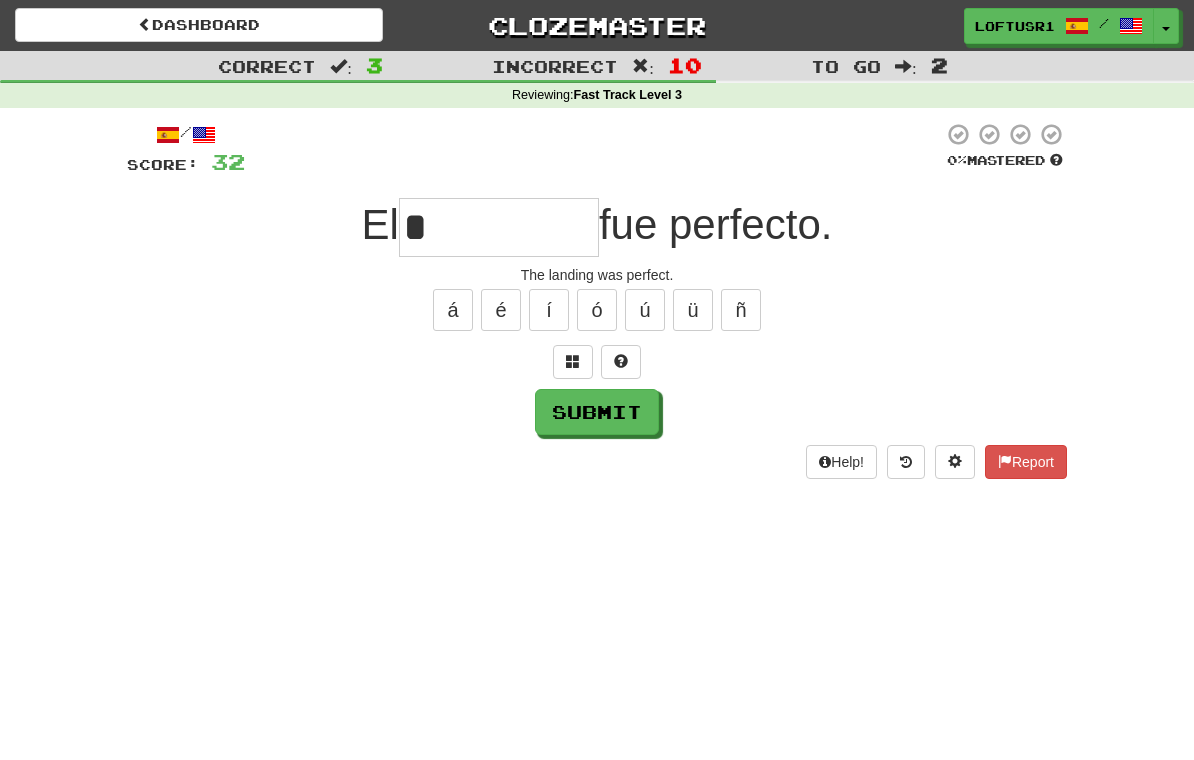 click on "Submit" at bounding box center [597, 412] 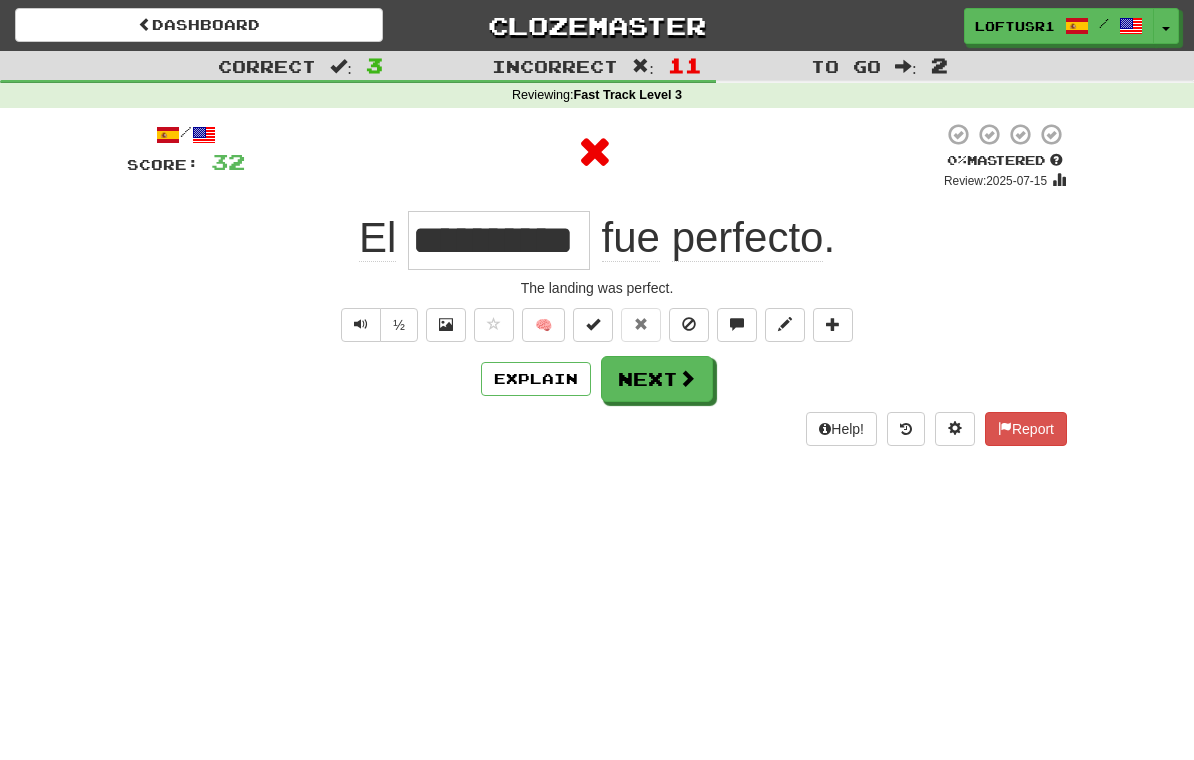 click on "Next" at bounding box center (657, 379) 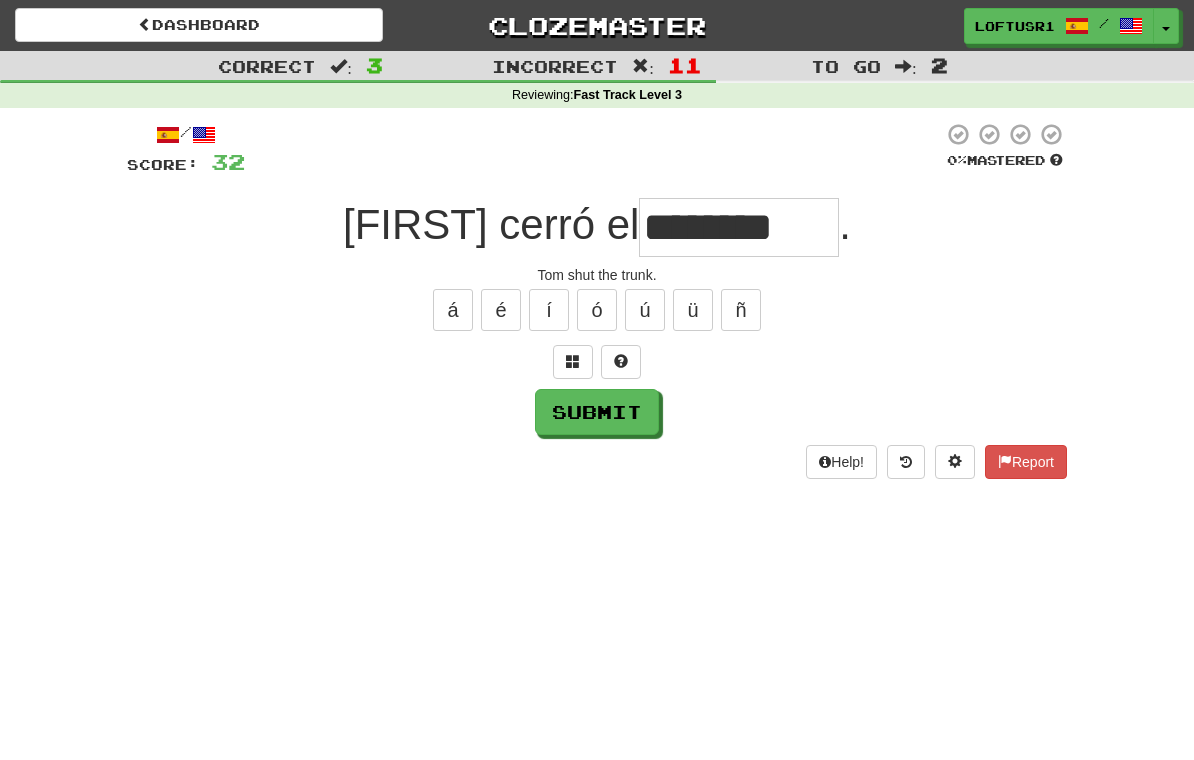 type on "********" 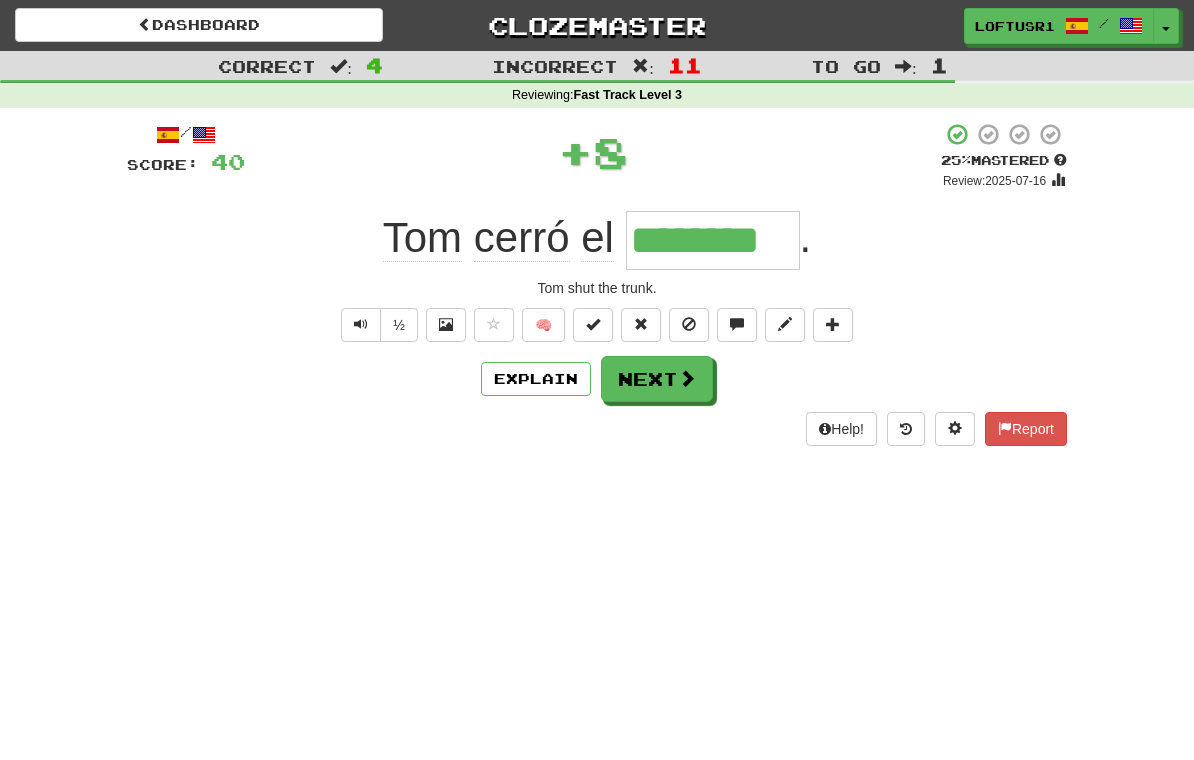 click on "Next" at bounding box center [657, 379] 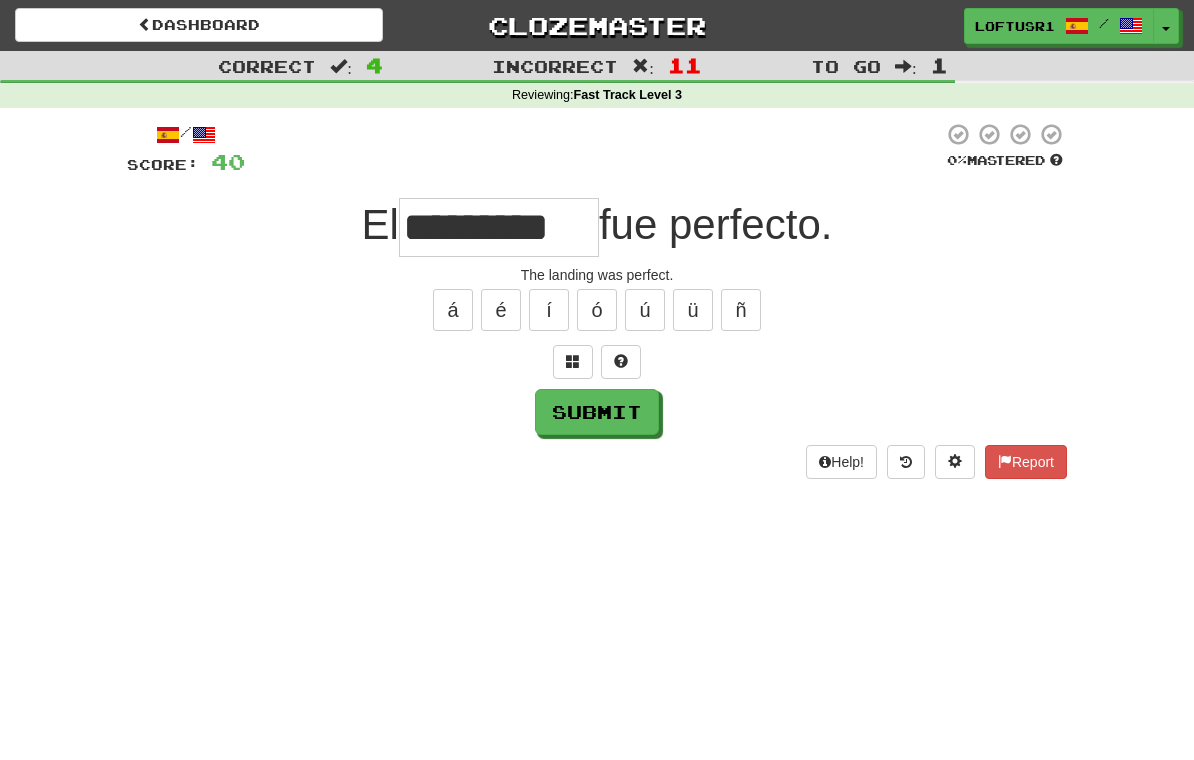 click on "Submit" at bounding box center (597, 412) 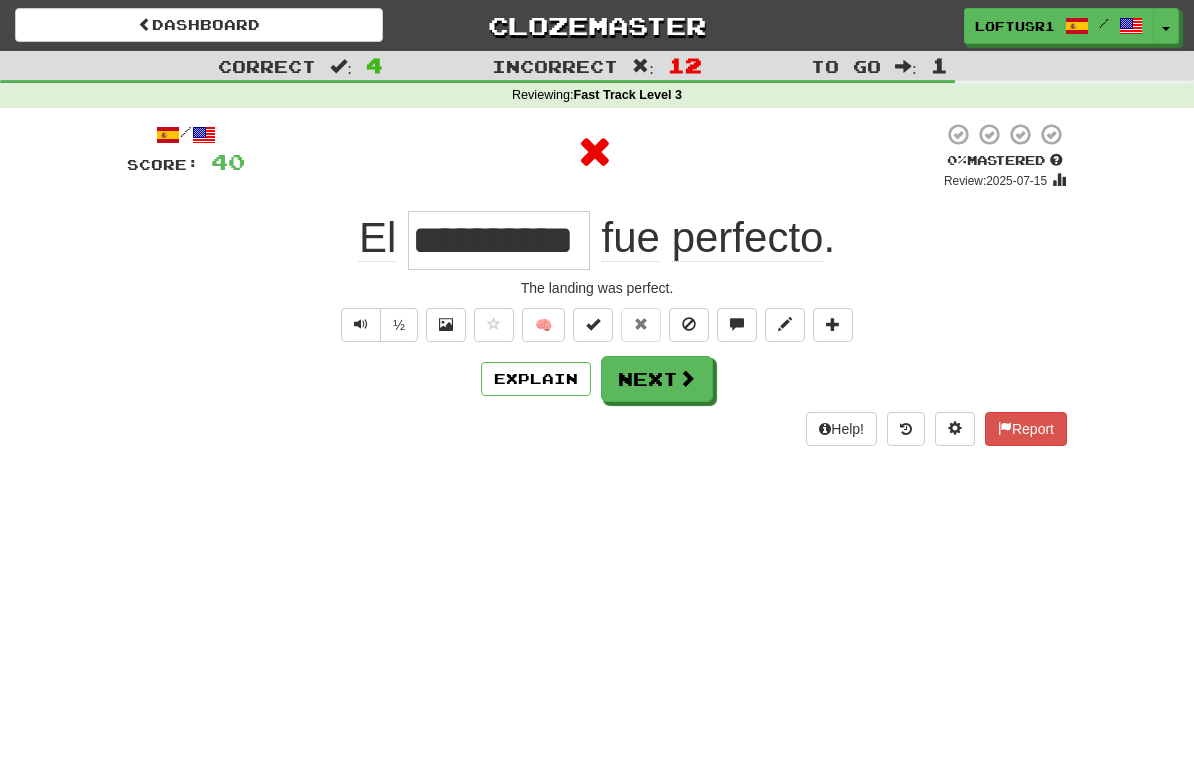 click on "Next" at bounding box center (657, 379) 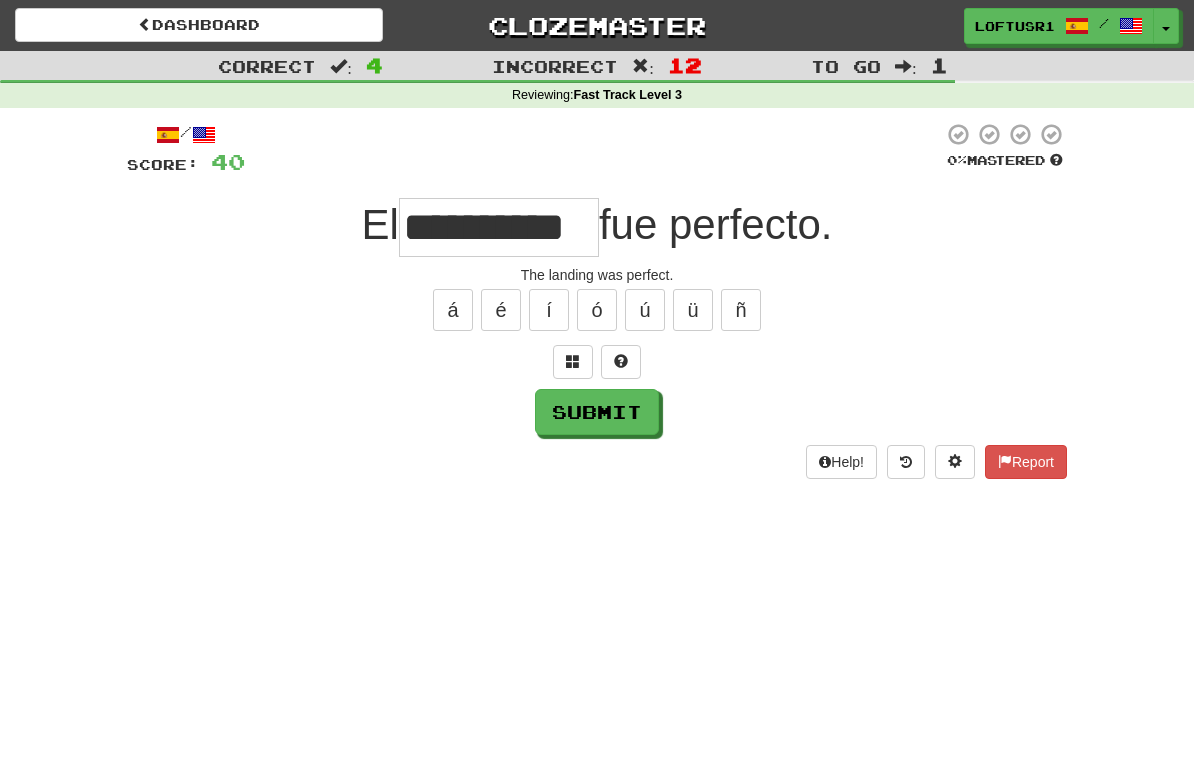 type on "**********" 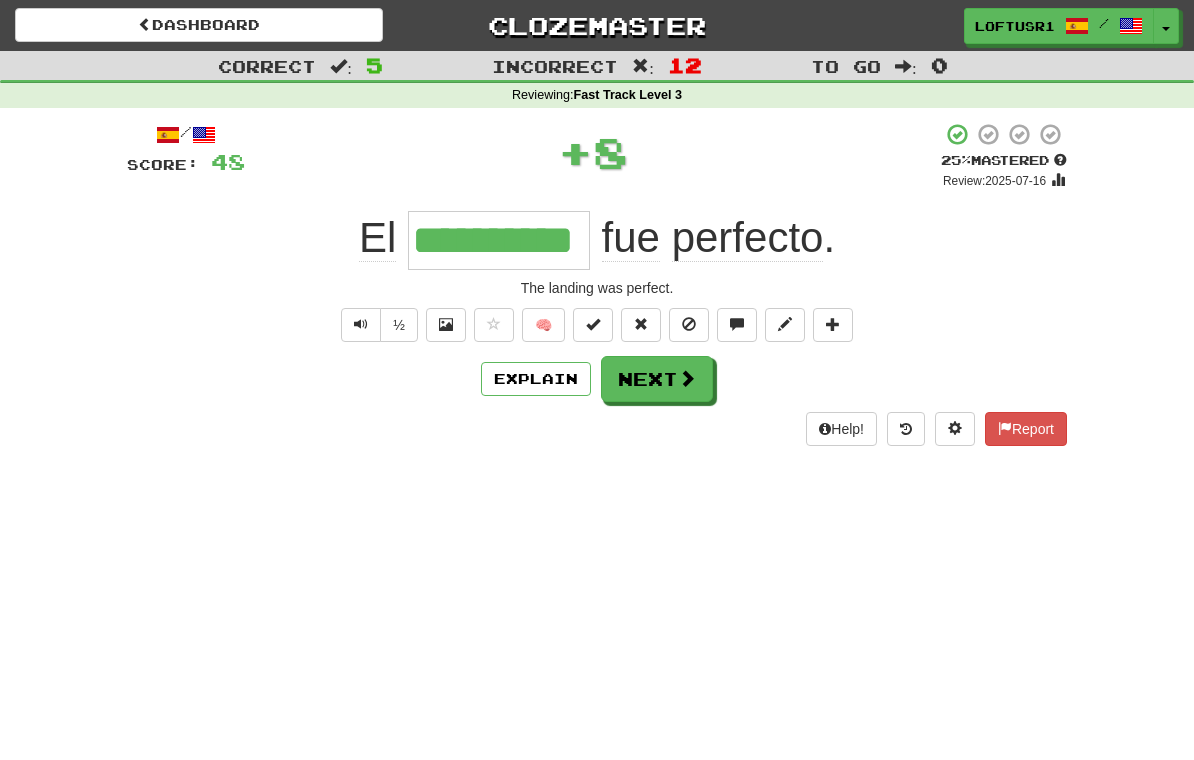 click on "Next" at bounding box center (657, 379) 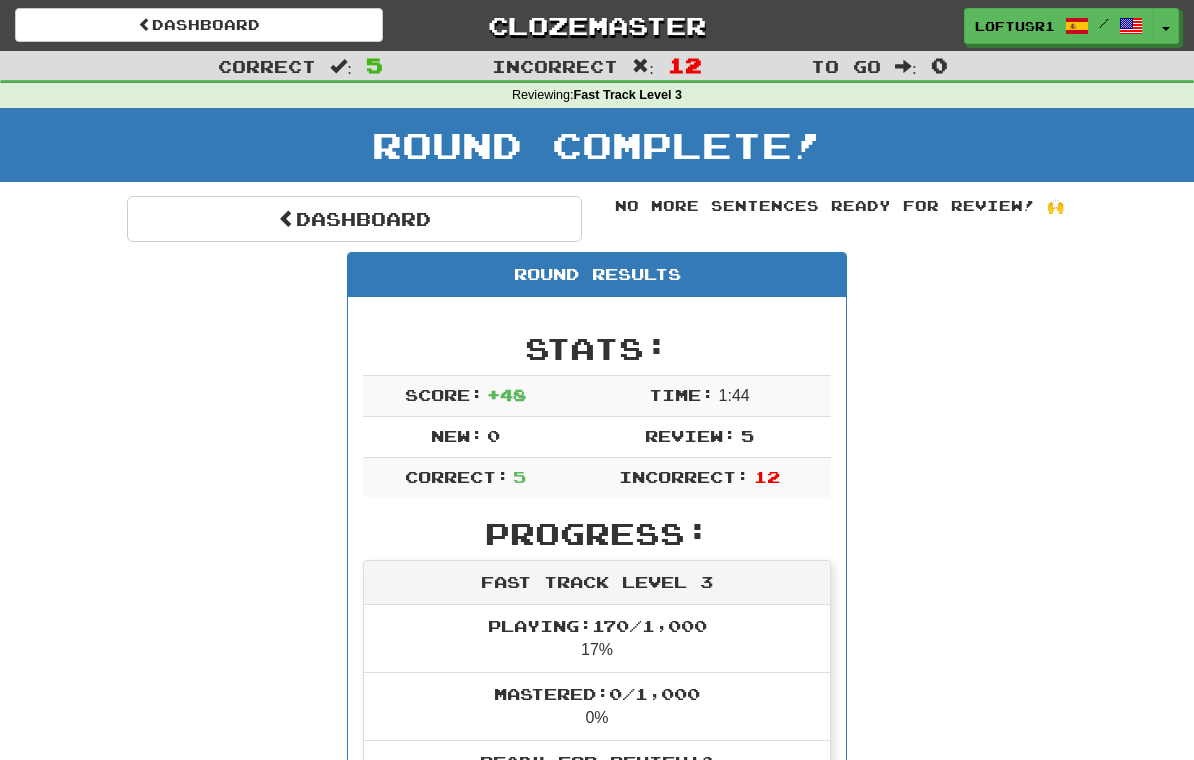 click on "Dashboard" at bounding box center [354, 219] 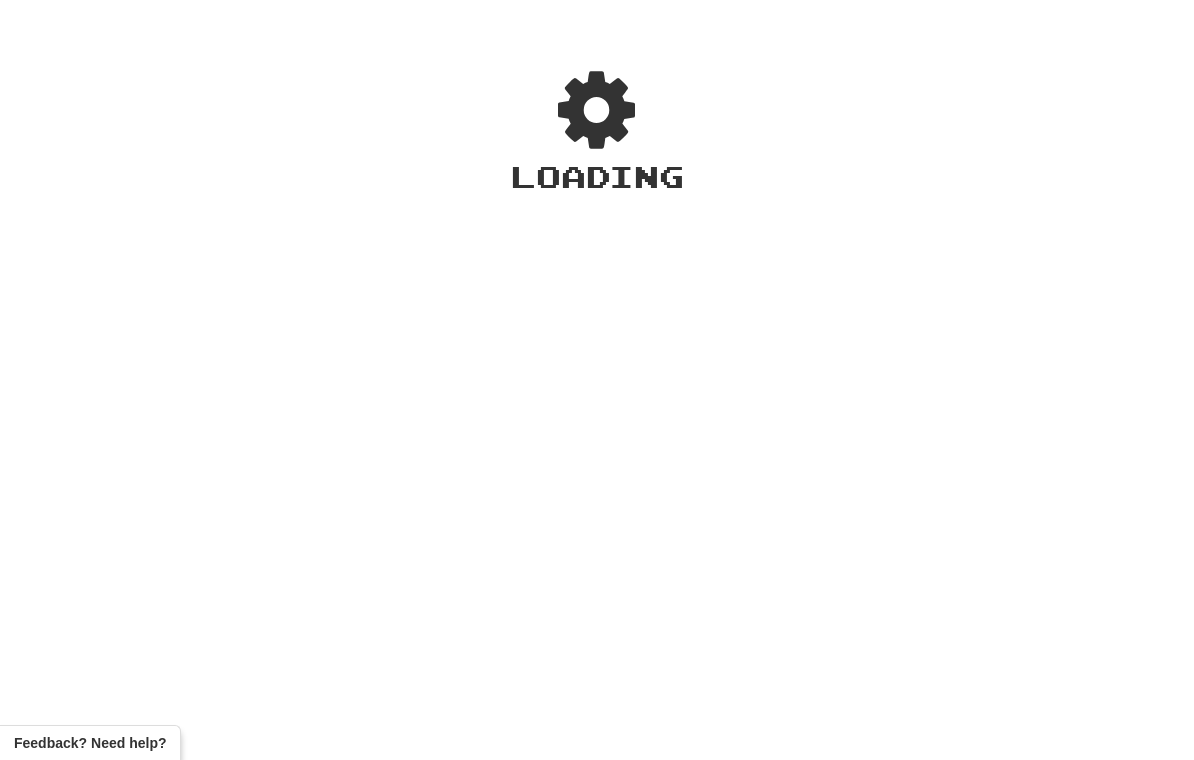 scroll, scrollTop: 0, scrollLeft: 0, axis: both 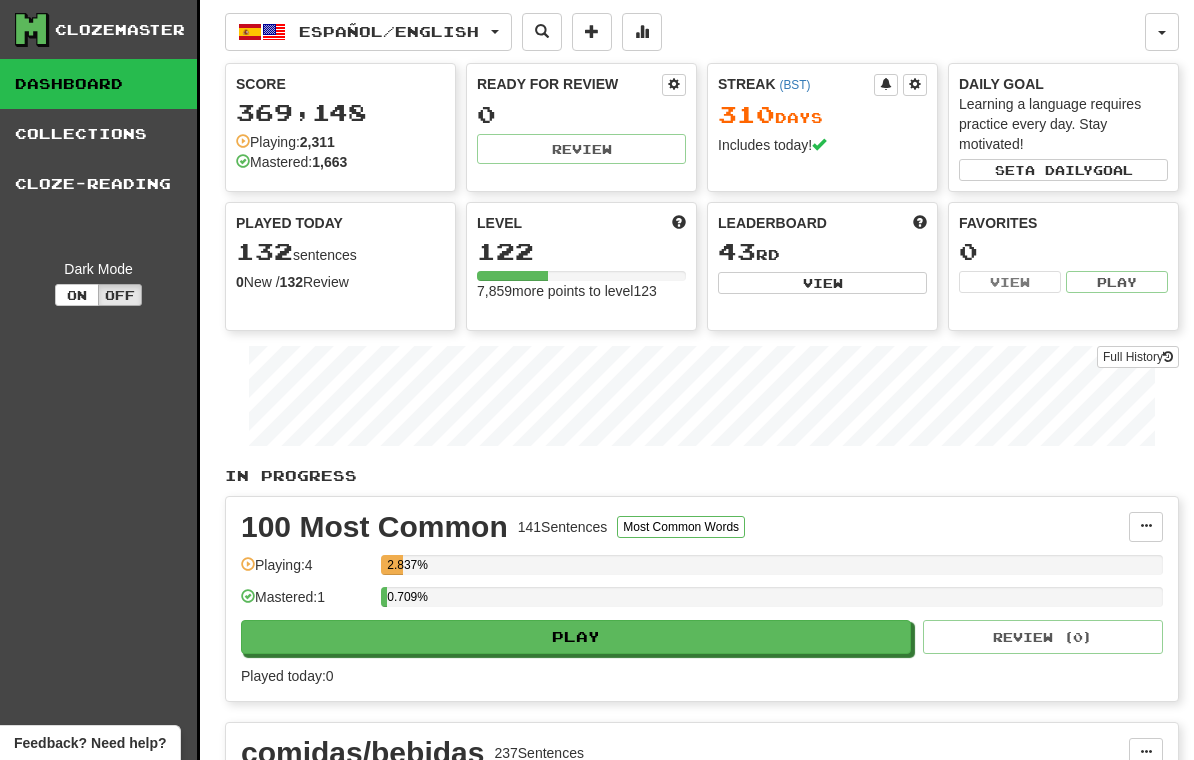 click on "Full History" at bounding box center [1138, 357] 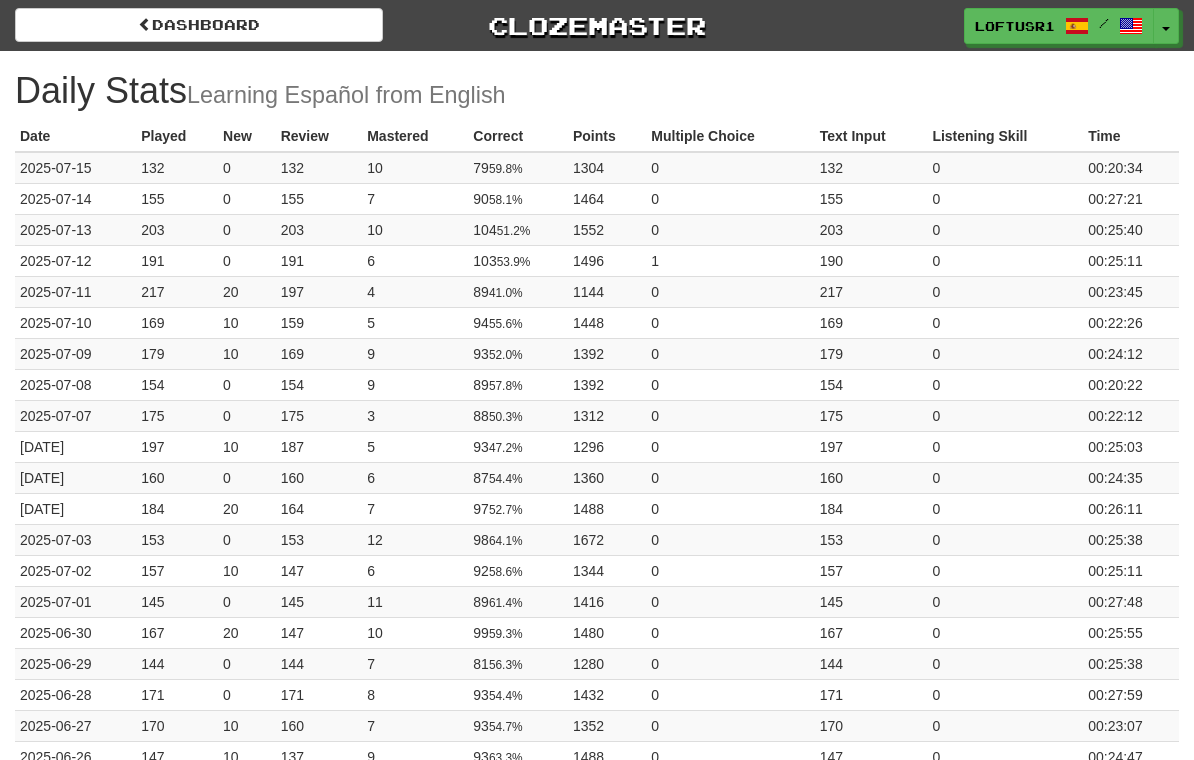 scroll, scrollTop: 0, scrollLeft: 0, axis: both 